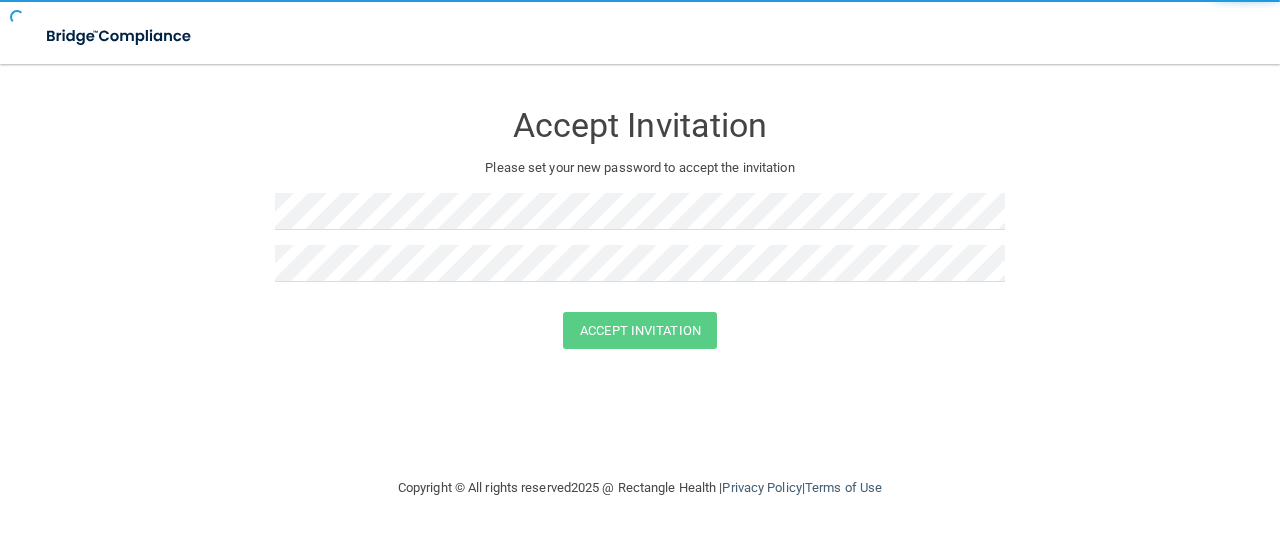 scroll, scrollTop: 0, scrollLeft: 0, axis: both 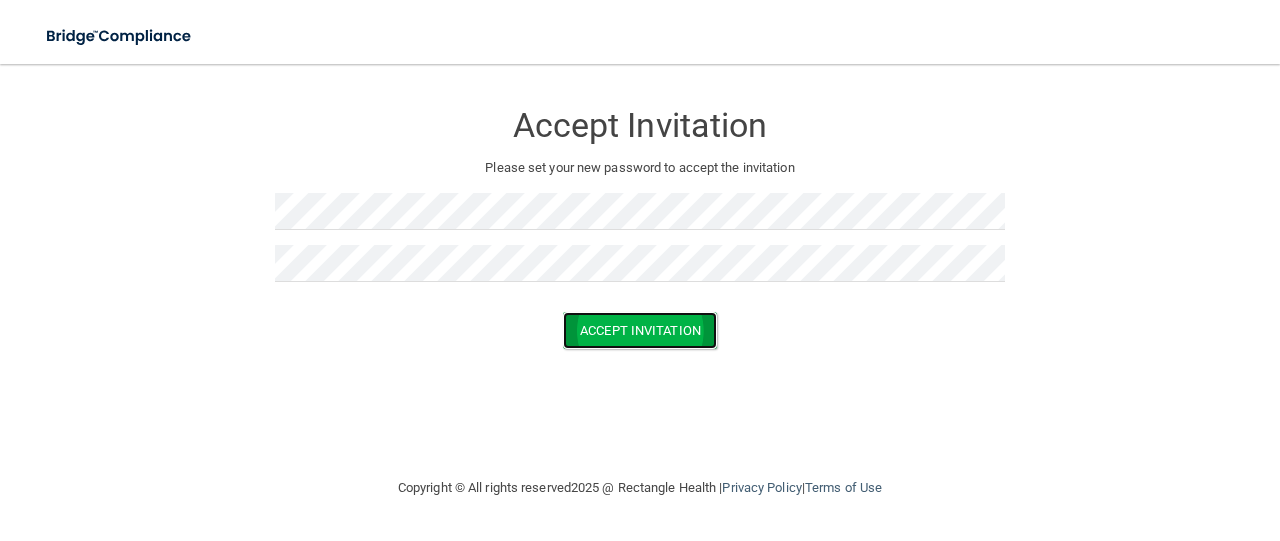click on "Accept Invitation" at bounding box center [640, 330] 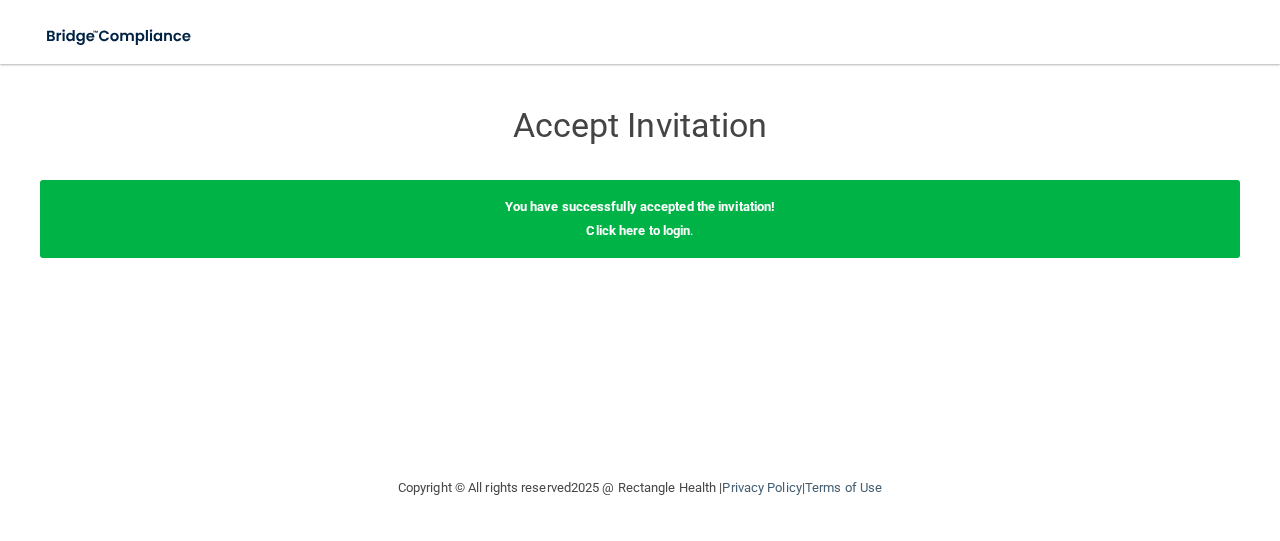click on "You have successfully accepted the invitation!   Click here to login ." at bounding box center [640, 219] 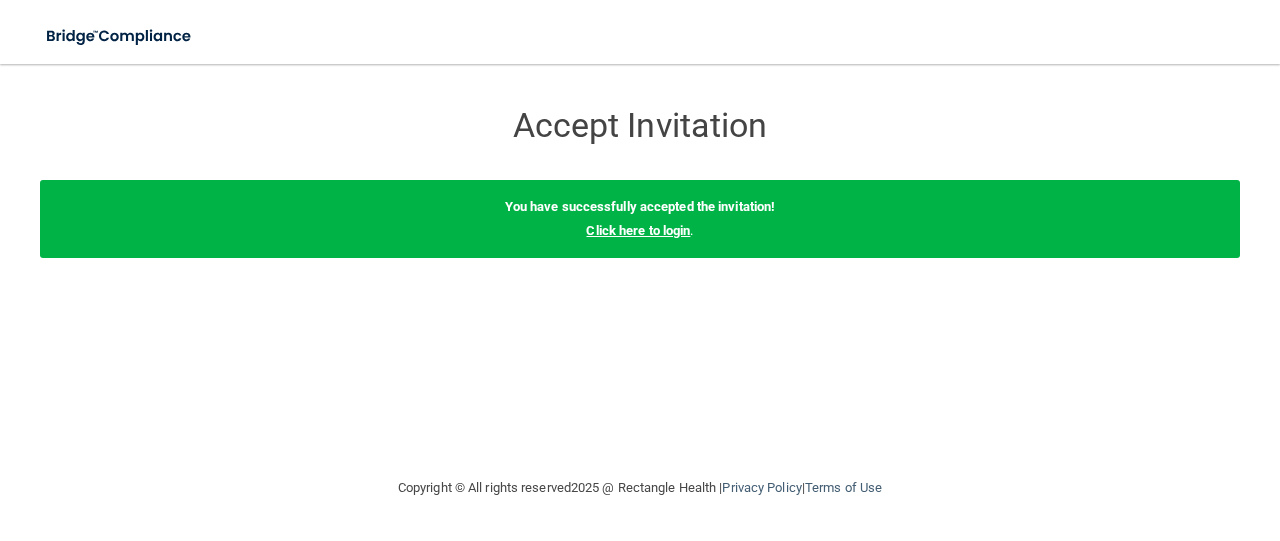 click on "Click here to login" at bounding box center [638, 230] 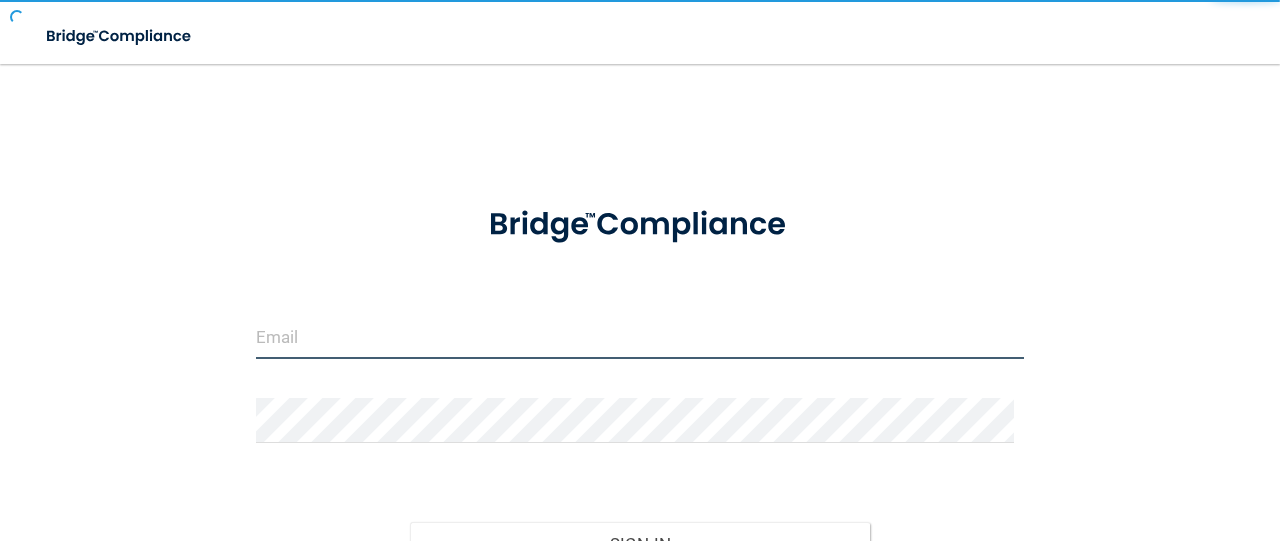 type on "[PERSON_NAME][EMAIL_ADDRESS][DOMAIN_NAME]" 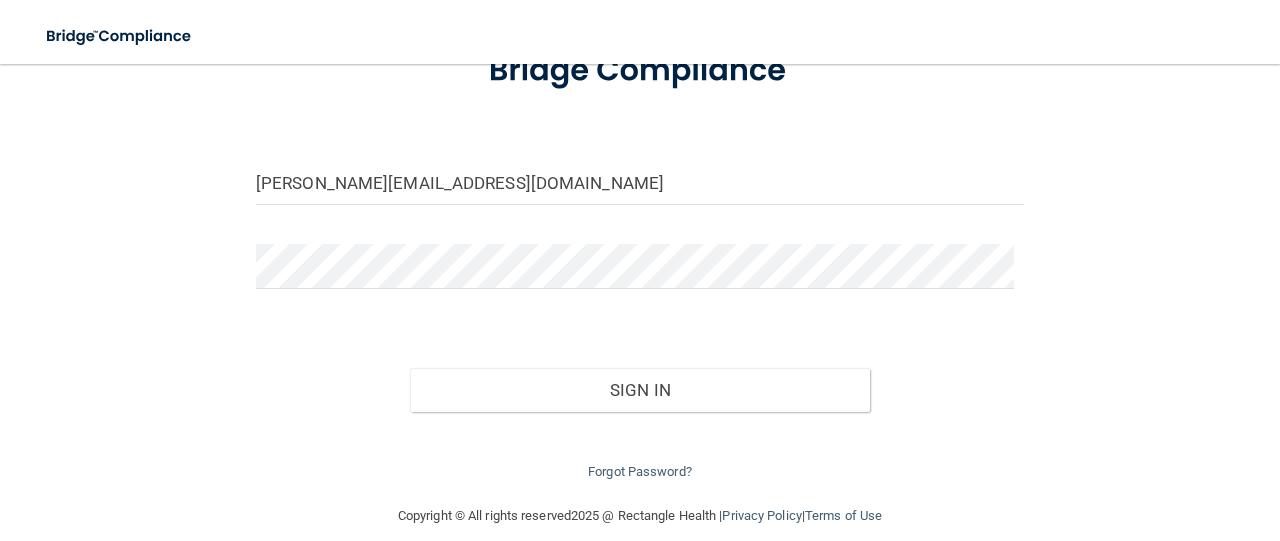 scroll, scrollTop: 175, scrollLeft: 0, axis: vertical 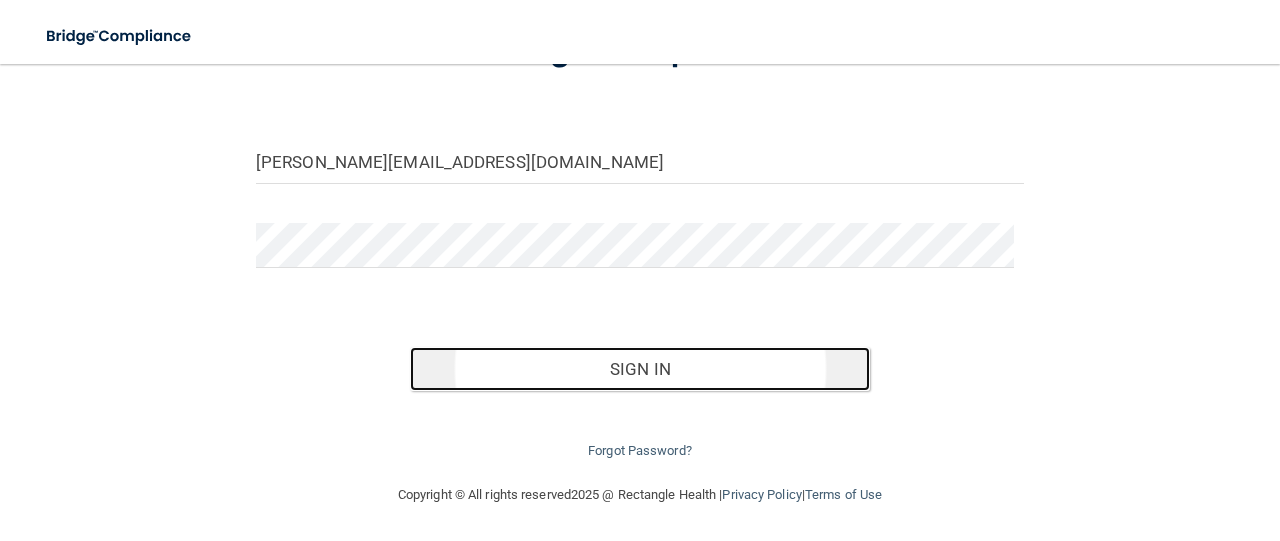 click on "Sign In" at bounding box center (640, 369) 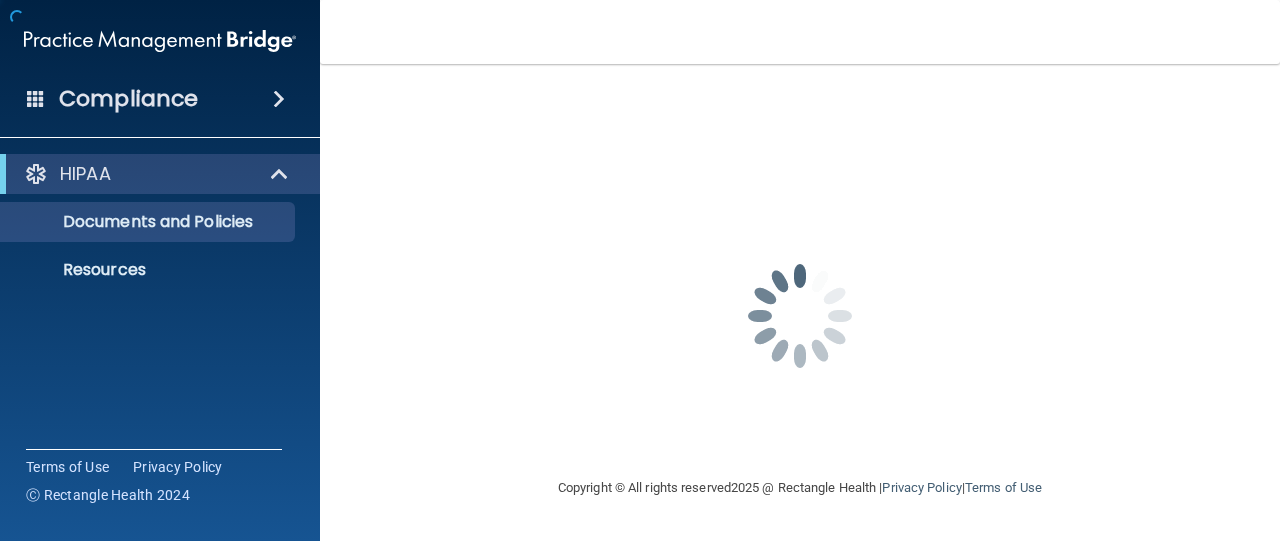 scroll, scrollTop: 0, scrollLeft: 0, axis: both 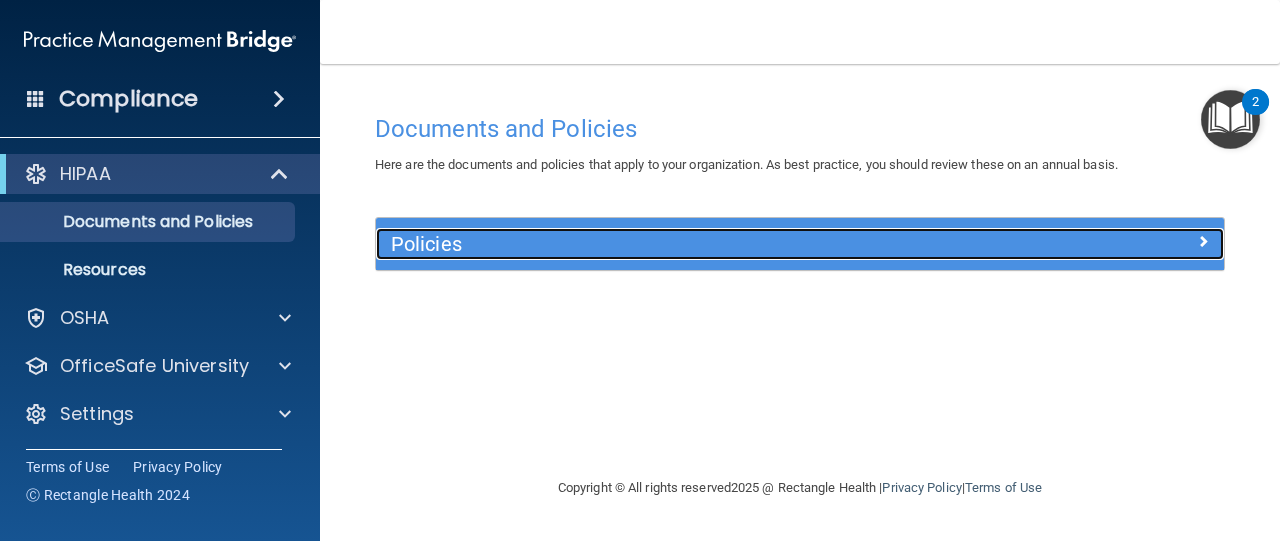 click on "Policies" at bounding box center (694, 244) 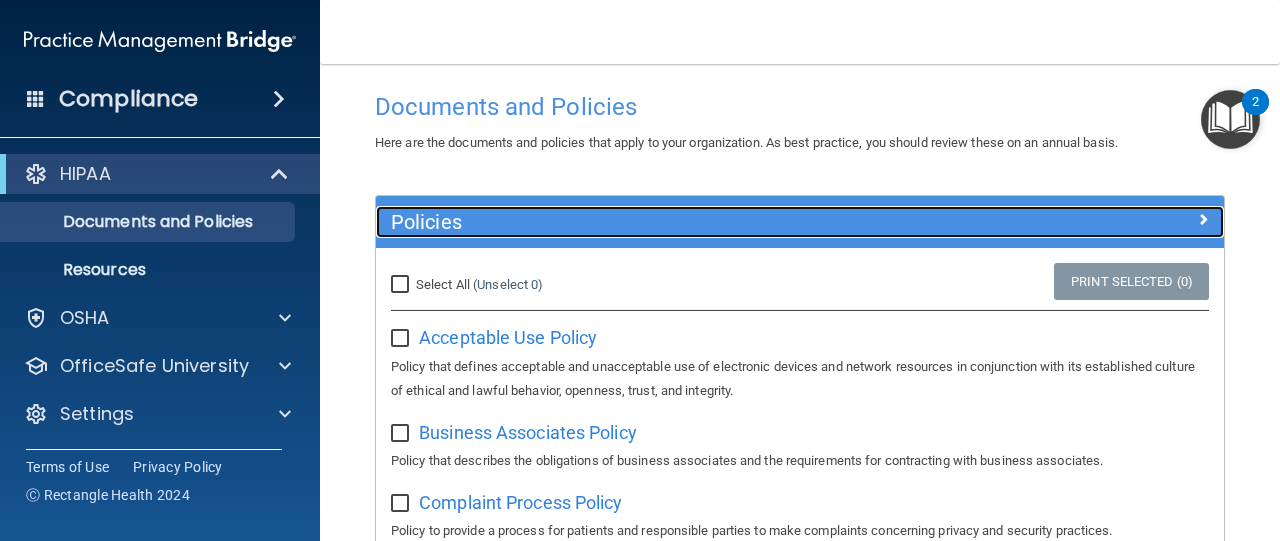 scroll, scrollTop: 20, scrollLeft: 0, axis: vertical 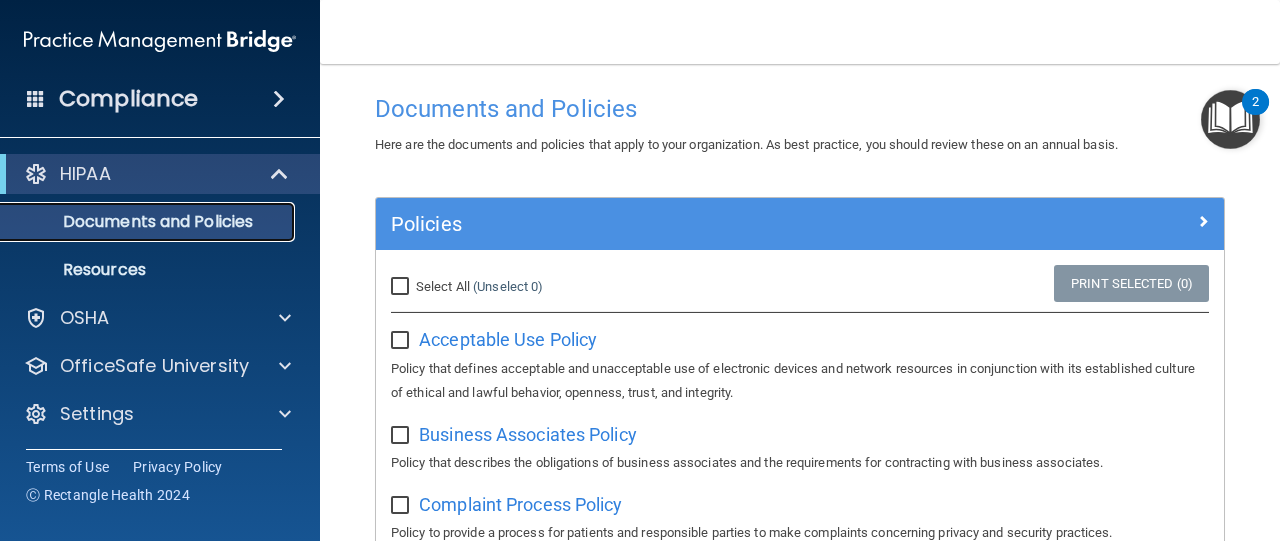 click on "Documents and Policies" at bounding box center (149, 222) 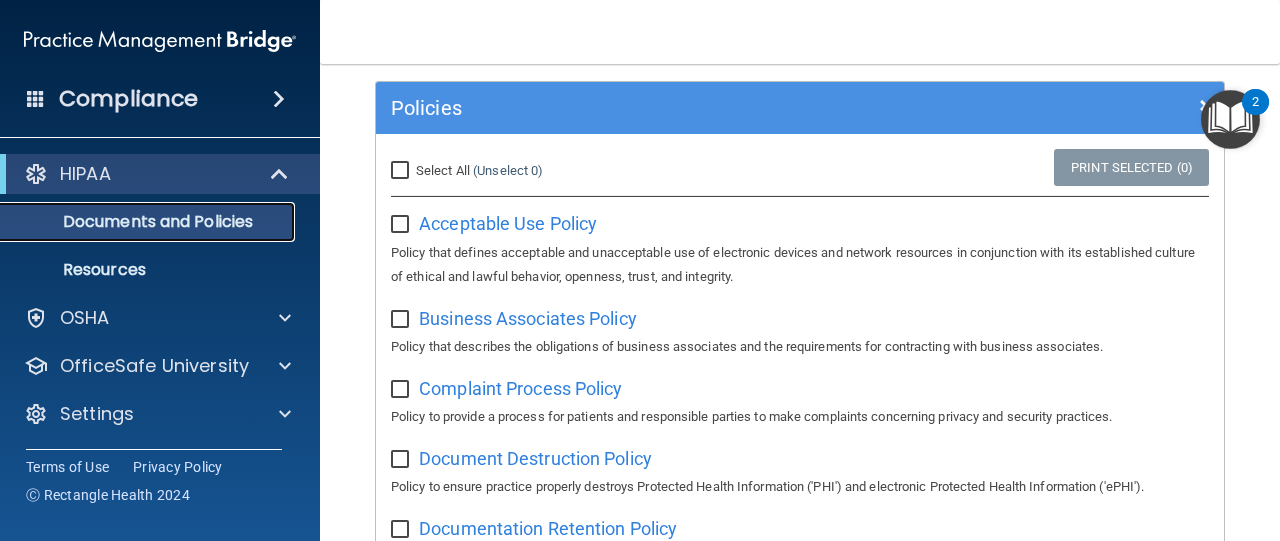 scroll, scrollTop: 0, scrollLeft: 0, axis: both 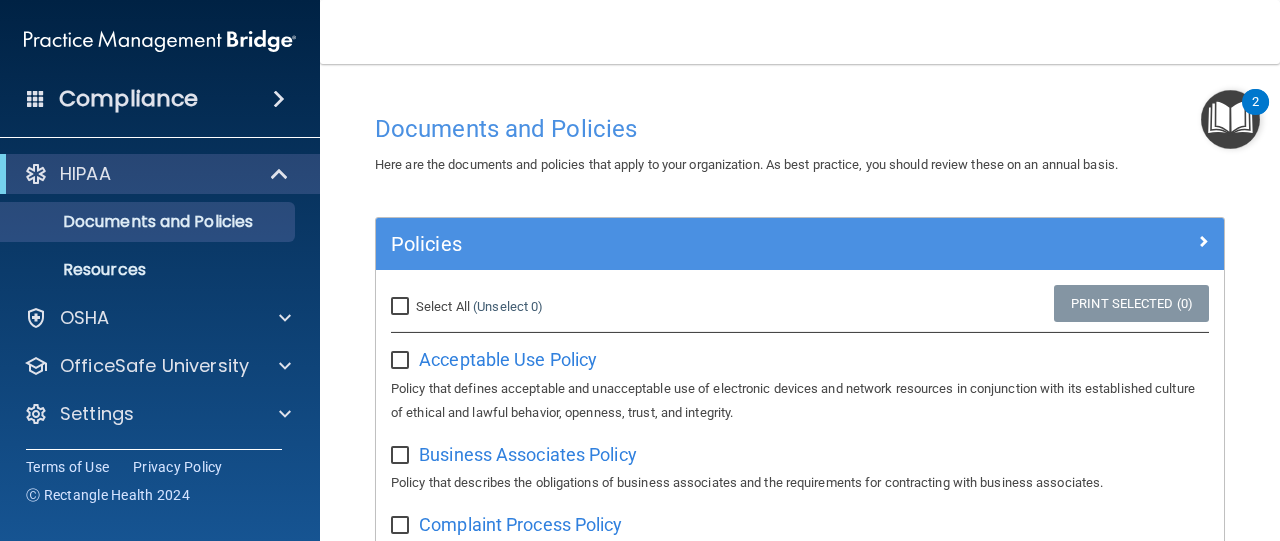click at bounding box center [1230, 119] 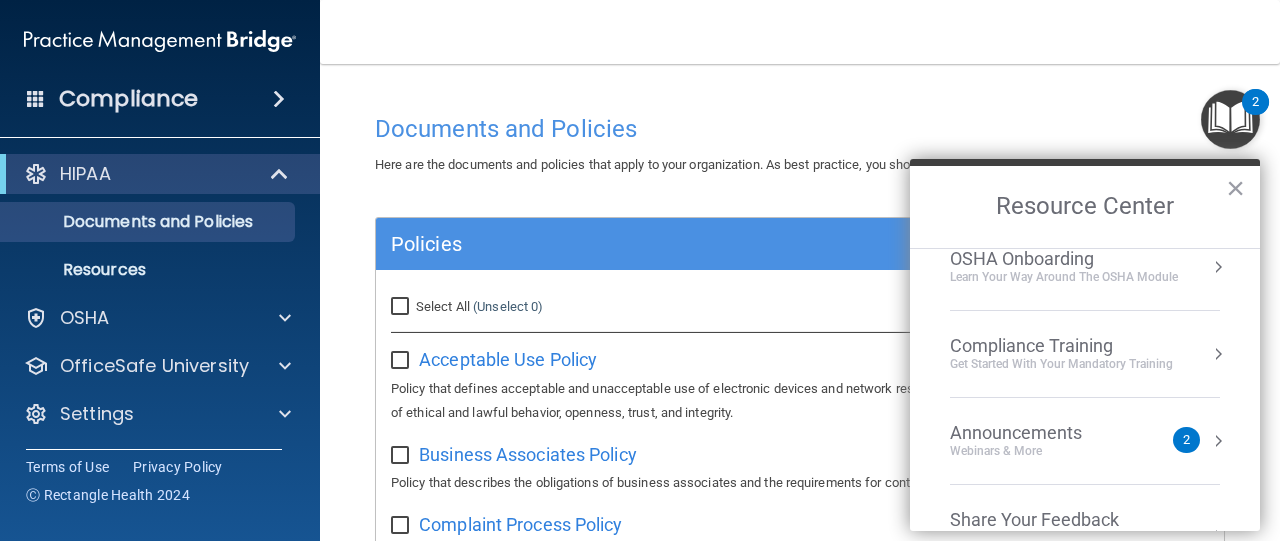 scroll, scrollTop: 0, scrollLeft: 0, axis: both 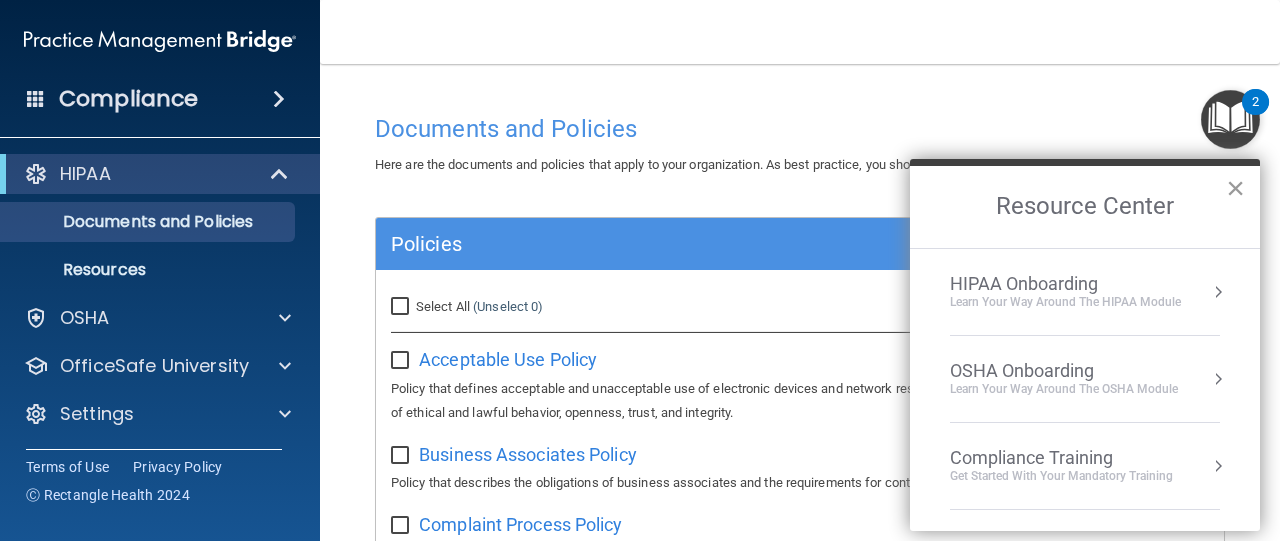 click on "×" at bounding box center (1235, 188) 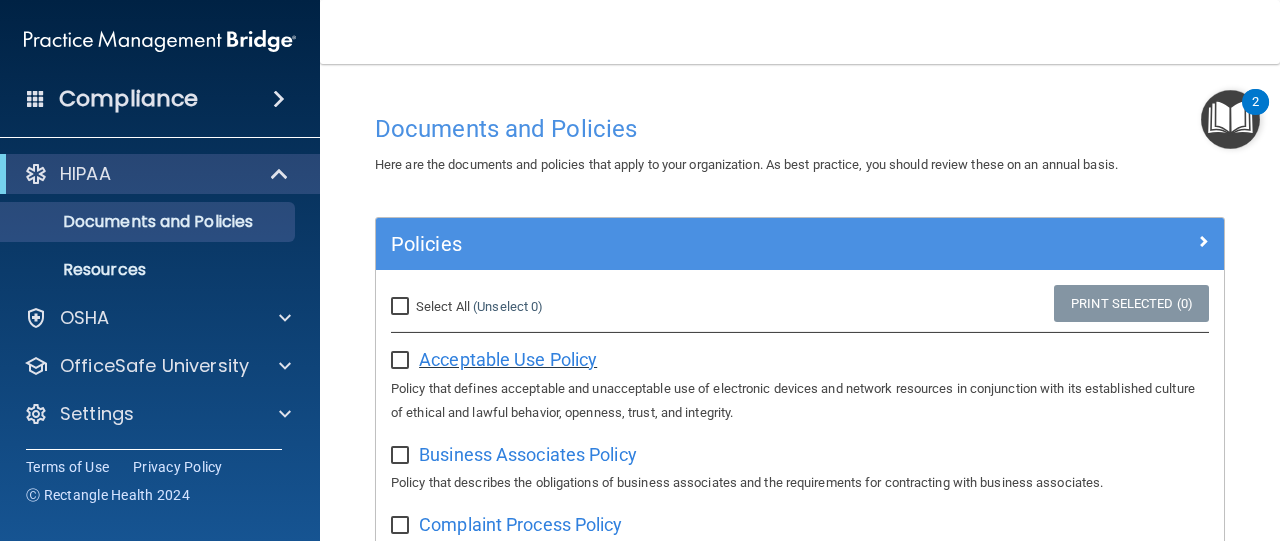 click on "Acceptable Use Policy" at bounding box center (508, 359) 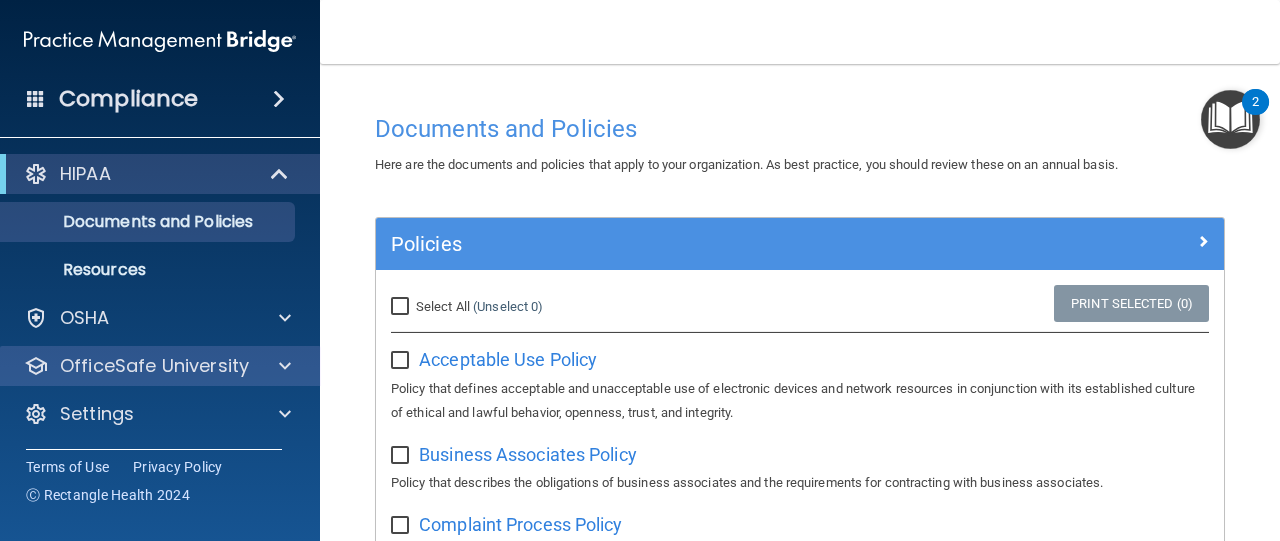 click on "OfficeSafe University" at bounding box center (160, 366) 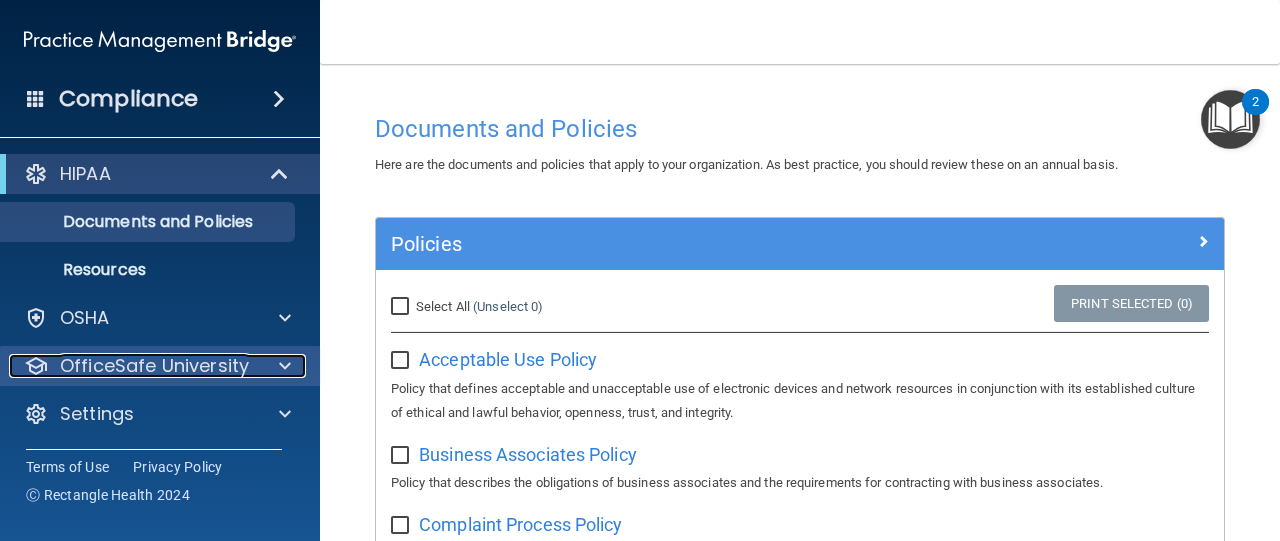 click at bounding box center [285, 366] 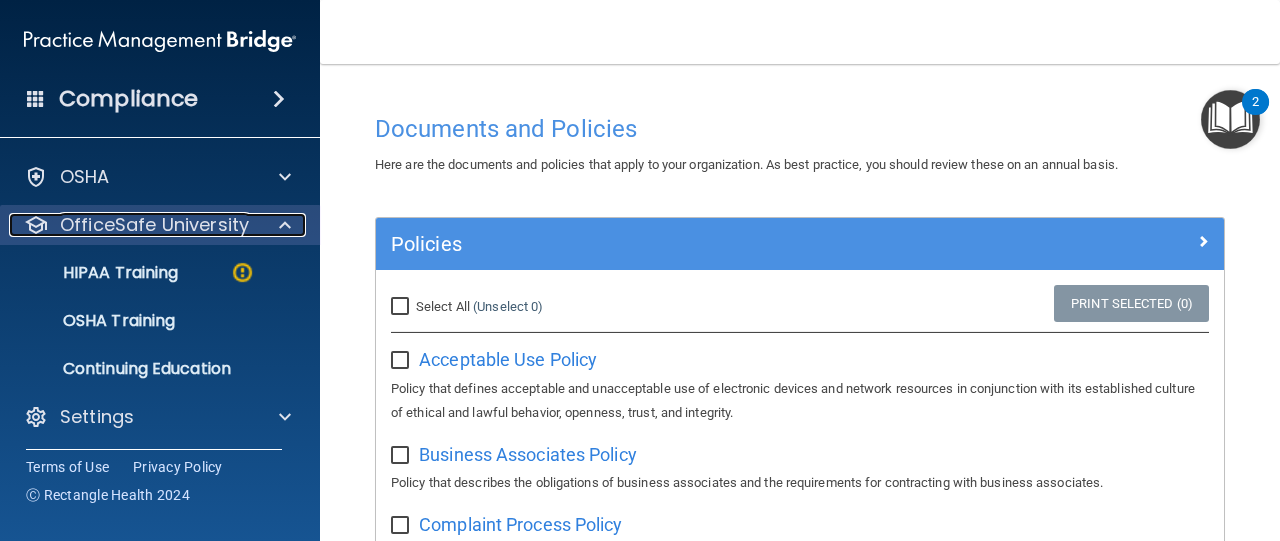 scroll, scrollTop: 144, scrollLeft: 0, axis: vertical 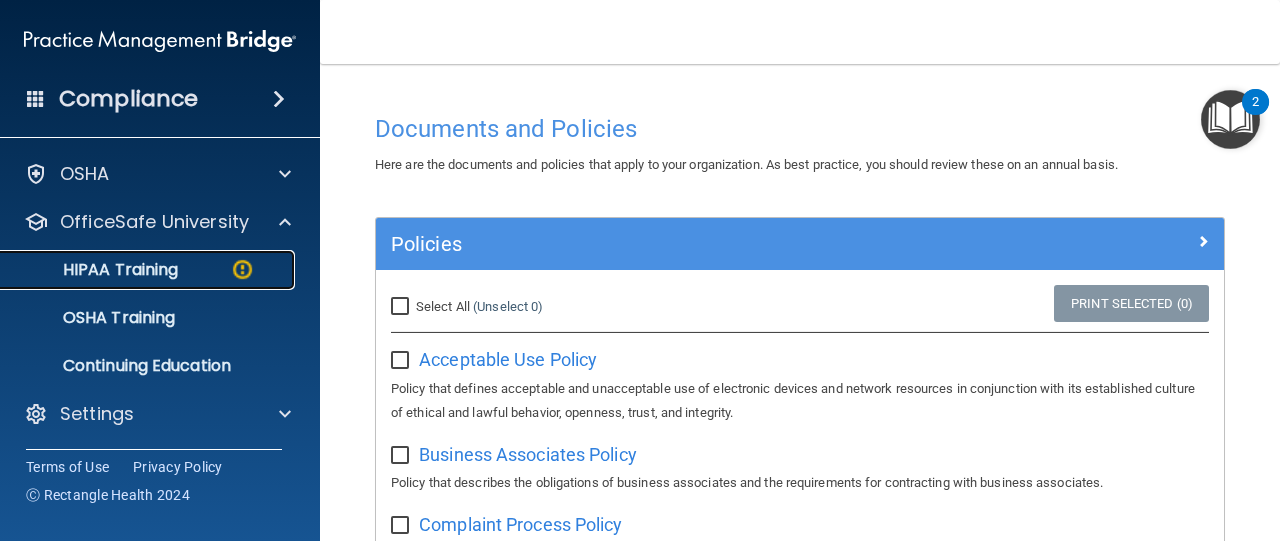 click at bounding box center (242, 269) 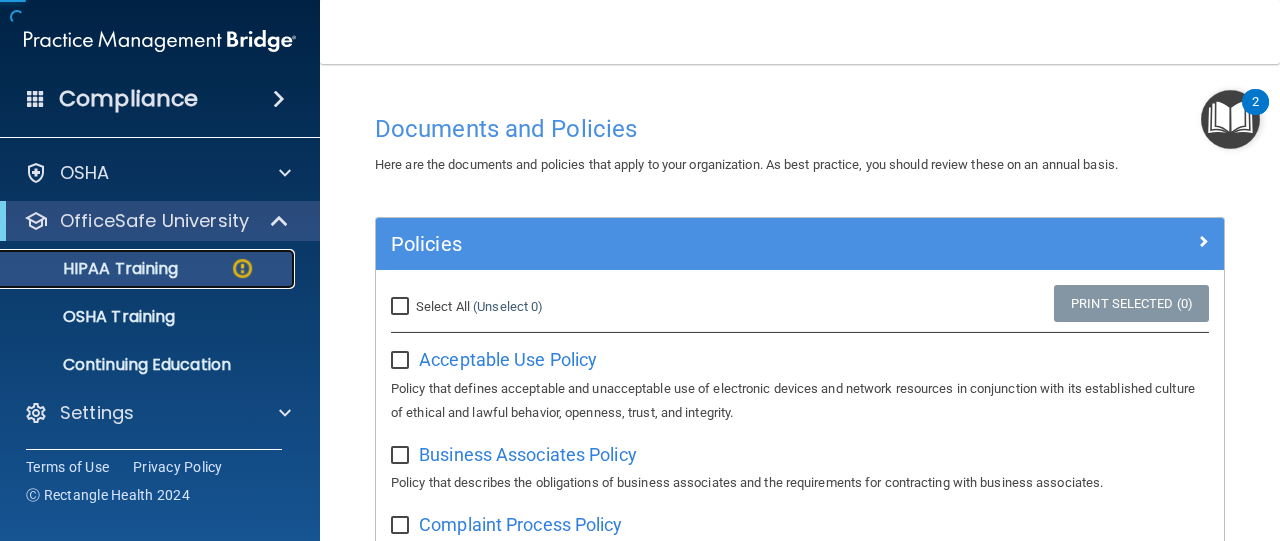 scroll, scrollTop: 48, scrollLeft: 0, axis: vertical 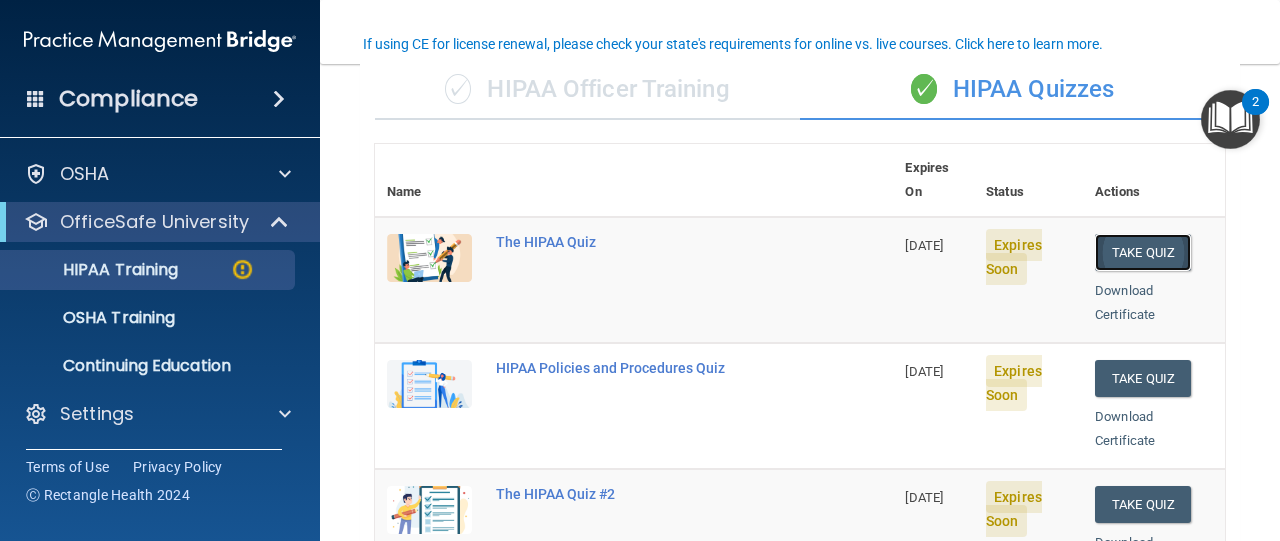 click on "Take Quiz" at bounding box center (1143, 252) 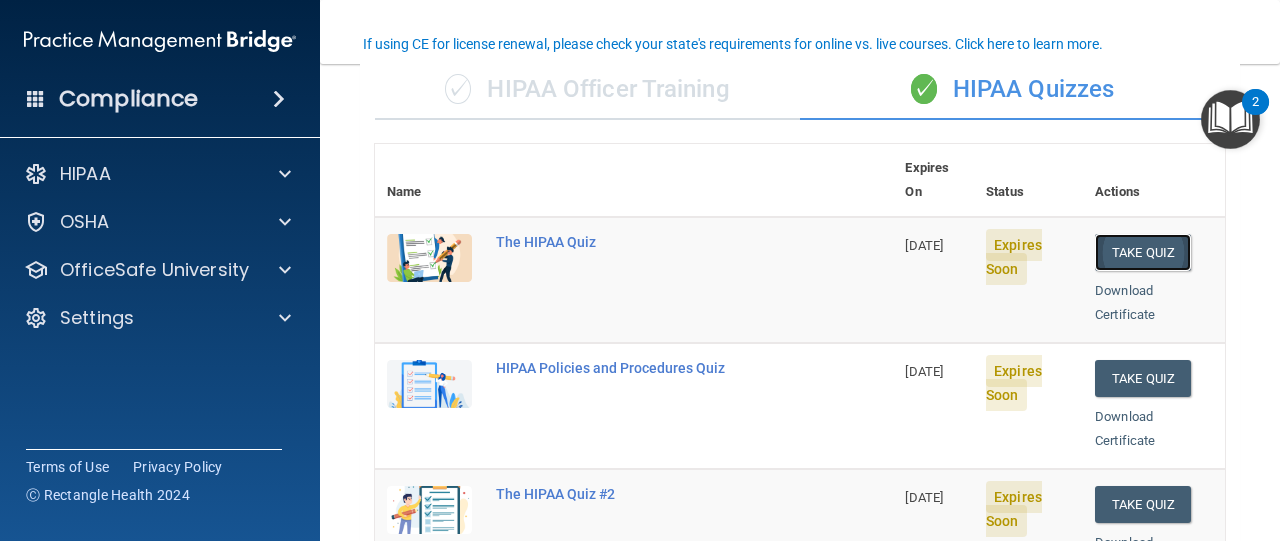 scroll, scrollTop: 0, scrollLeft: 0, axis: both 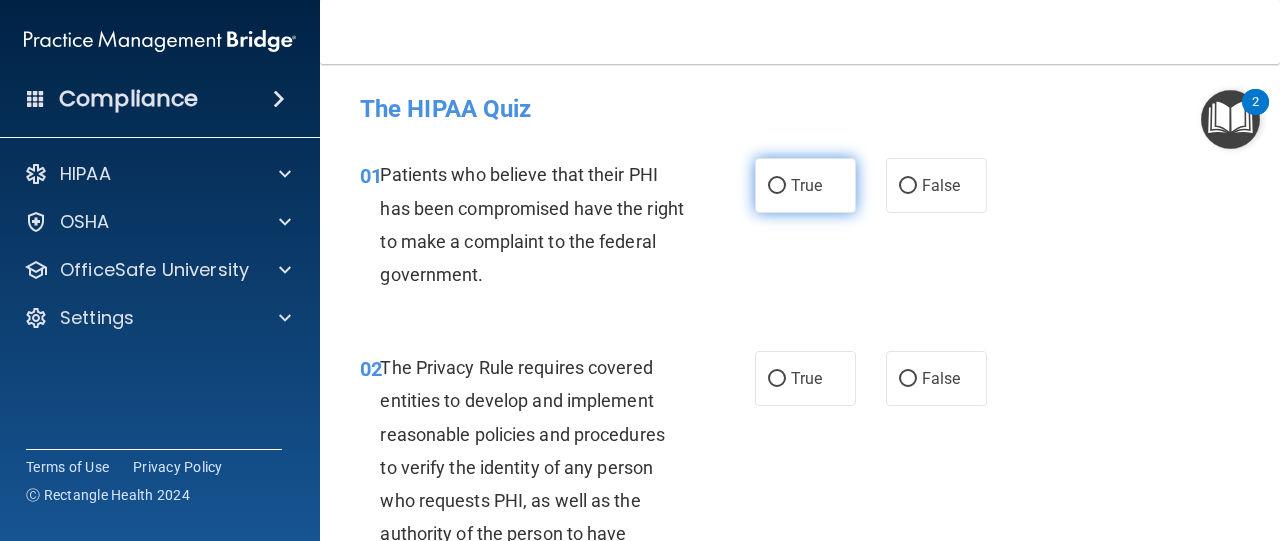 click on "True" at bounding box center (777, 186) 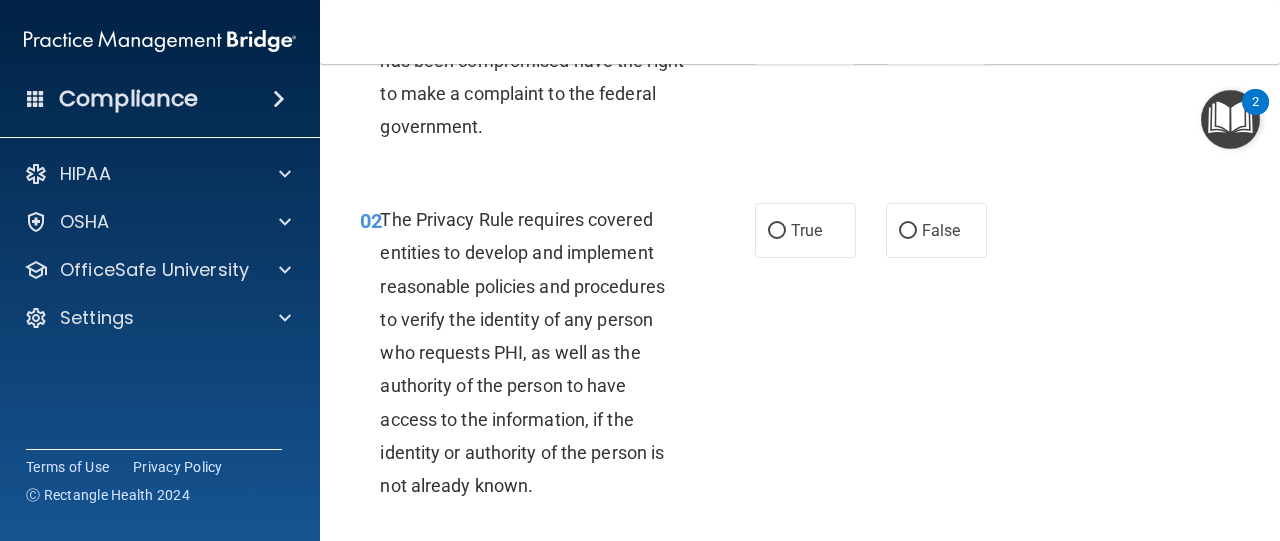 scroll, scrollTop: 149, scrollLeft: 0, axis: vertical 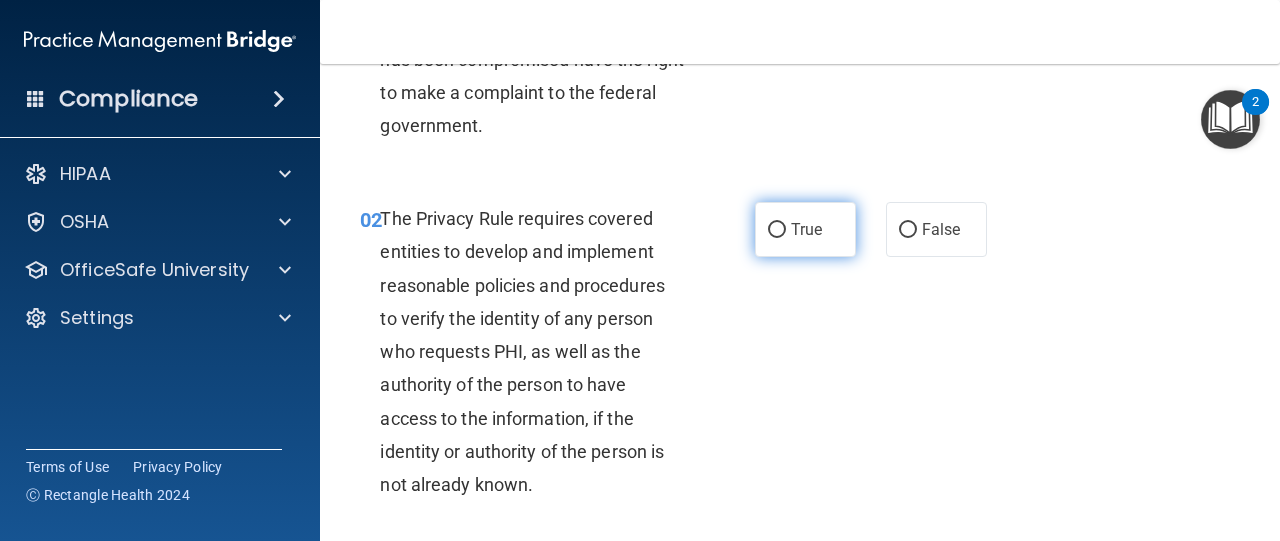 click on "True" at bounding box center [777, 230] 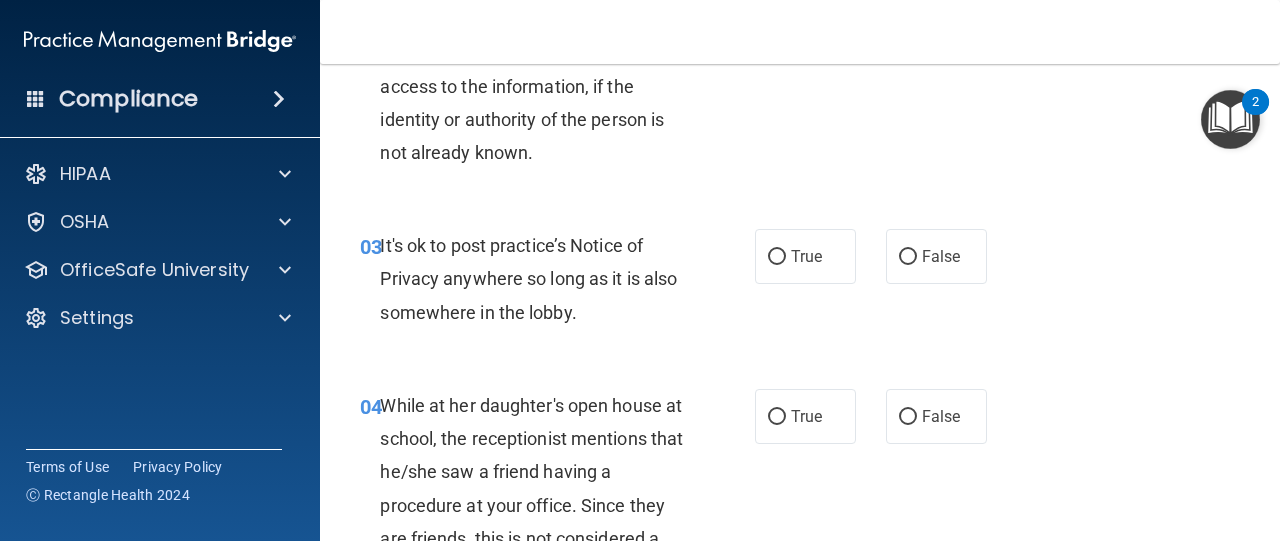 scroll, scrollTop: 489, scrollLeft: 0, axis: vertical 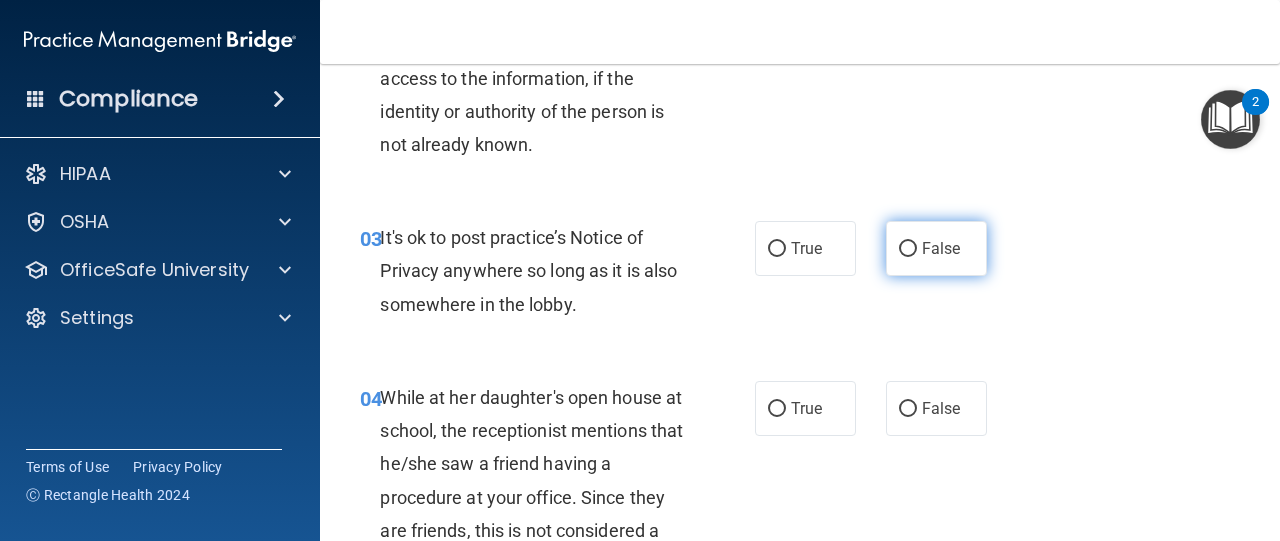 click on "False" at bounding box center (908, 249) 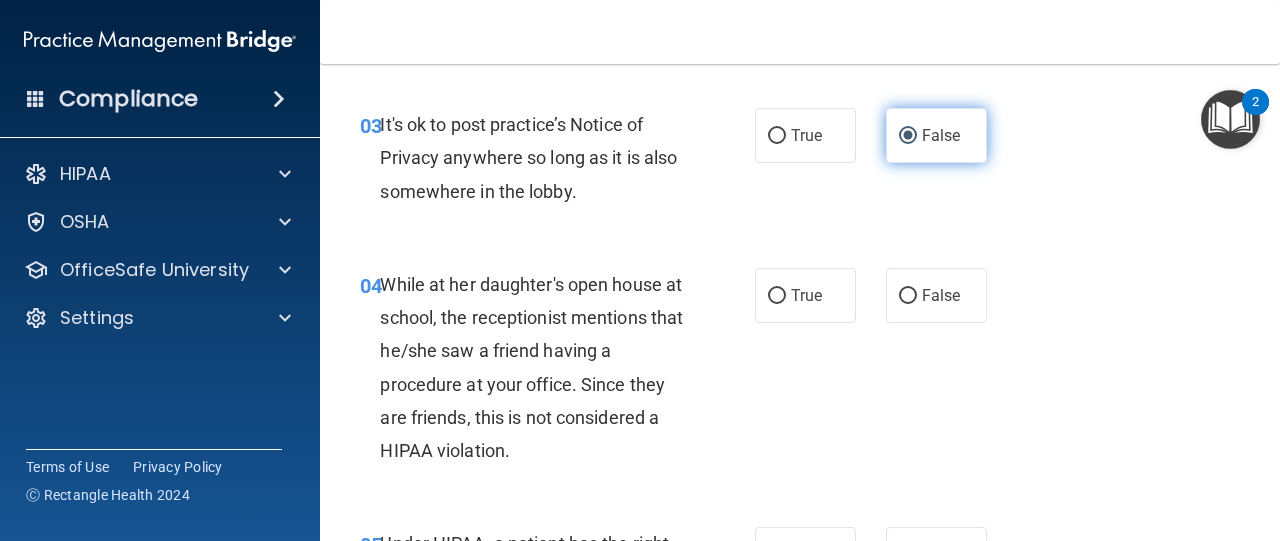 scroll, scrollTop: 603, scrollLeft: 0, axis: vertical 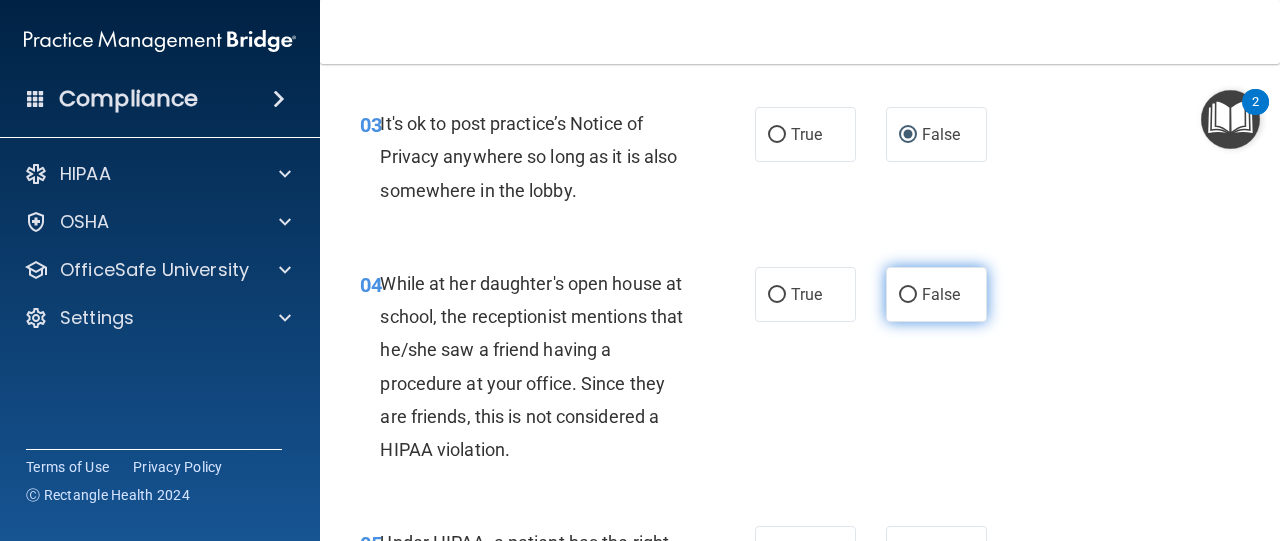 click on "False" at bounding box center [908, 295] 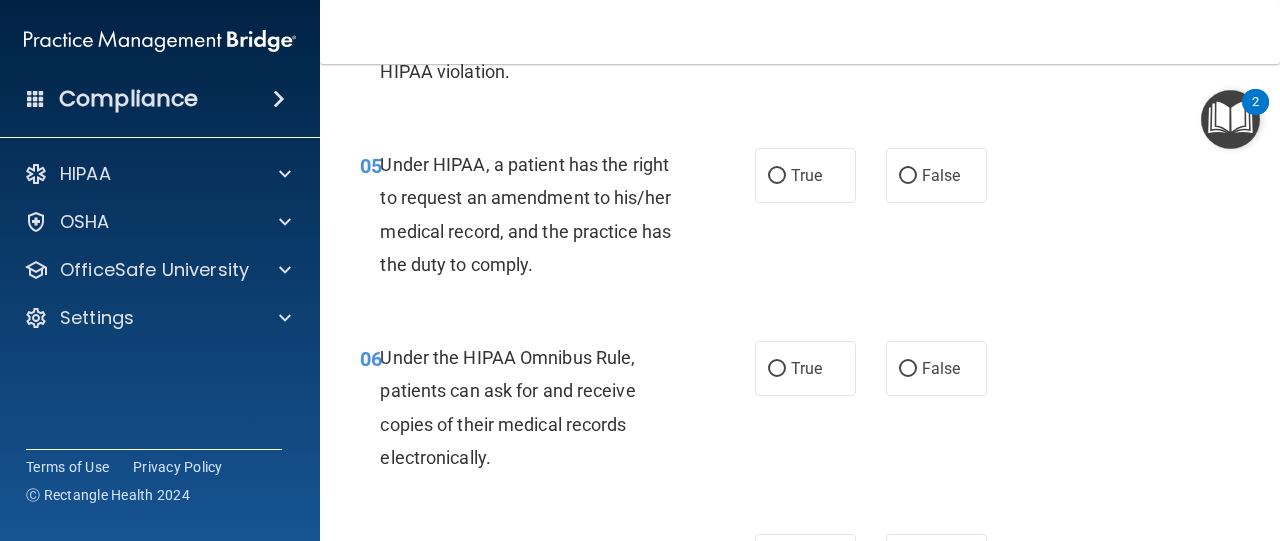 scroll, scrollTop: 985, scrollLeft: 0, axis: vertical 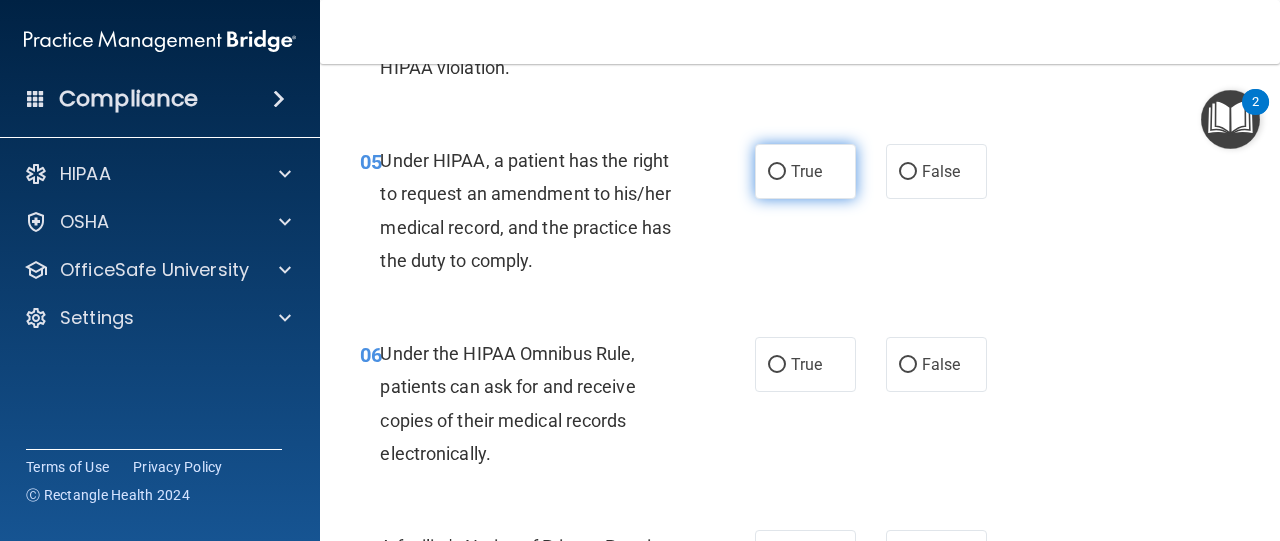 click on "True" at bounding box center [777, 172] 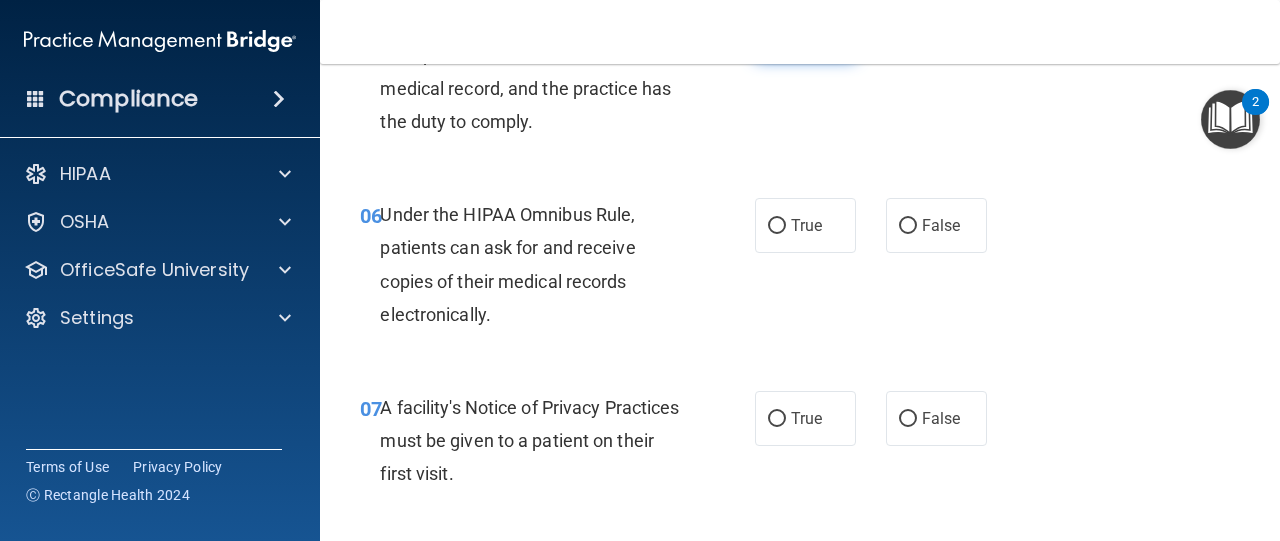 scroll, scrollTop: 1125, scrollLeft: 0, axis: vertical 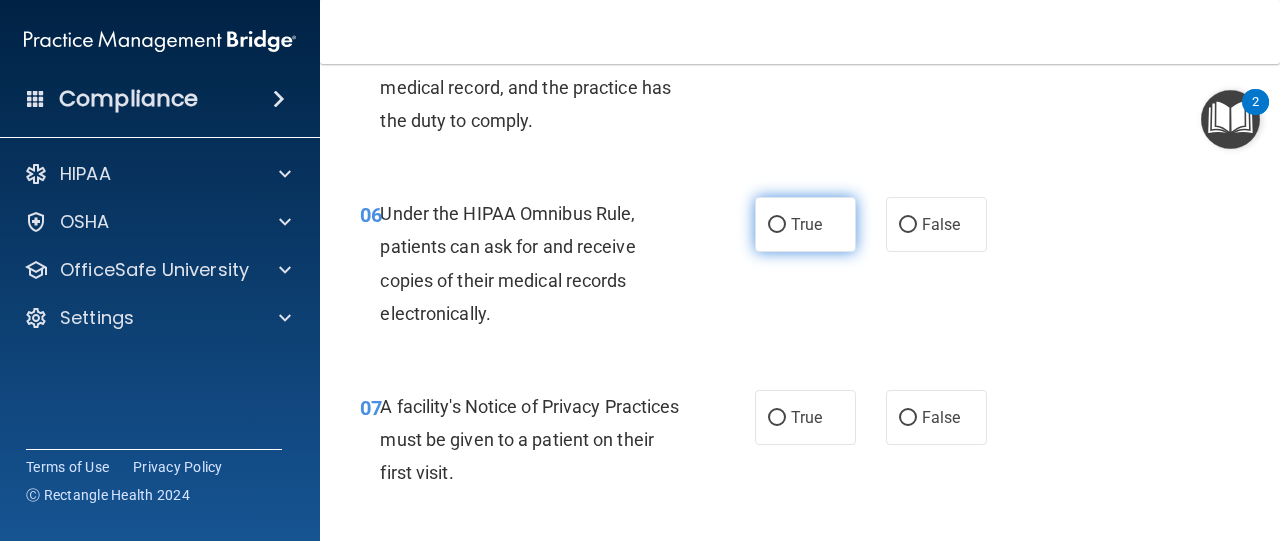 click on "True" at bounding box center [777, 225] 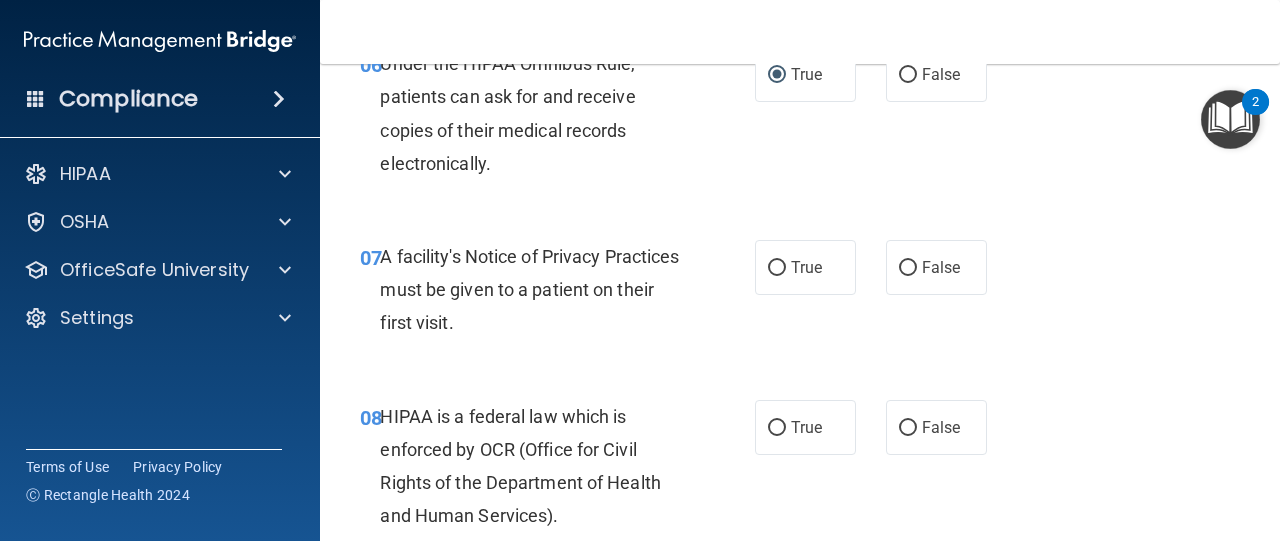scroll, scrollTop: 1274, scrollLeft: 0, axis: vertical 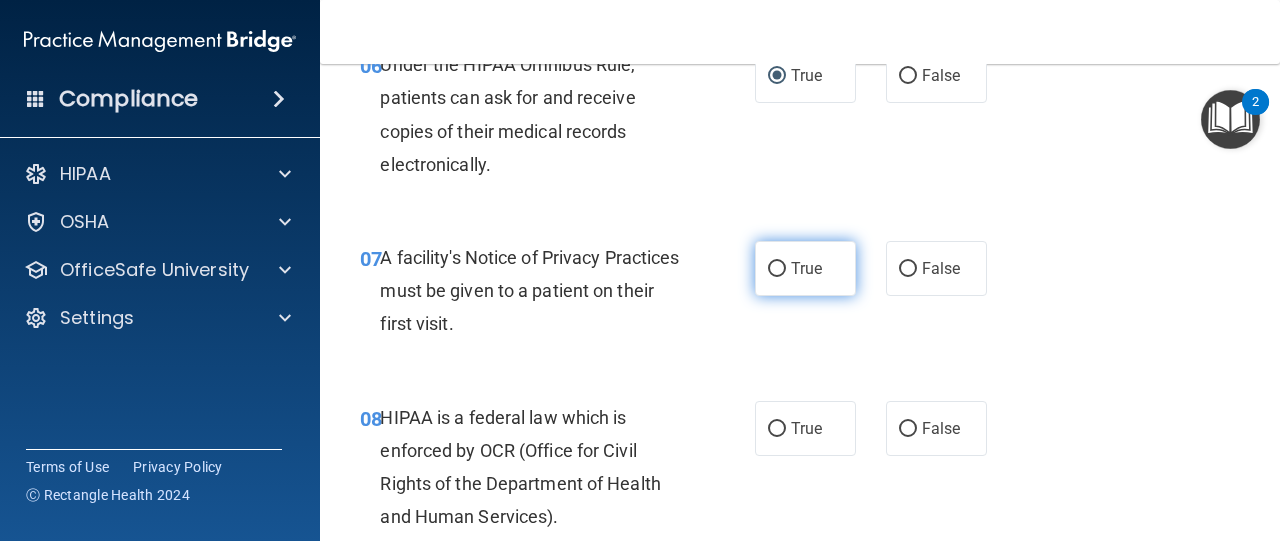 click on "True" at bounding box center (777, 269) 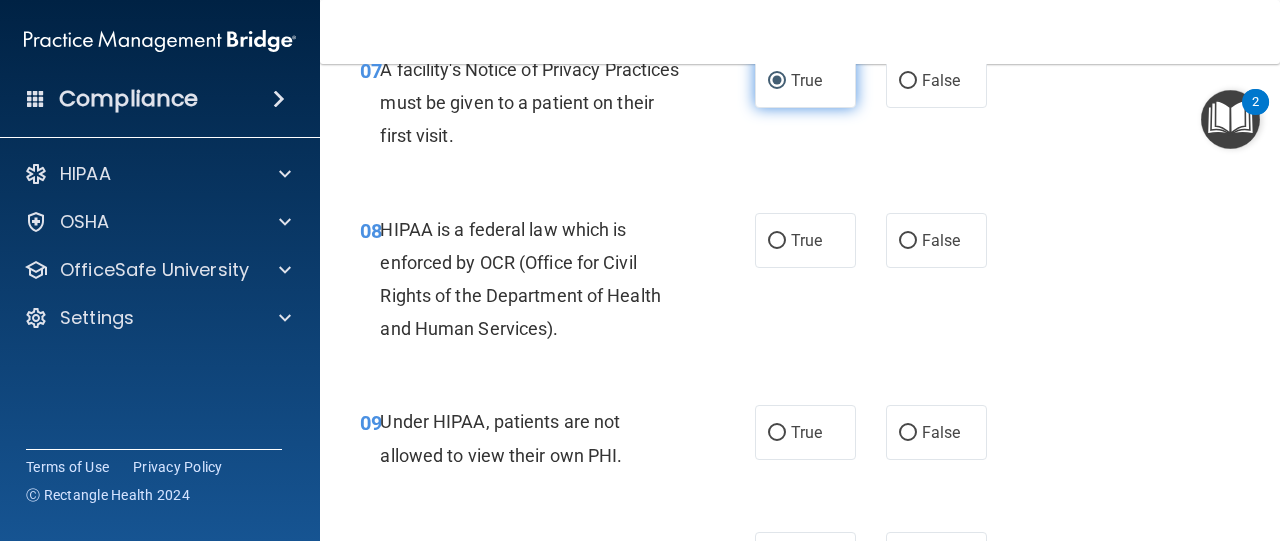 scroll, scrollTop: 1465, scrollLeft: 0, axis: vertical 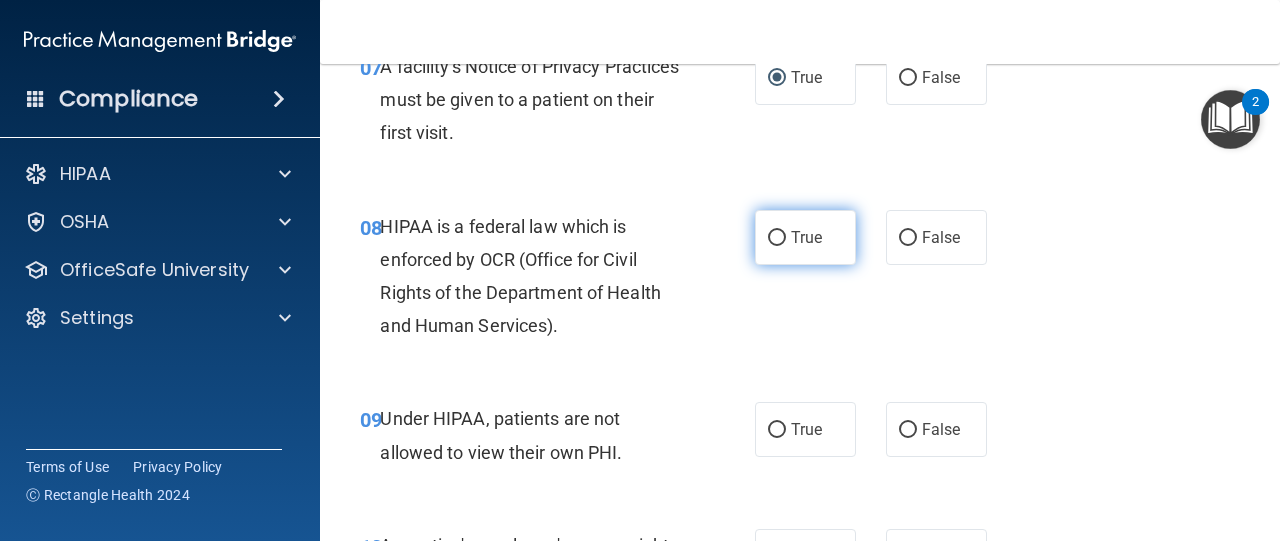 click on "True" at bounding box center [777, 238] 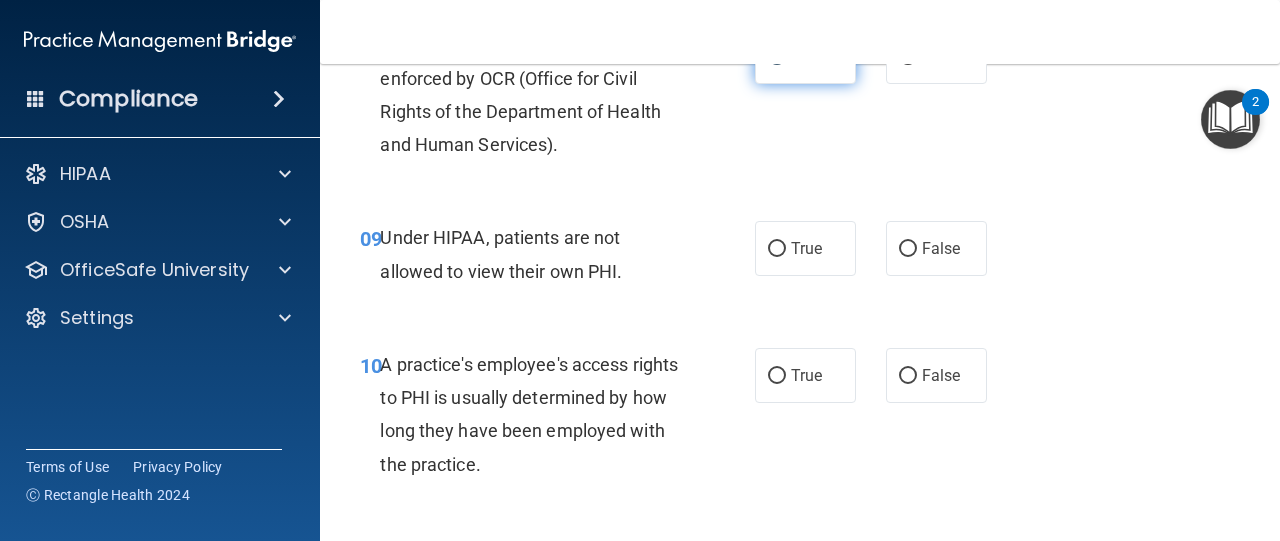 scroll, scrollTop: 1647, scrollLeft: 0, axis: vertical 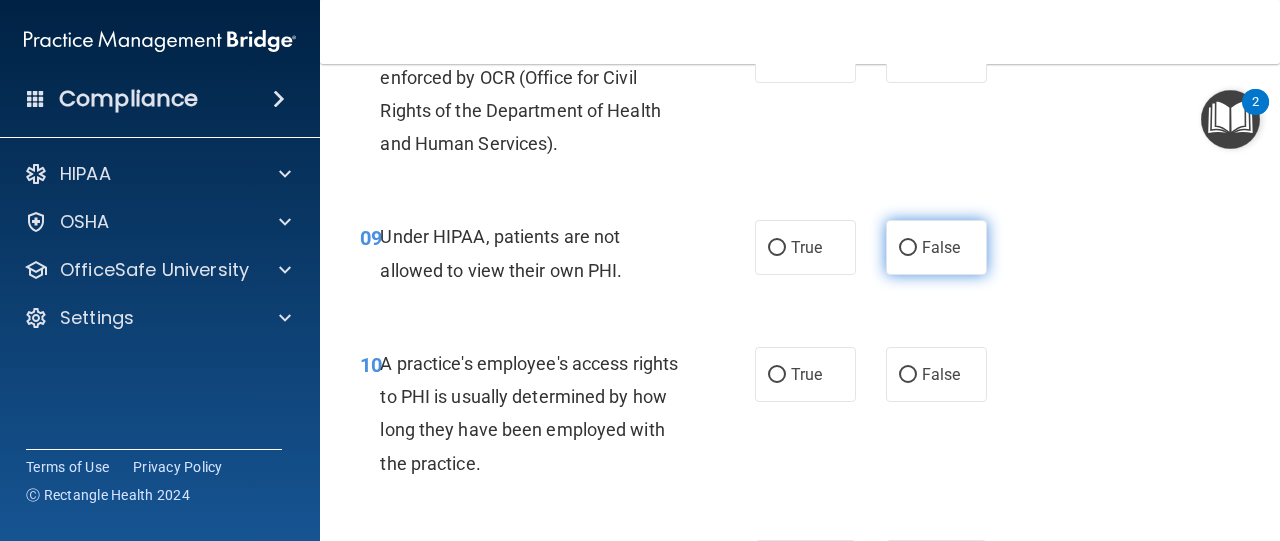 click on "False" at bounding box center (908, 248) 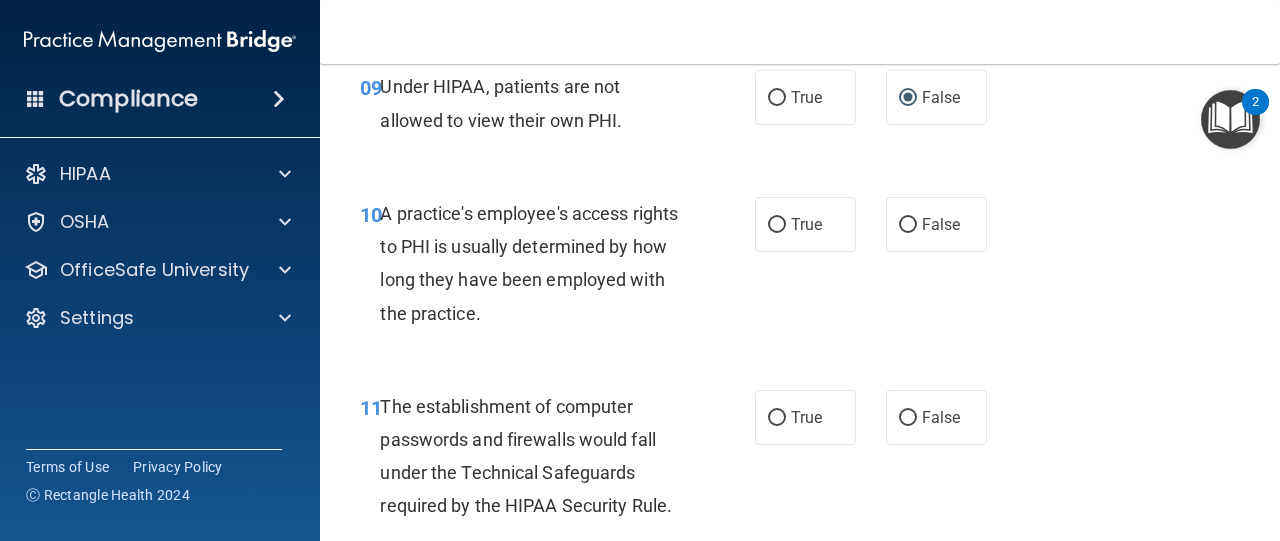 scroll, scrollTop: 1799, scrollLeft: 0, axis: vertical 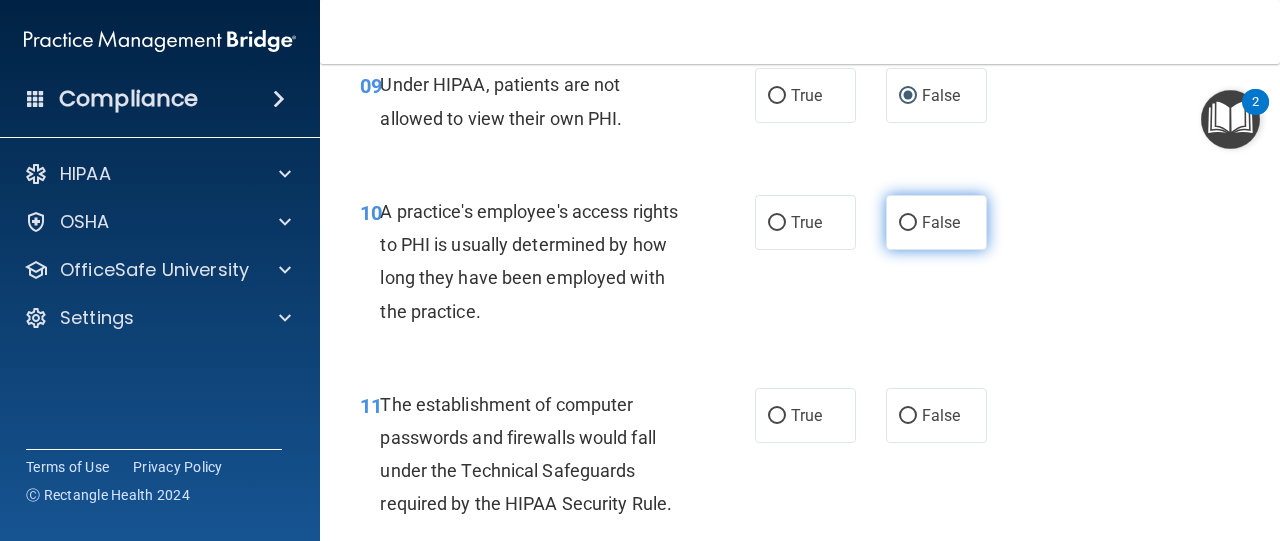 click on "False" at bounding box center (908, 223) 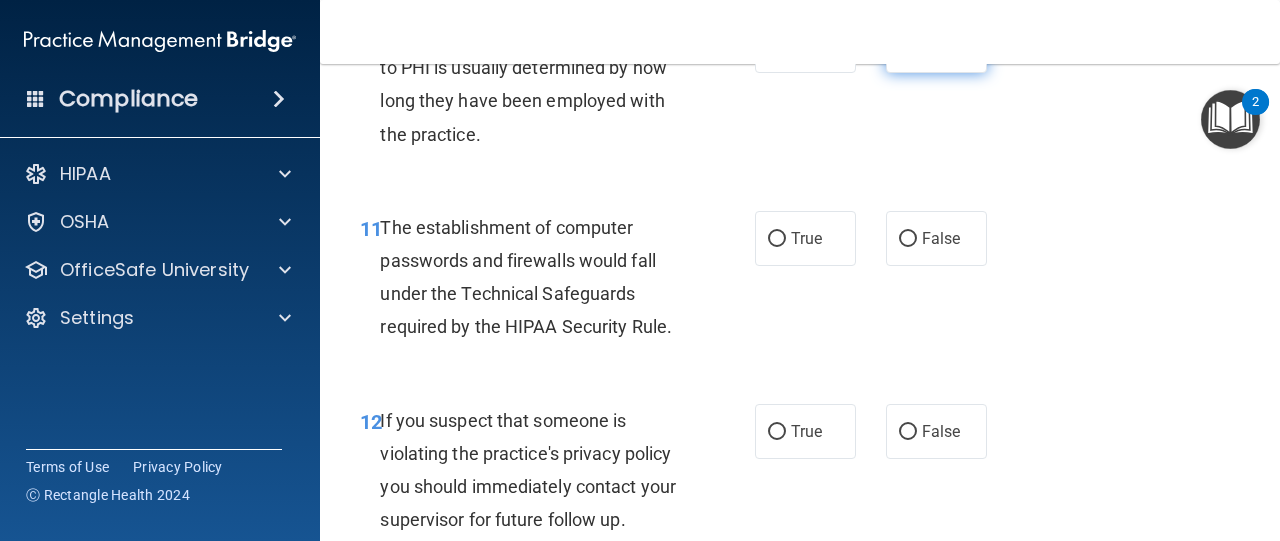scroll, scrollTop: 1979, scrollLeft: 0, axis: vertical 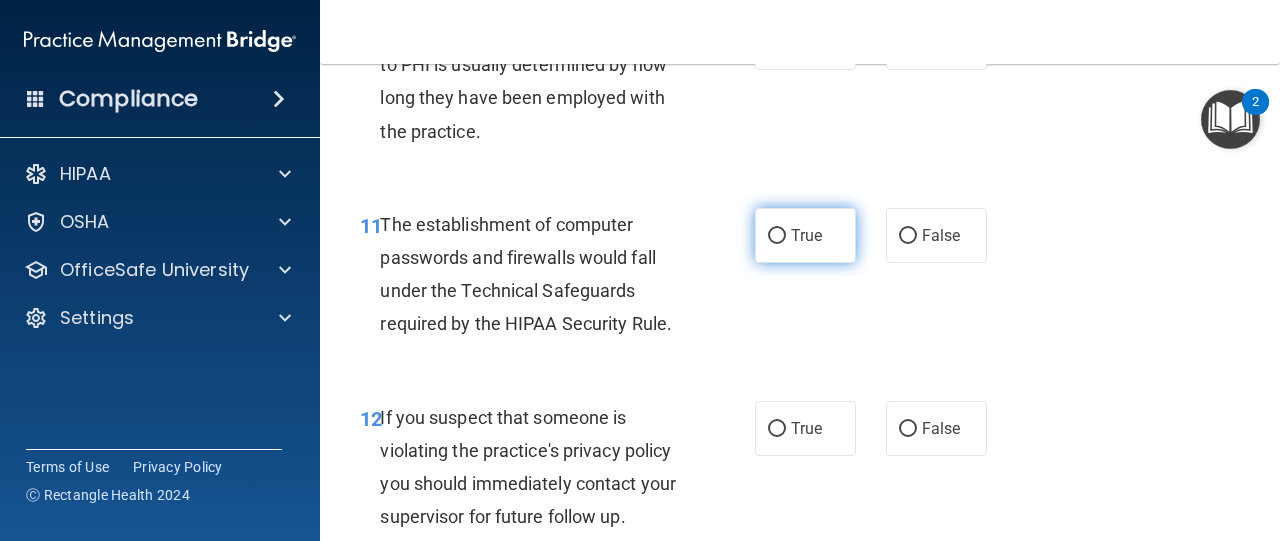 click on "True" at bounding box center [805, 235] 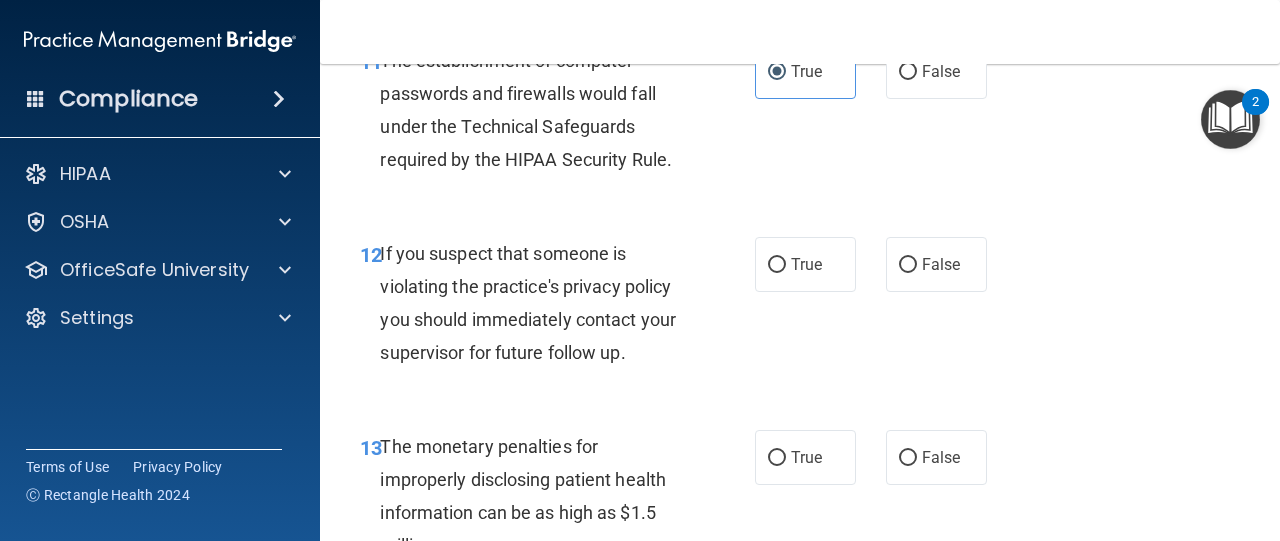 scroll, scrollTop: 2144, scrollLeft: 0, axis: vertical 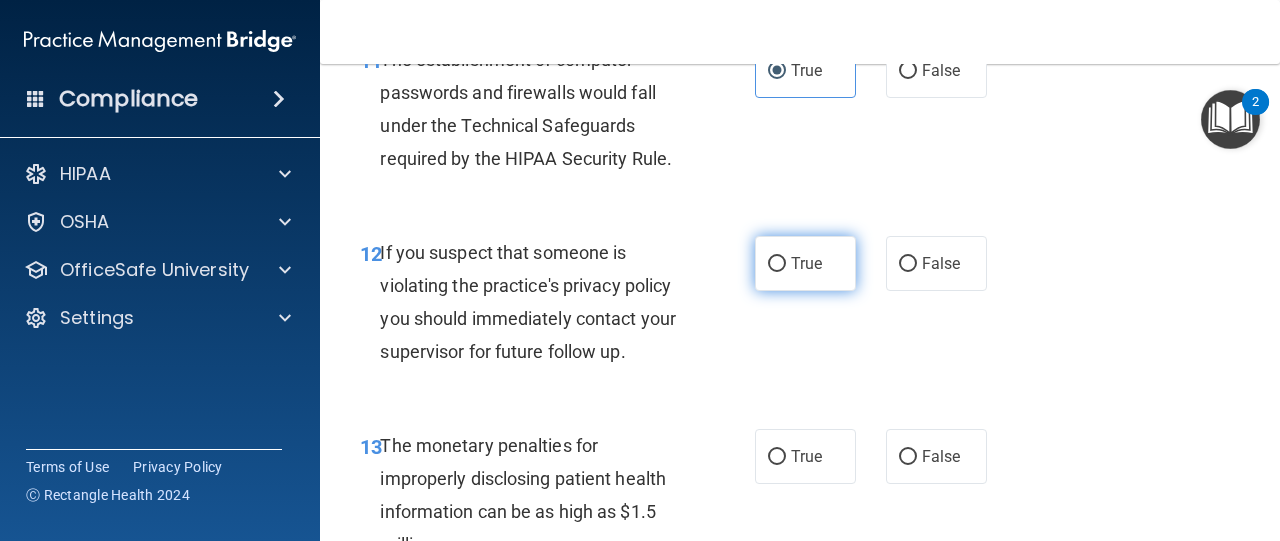 click on "True" at bounding box center (777, 264) 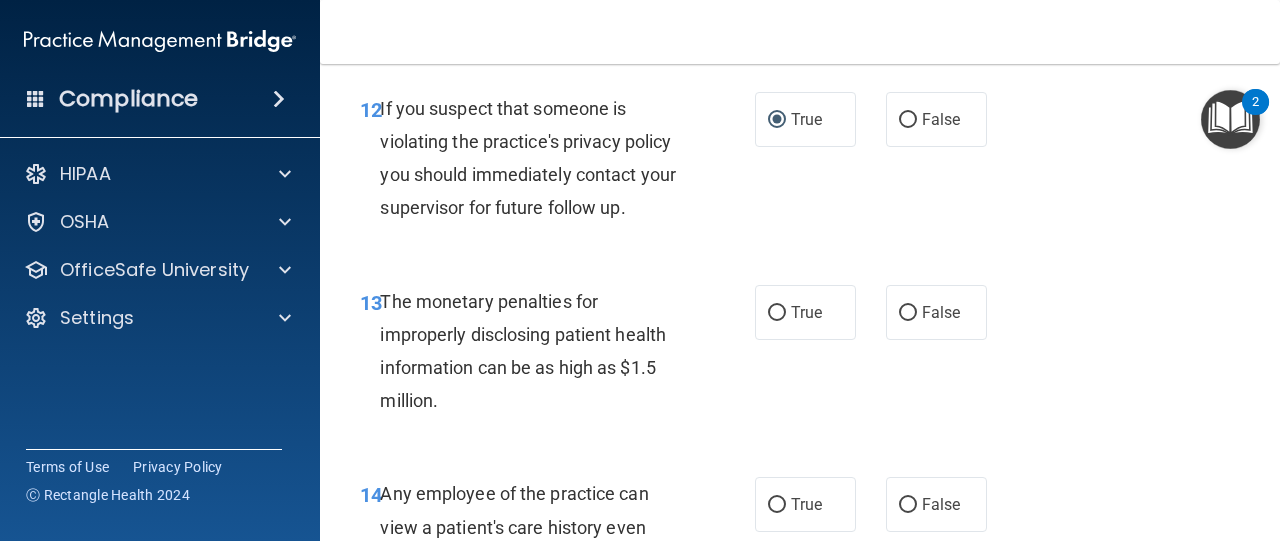 scroll, scrollTop: 2289, scrollLeft: 0, axis: vertical 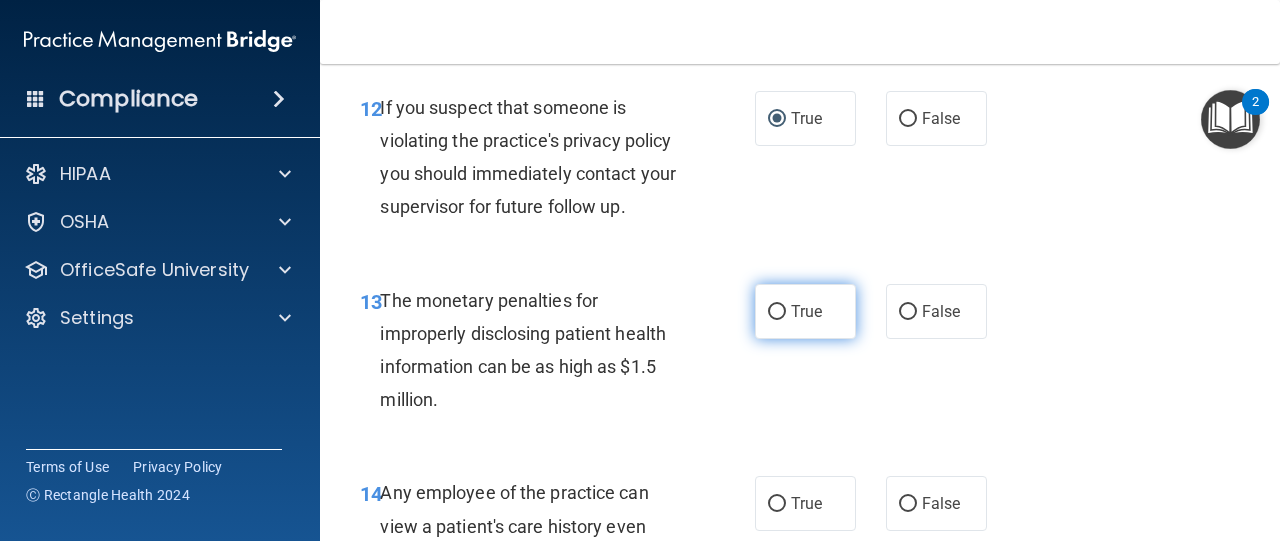 click on "True" at bounding box center (777, 312) 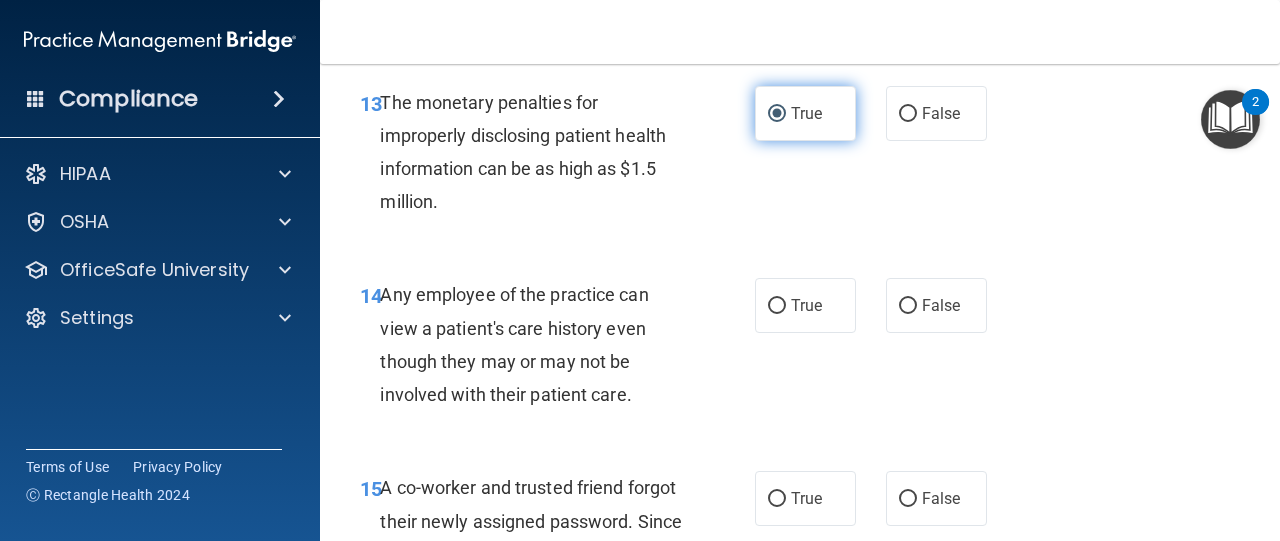 scroll, scrollTop: 2514, scrollLeft: 0, axis: vertical 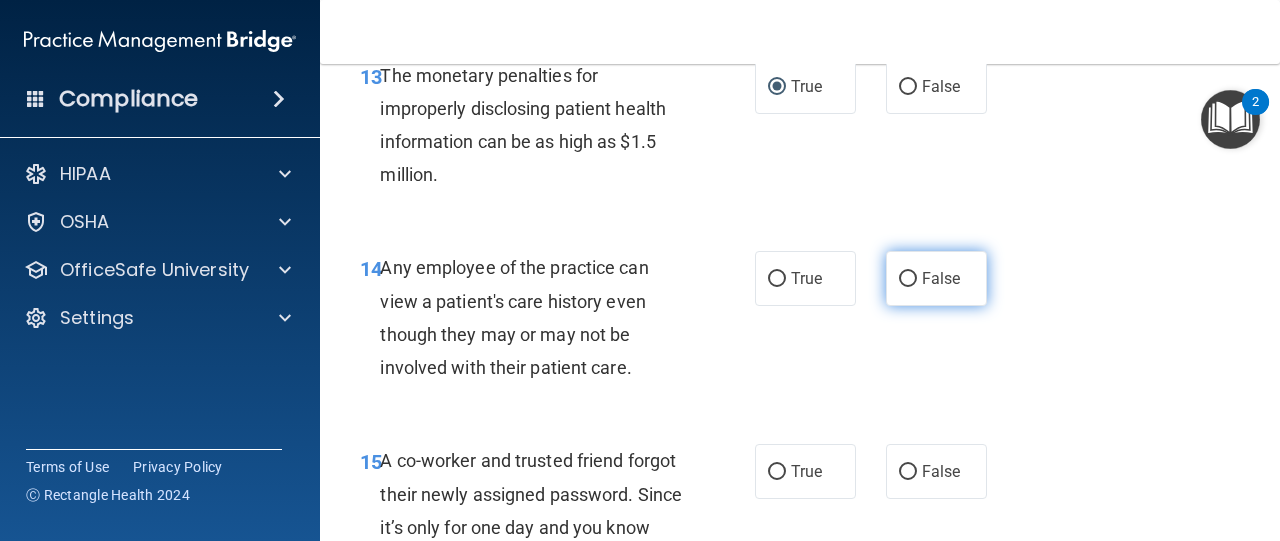 click on "False" at bounding box center (908, 279) 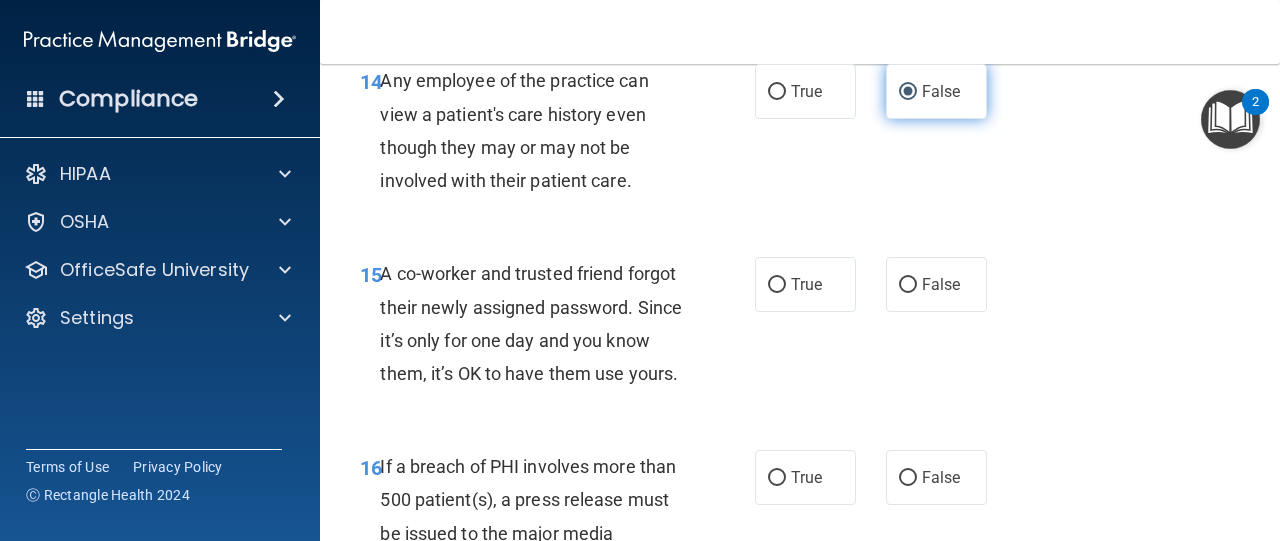 scroll, scrollTop: 2715, scrollLeft: 0, axis: vertical 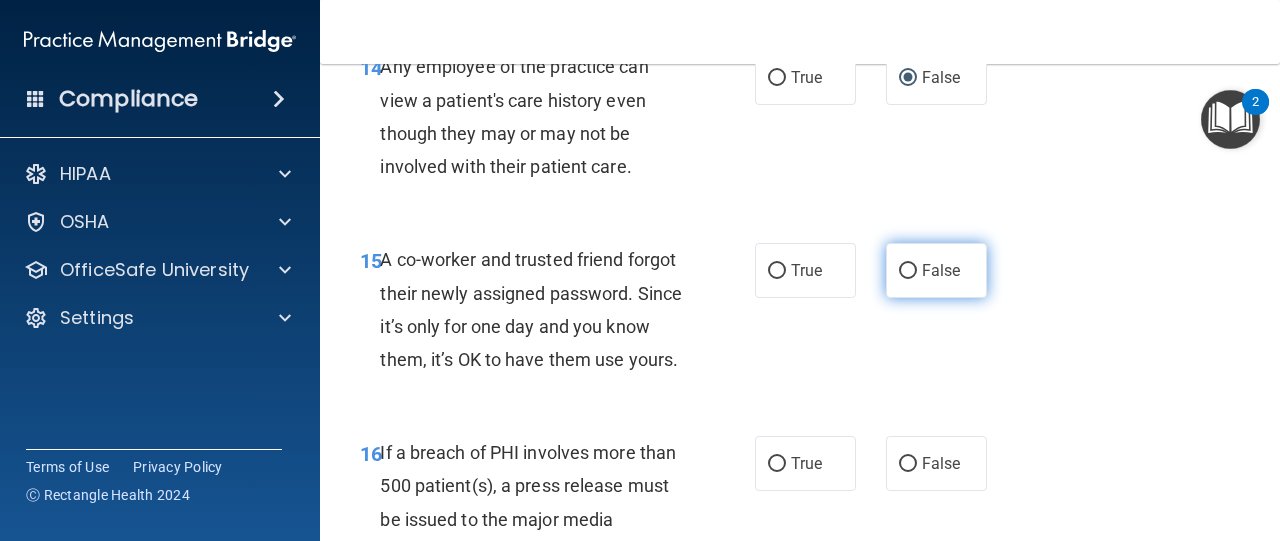 click on "False" at bounding box center (908, 271) 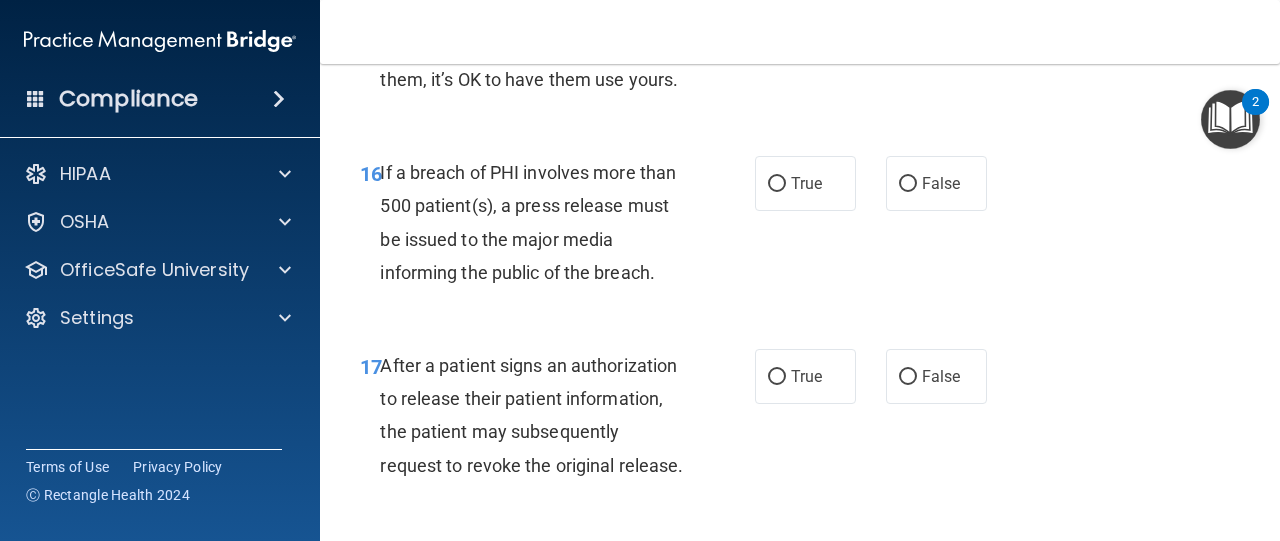scroll, scrollTop: 3005, scrollLeft: 0, axis: vertical 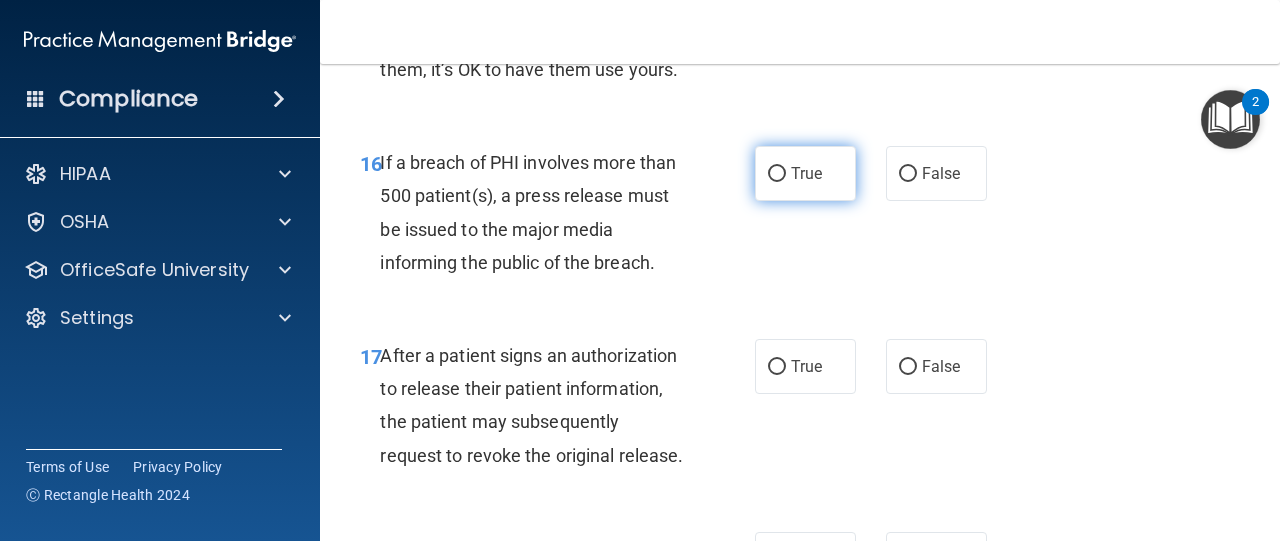 click on "True" at bounding box center [777, 174] 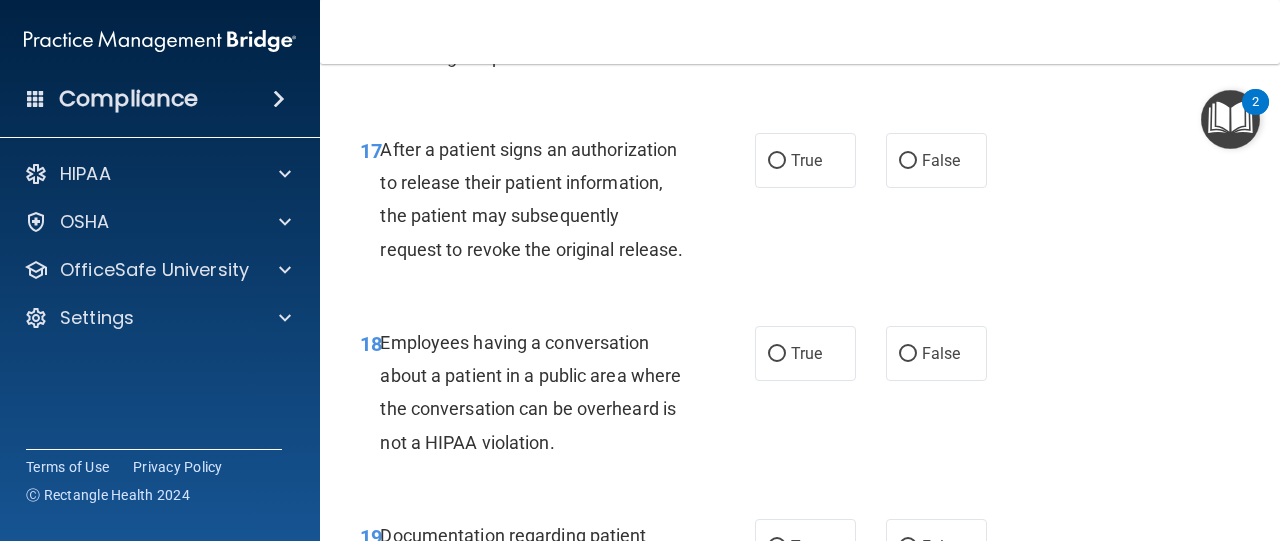 scroll, scrollTop: 3227, scrollLeft: 0, axis: vertical 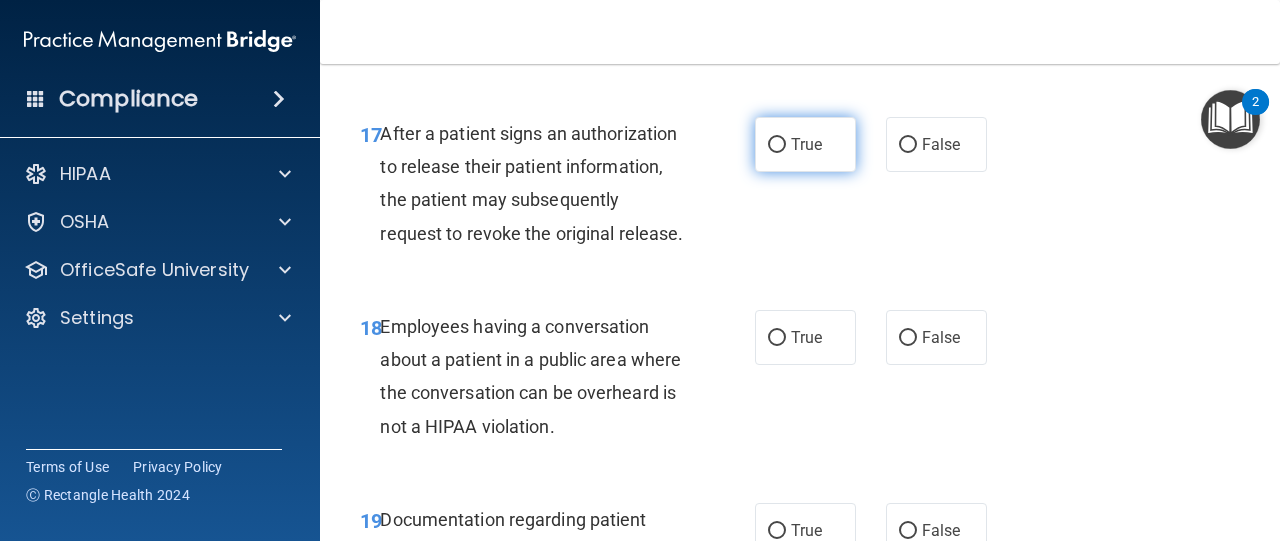 click on "True" at bounding box center [777, 145] 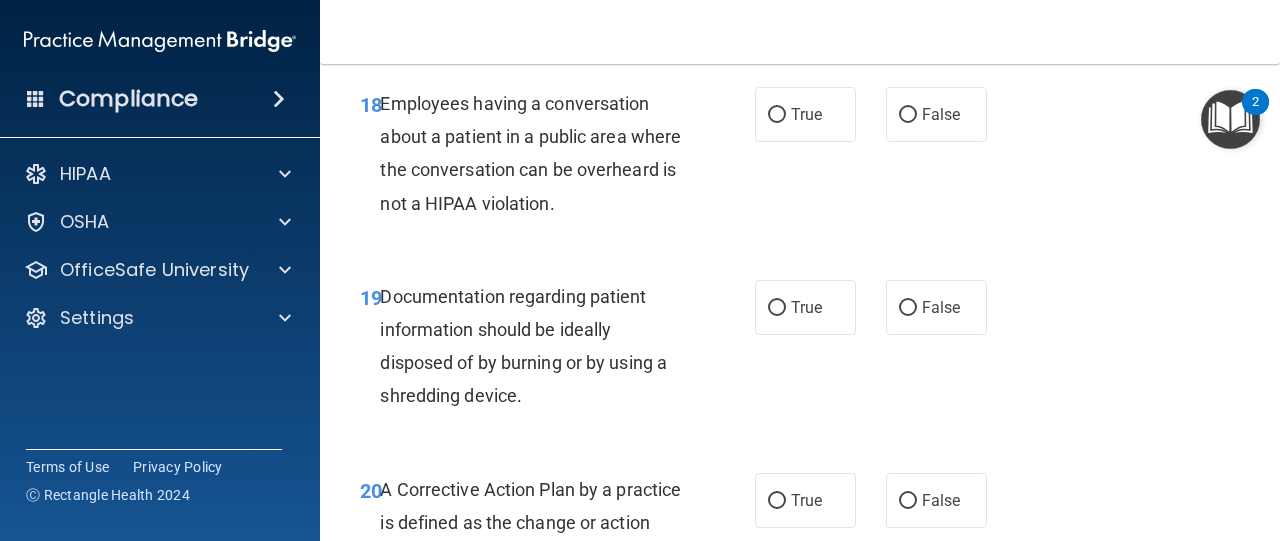 scroll, scrollTop: 3451, scrollLeft: 0, axis: vertical 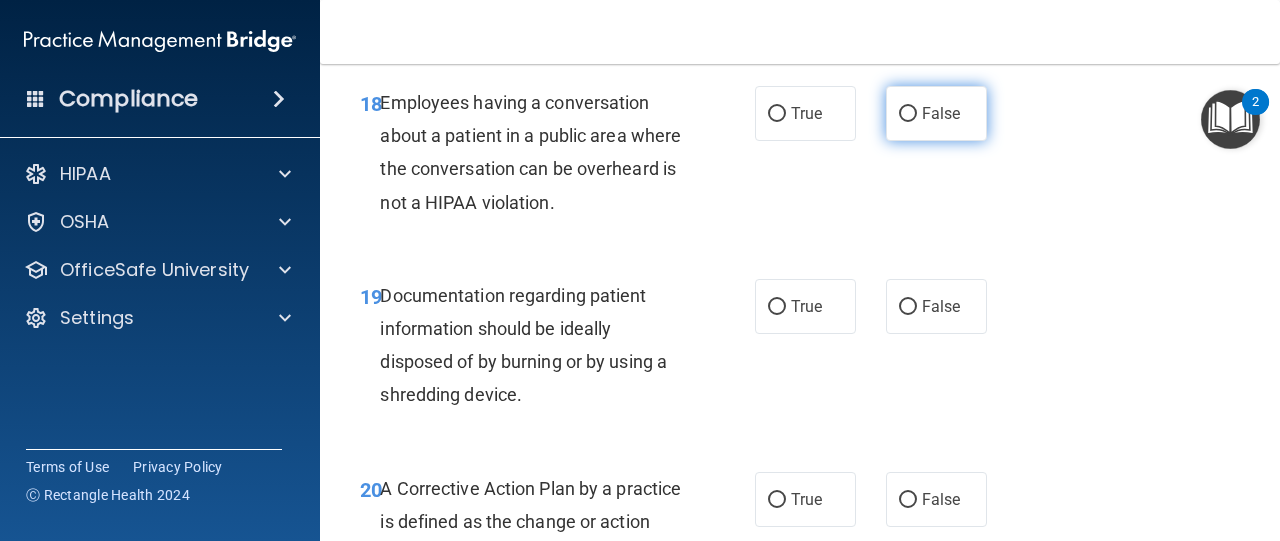 click on "False" at bounding box center [908, 114] 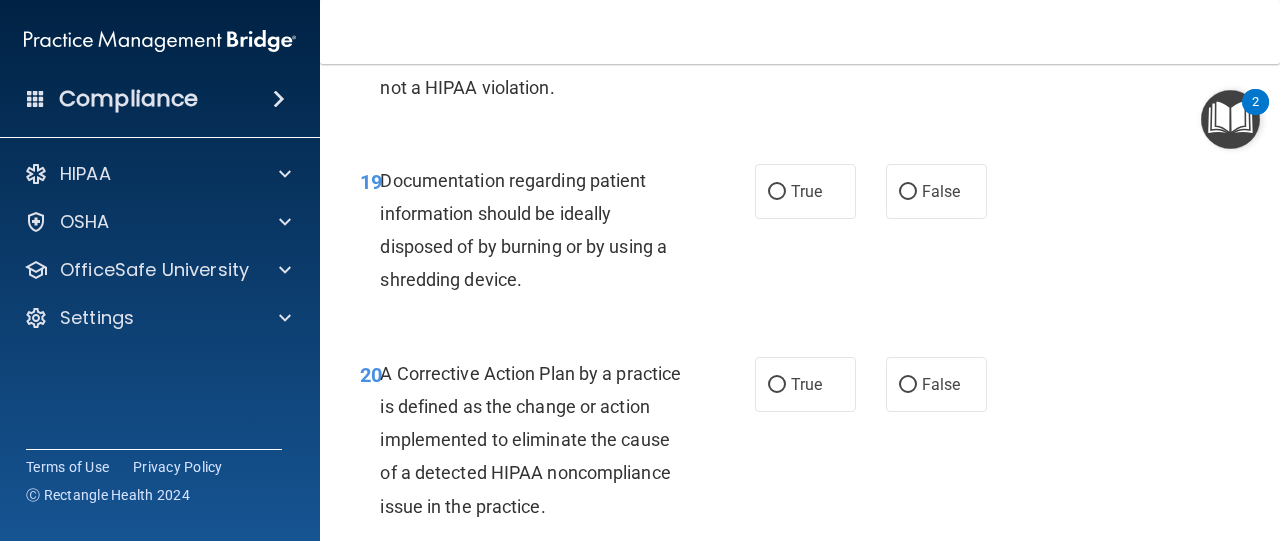 scroll, scrollTop: 3567, scrollLeft: 0, axis: vertical 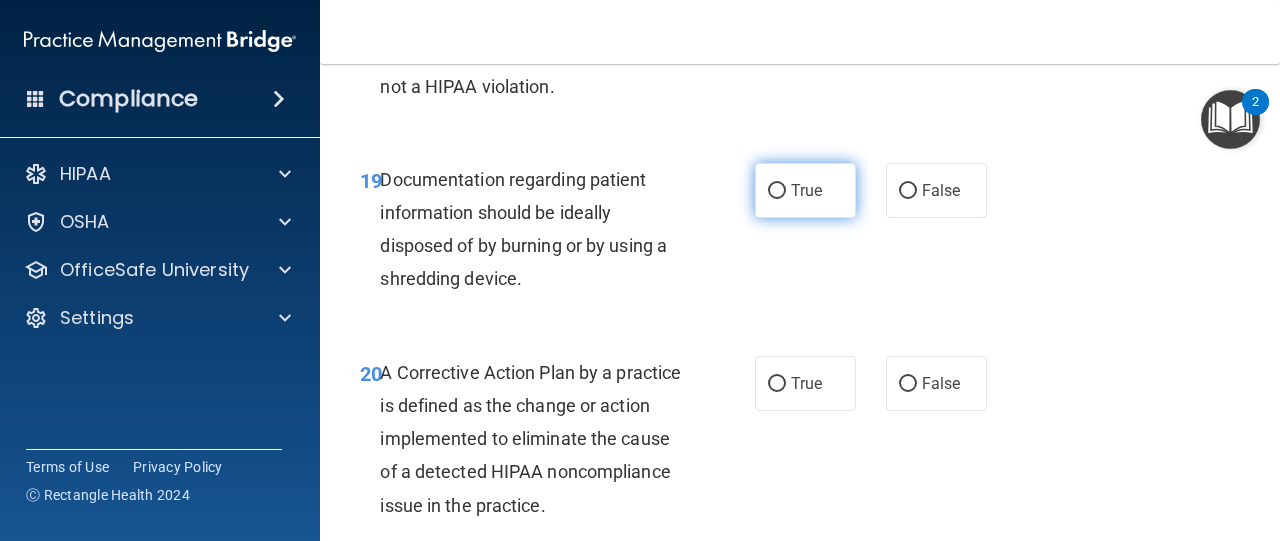 click on "True" at bounding box center (777, 191) 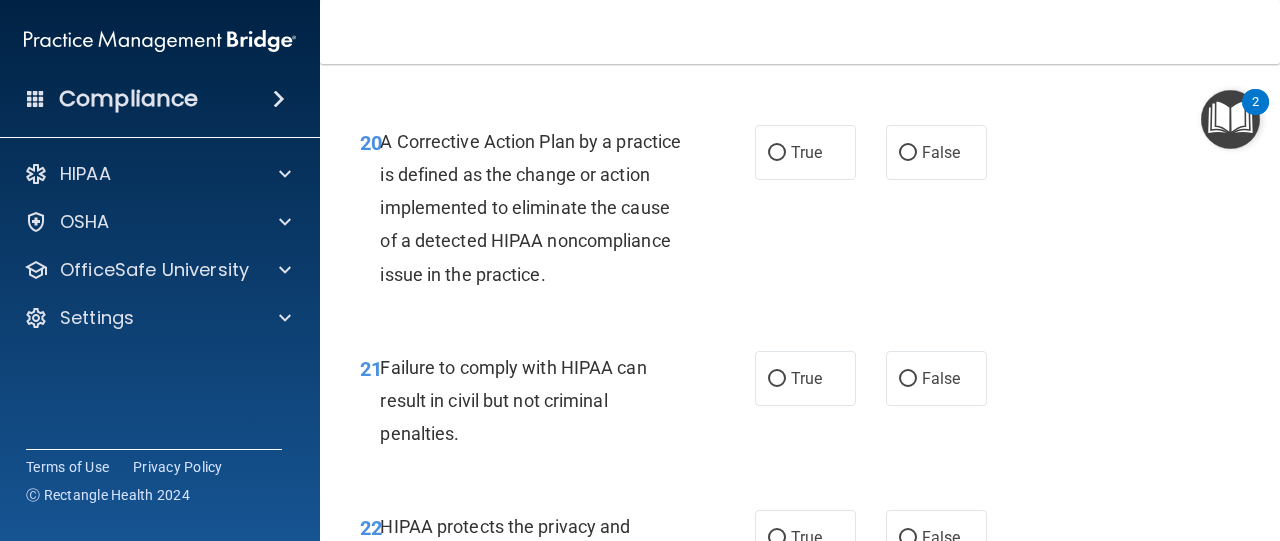 scroll, scrollTop: 3801, scrollLeft: 0, axis: vertical 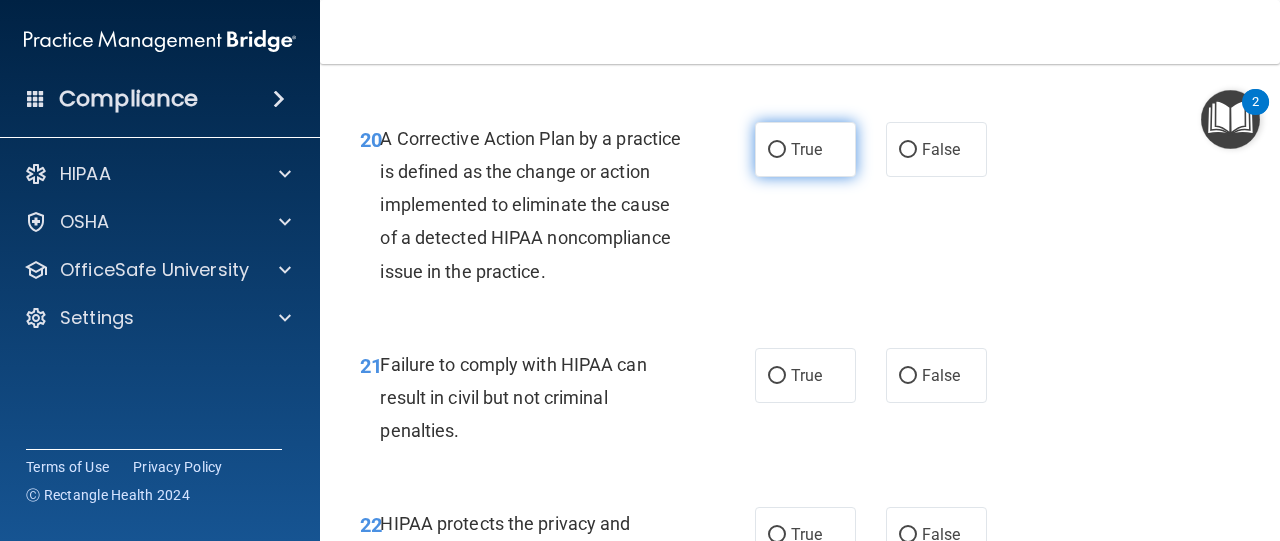 click on "True" at bounding box center (777, 150) 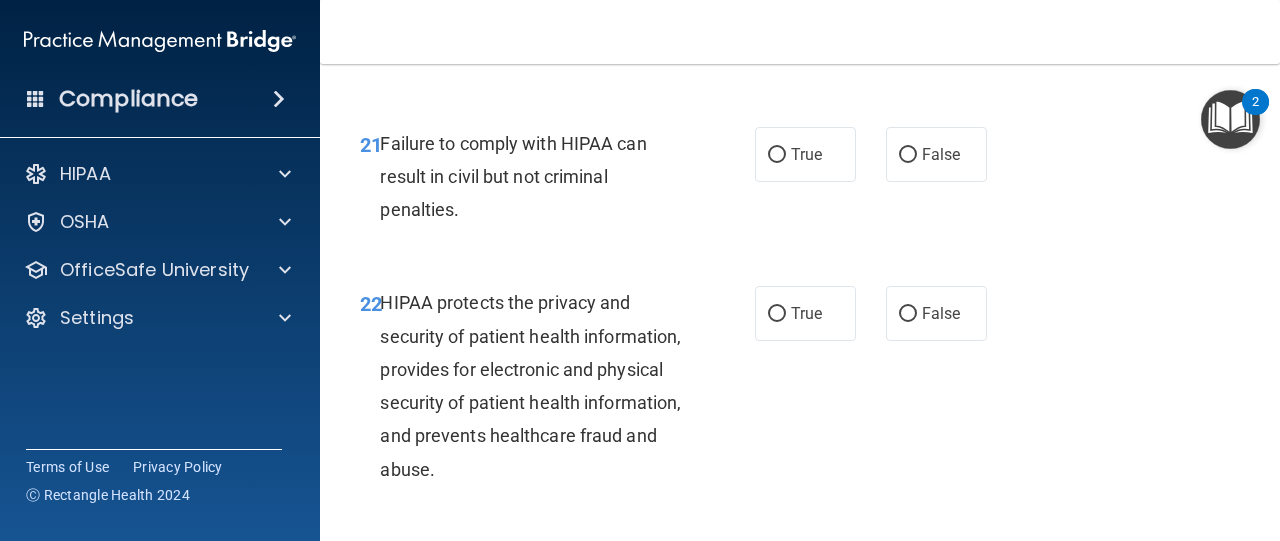 scroll, scrollTop: 4023, scrollLeft: 0, axis: vertical 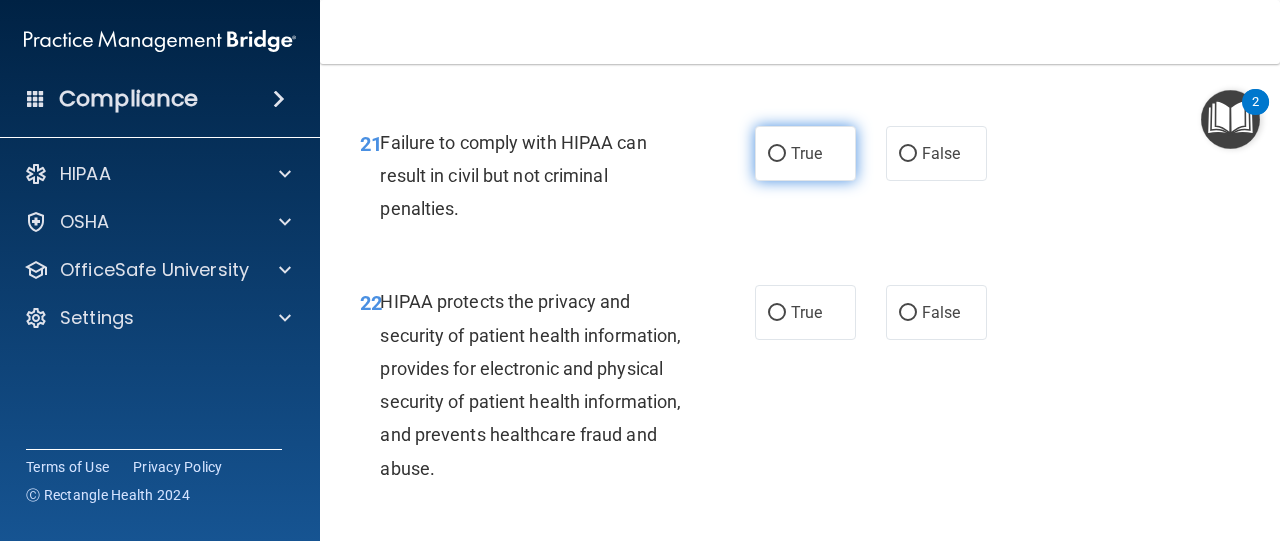 click on "True" at bounding box center (777, 154) 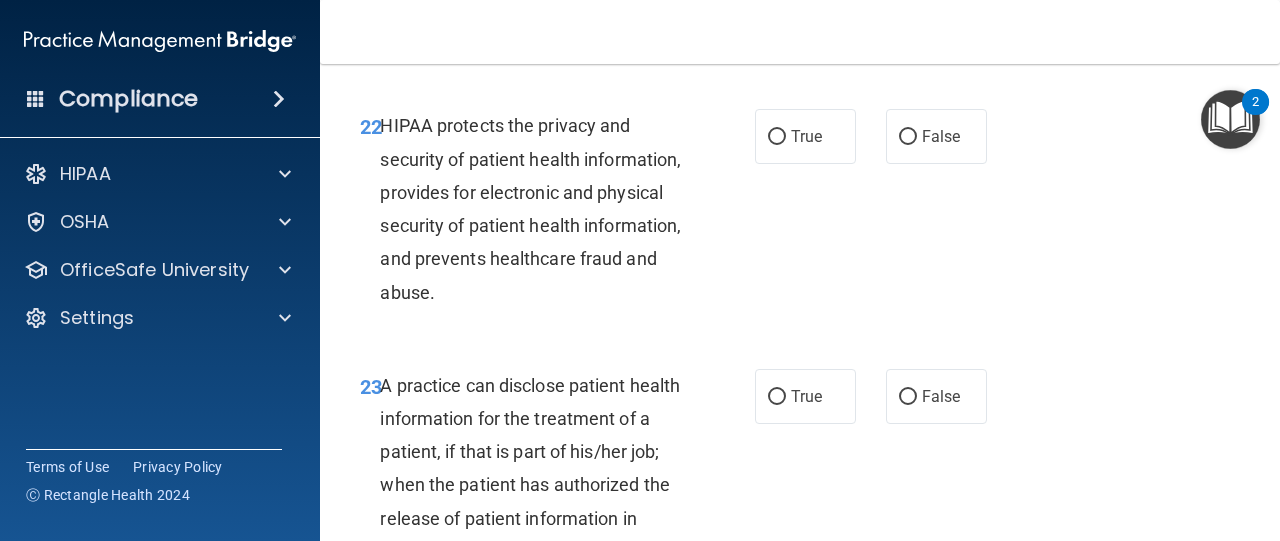 scroll, scrollTop: 4211, scrollLeft: 0, axis: vertical 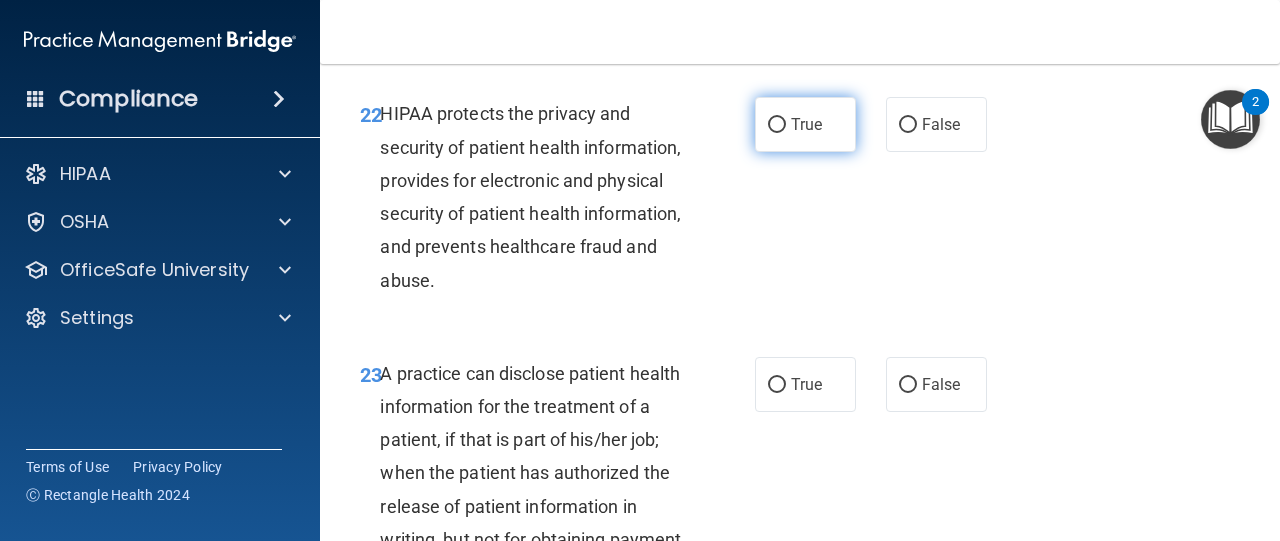 click on "True" at bounding box center [777, 125] 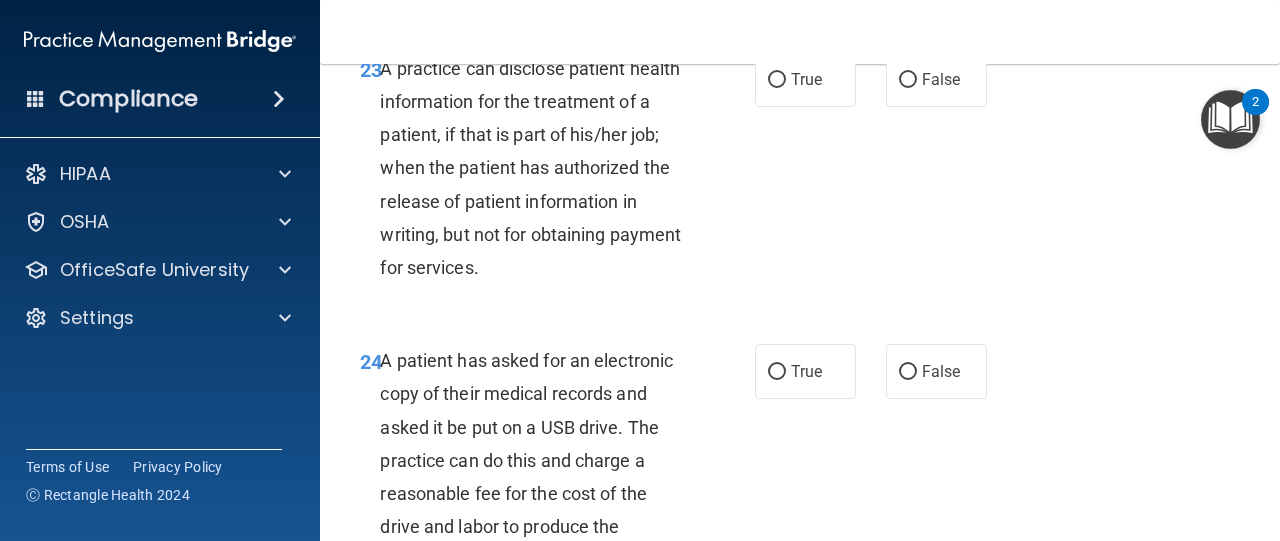 scroll, scrollTop: 4517, scrollLeft: 0, axis: vertical 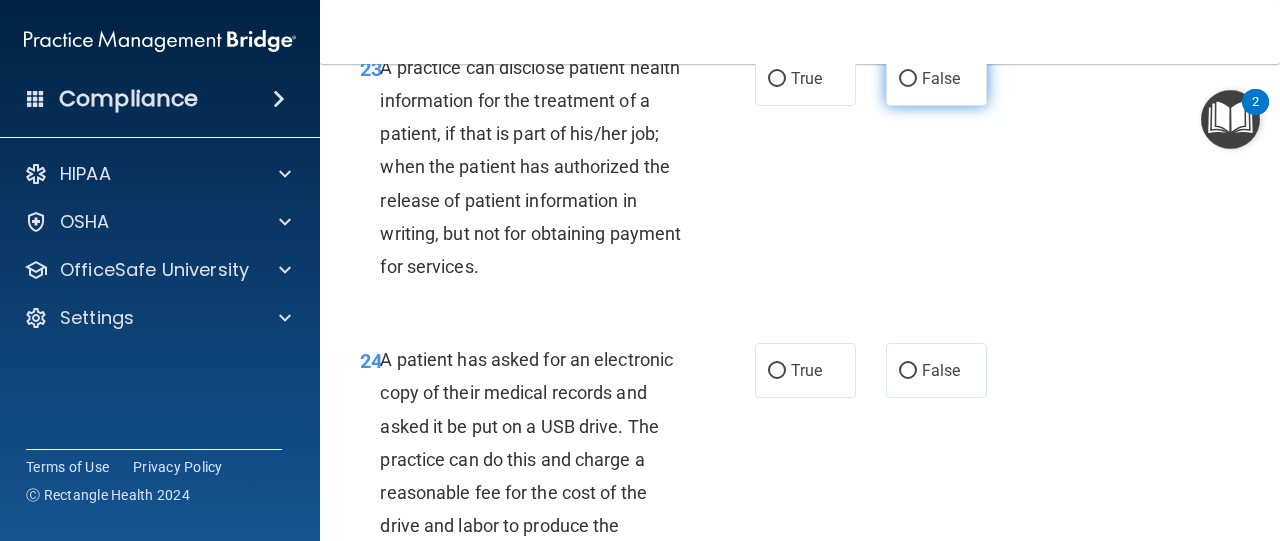 click on "False" at bounding box center (908, 79) 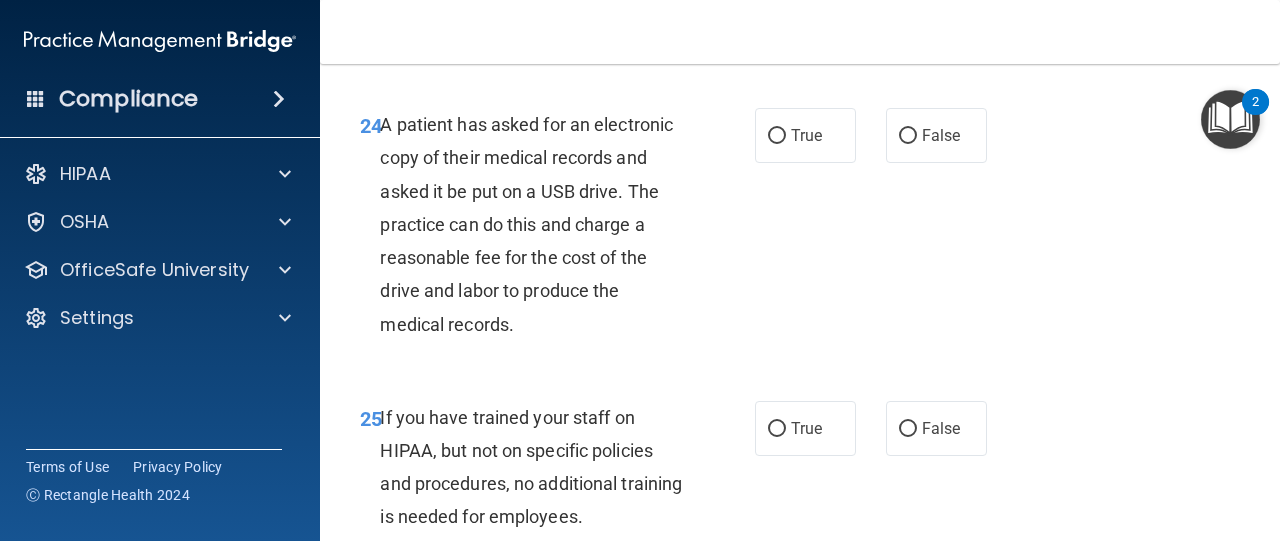 scroll, scrollTop: 4756, scrollLeft: 0, axis: vertical 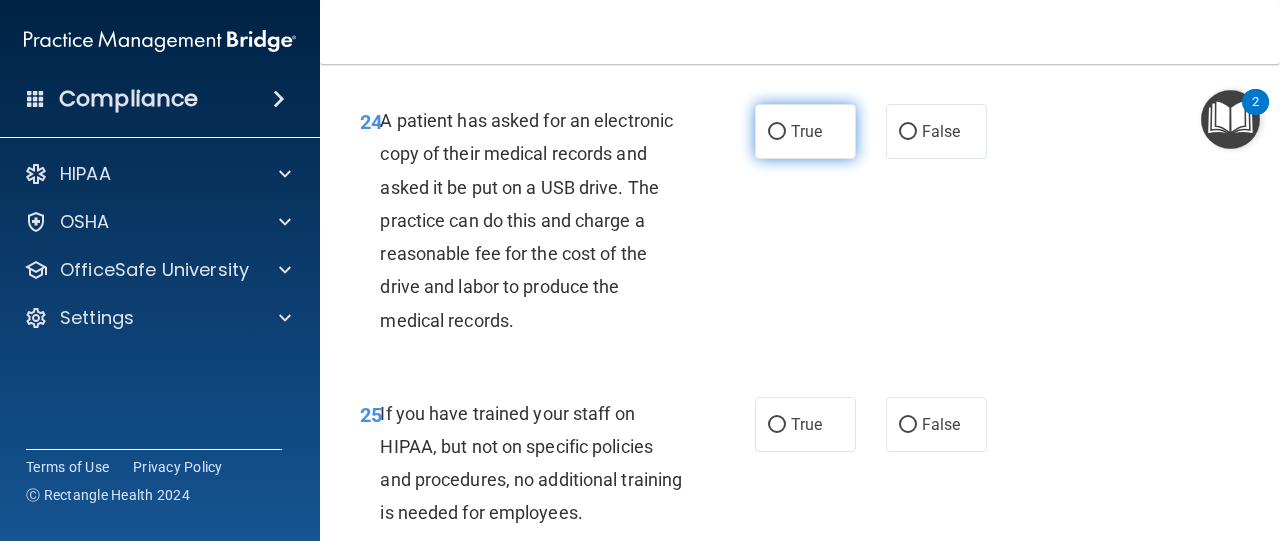 click on "True" at bounding box center (777, 132) 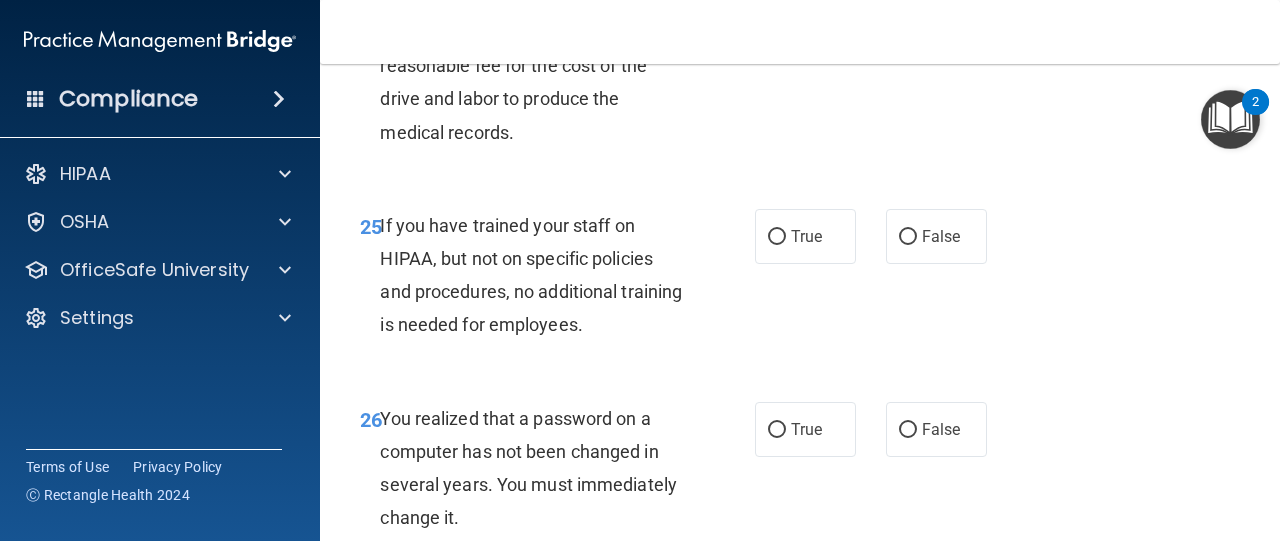 scroll, scrollTop: 4957, scrollLeft: 0, axis: vertical 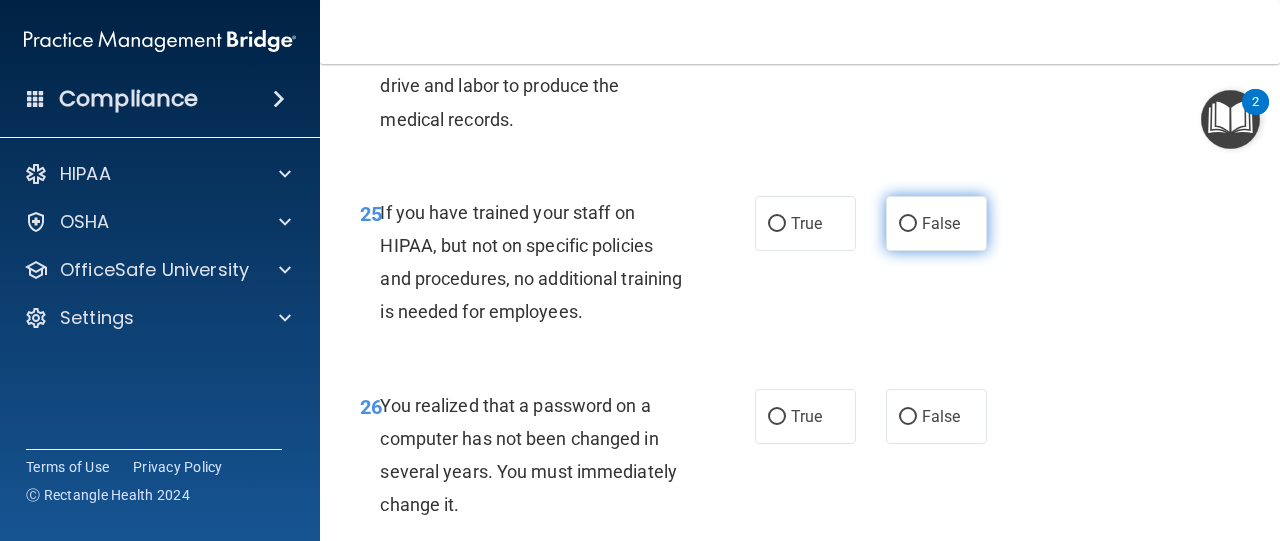 click on "False" at bounding box center [908, 224] 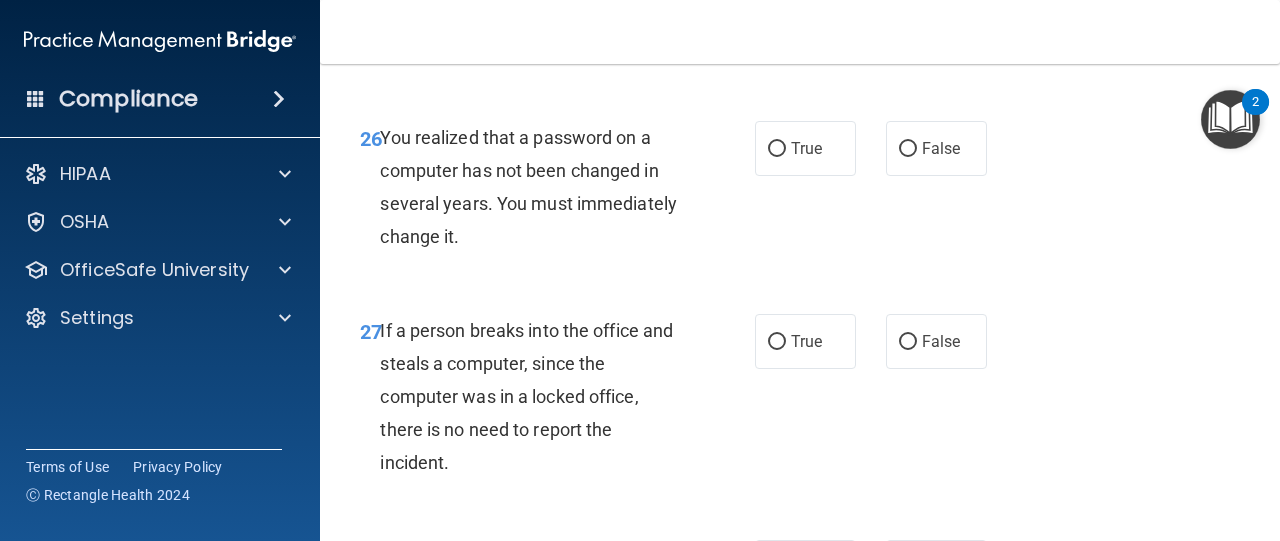 scroll, scrollTop: 5246, scrollLeft: 0, axis: vertical 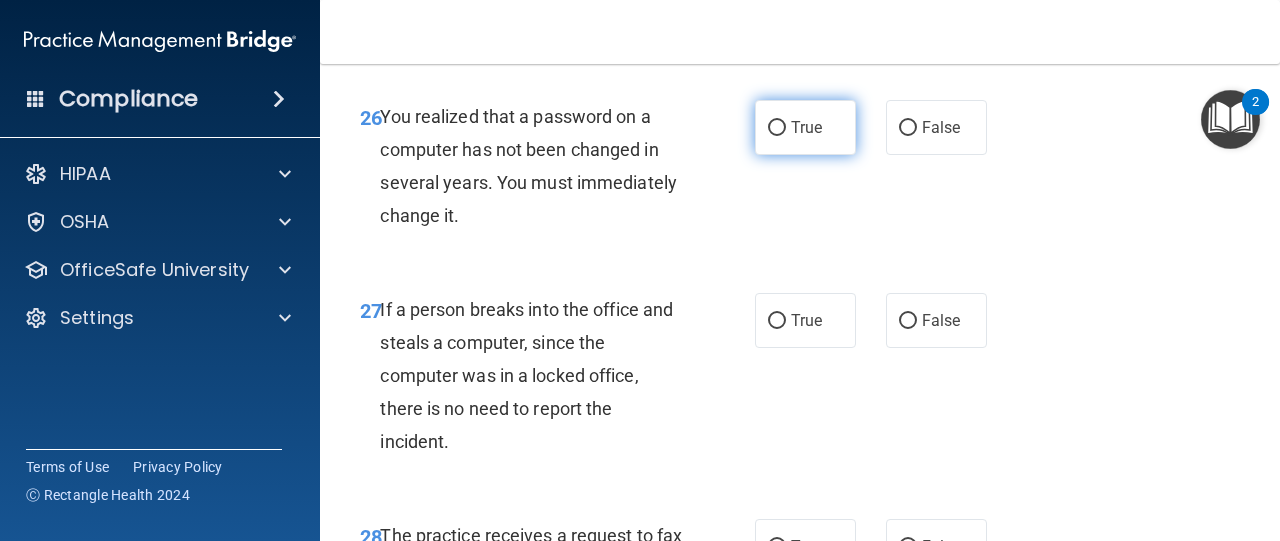 click on "True" at bounding box center [777, 128] 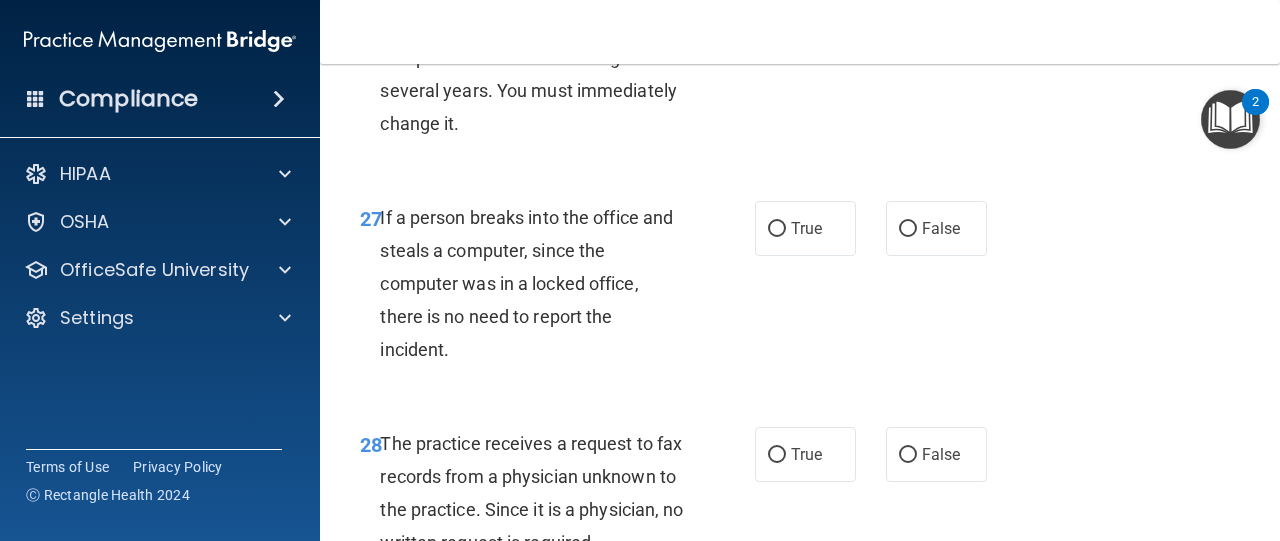 scroll, scrollTop: 5345, scrollLeft: 0, axis: vertical 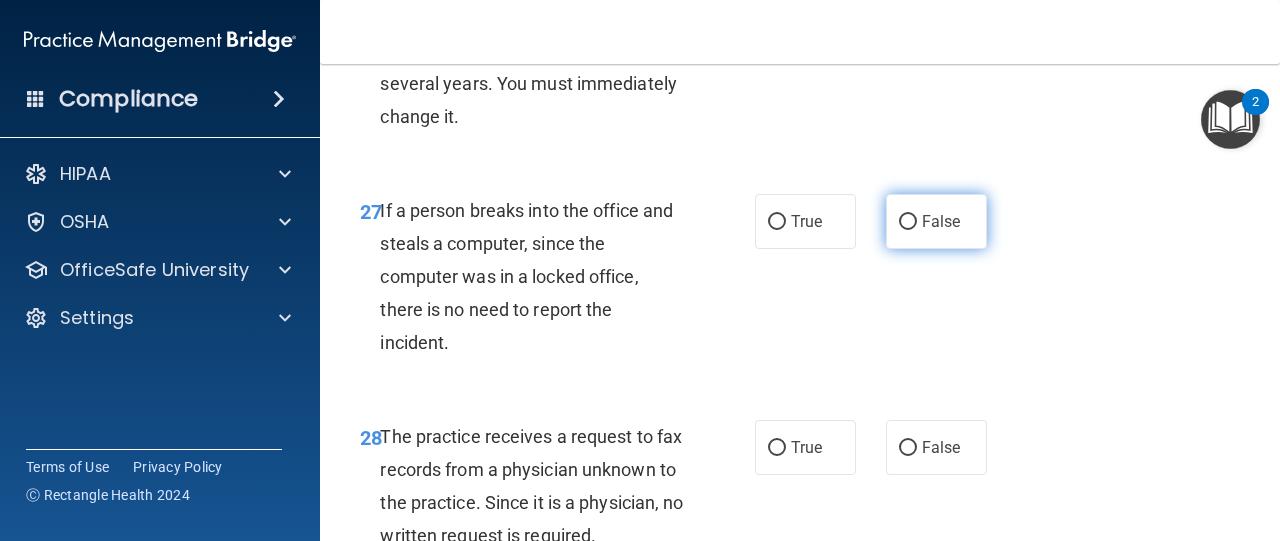 click on "False" at bounding box center [908, 222] 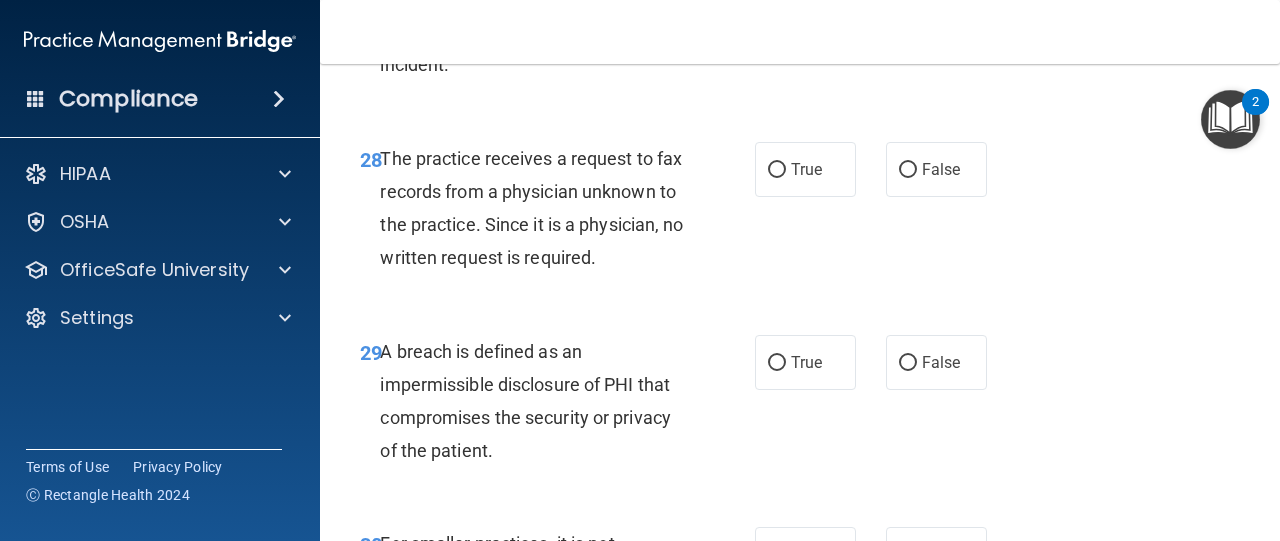 scroll, scrollTop: 5625, scrollLeft: 0, axis: vertical 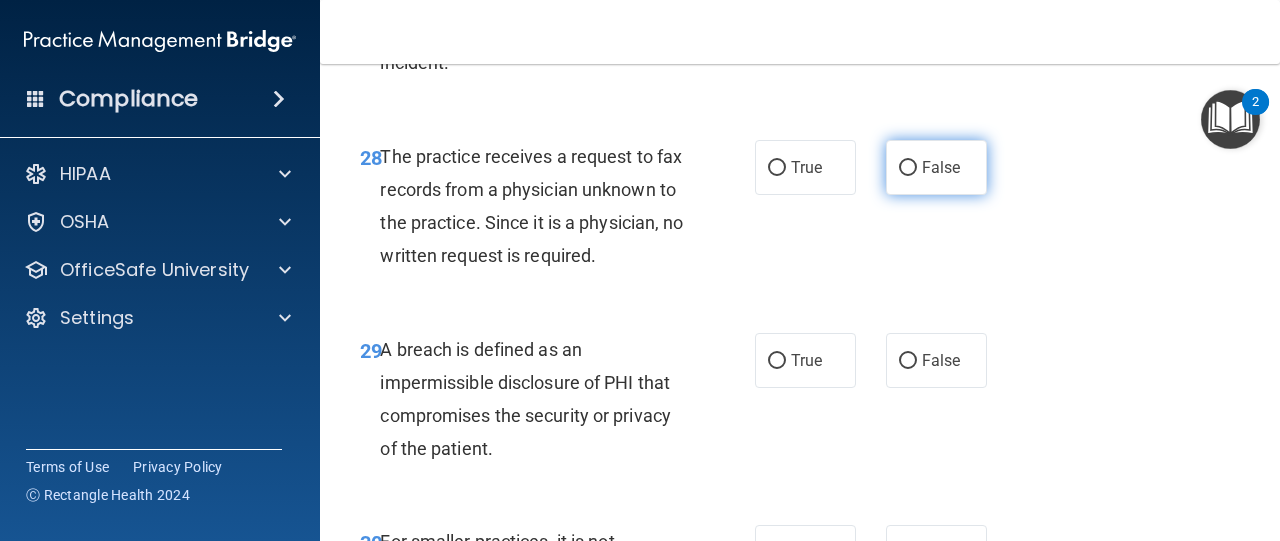 click on "False" at bounding box center [908, 168] 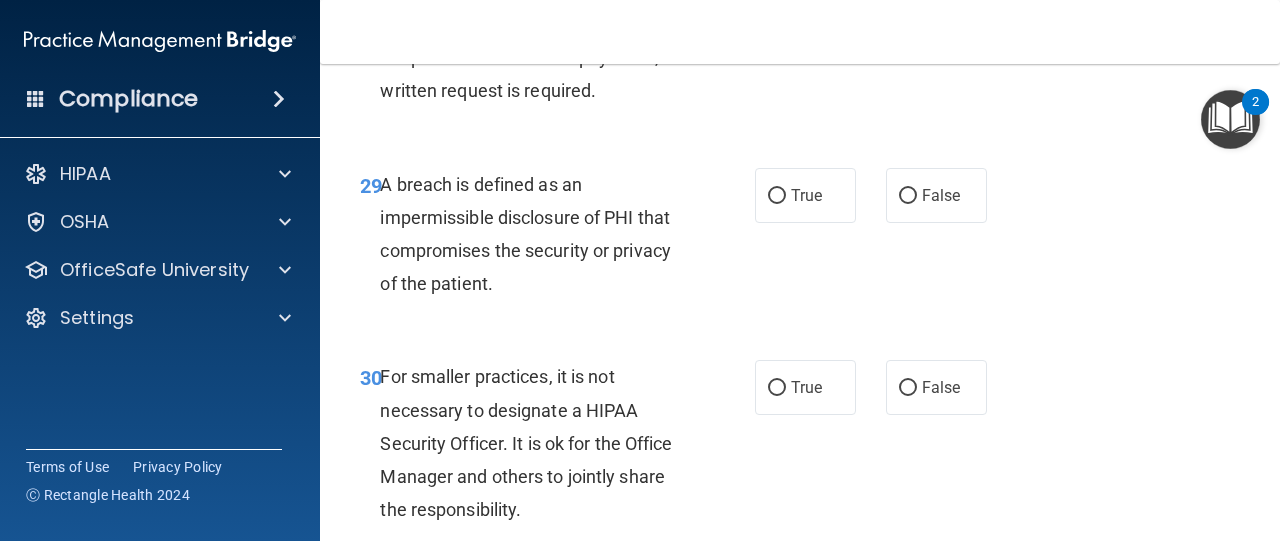 scroll, scrollTop: 5791, scrollLeft: 0, axis: vertical 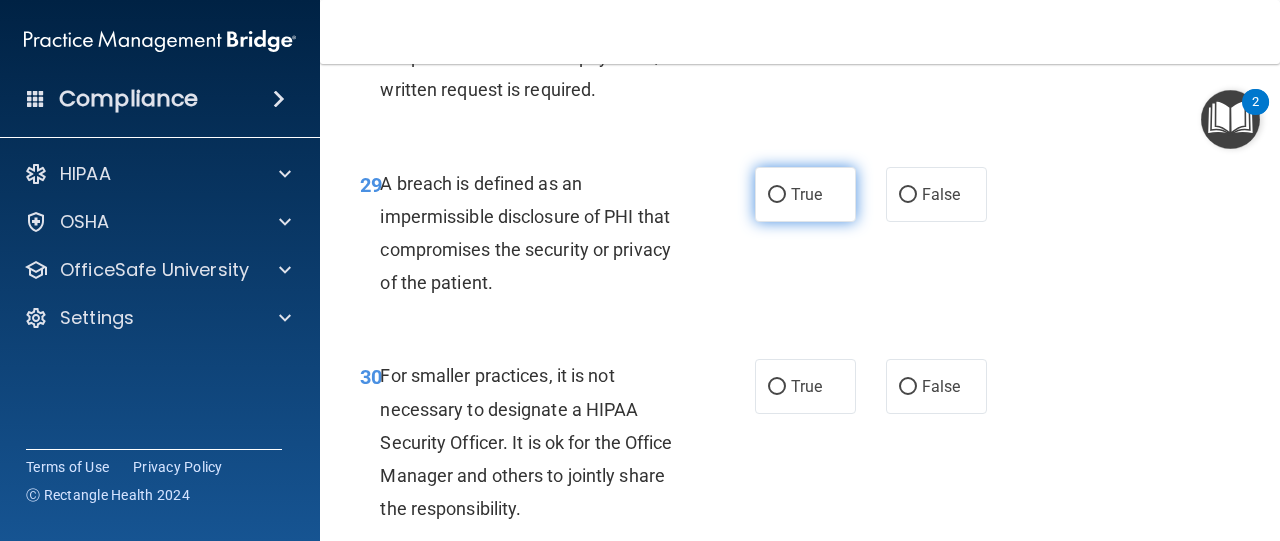 click on "True" at bounding box center (777, 195) 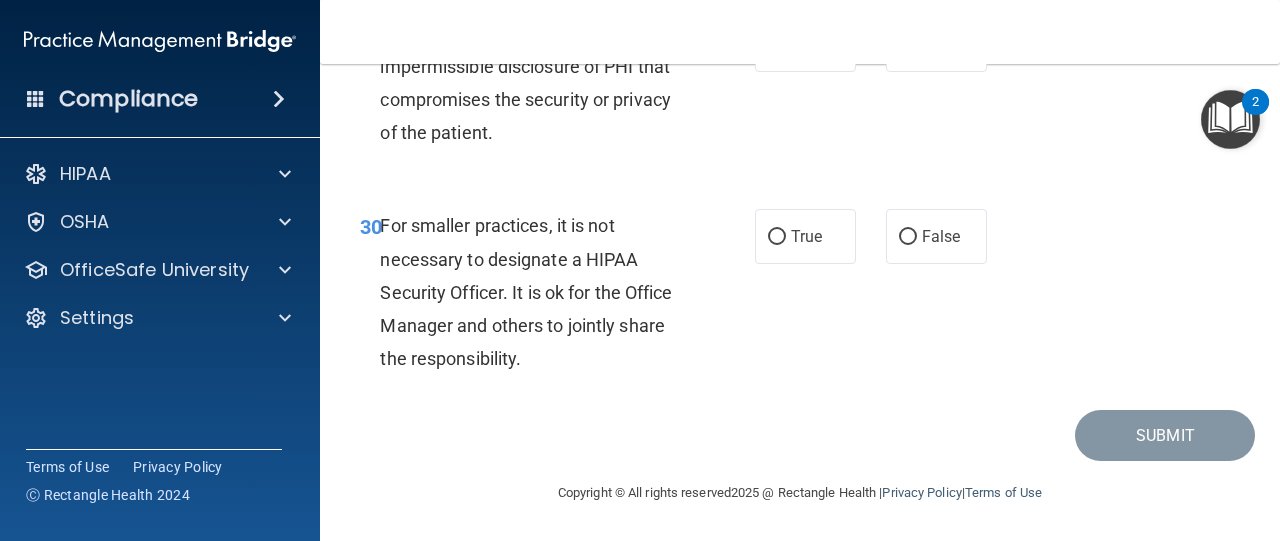 scroll, scrollTop: 6035, scrollLeft: 0, axis: vertical 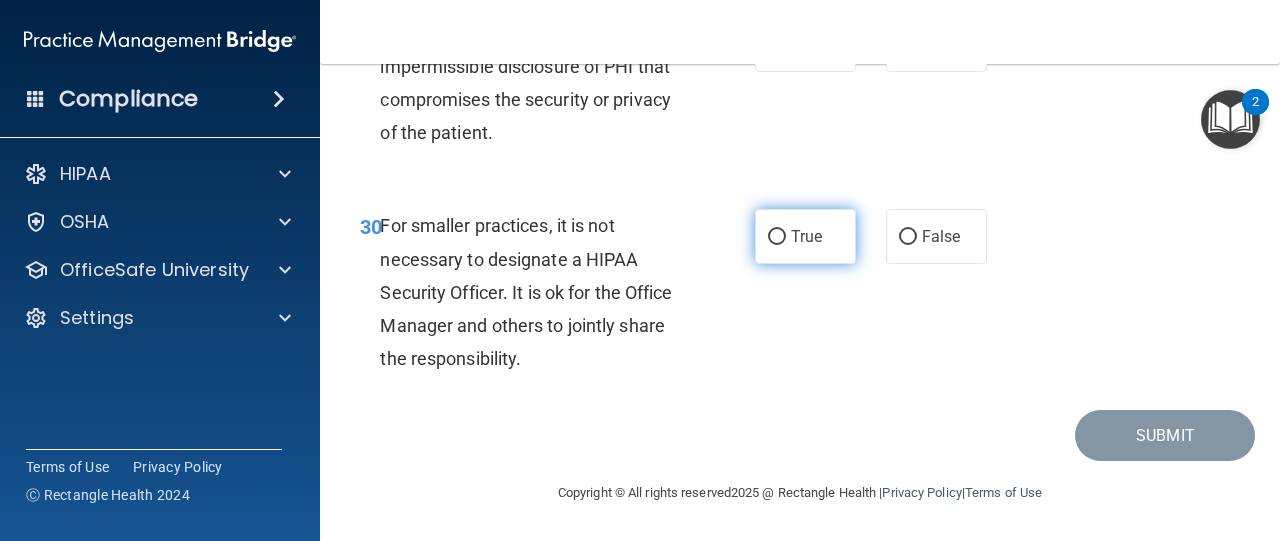 click on "True" at bounding box center (777, 237) 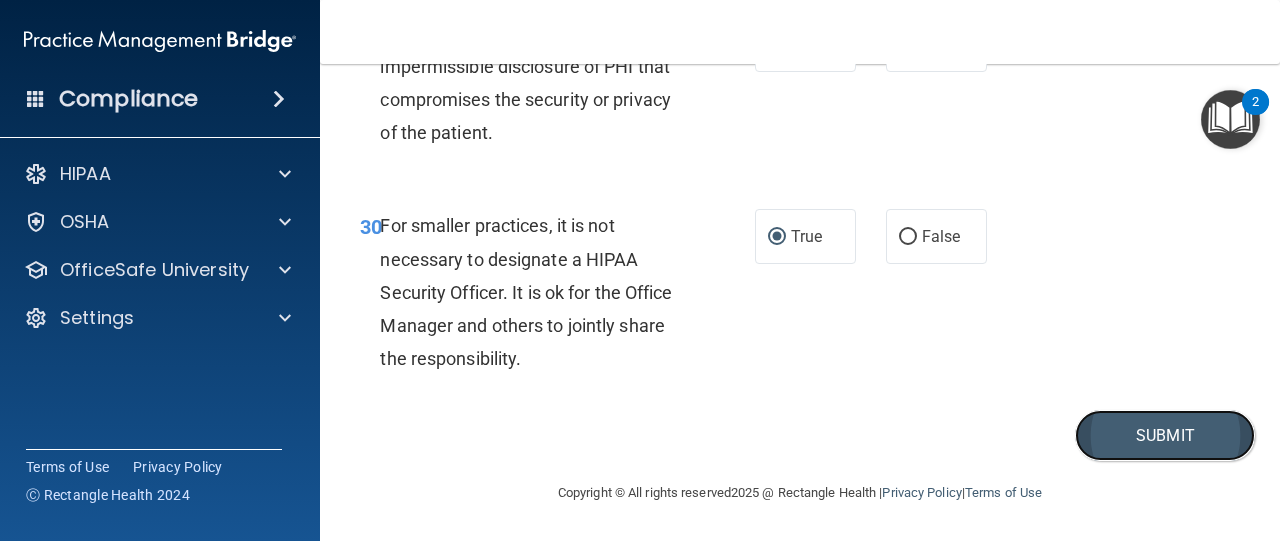 click on "Submit" at bounding box center [1165, 435] 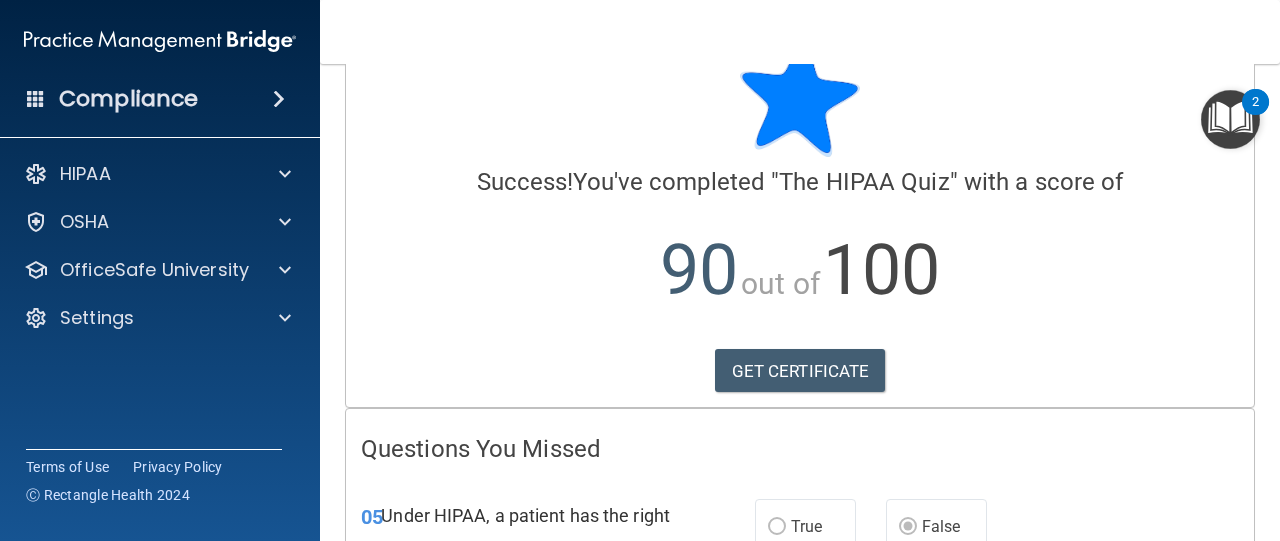 scroll, scrollTop: 0, scrollLeft: 0, axis: both 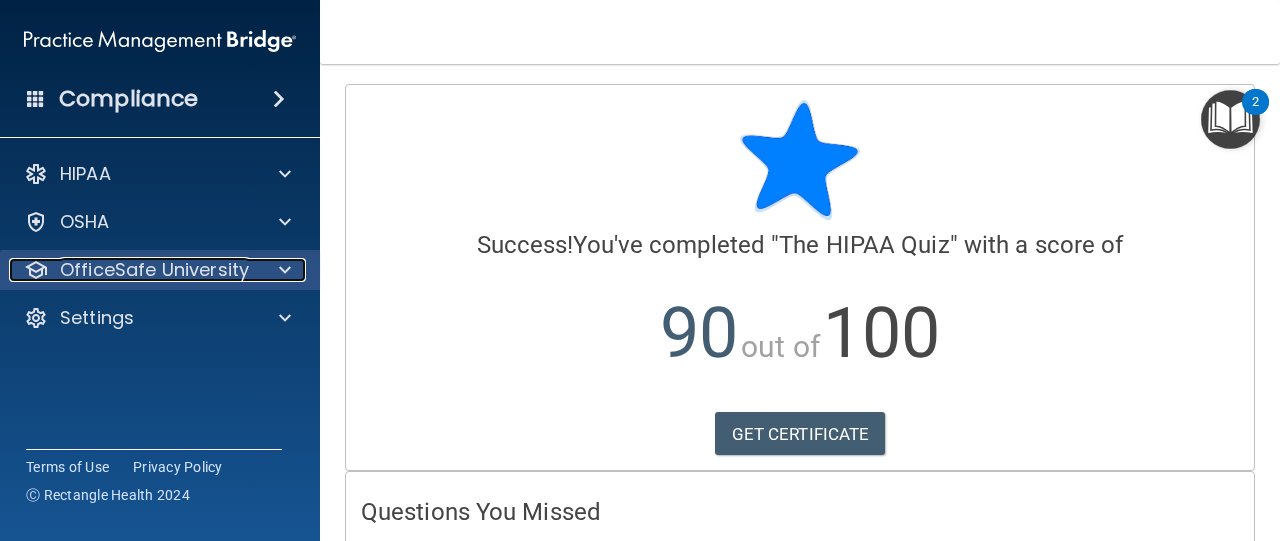 click on "OfficeSafe University" at bounding box center (154, 270) 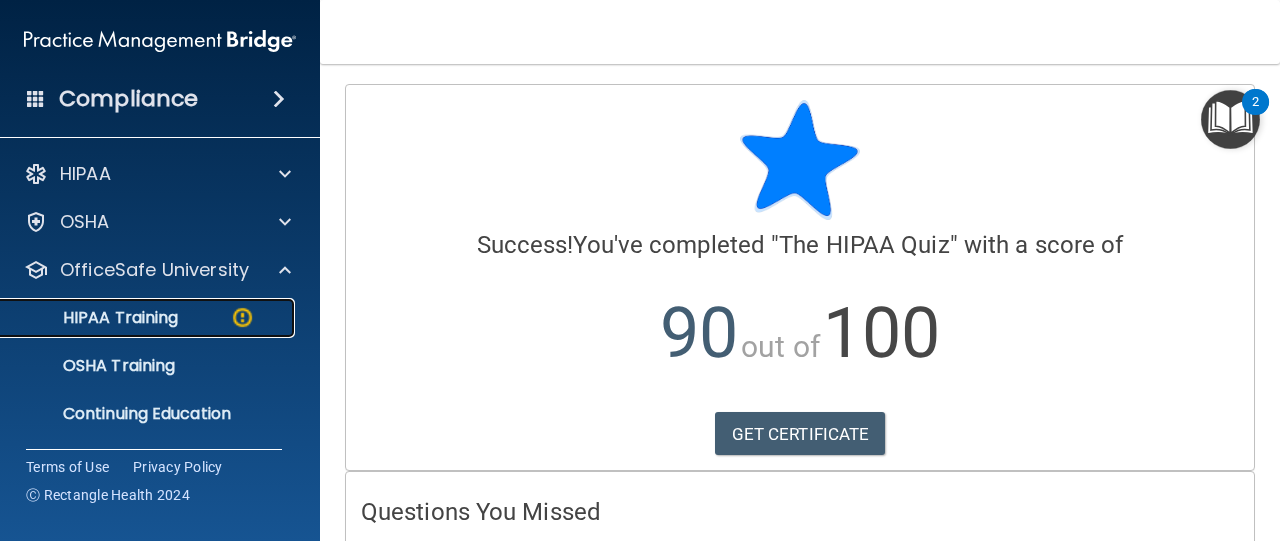 click on "HIPAA Training" at bounding box center (149, 318) 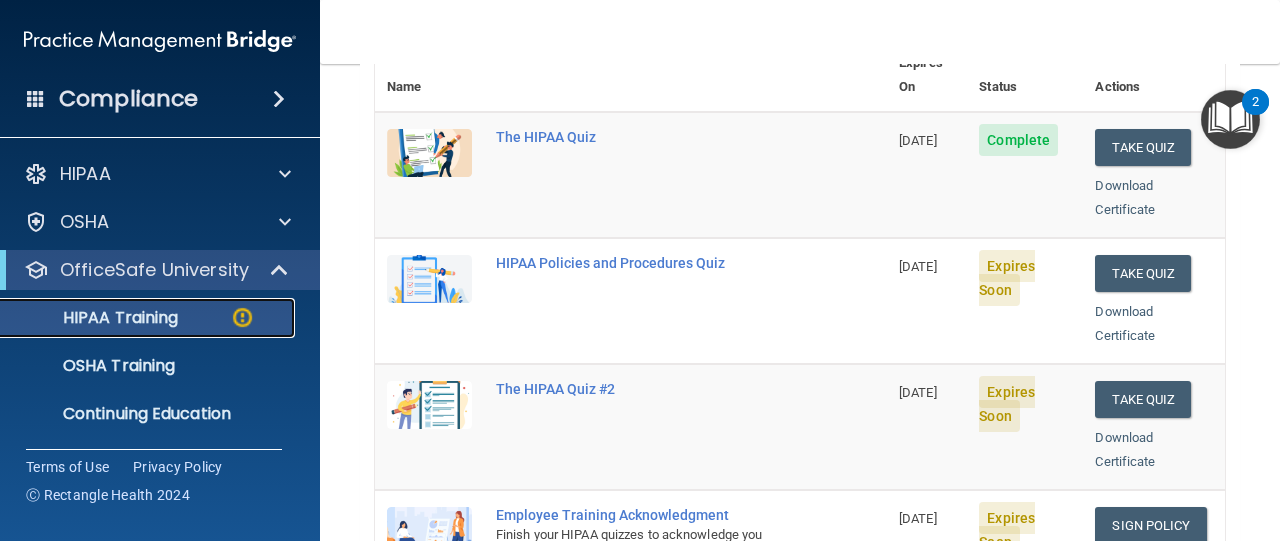 scroll, scrollTop: 265, scrollLeft: 0, axis: vertical 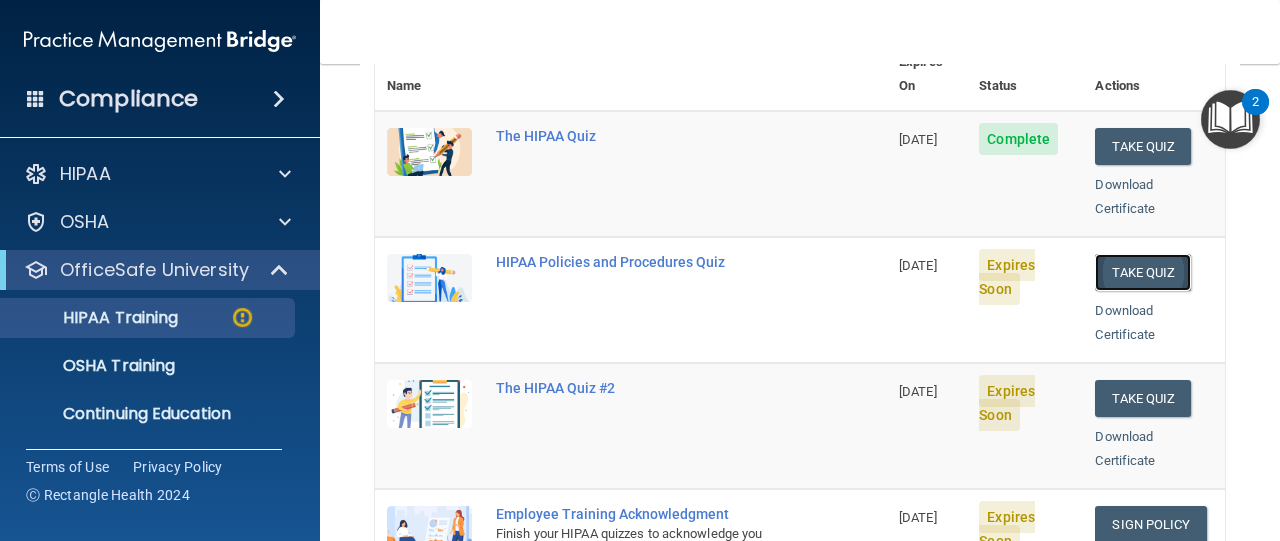 click on "Take Quiz" at bounding box center [1143, 272] 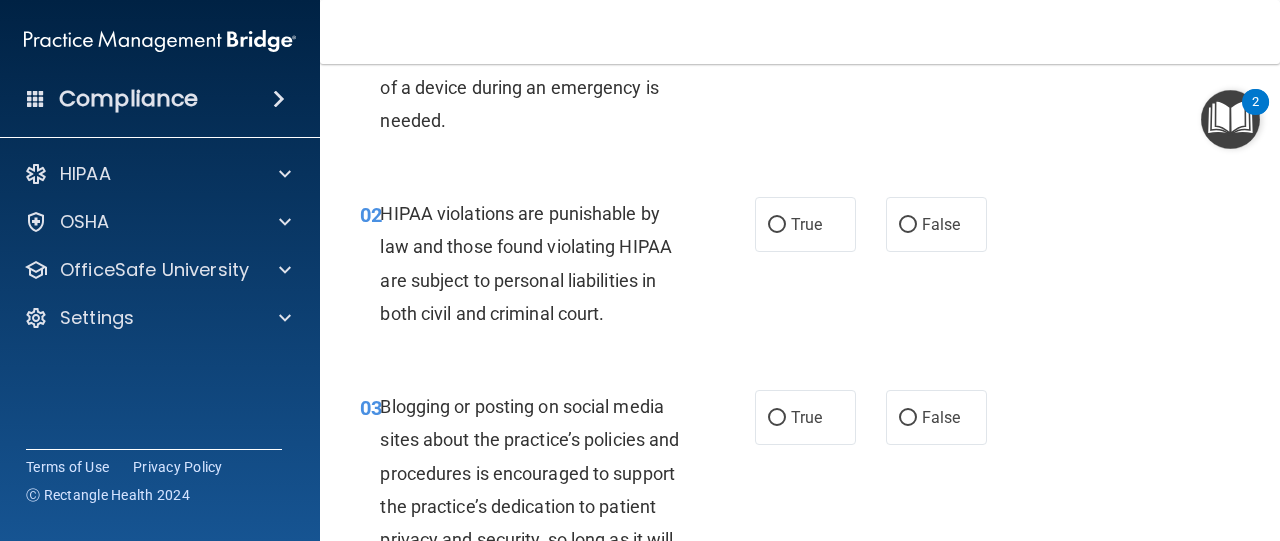 scroll, scrollTop: 0, scrollLeft: 0, axis: both 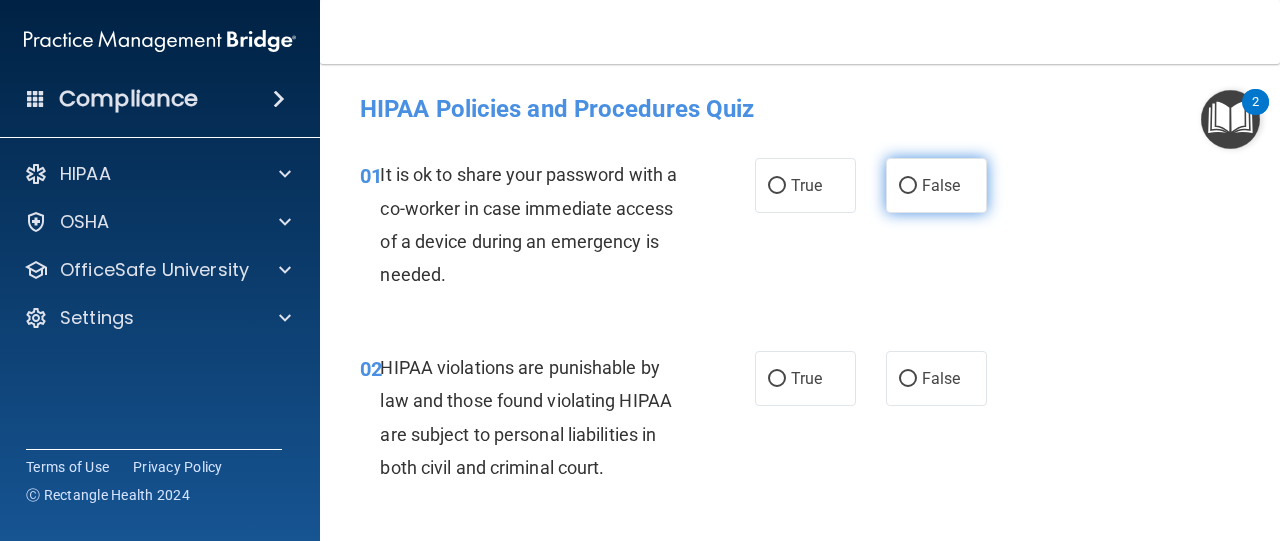 click on "False" at bounding box center (908, 186) 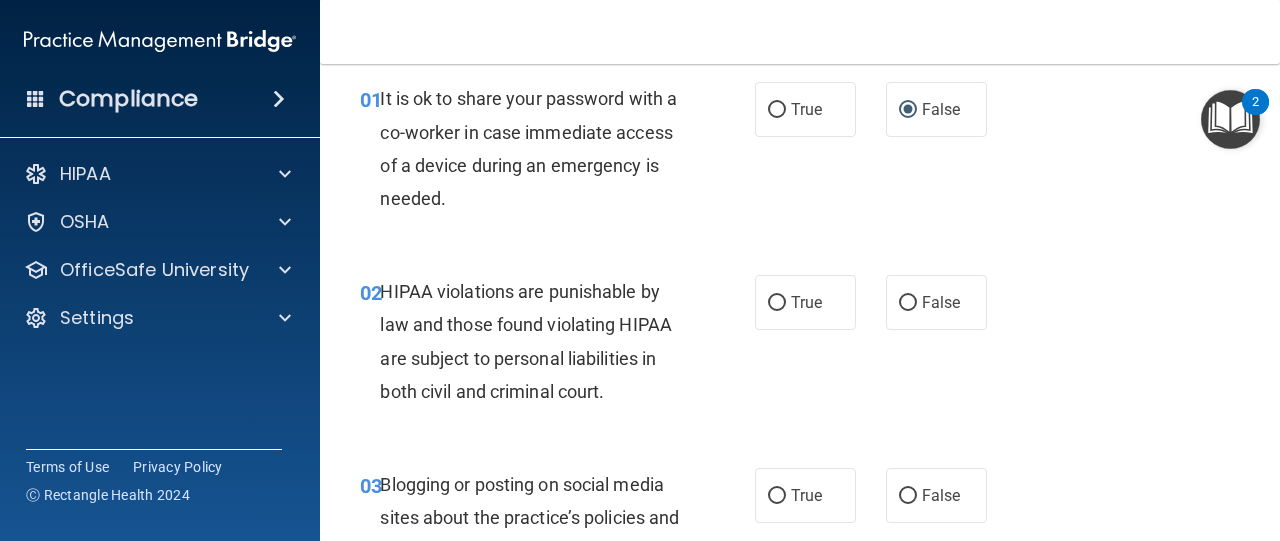 scroll, scrollTop: 82, scrollLeft: 0, axis: vertical 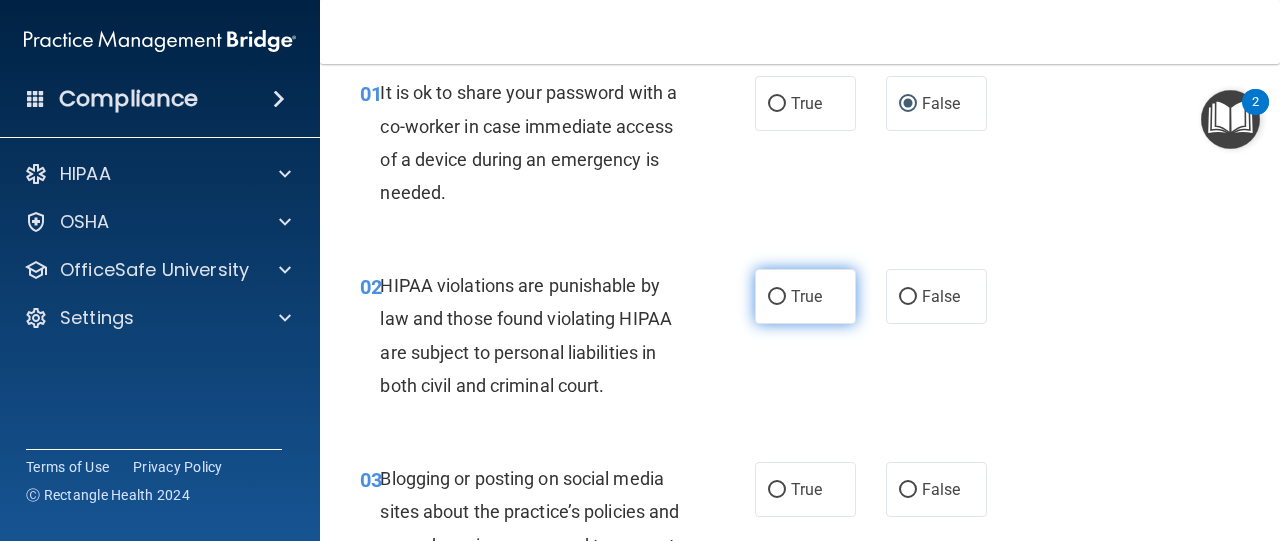 click on "True" at bounding box center [777, 297] 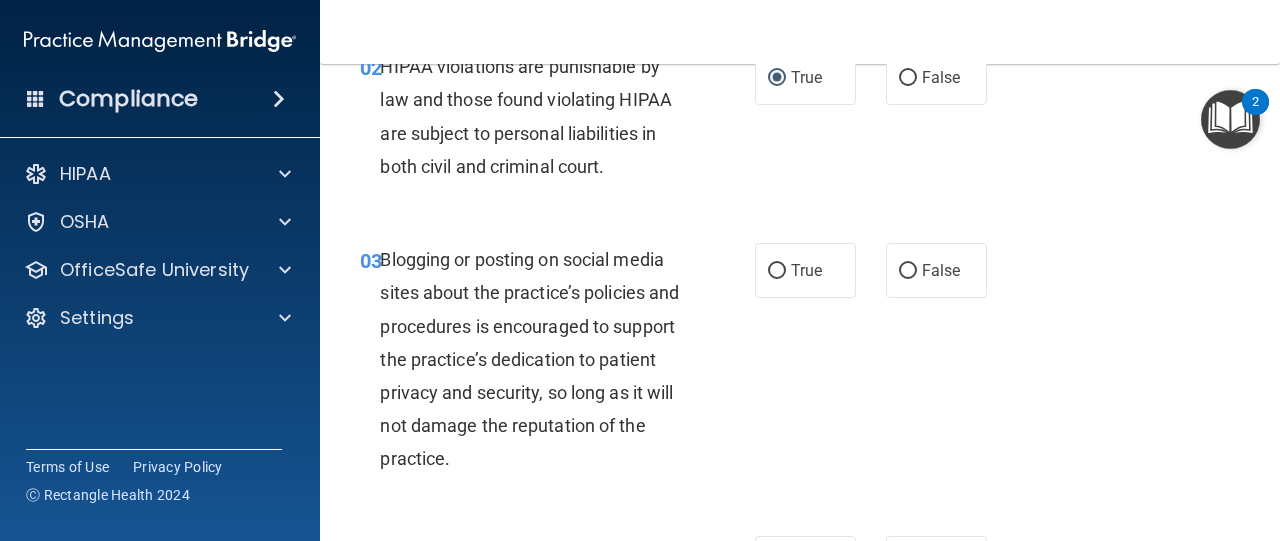 scroll, scrollTop: 304, scrollLeft: 0, axis: vertical 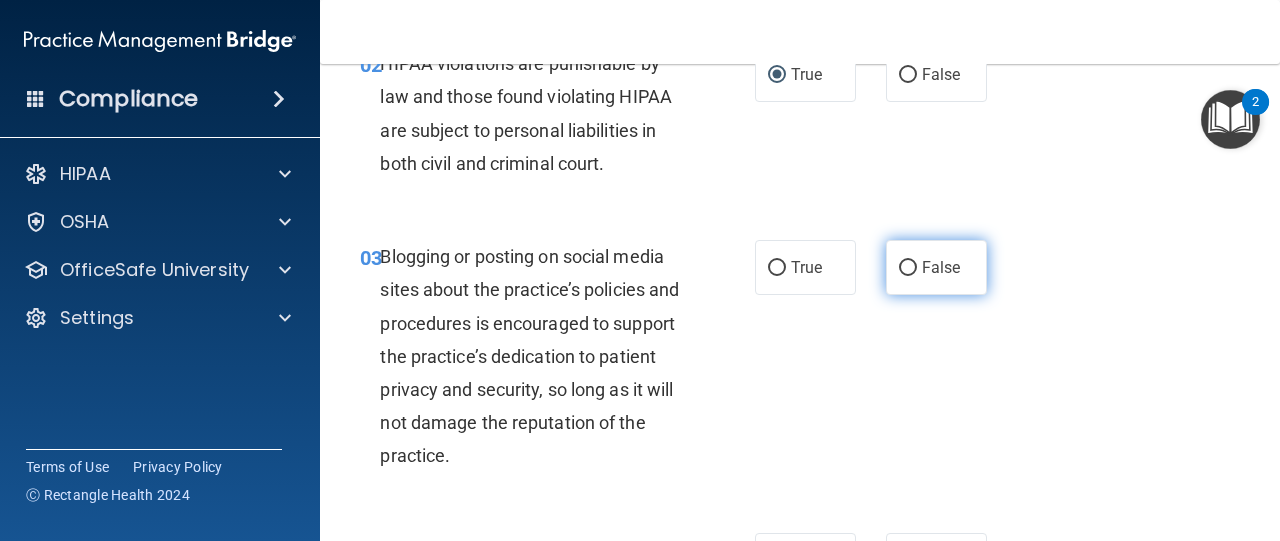 click on "False" at bounding box center [908, 268] 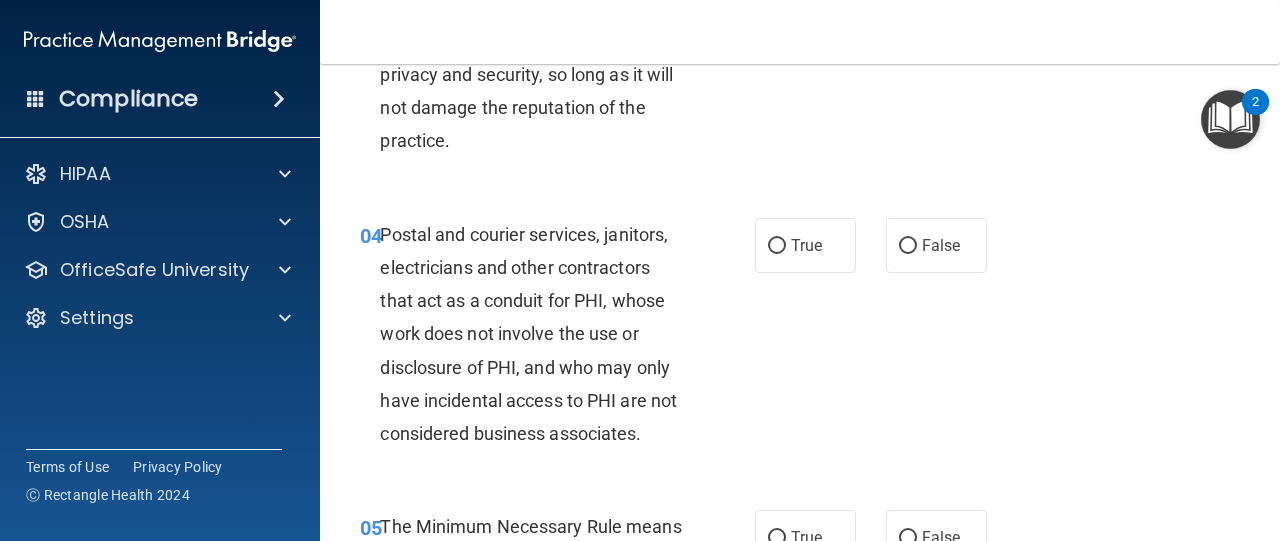scroll, scrollTop: 649, scrollLeft: 0, axis: vertical 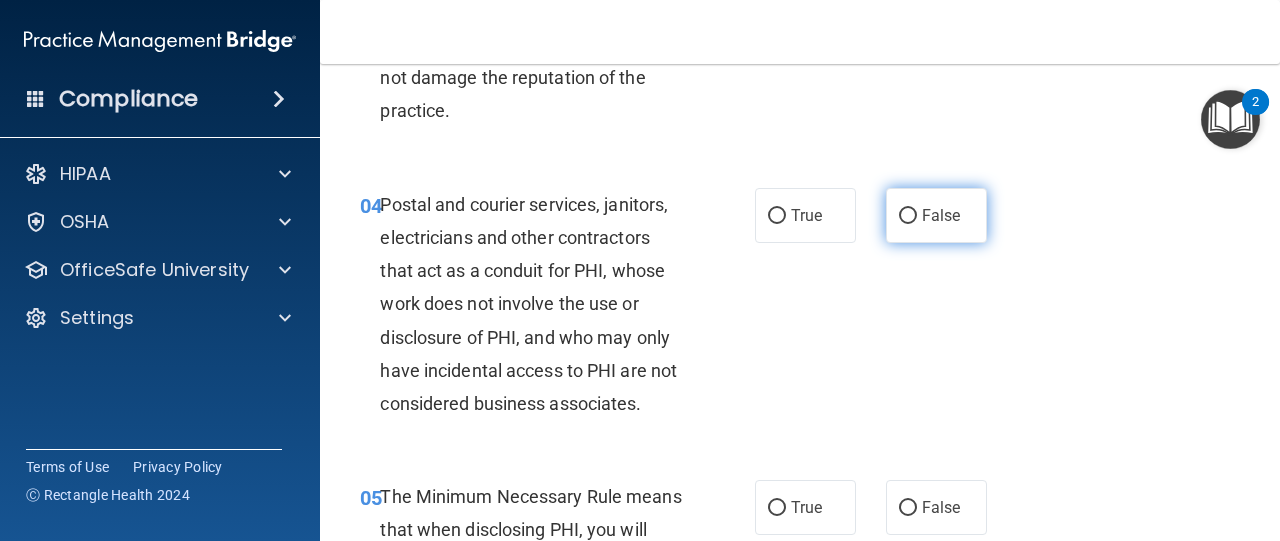 click on "False" at bounding box center [908, 216] 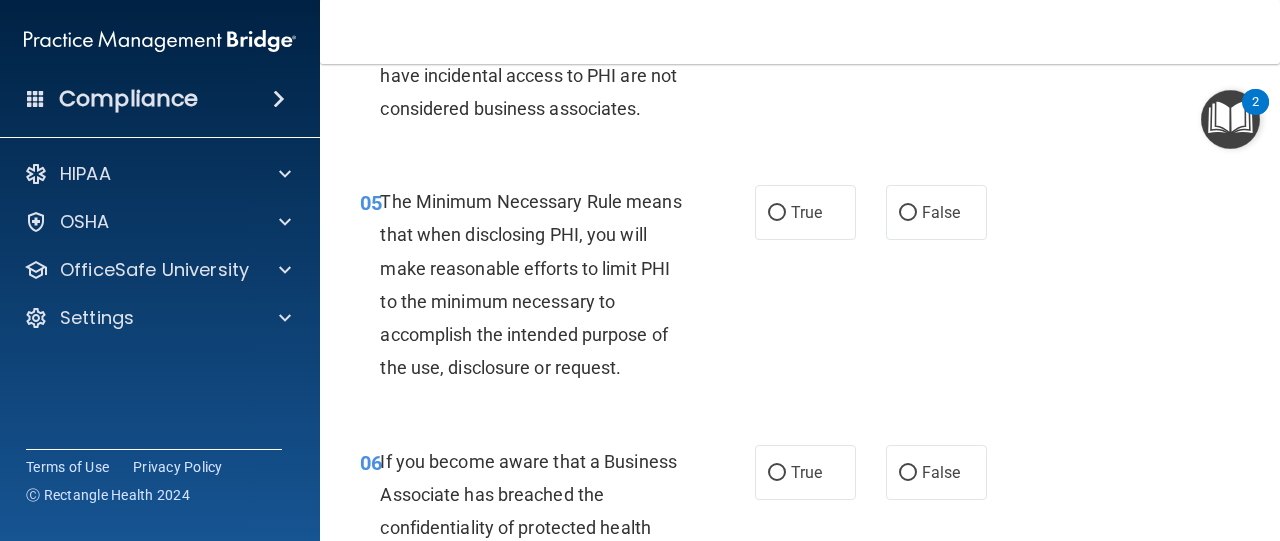 scroll, scrollTop: 945, scrollLeft: 0, axis: vertical 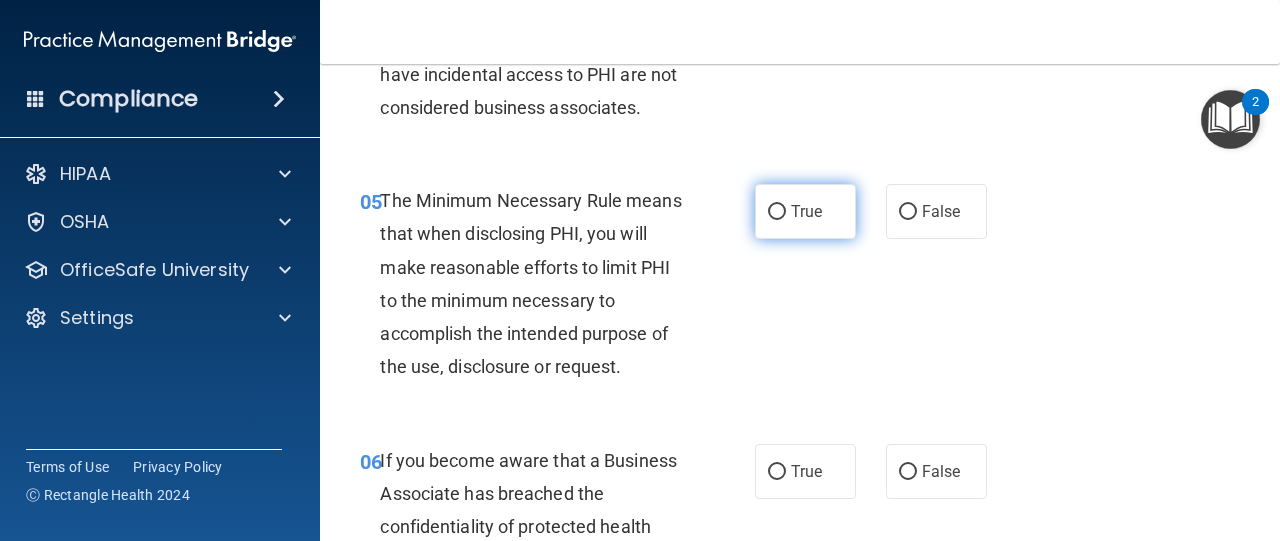 click on "True" at bounding box center (805, 211) 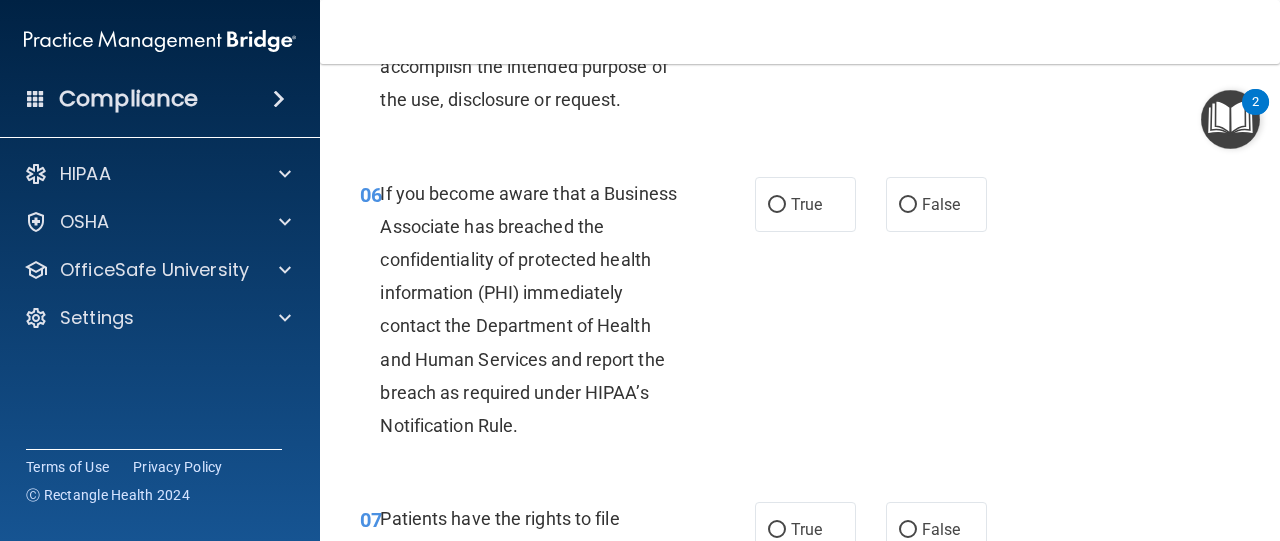 scroll, scrollTop: 1221, scrollLeft: 0, axis: vertical 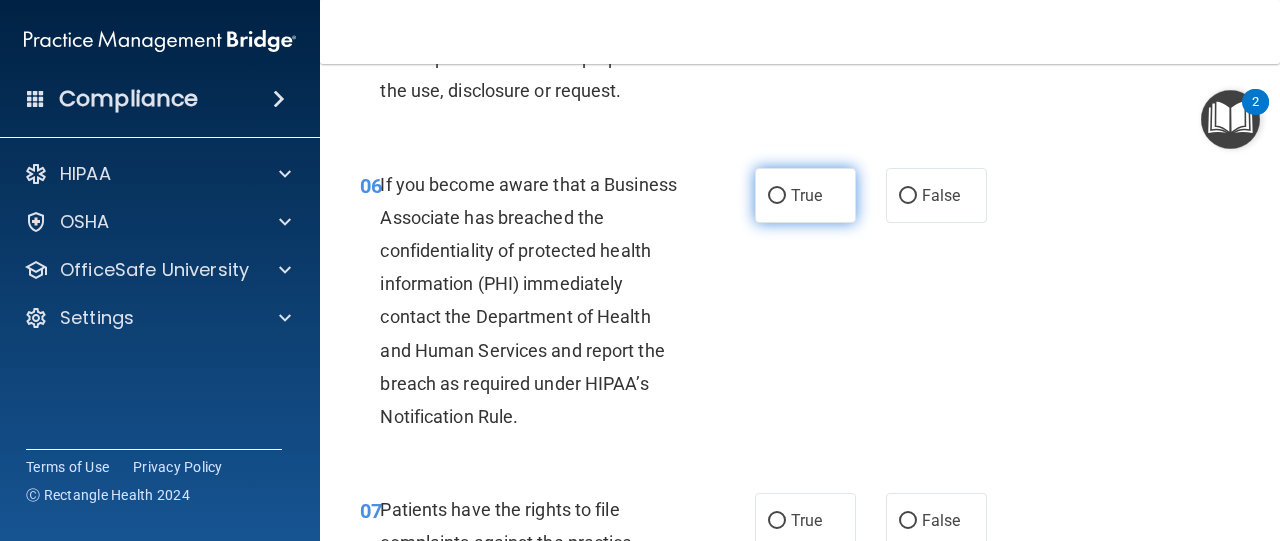 click on "True" at bounding box center [777, 196] 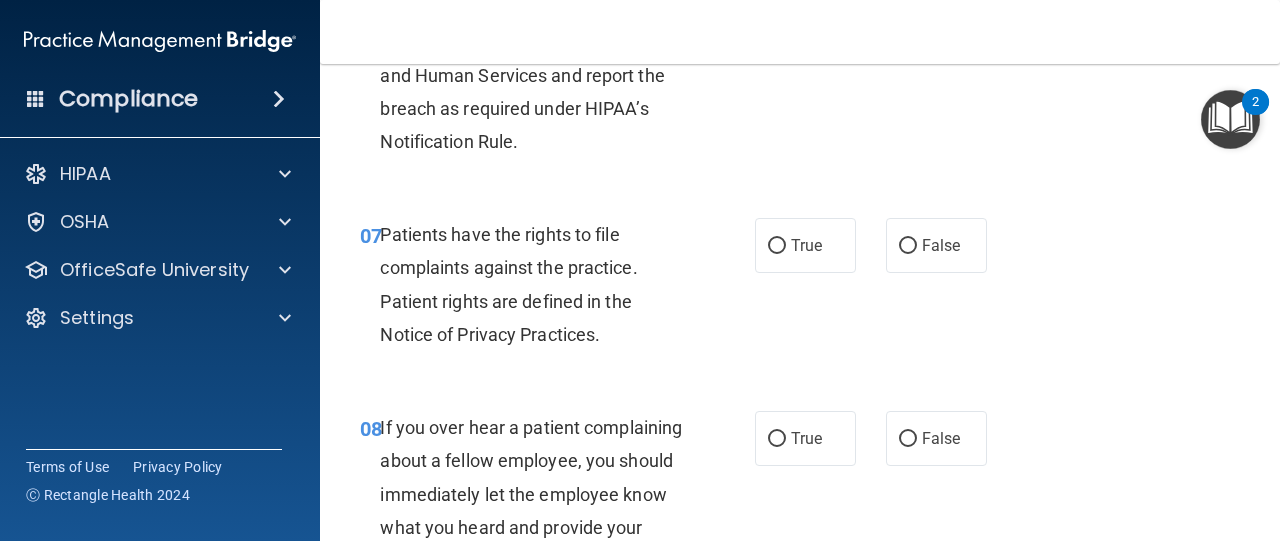 scroll, scrollTop: 1501, scrollLeft: 0, axis: vertical 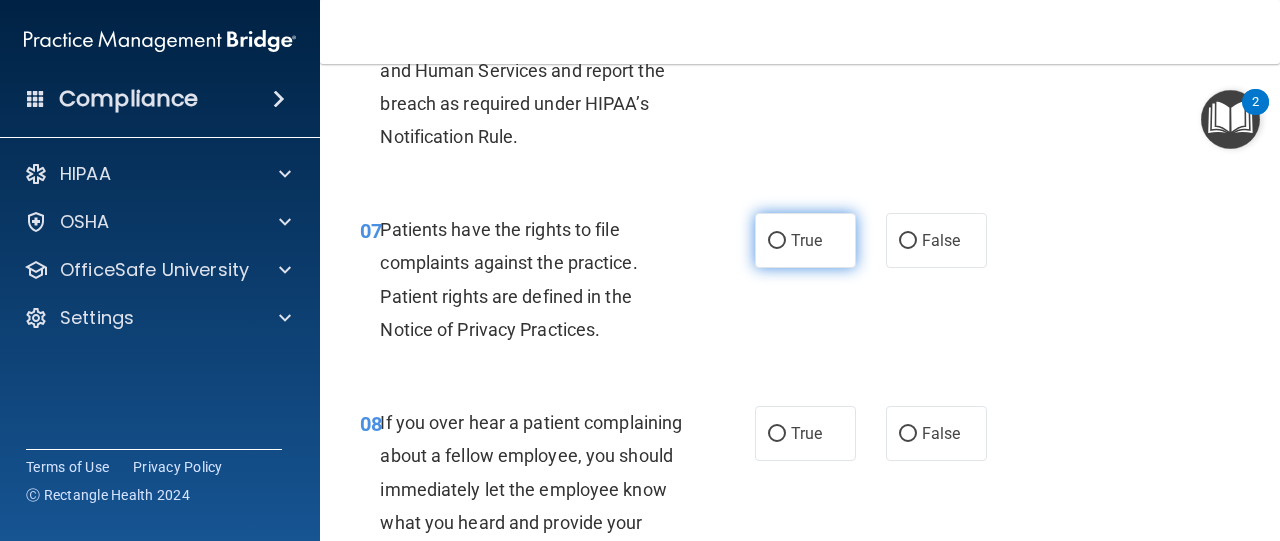 click on "True" at bounding box center [777, 241] 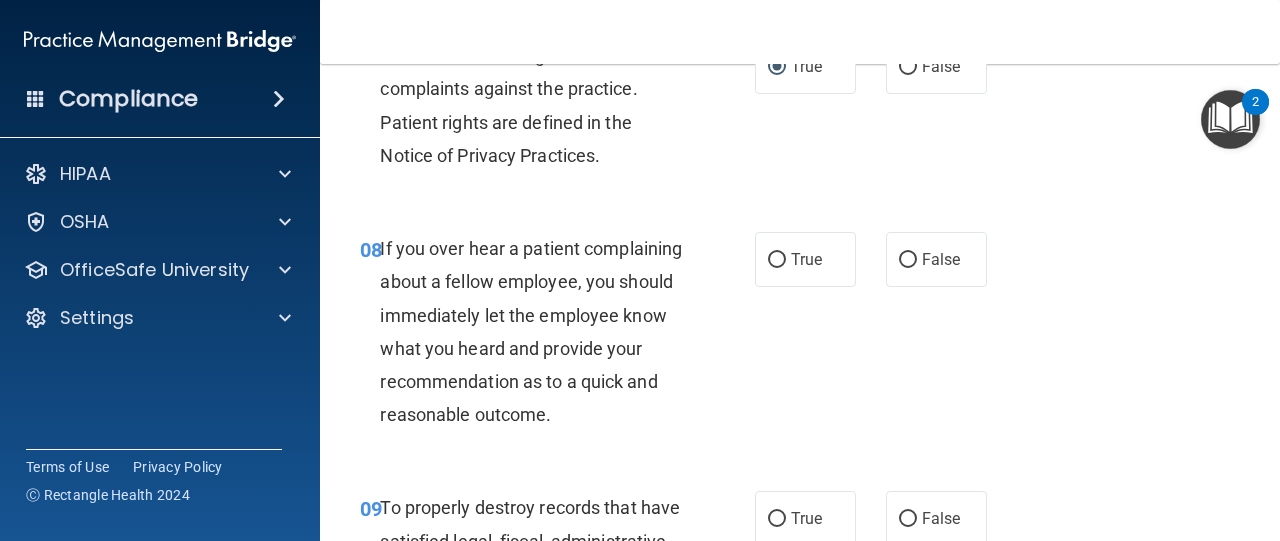 scroll, scrollTop: 1677, scrollLeft: 0, axis: vertical 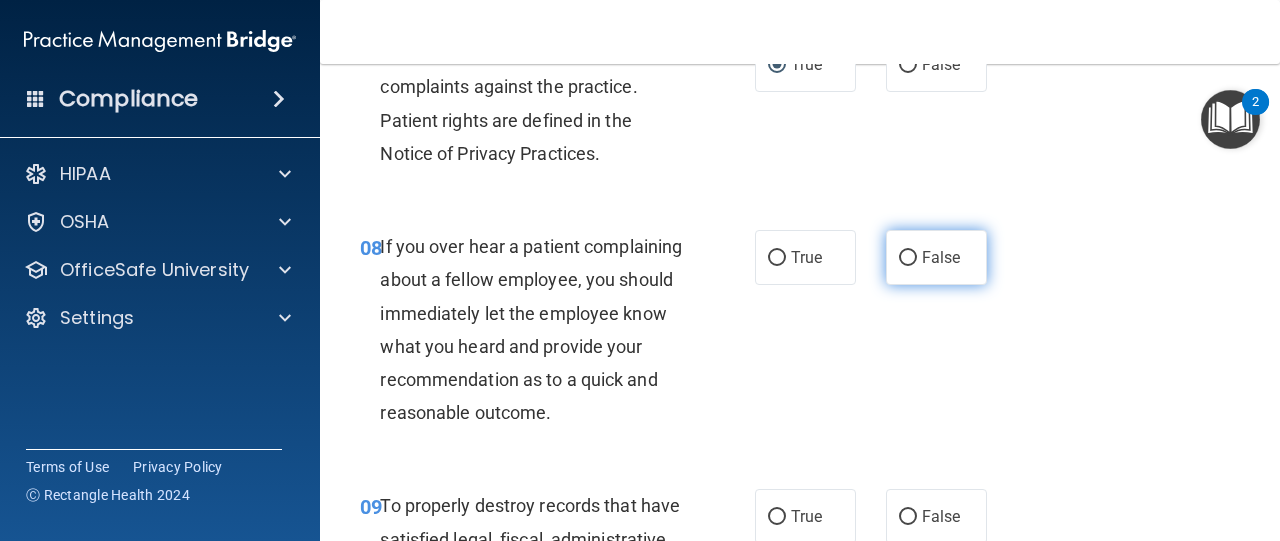 click on "False" at bounding box center (908, 258) 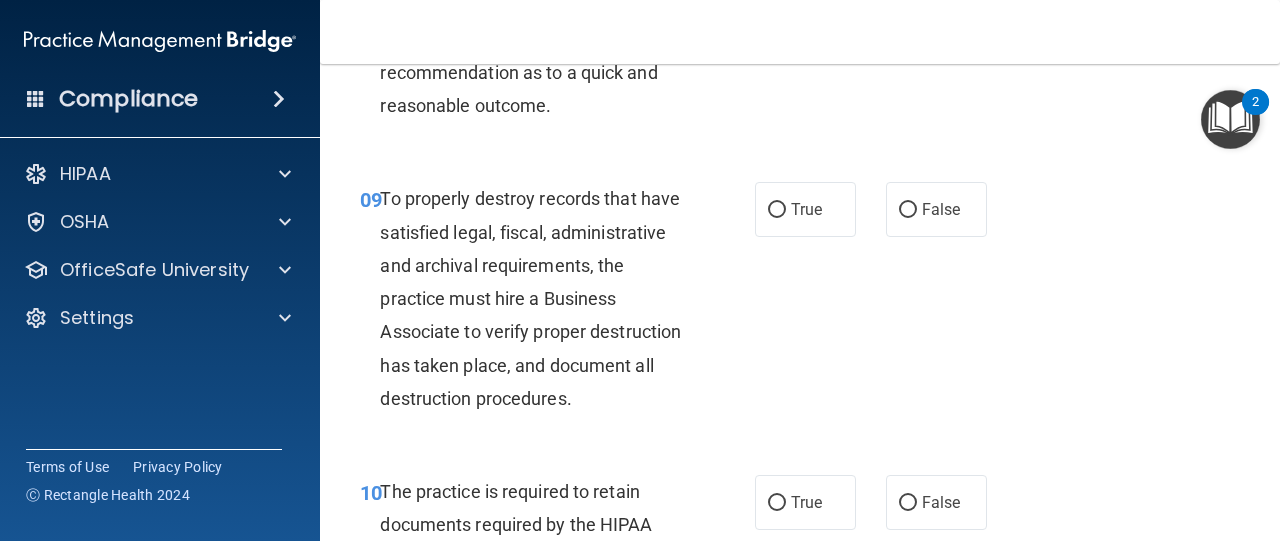 scroll, scrollTop: 2019, scrollLeft: 0, axis: vertical 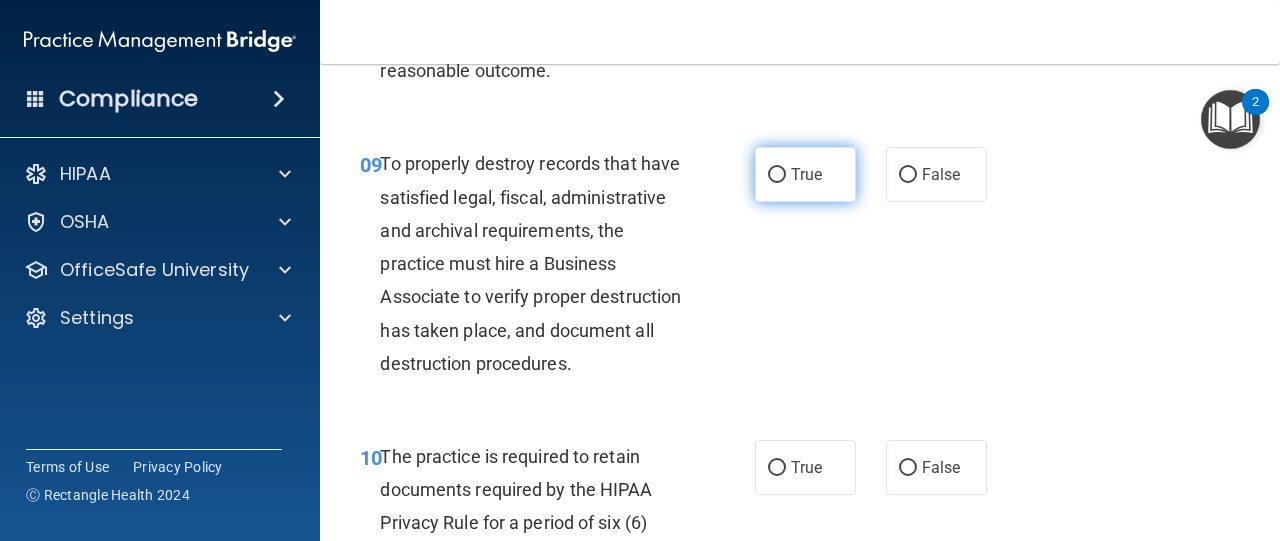 click on "True" at bounding box center [777, 175] 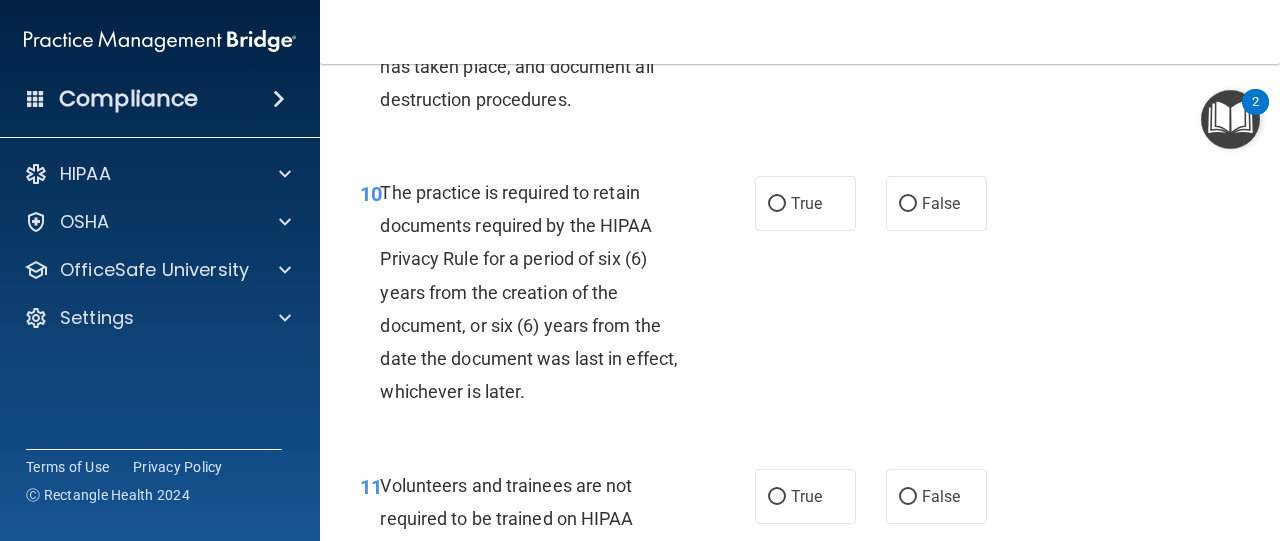 scroll, scrollTop: 2284, scrollLeft: 0, axis: vertical 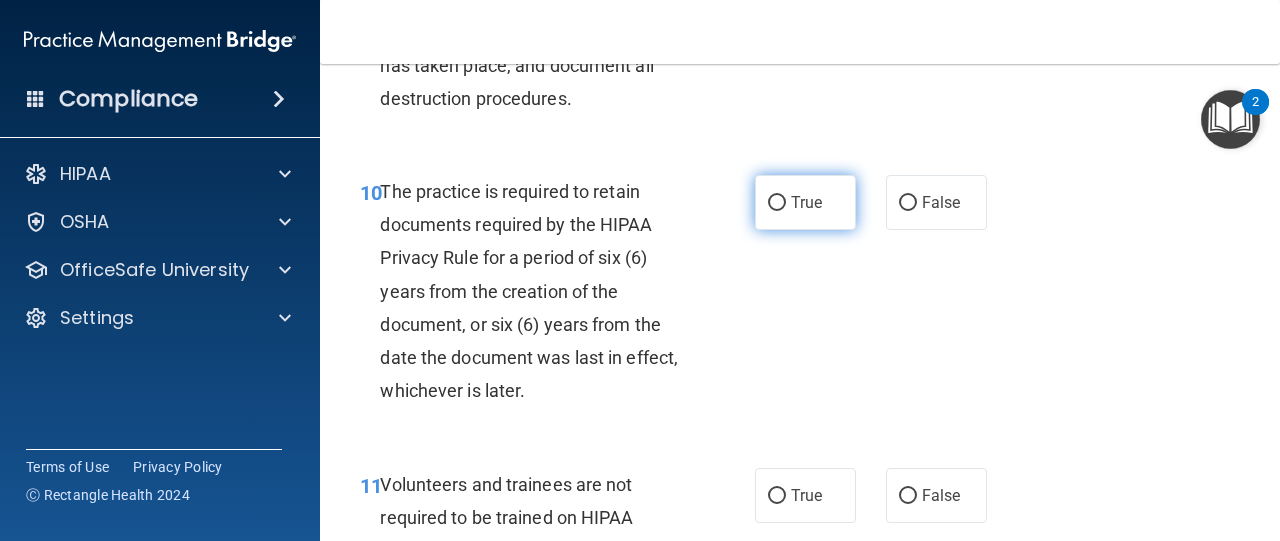 click on "True" at bounding box center [777, 203] 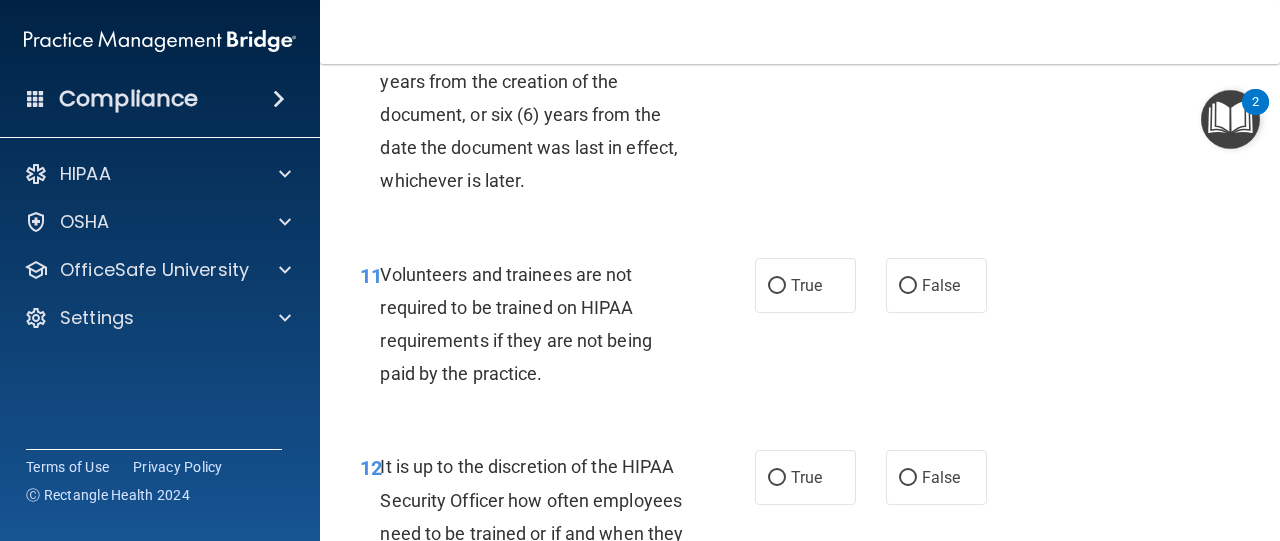 scroll, scrollTop: 2618, scrollLeft: 0, axis: vertical 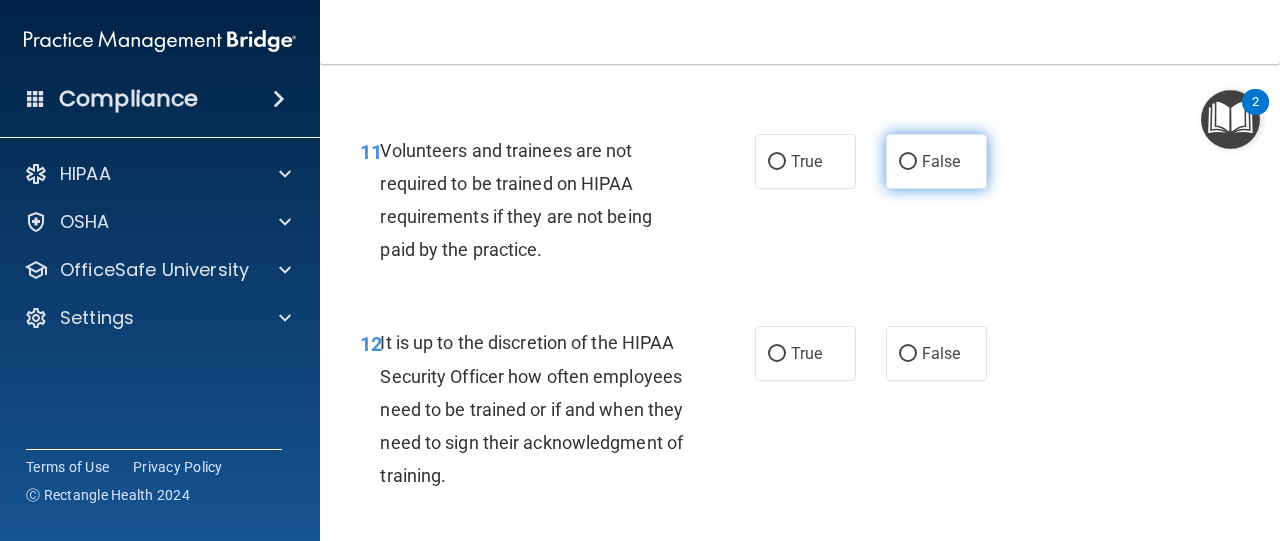 click on "False" at bounding box center (908, 162) 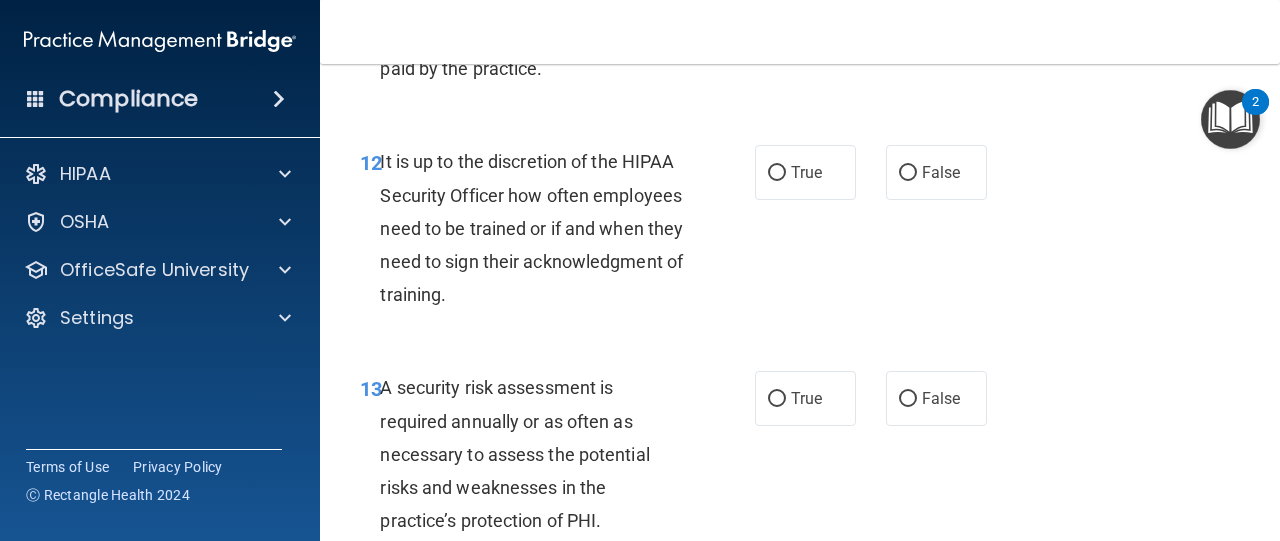 scroll, scrollTop: 2826, scrollLeft: 0, axis: vertical 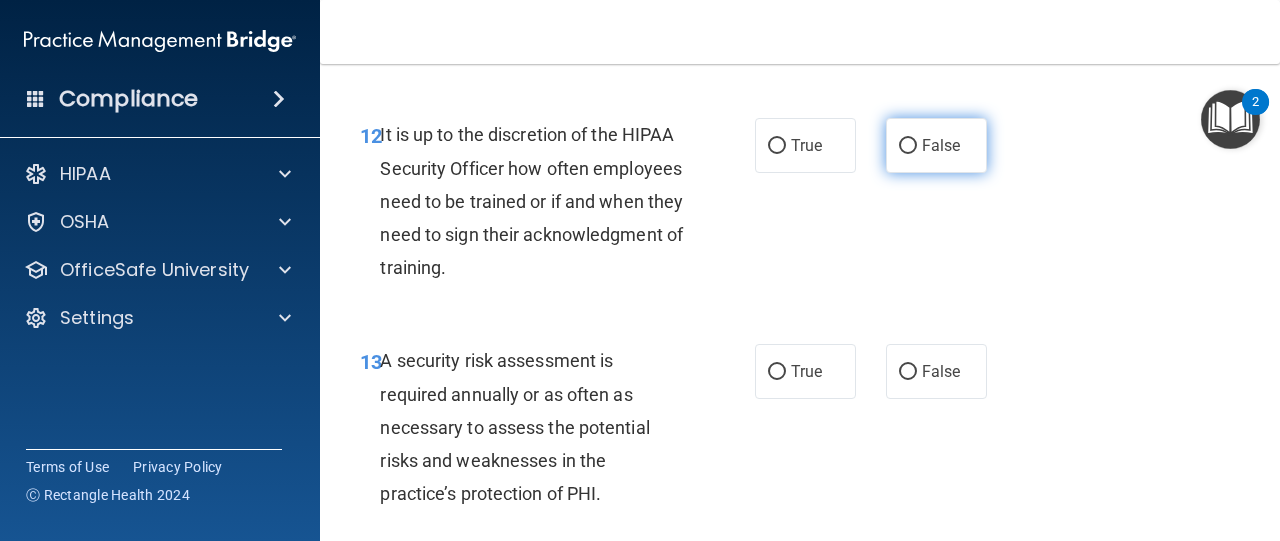 click on "False" at bounding box center [908, 146] 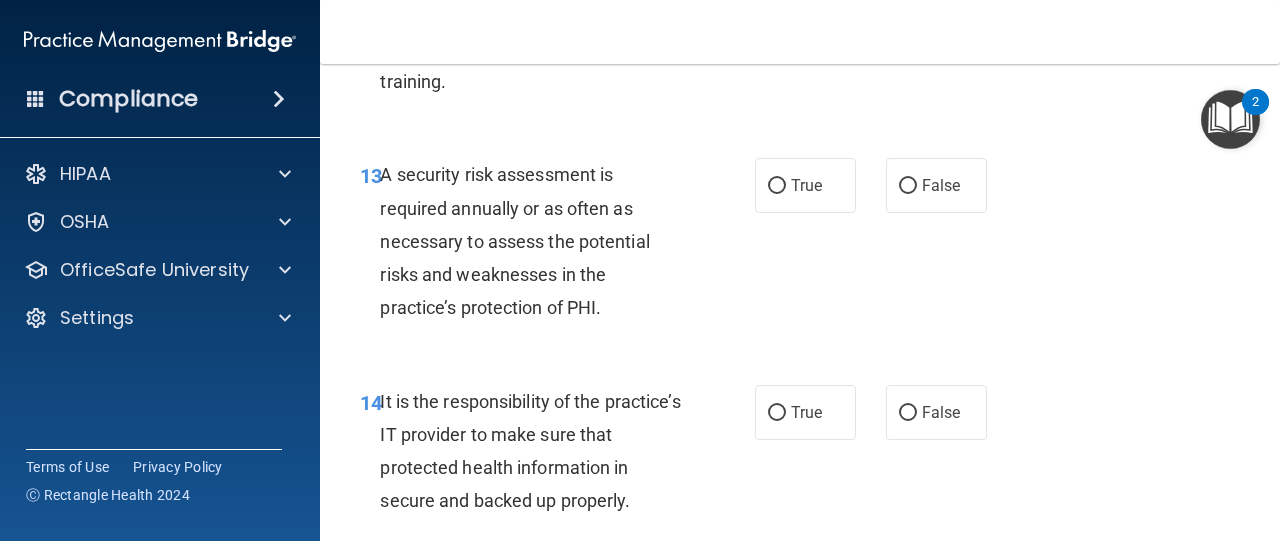scroll, scrollTop: 3050, scrollLeft: 0, axis: vertical 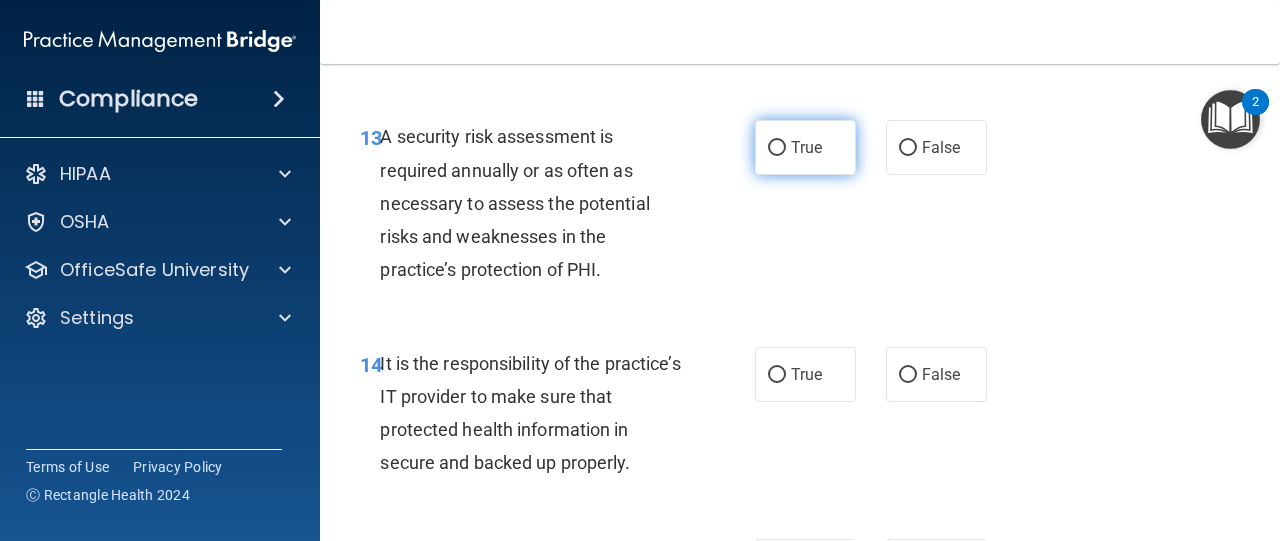 click on "True" at bounding box center [777, 148] 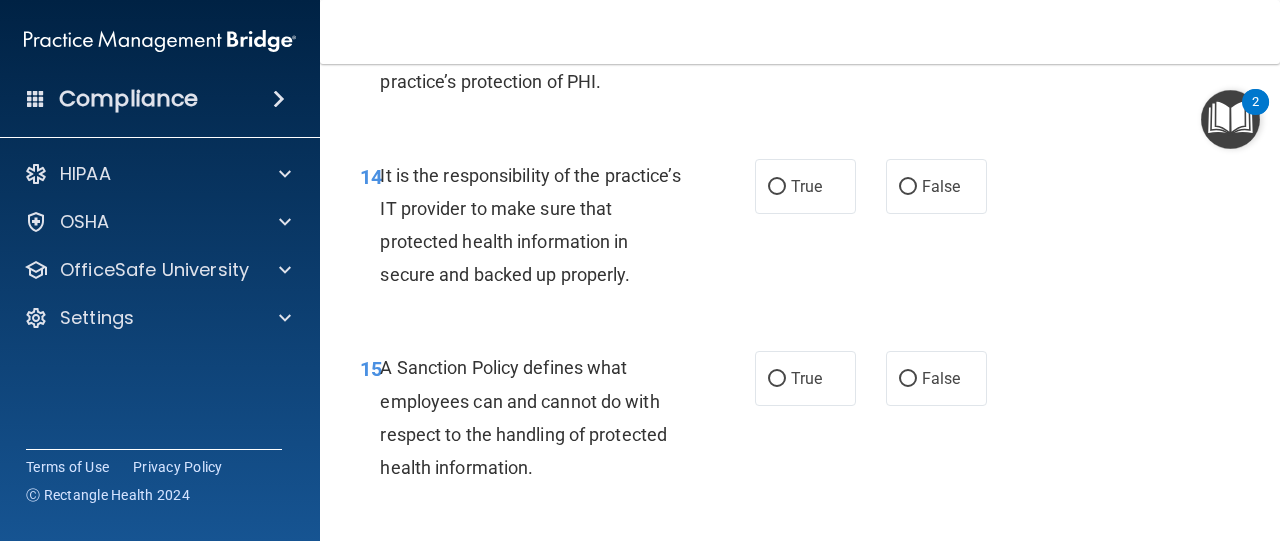 scroll, scrollTop: 3244, scrollLeft: 0, axis: vertical 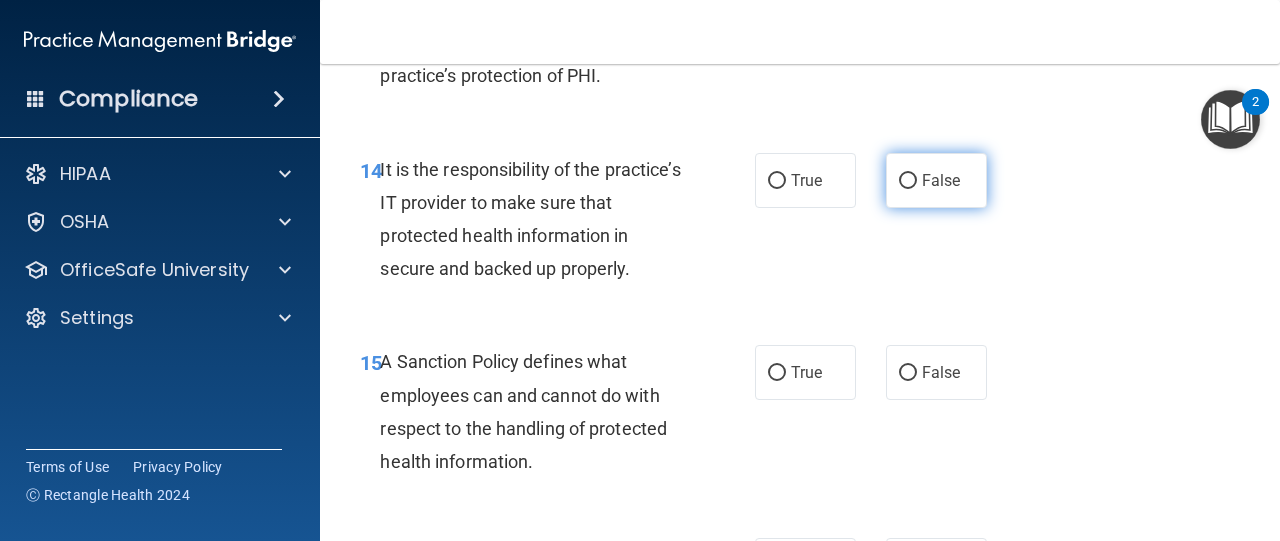 click on "False" at bounding box center [908, 181] 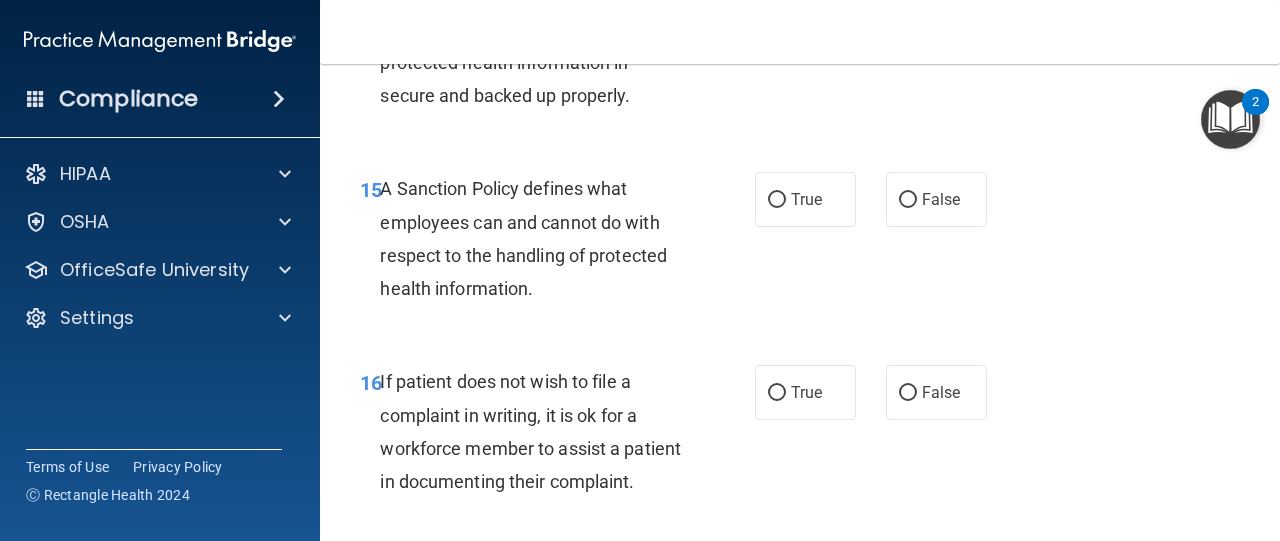 scroll, scrollTop: 3440, scrollLeft: 0, axis: vertical 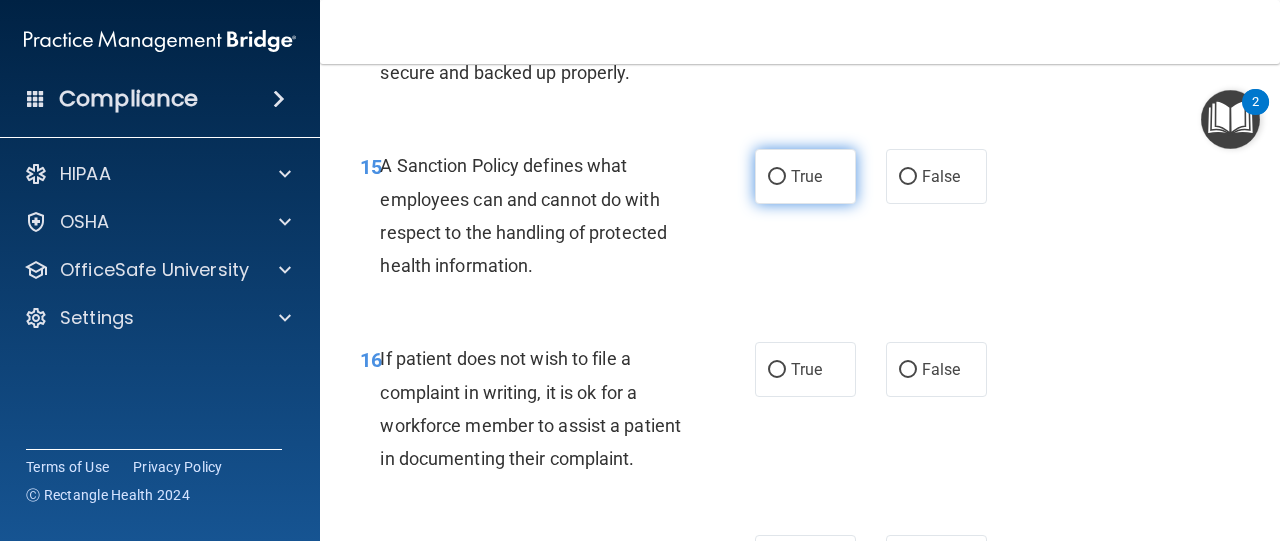 click on "True" at bounding box center [777, 177] 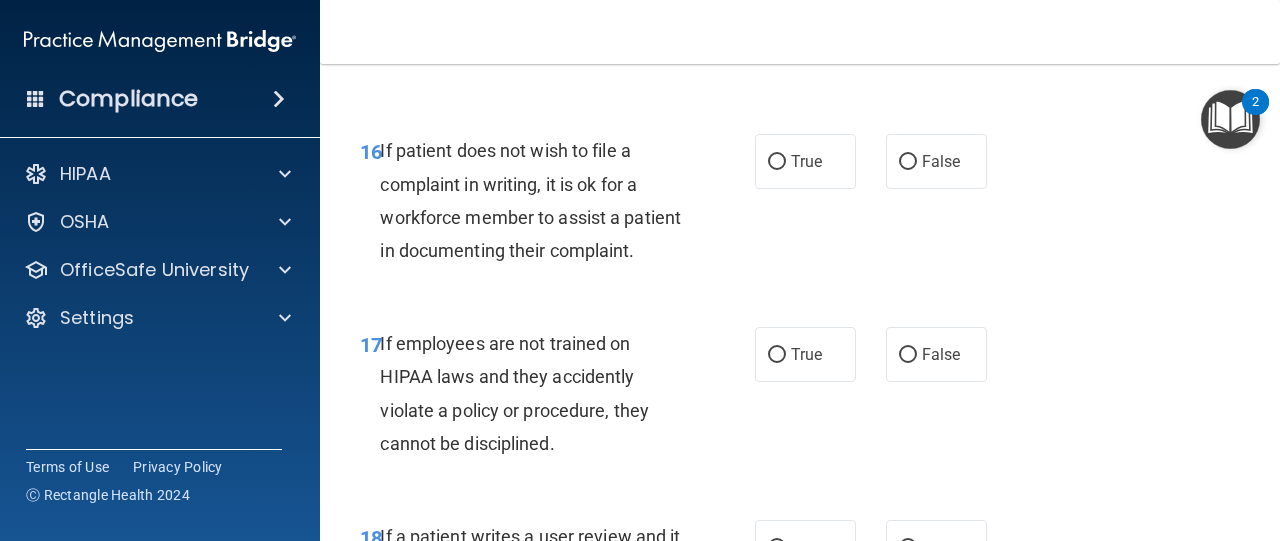 scroll, scrollTop: 3651, scrollLeft: 0, axis: vertical 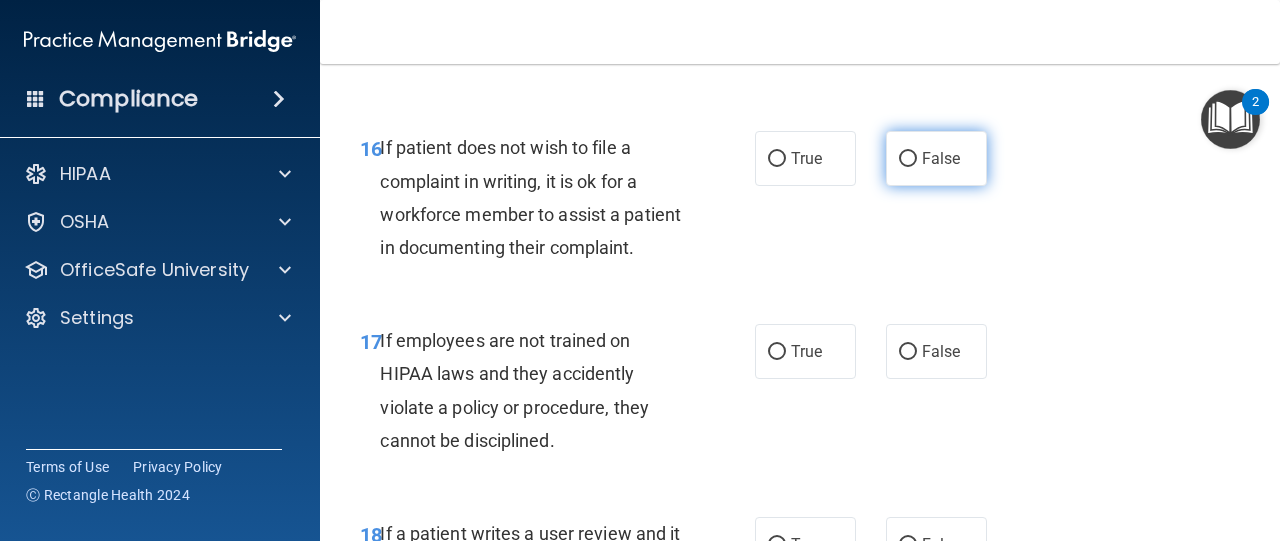click on "False" at bounding box center (908, 159) 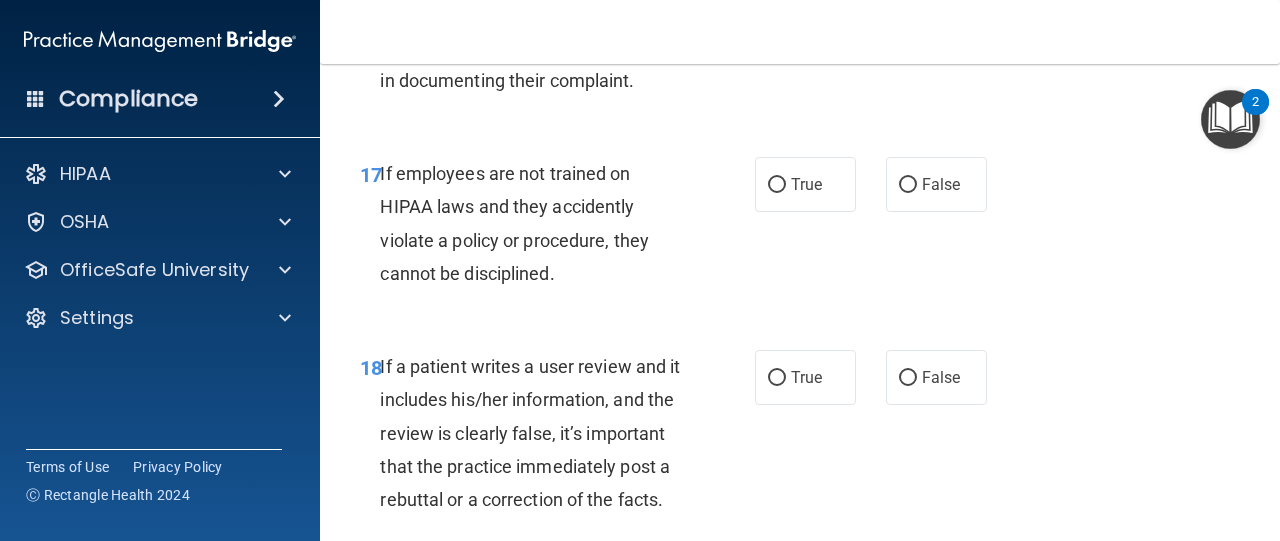 scroll, scrollTop: 3819, scrollLeft: 0, axis: vertical 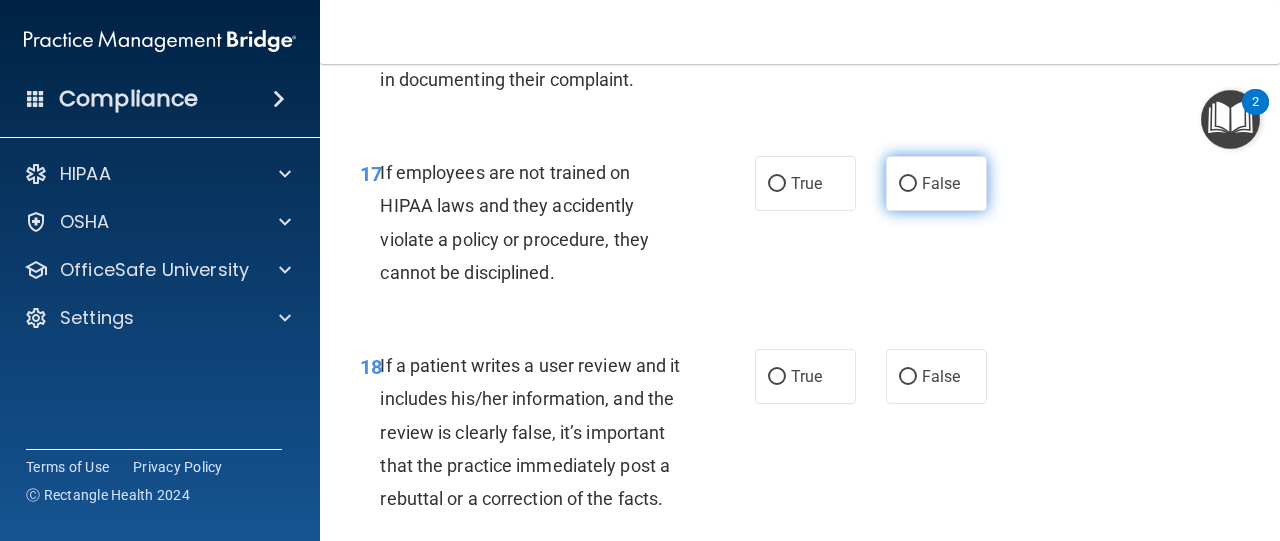 click on "False" at bounding box center [908, 184] 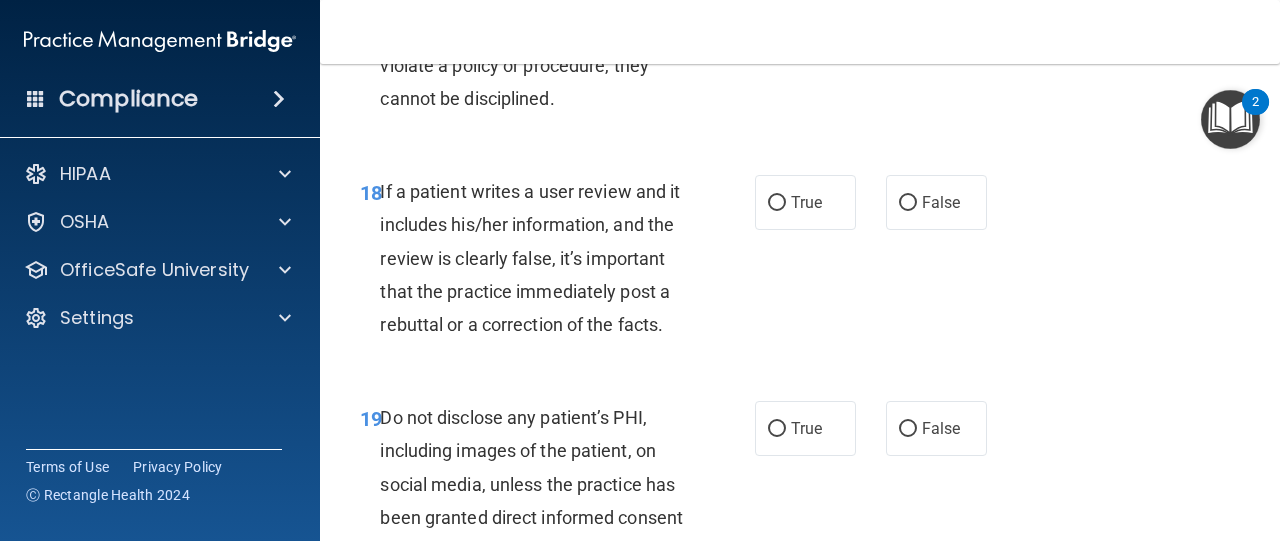 scroll, scrollTop: 4003, scrollLeft: 0, axis: vertical 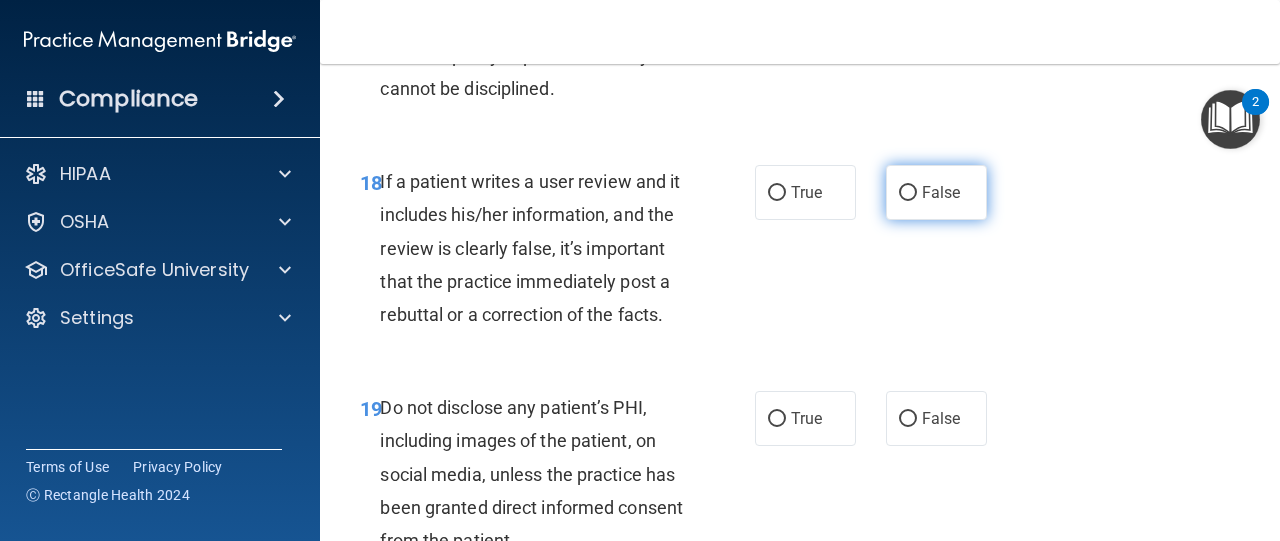 click on "False" at bounding box center [908, 193] 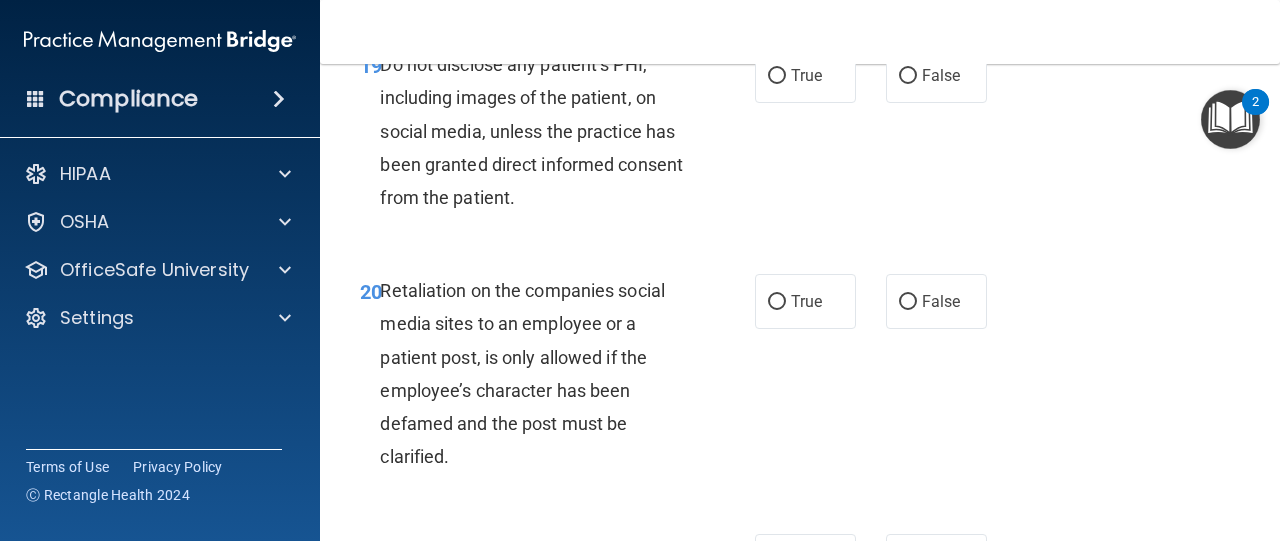 scroll, scrollTop: 4355, scrollLeft: 0, axis: vertical 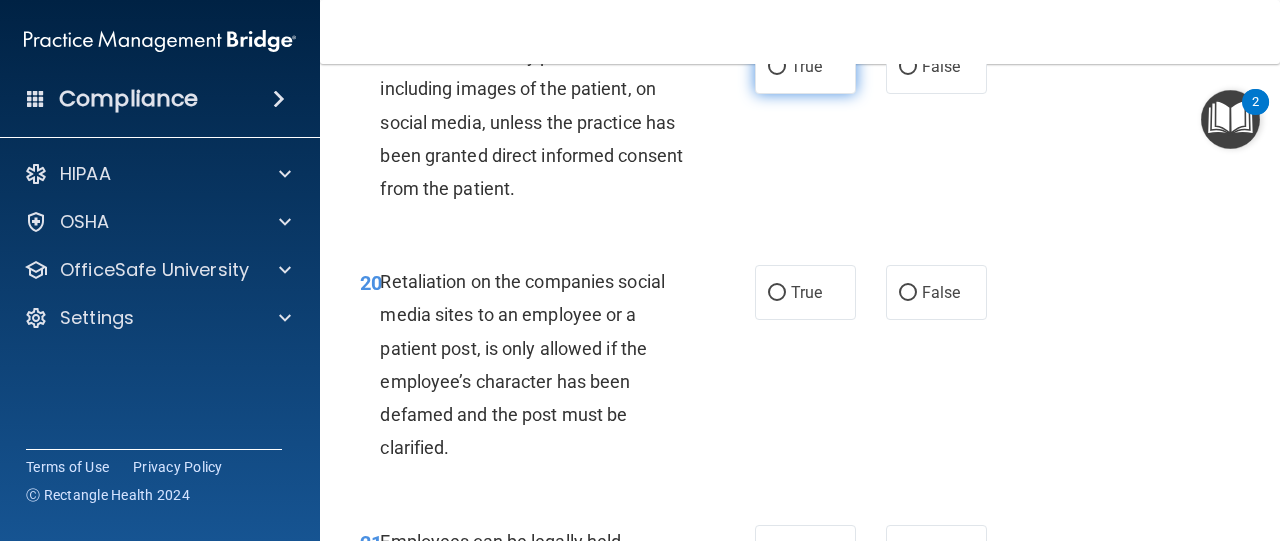 click on "True" at bounding box center (777, 67) 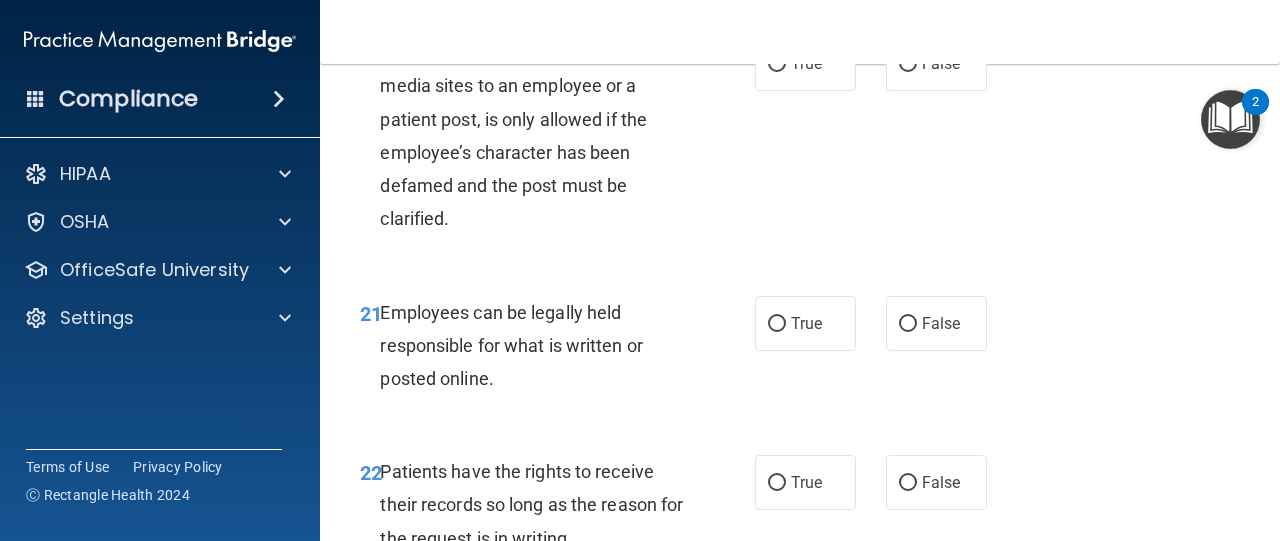 scroll, scrollTop: 4601, scrollLeft: 0, axis: vertical 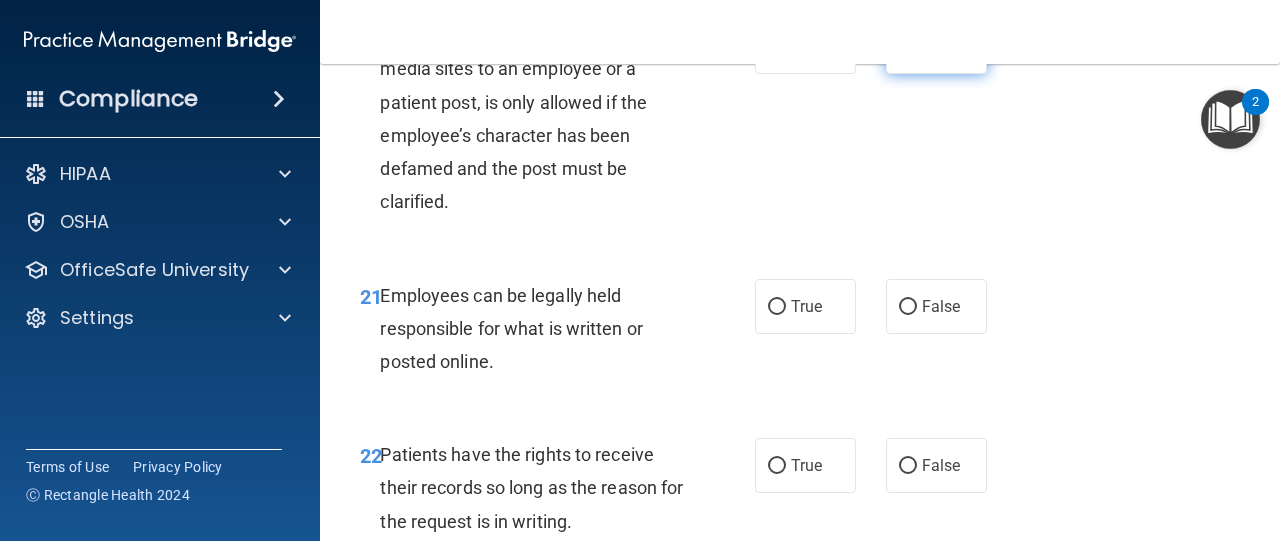 click on "False" at bounding box center [908, 47] 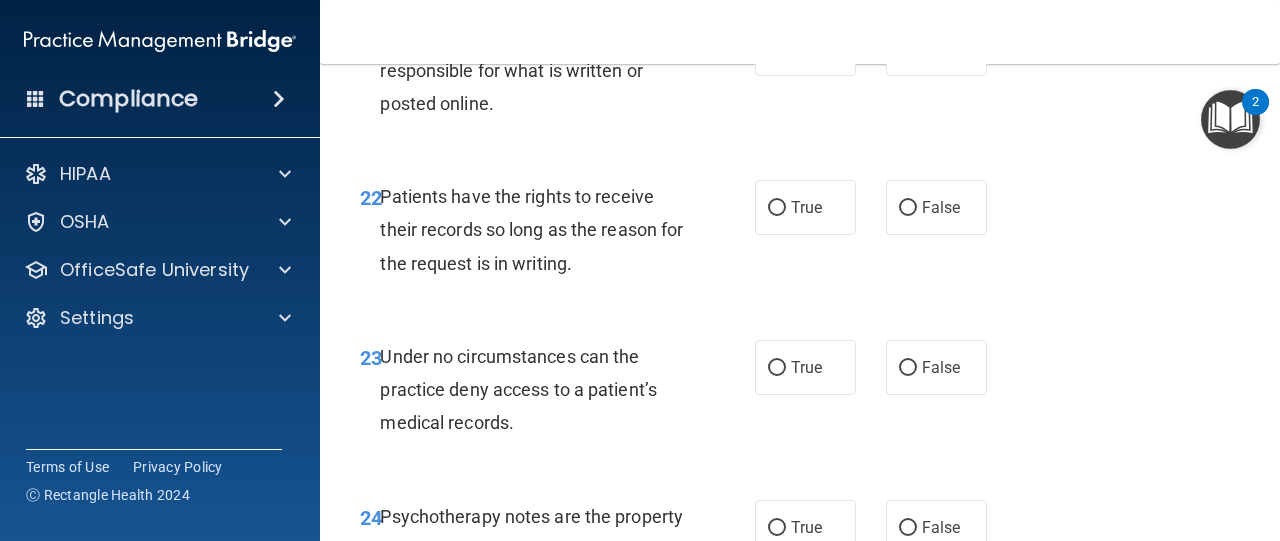 scroll, scrollTop: 4861, scrollLeft: 0, axis: vertical 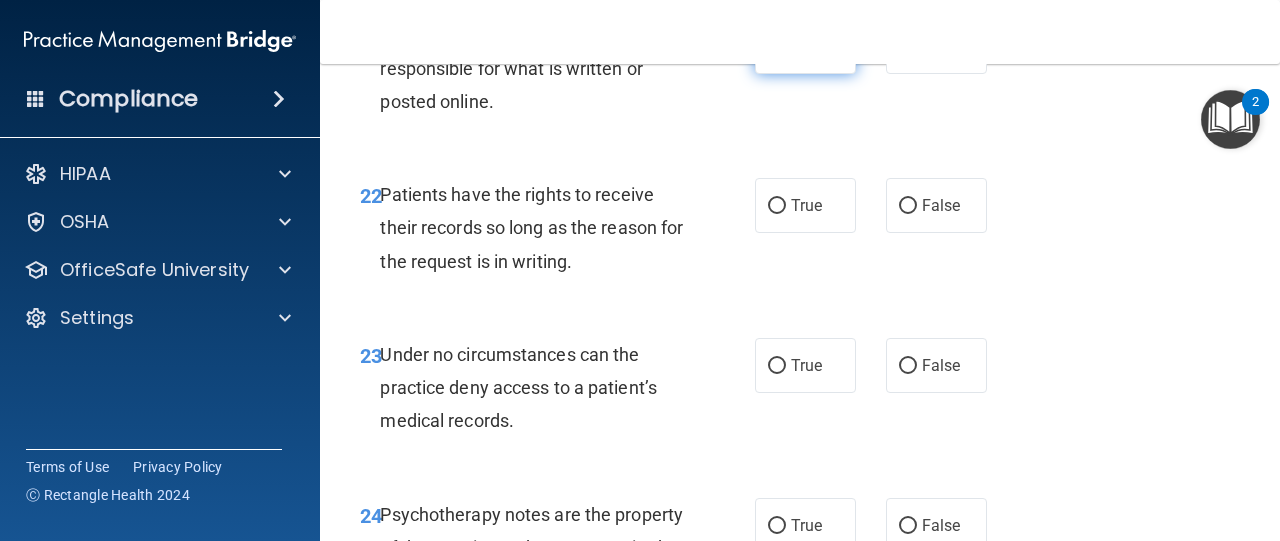 click on "True" at bounding box center (777, 47) 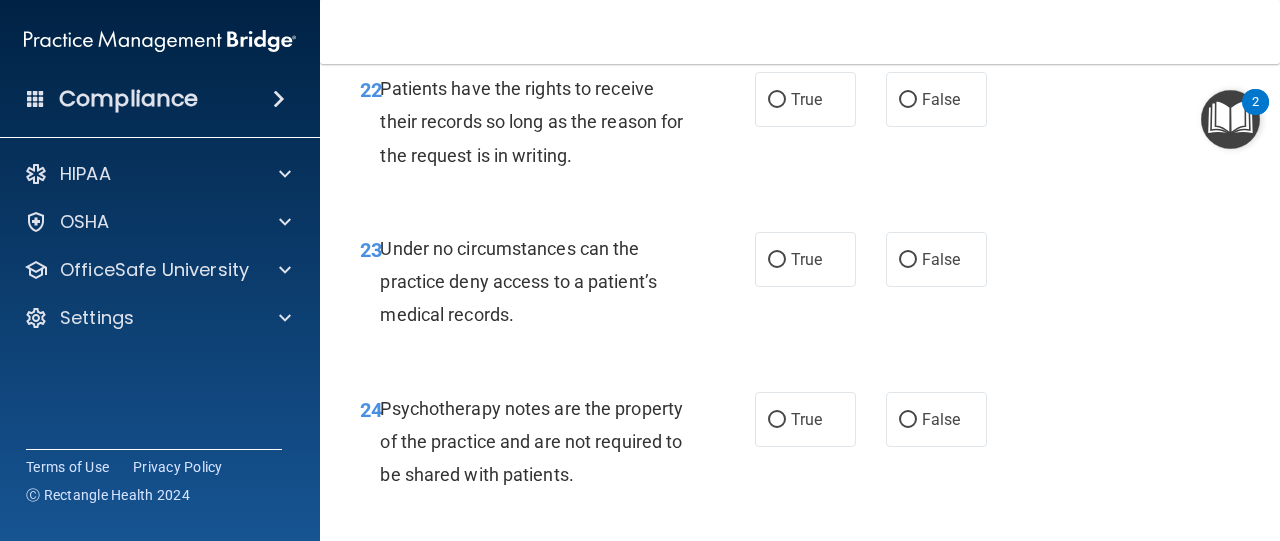 scroll, scrollTop: 4973, scrollLeft: 0, axis: vertical 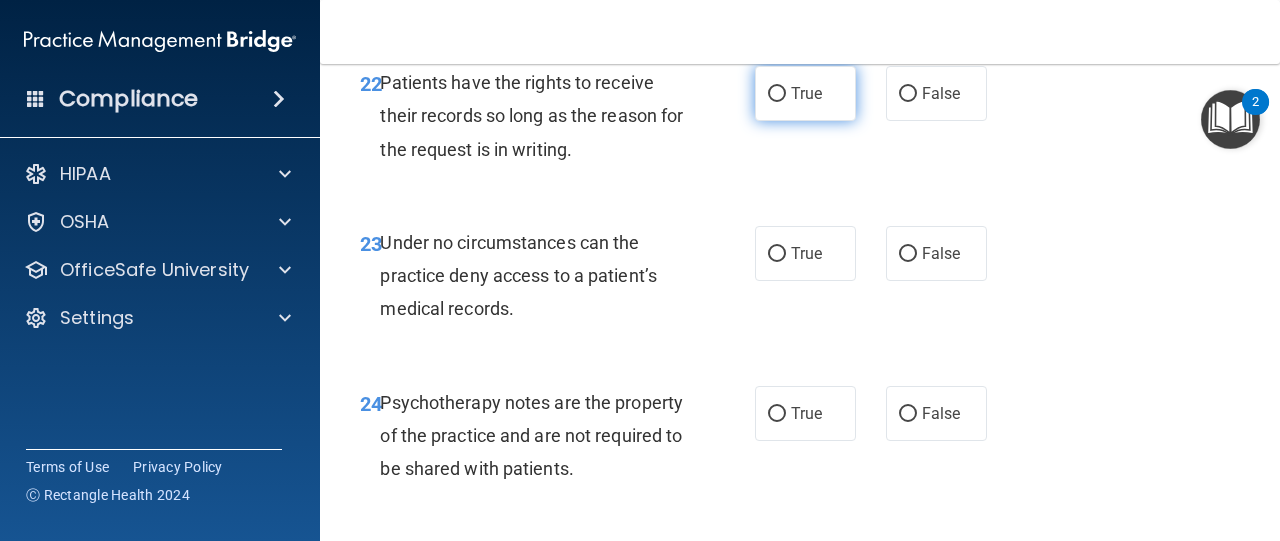 click on "True" at bounding box center (777, 94) 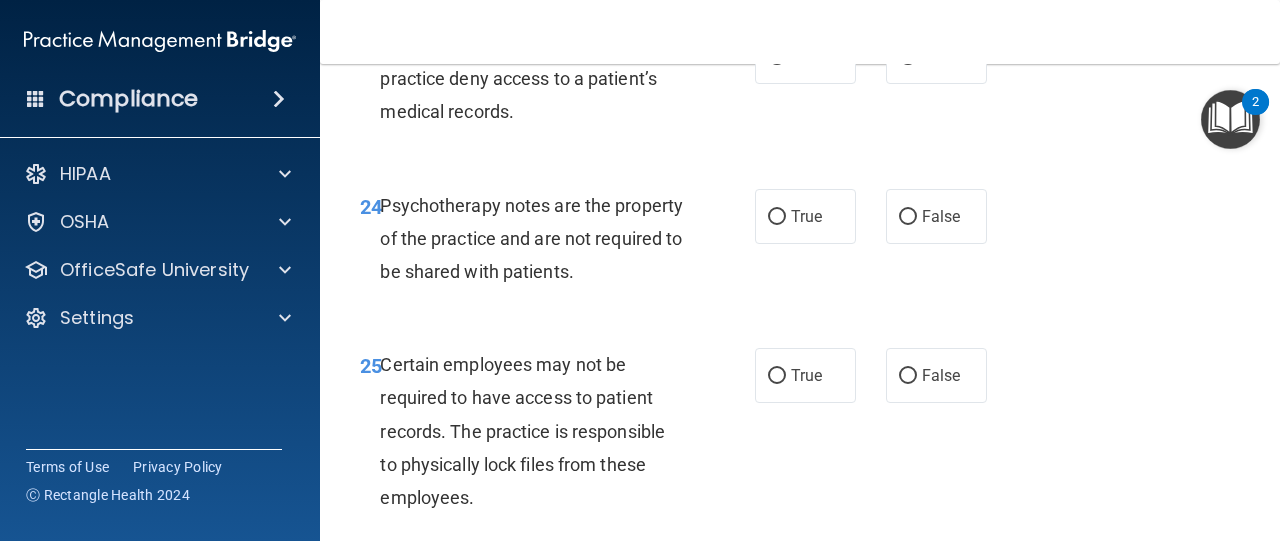 scroll, scrollTop: 5174, scrollLeft: 0, axis: vertical 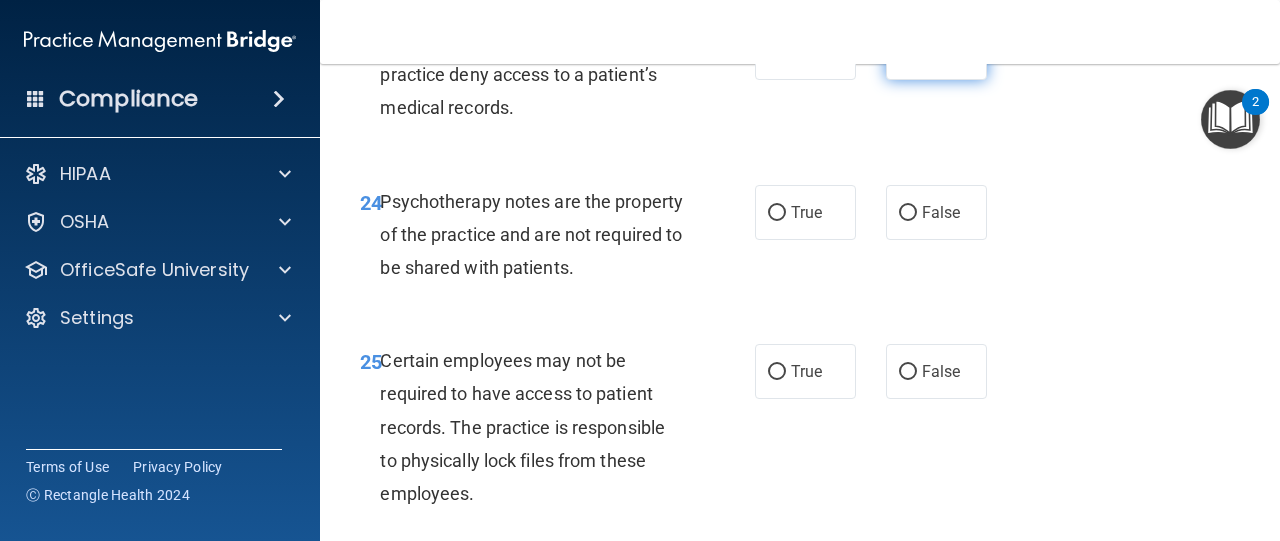 click on "False" at bounding box center [908, 53] 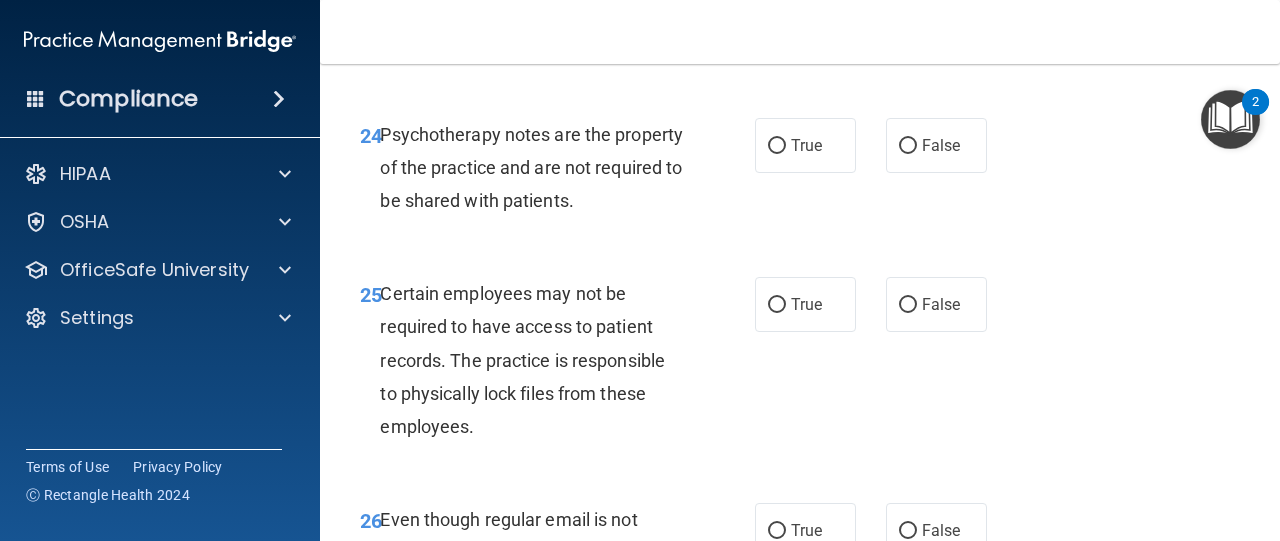 scroll, scrollTop: 5260, scrollLeft: 0, axis: vertical 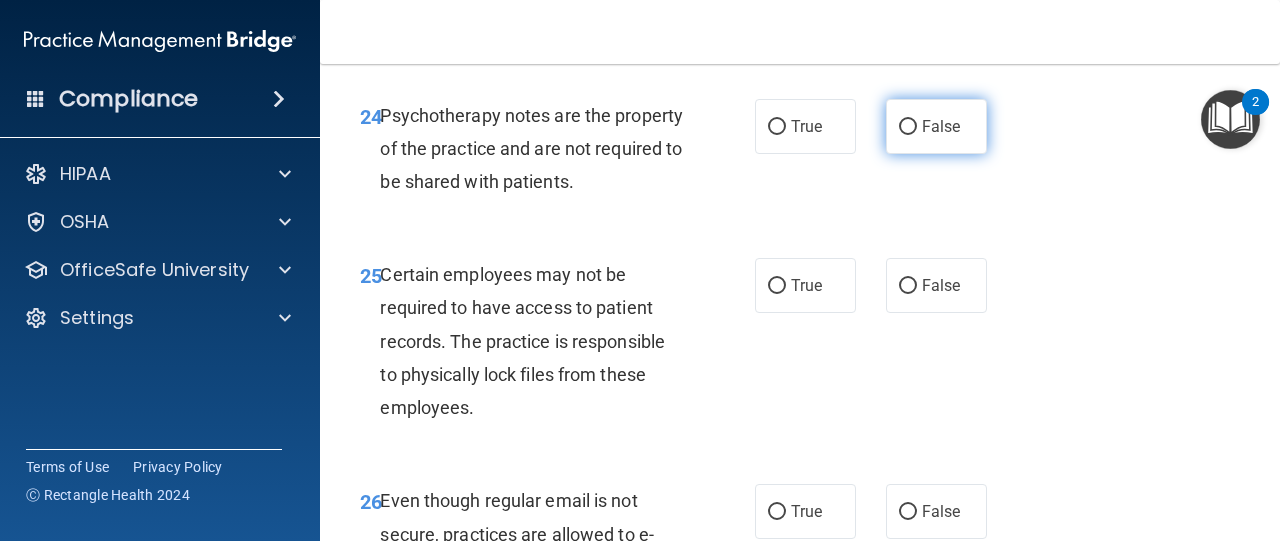 click on "False" at bounding box center (908, 127) 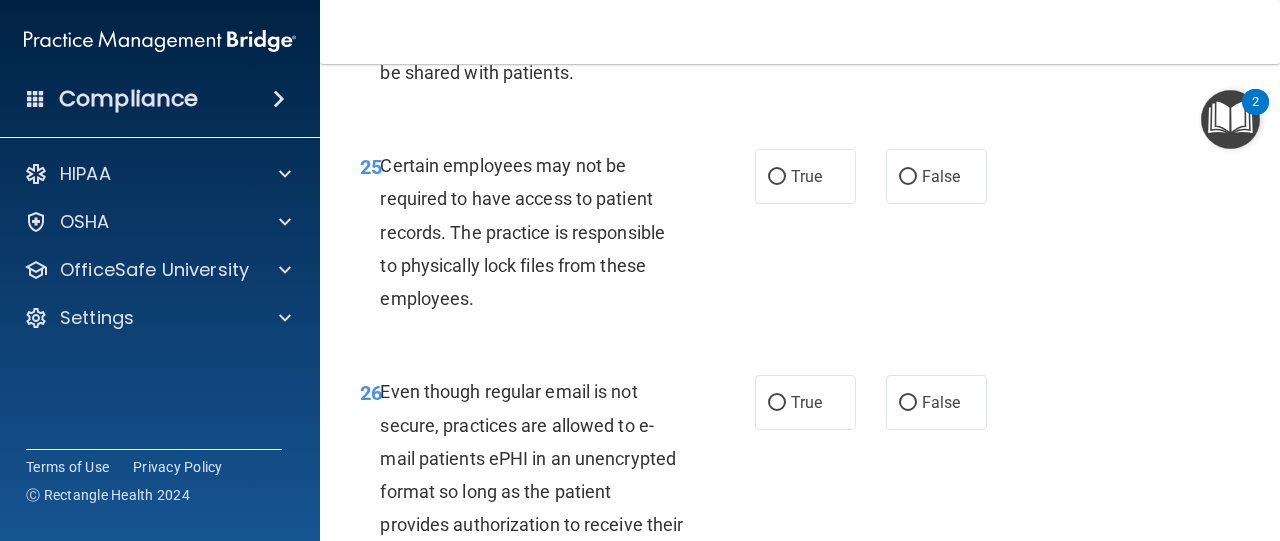 scroll, scrollTop: 5393, scrollLeft: 0, axis: vertical 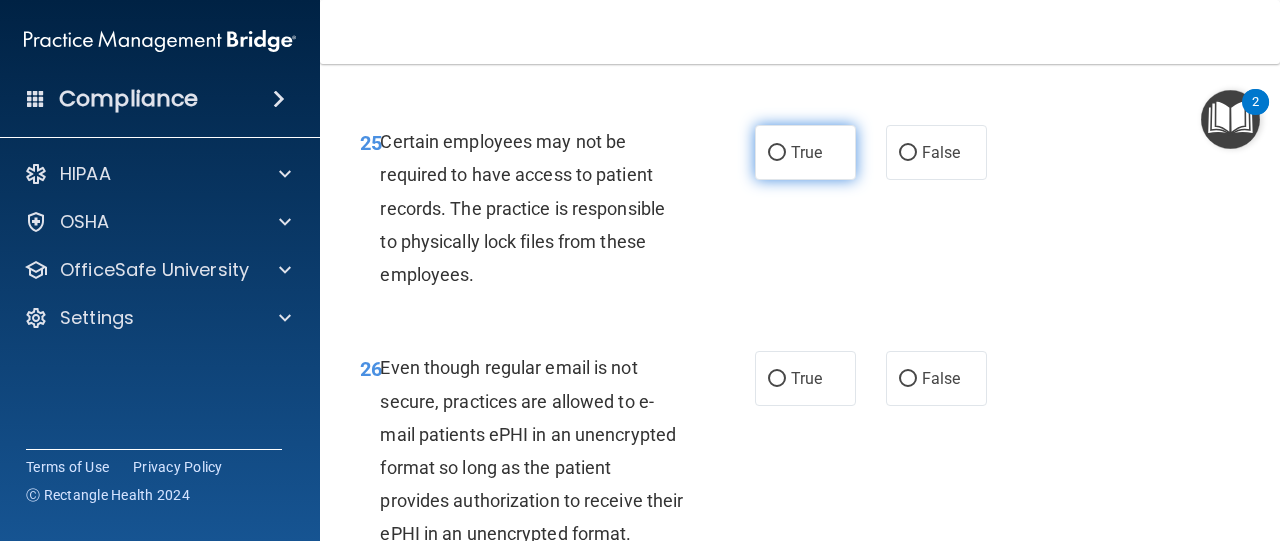 click on "True" at bounding box center (777, 153) 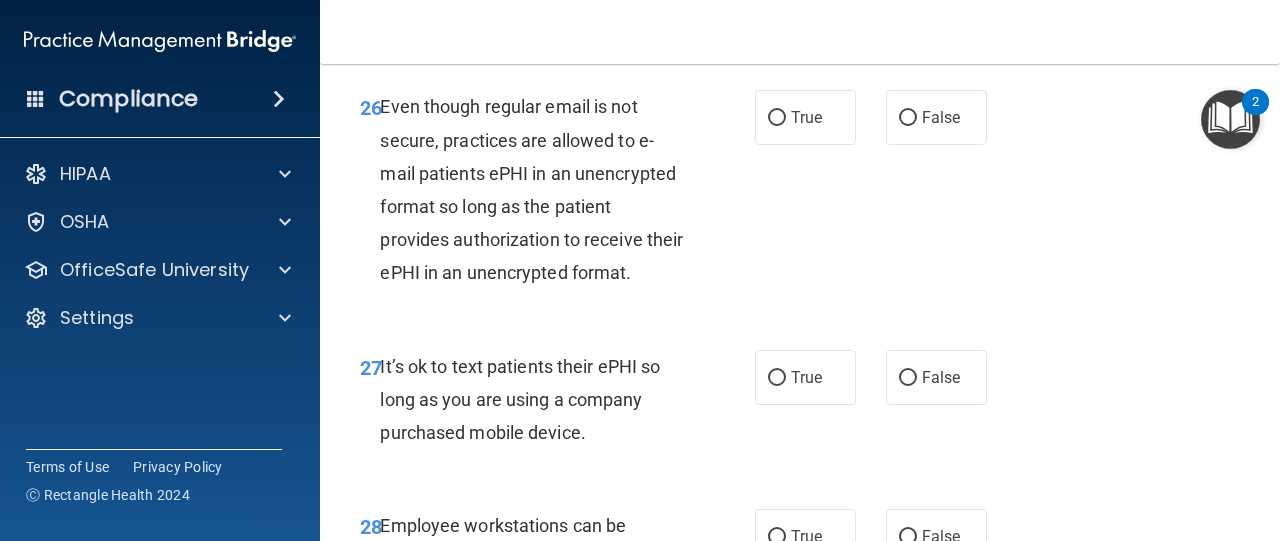 scroll, scrollTop: 5655, scrollLeft: 0, axis: vertical 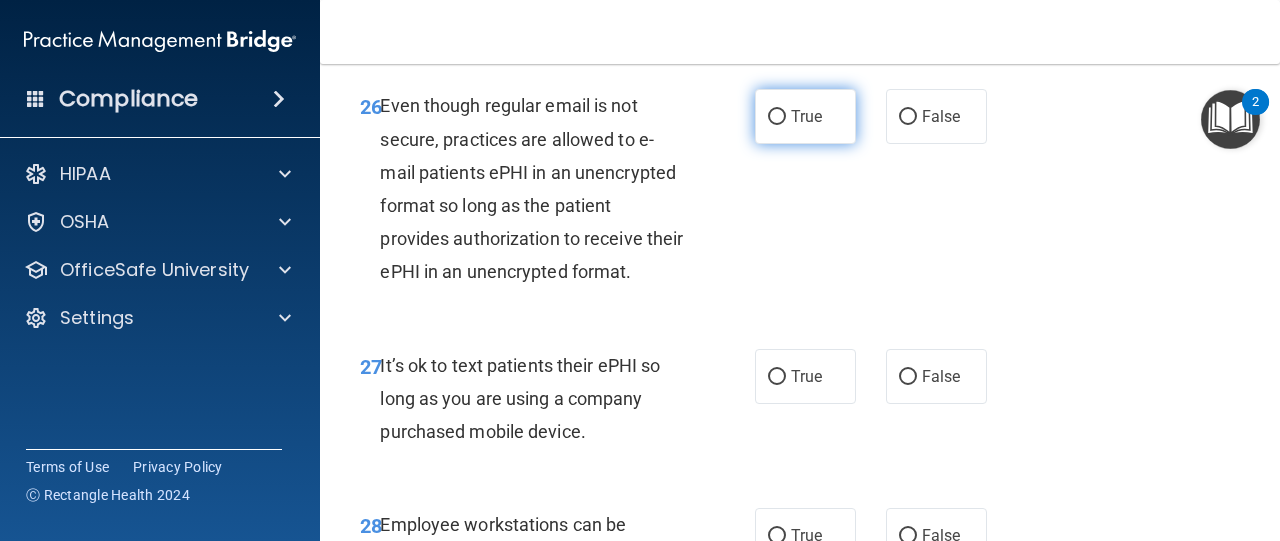 click on "True" at bounding box center [777, 117] 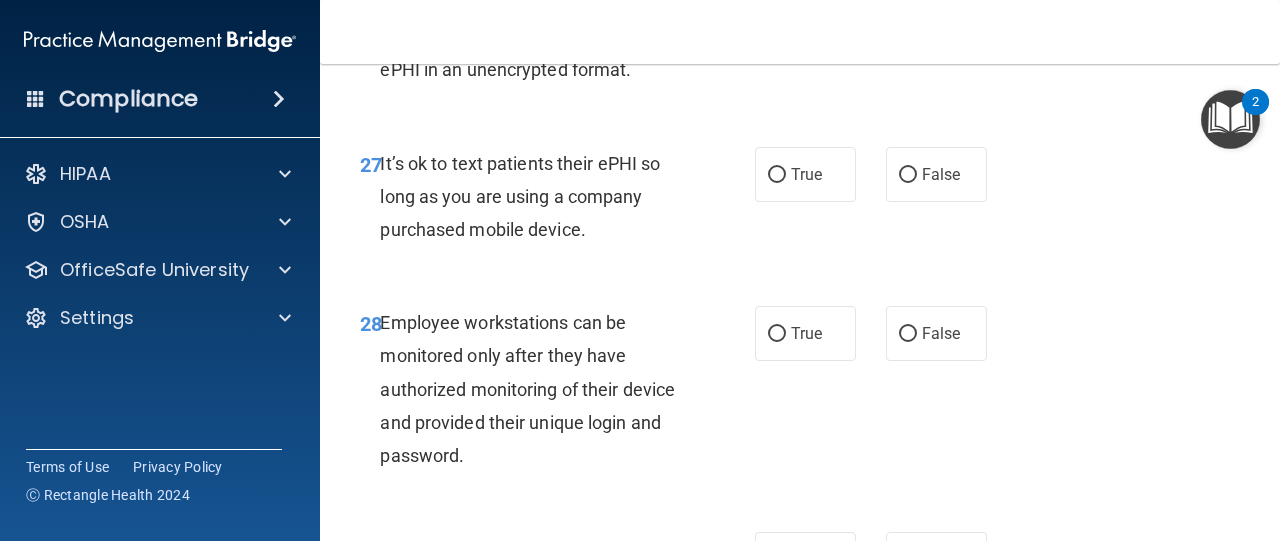 scroll, scrollTop: 5866, scrollLeft: 0, axis: vertical 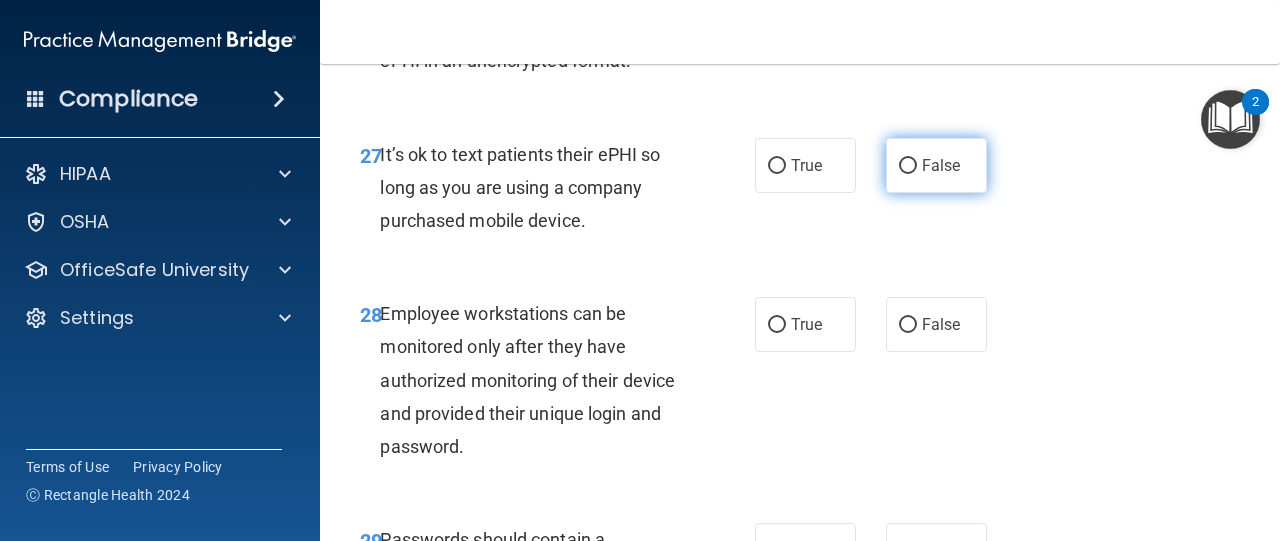 click on "False" at bounding box center [908, 166] 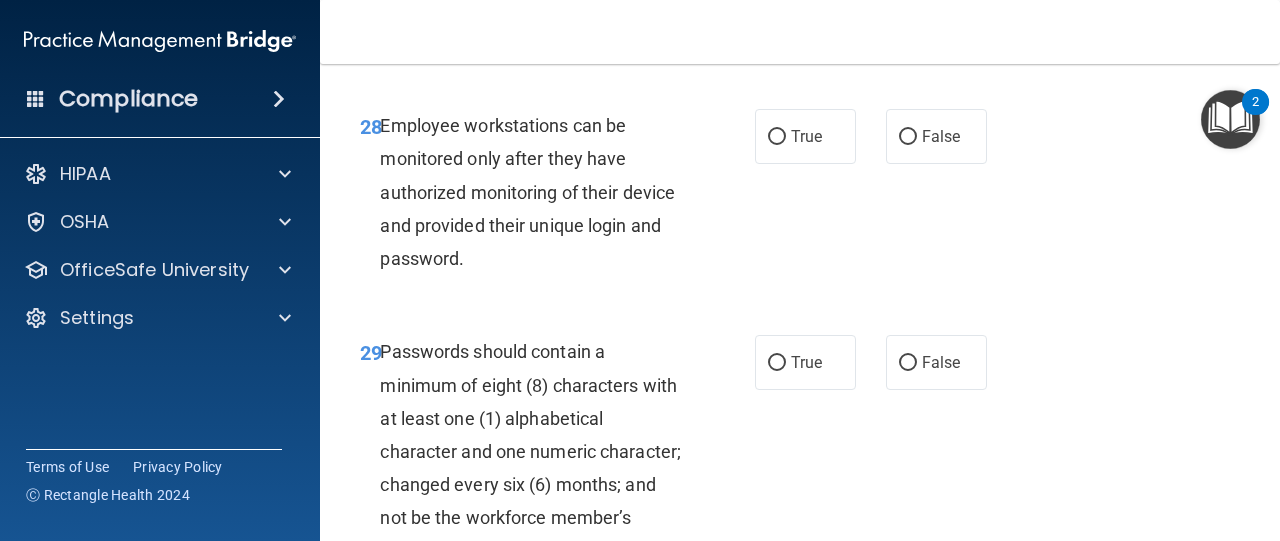 scroll, scrollTop: 6090, scrollLeft: 0, axis: vertical 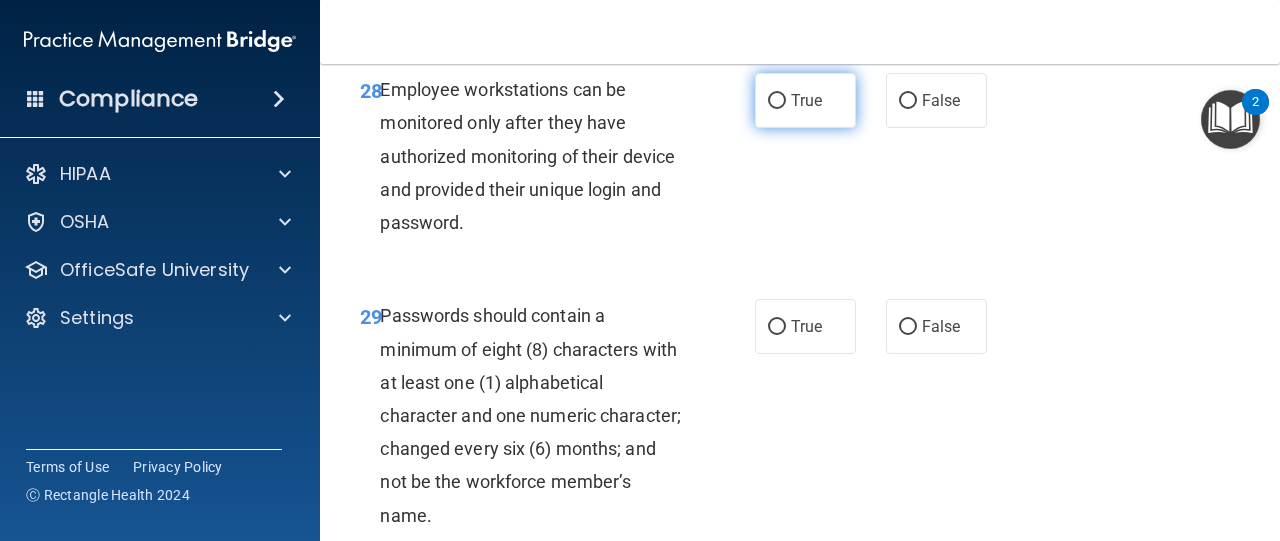 click on "True" at bounding box center (777, 101) 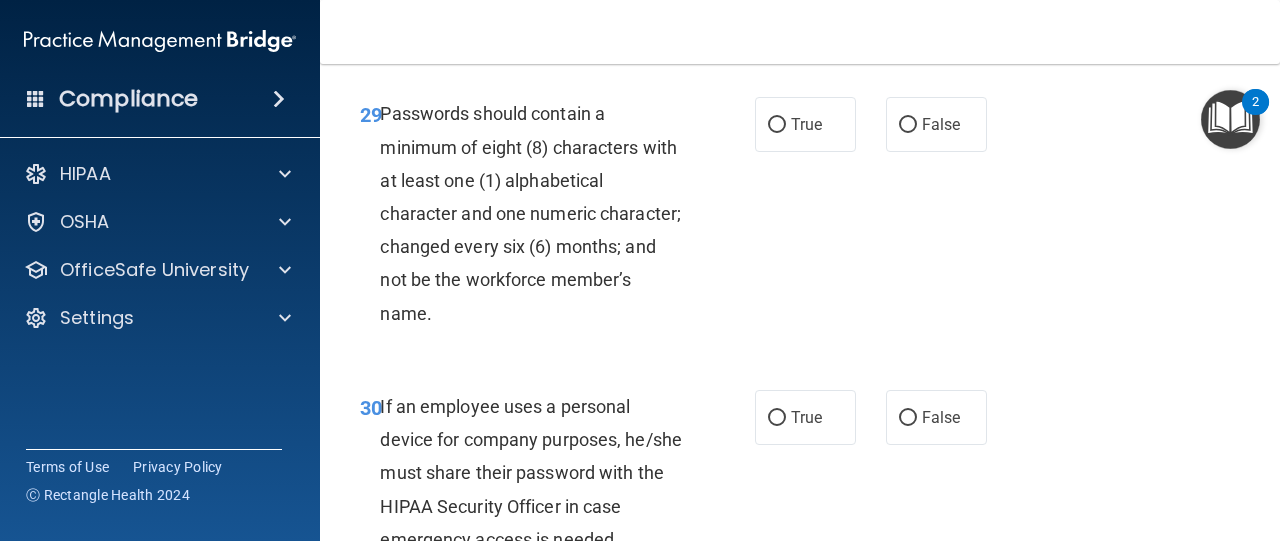 scroll, scrollTop: 6296, scrollLeft: 0, axis: vertical 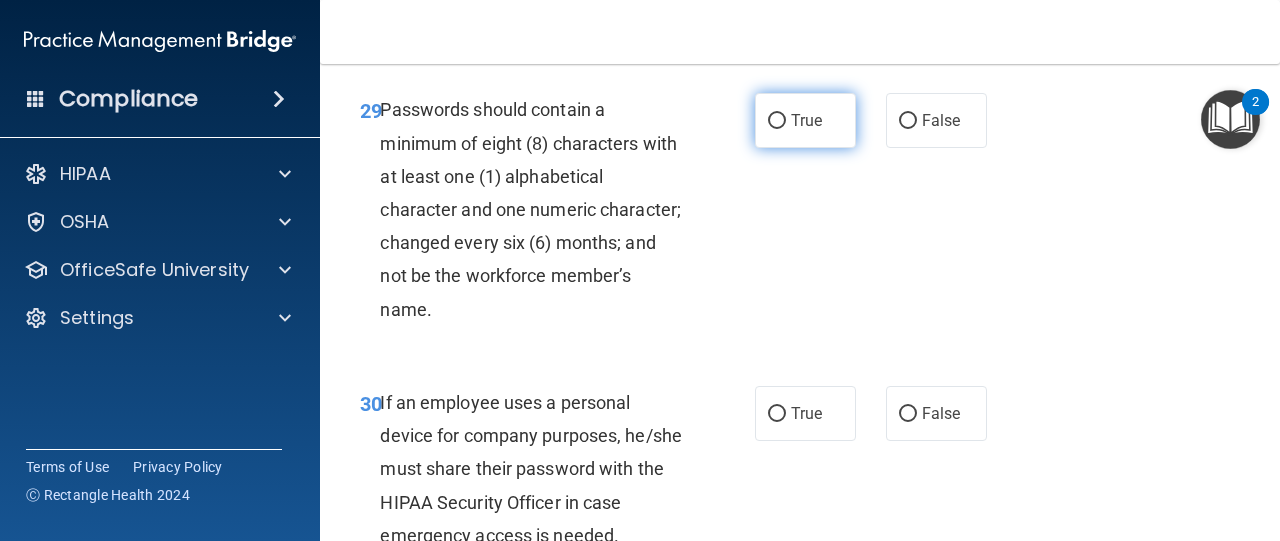 click on "True" at bounding box center [777, 121] 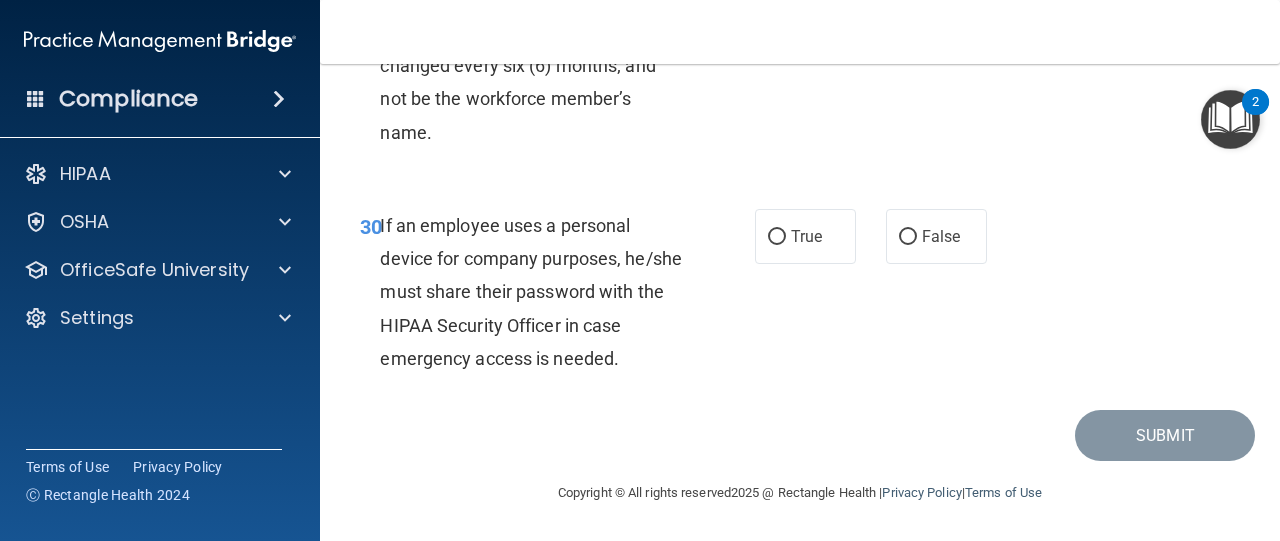 scroll, scrollTop: 6545, scrollLeft: 0, axis: vertical 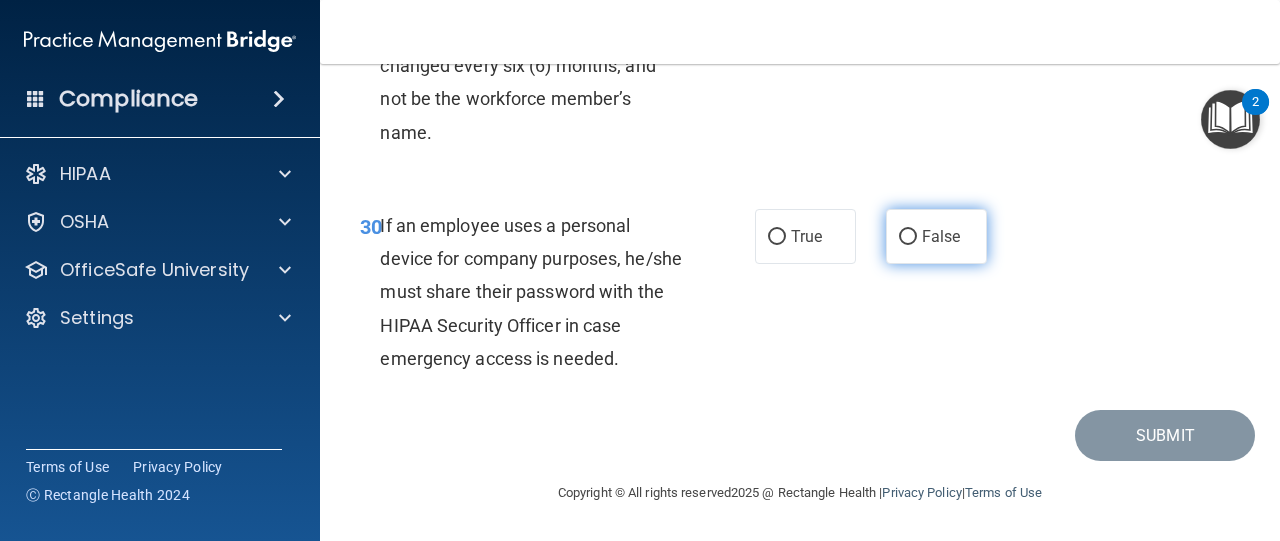 click on "False" at bounding box center (908, 237) 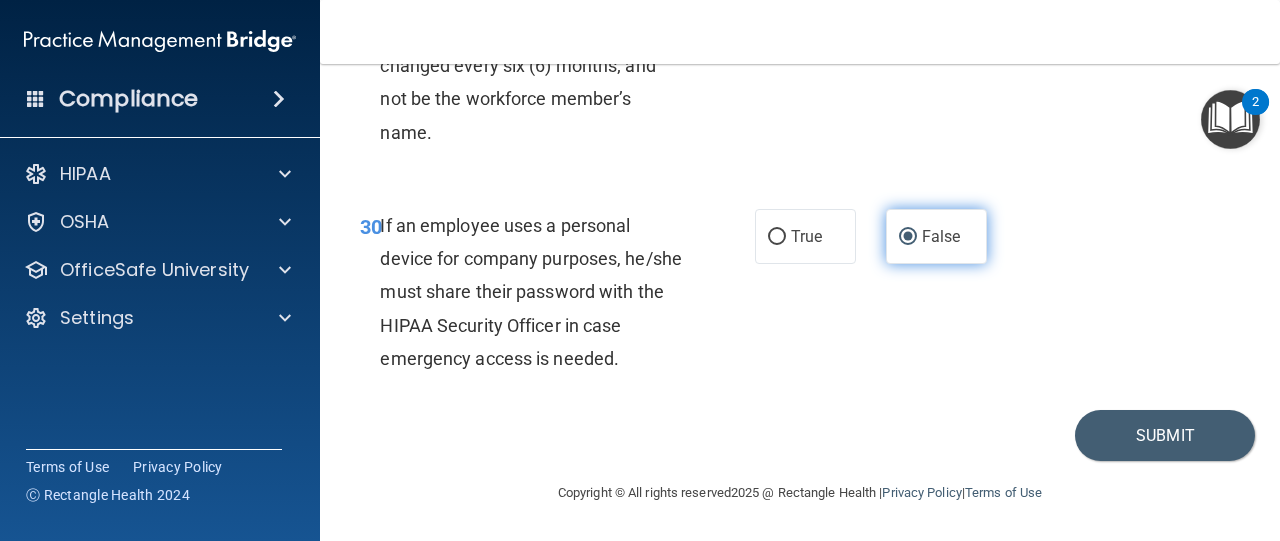 scroll, scrollTop: 6604, scrollLeft: 0, axis: vertical 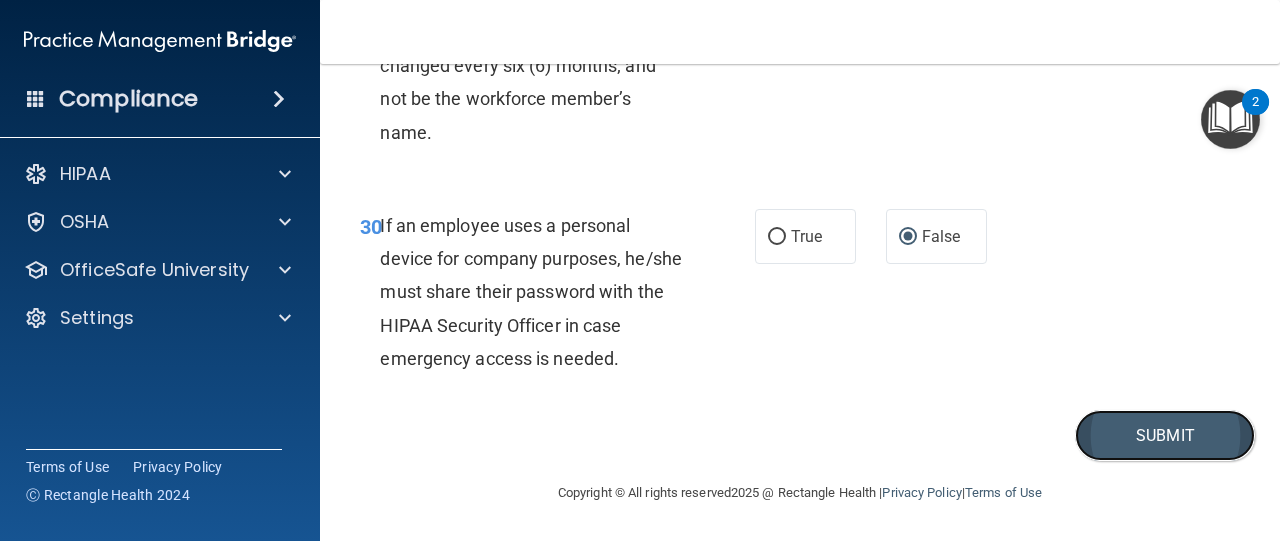 click on "Submit" at bounding box center [1165, 435] 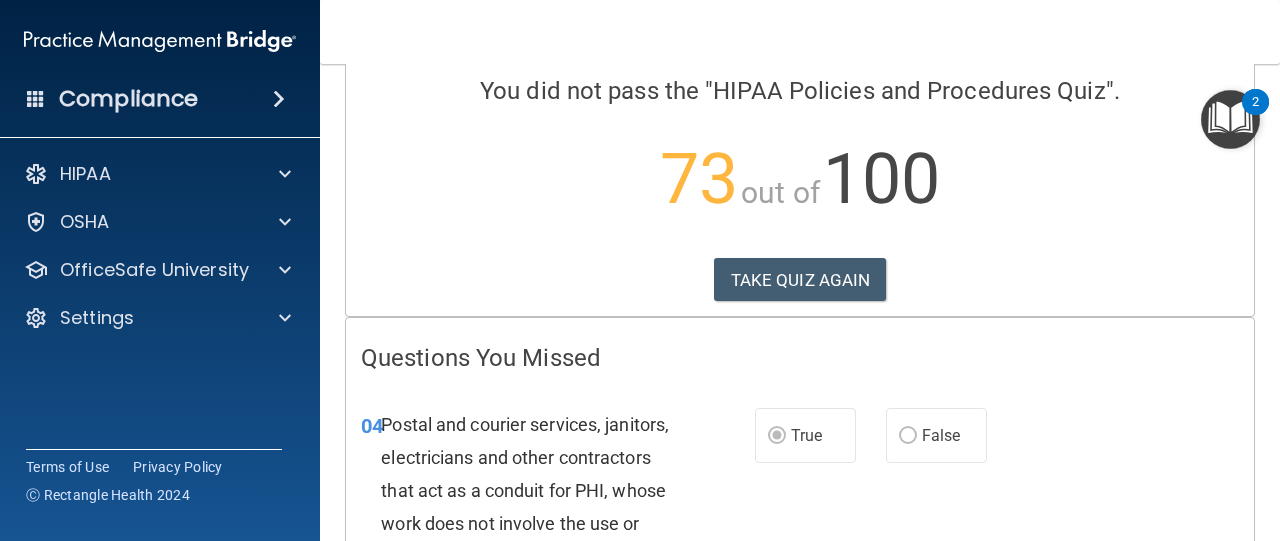 scroll, scrollTop: 0, scrollLeft: 0, axis: both 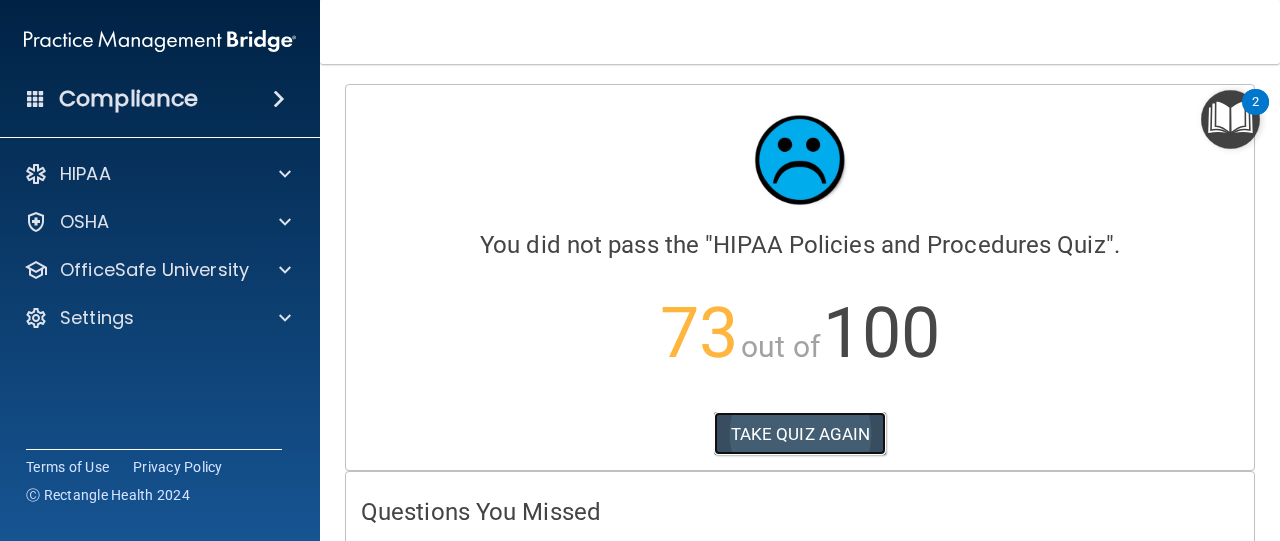 click on "TAKE QUIZ AGAIN" at bounding box center (800, 434) 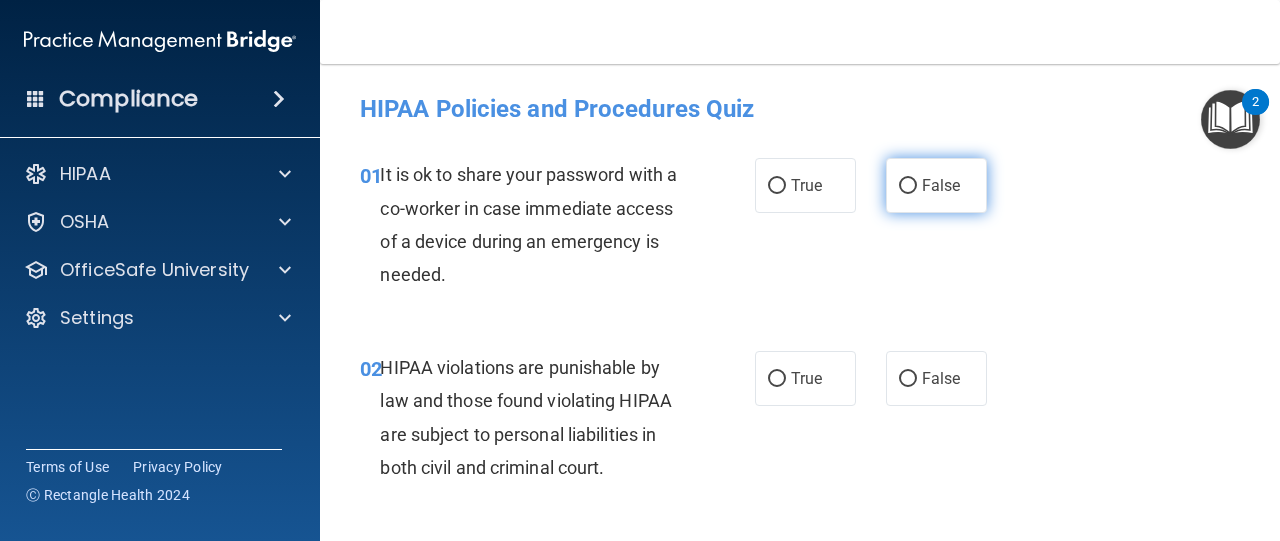 click on "False" at bounding box center [908, 186] 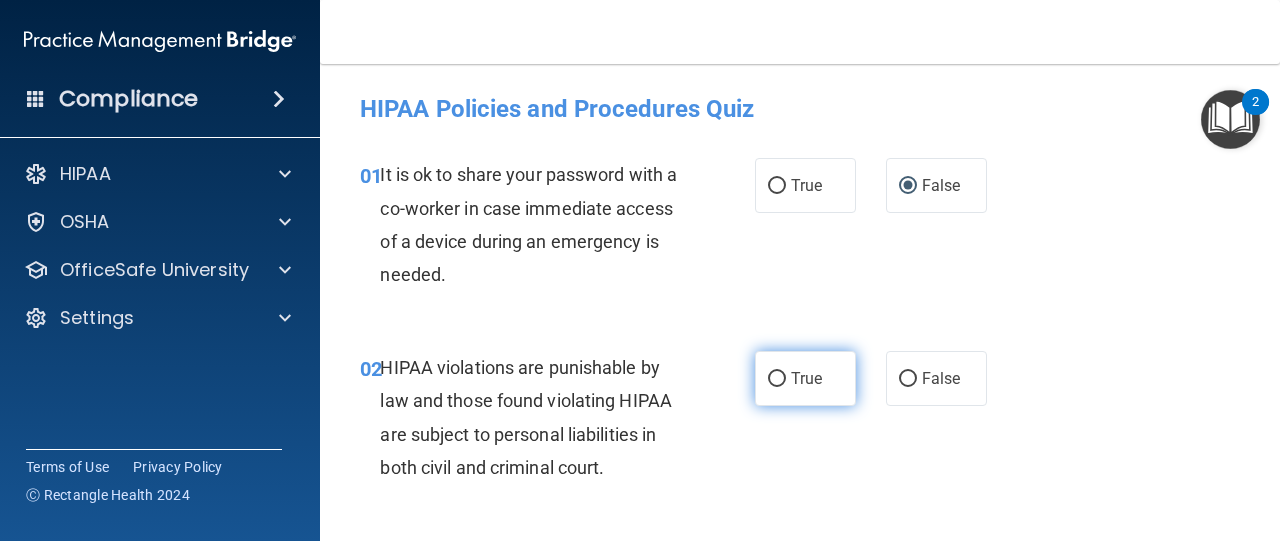 click on "True" at bounding box center (777, 379) 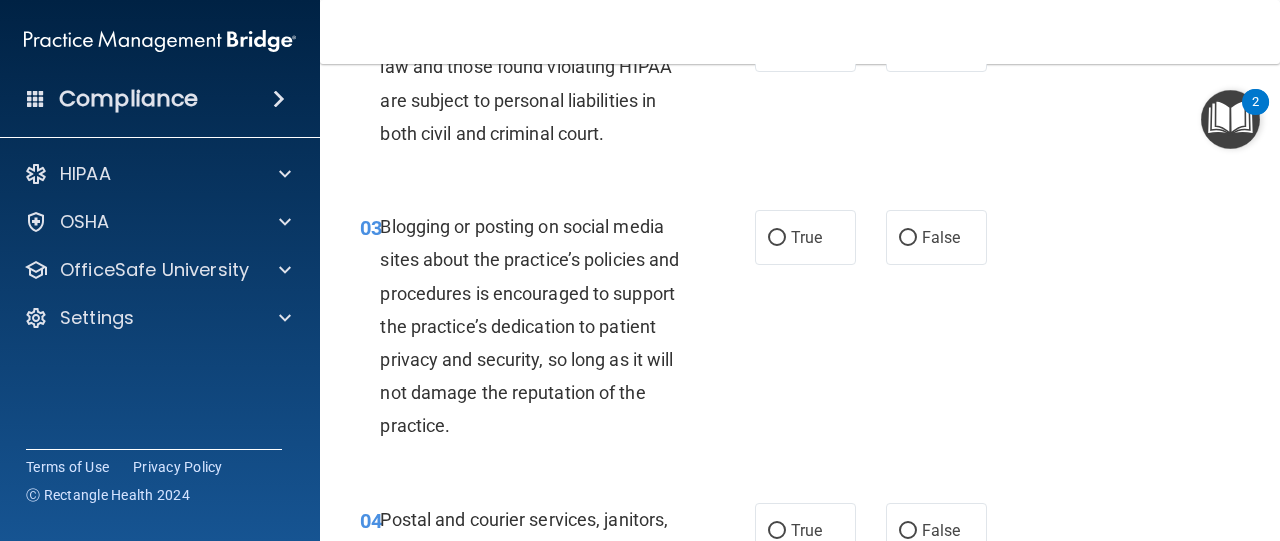 scroll, scrollTop: 338, scrollLeft: 0, axis: vertical 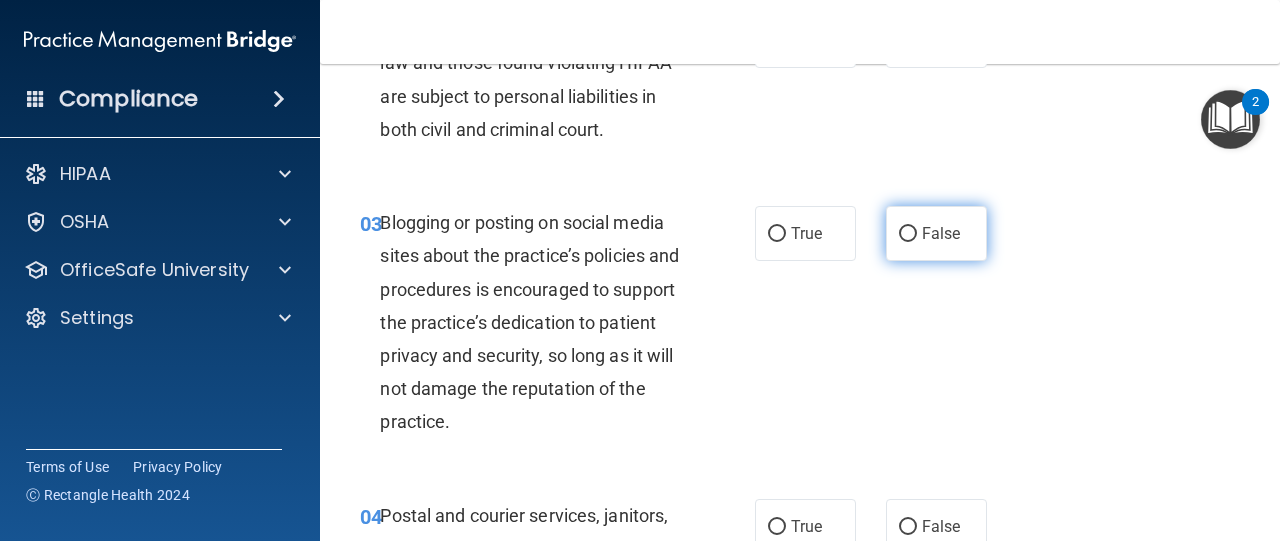 click on "False" at bounding box center [908, 234] 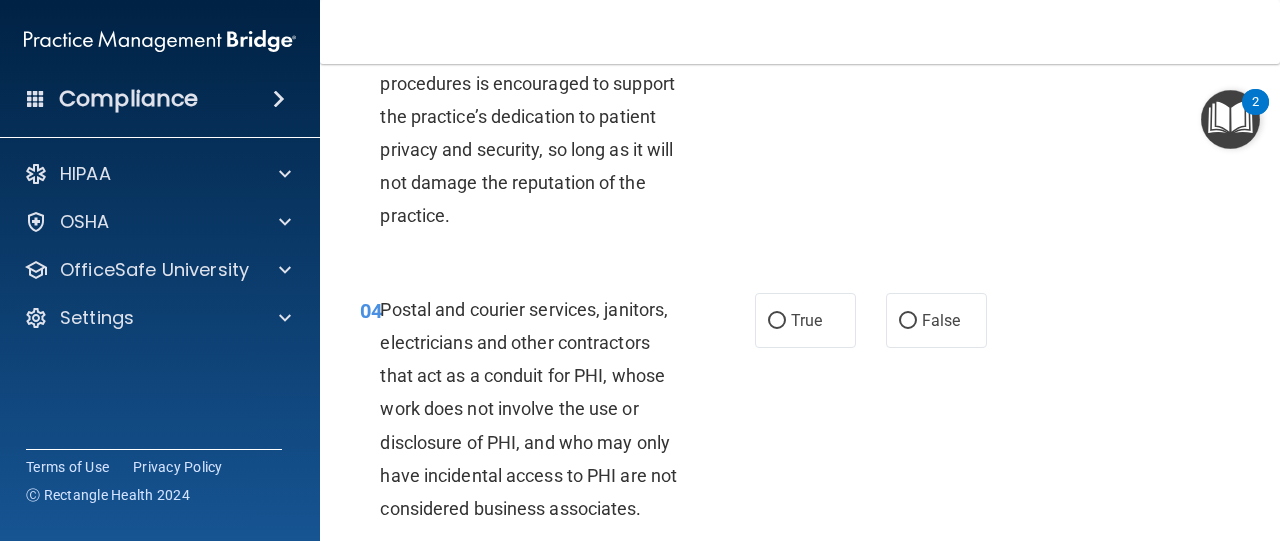 scroll, scrollTop: 550, scrollLeft: 0, axis: vertical 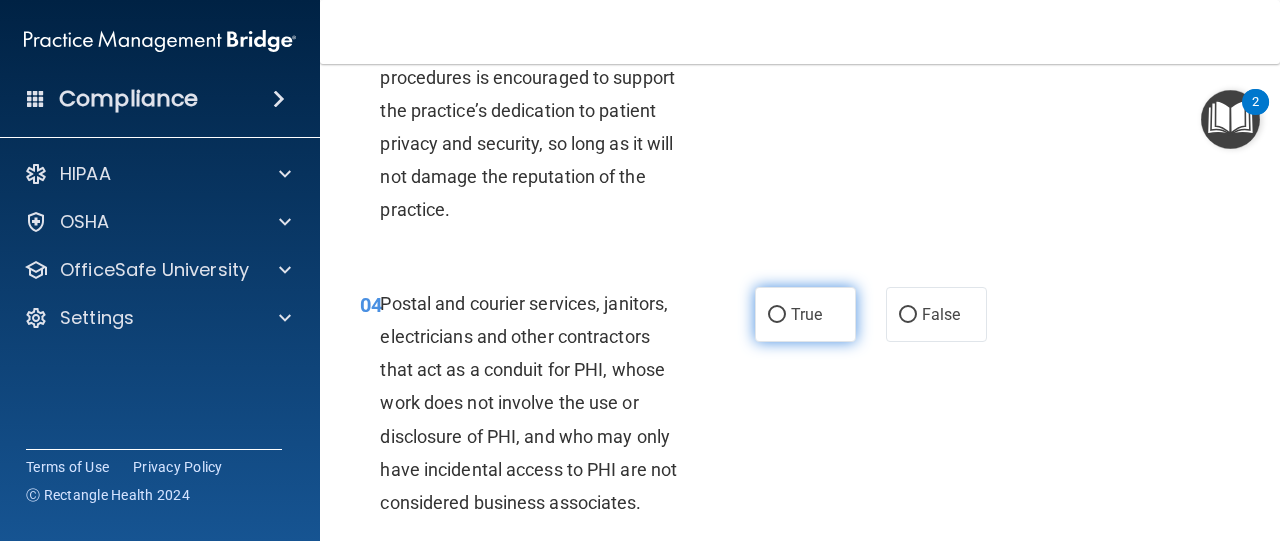 click on "True" at bounding box center [777, 315] 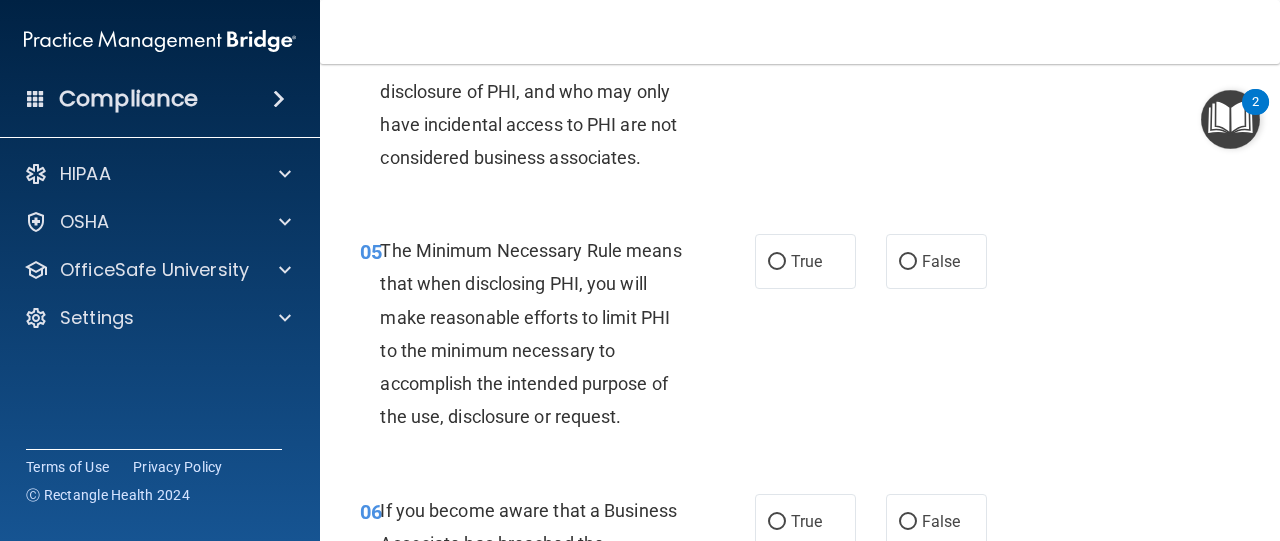 scroll, scrollTop: 896, scrollLeft: 0, axis: vertical 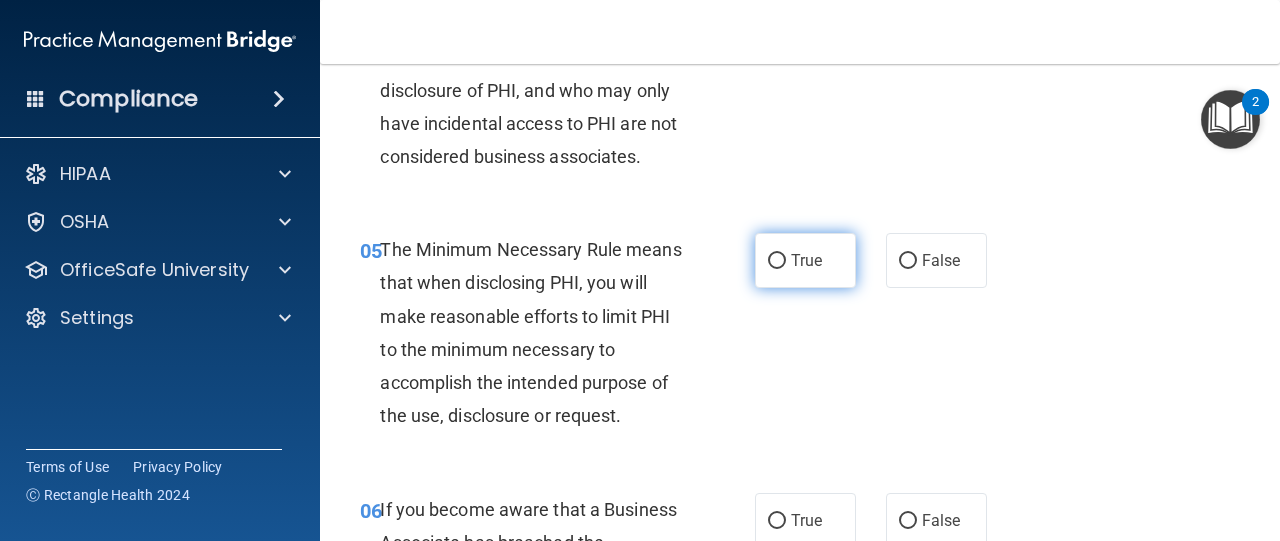 click on "True" at bounding box center (777, 261) 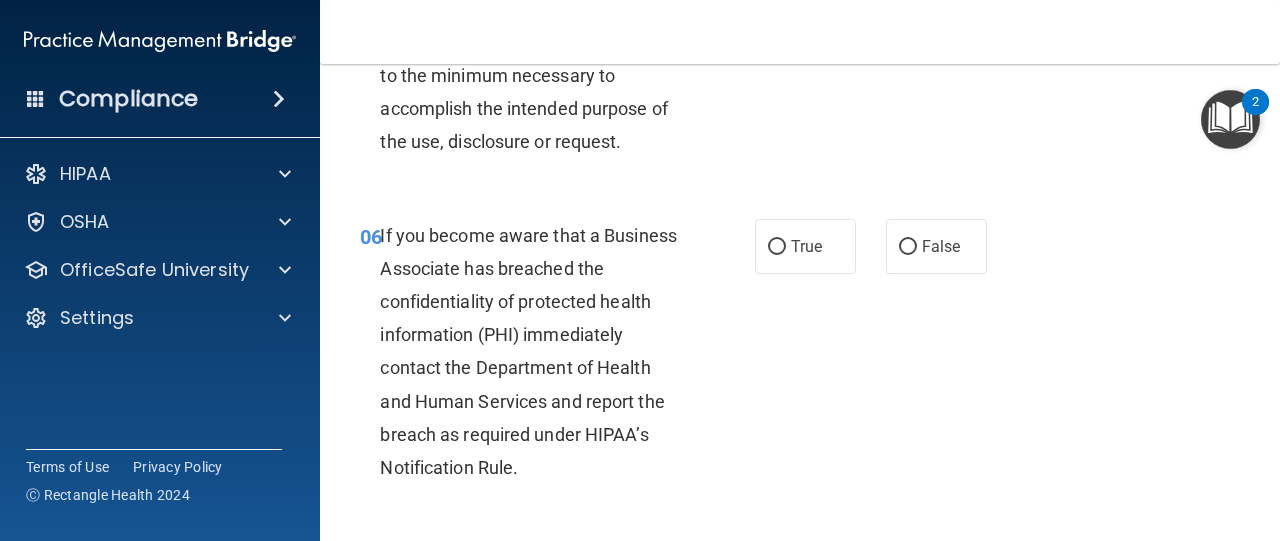 scroll, scrollTop: 1171, scrollLeft: 0, axis: vertical 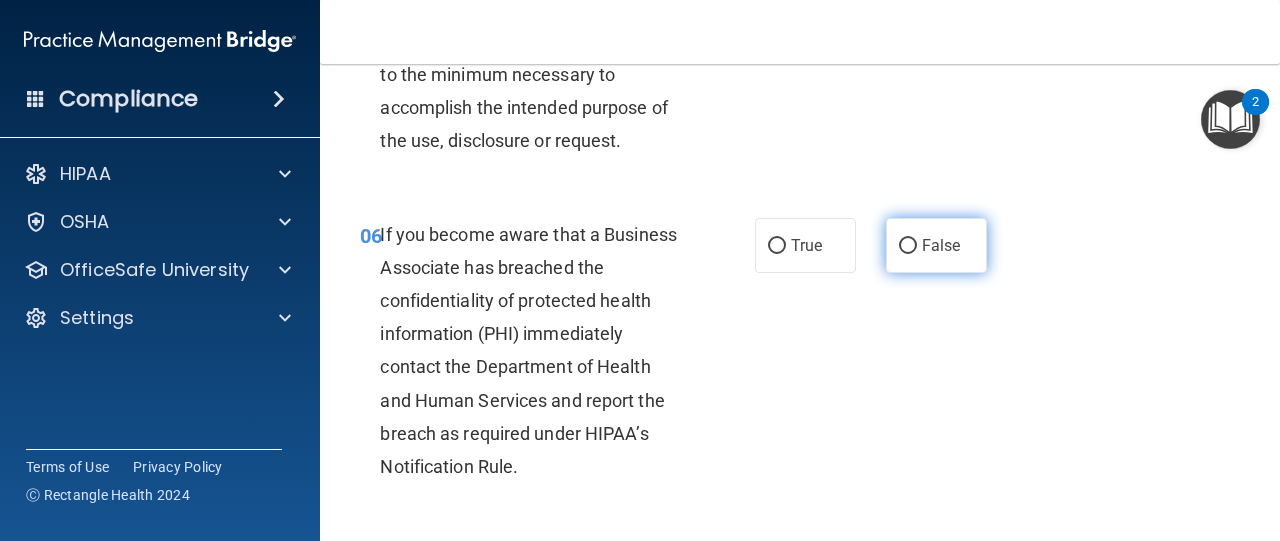 click on "False" at bounding box center (908, 246) 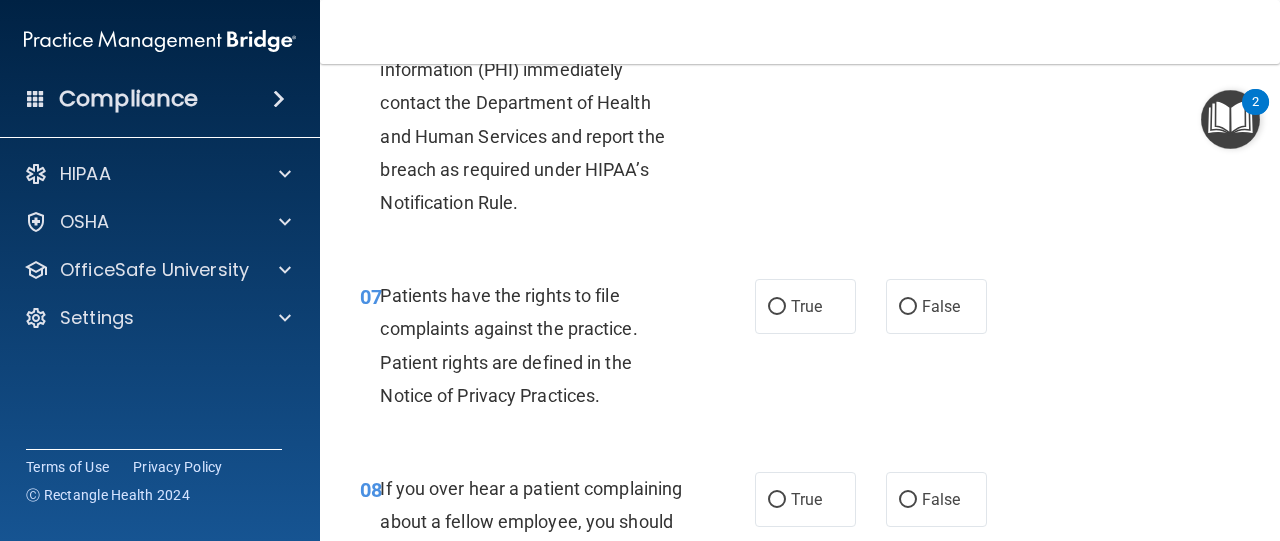 scroll, scrollTop: 1436, scrollLeft: 0, axis: vertical 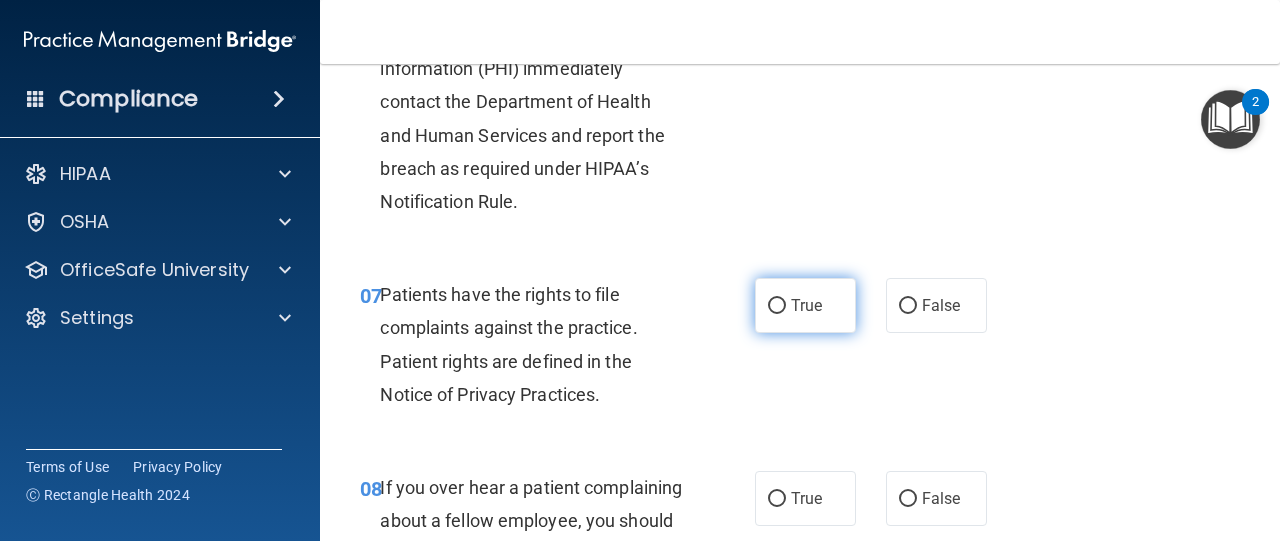 click on "True" at bounding box center (777, 306) 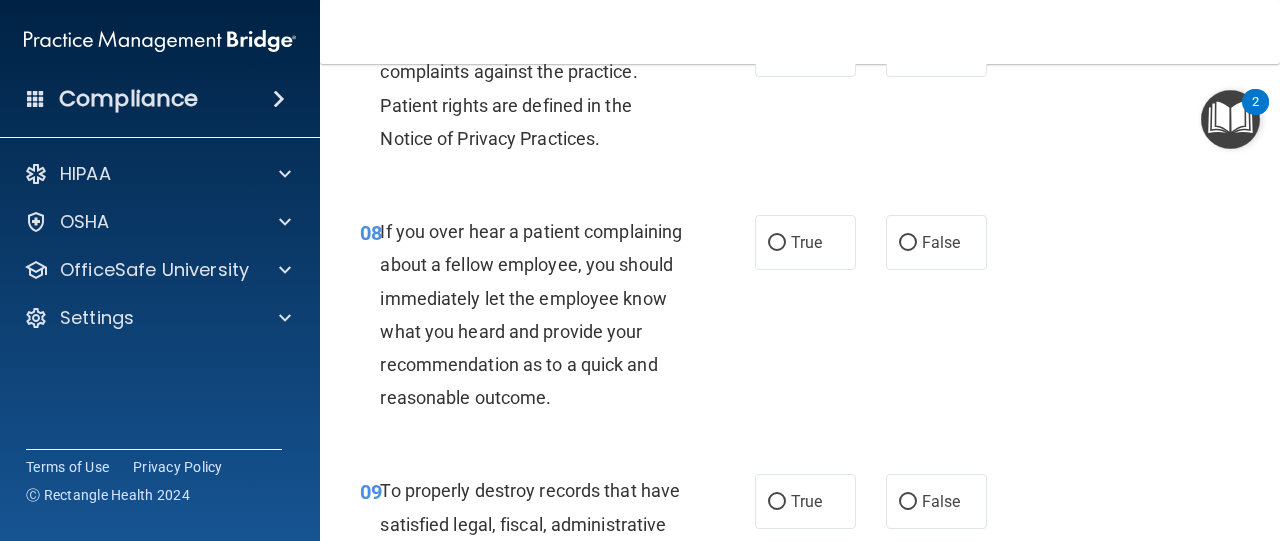 scroll, scrollTop: 1693, scrollLeft: 0, axis: vertical 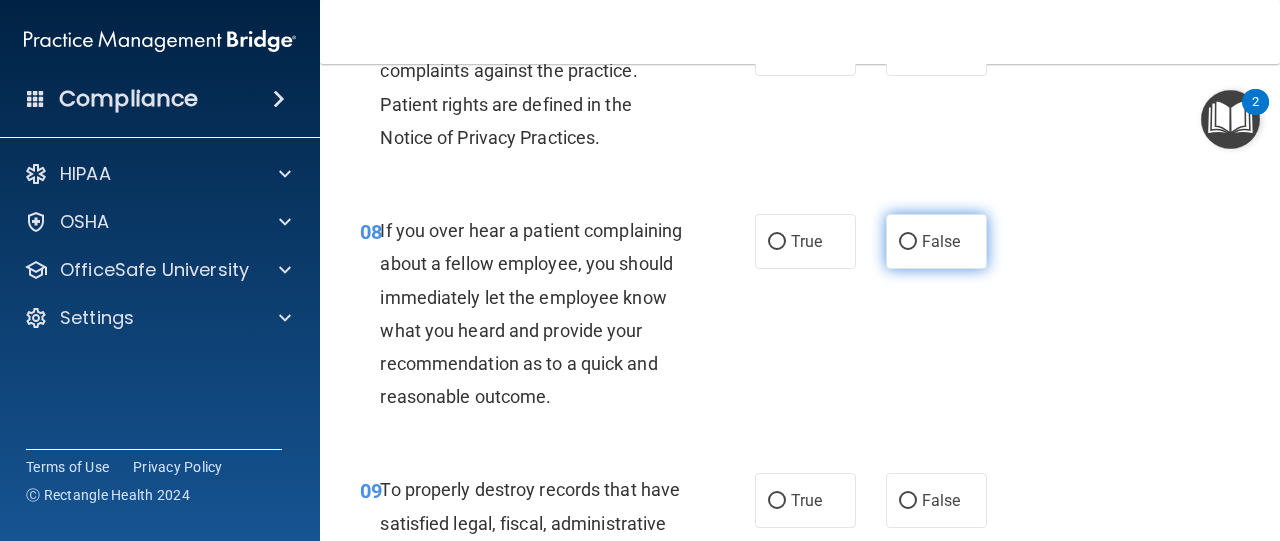 click on "False" at bounding box center [908, 242] 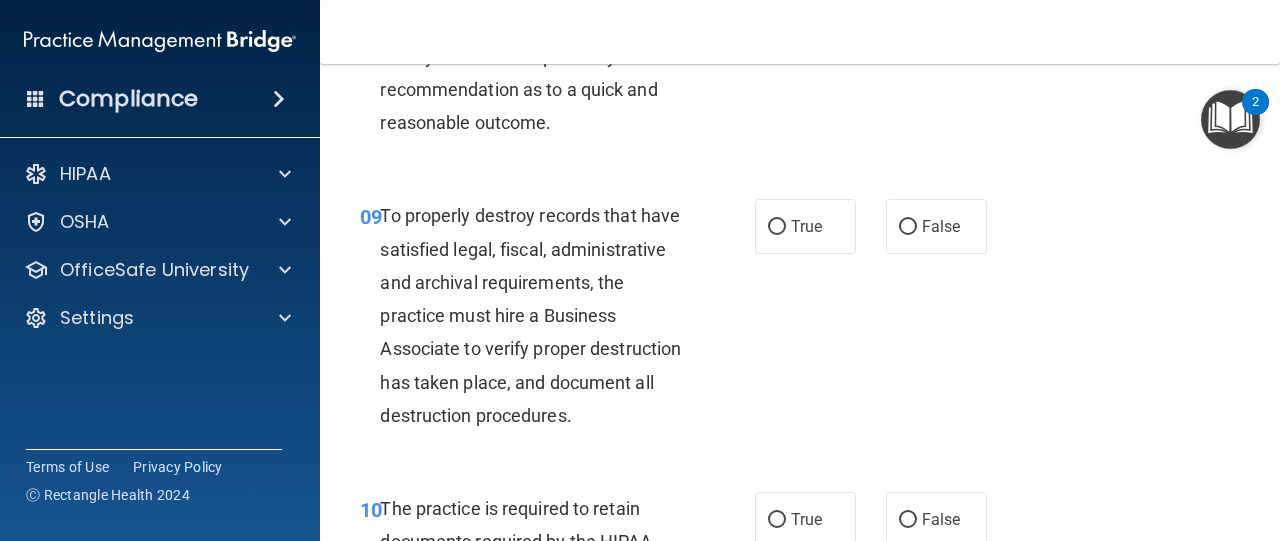 scroll, scrollTop: 1986, scrollLeft: 0, axis: vertical 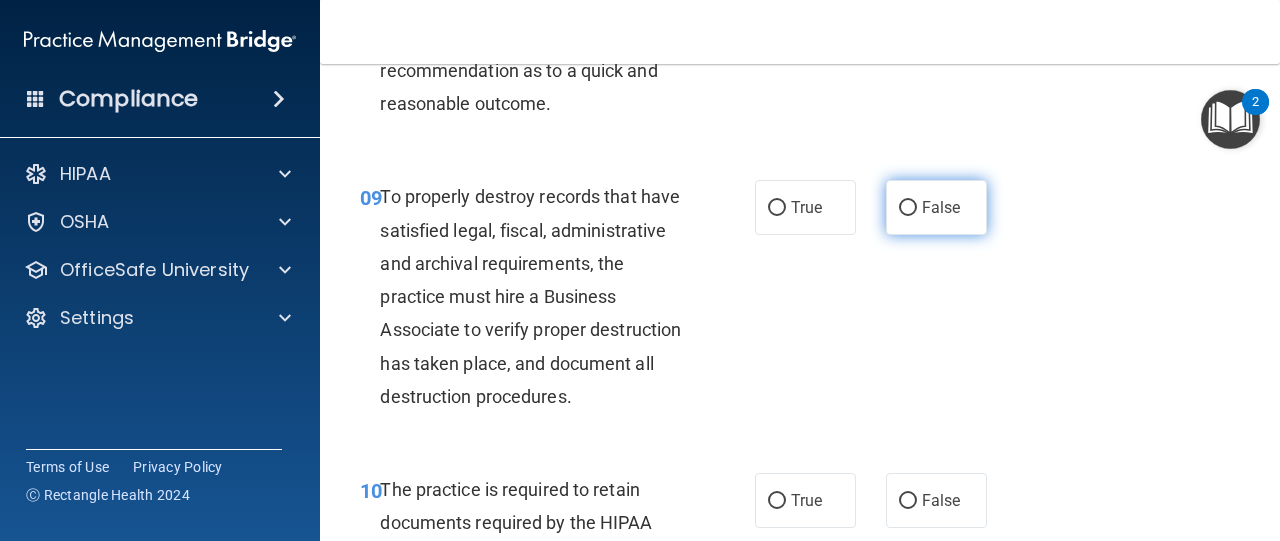 click on "False" at bounding box center (908, 208) 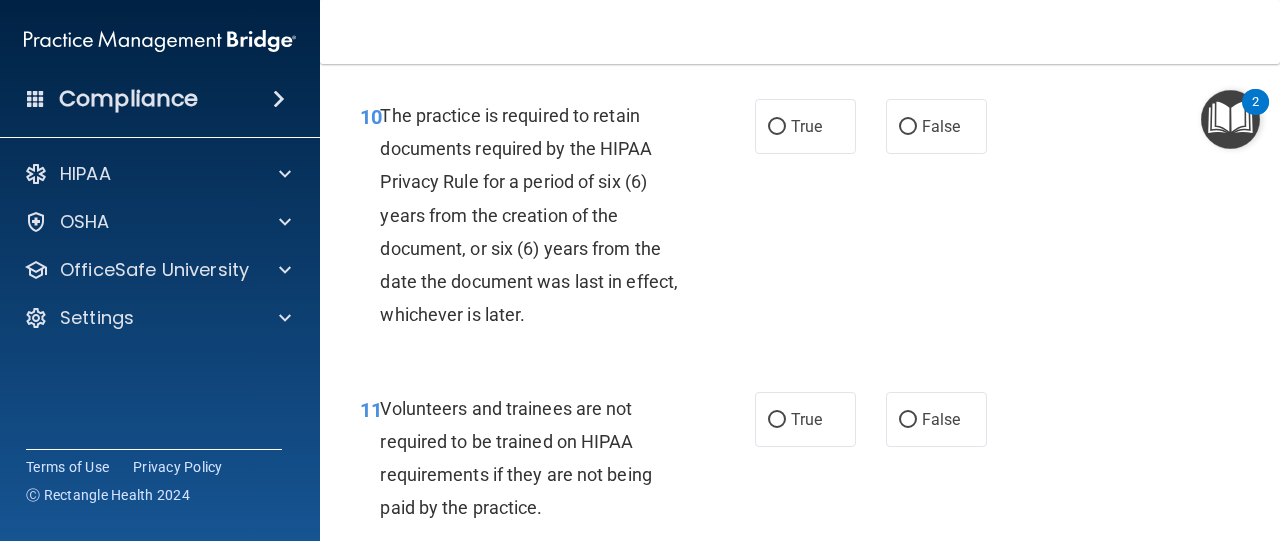 scroll, scrollTop: 2362, scrollLeft: 0, axis: vertical 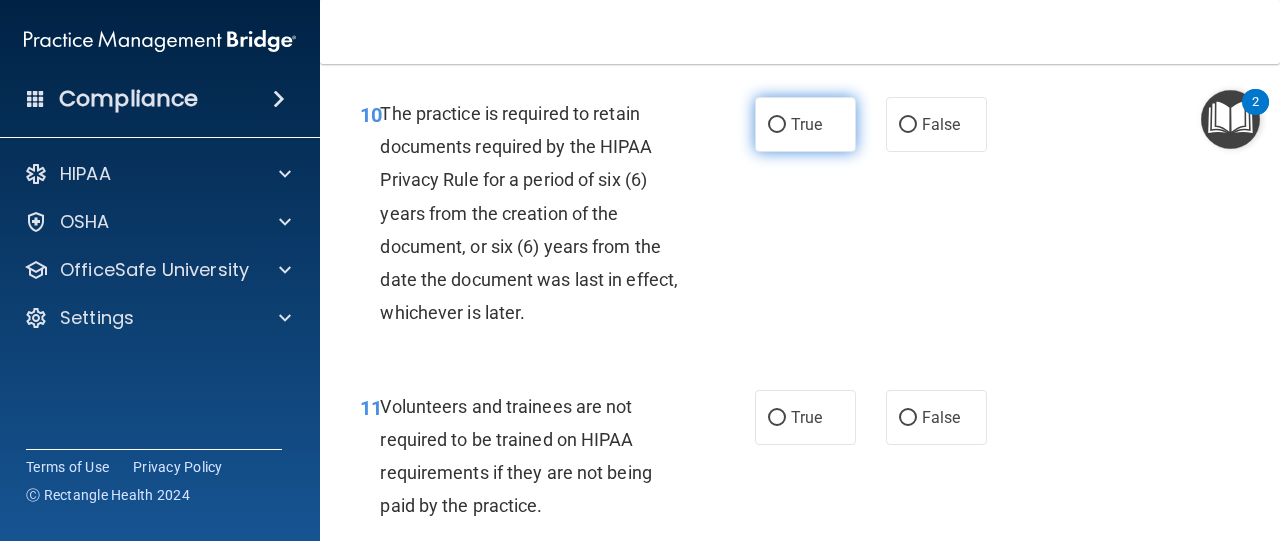 click on "True" at bounding box center [777, 125] 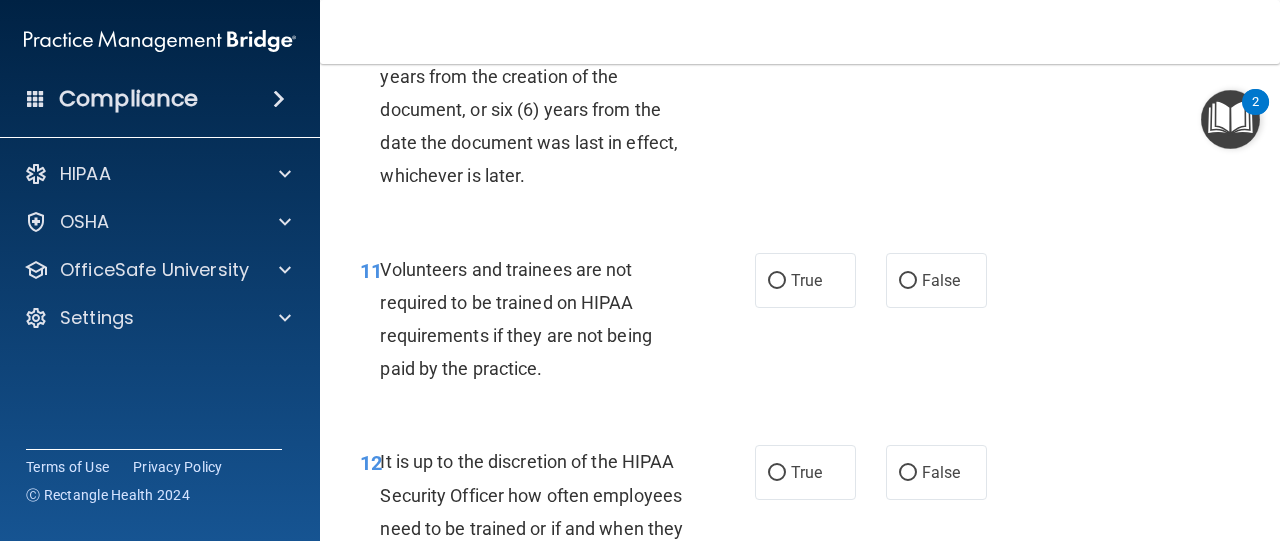 scroll, scrollTop: 2535, scrollLeft: 0, axis: vertical 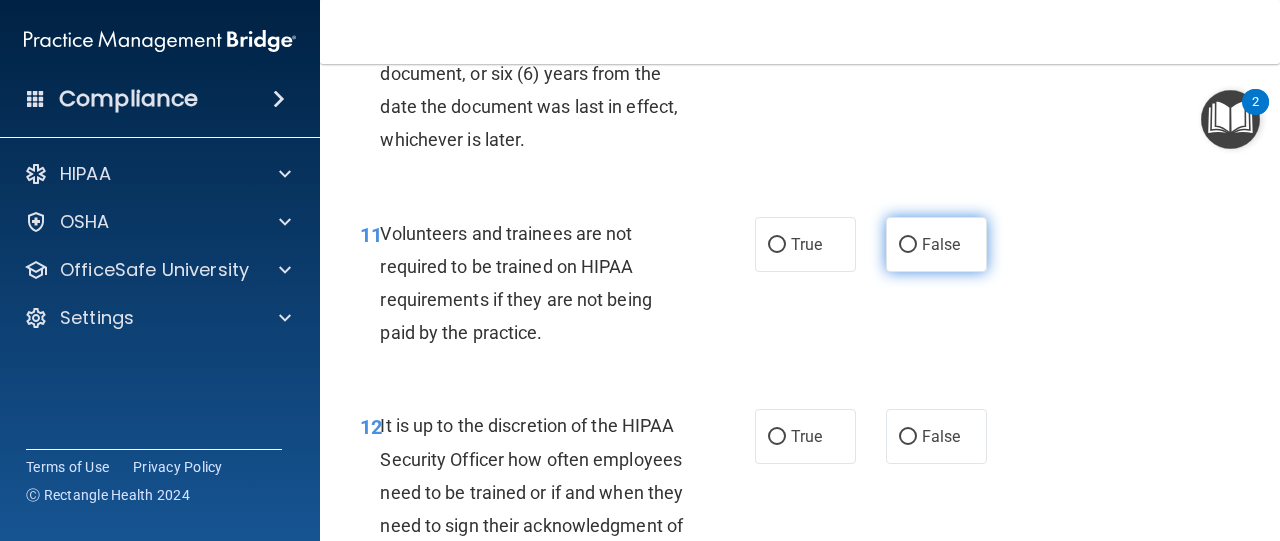 click on "False" at bounding box center (908, 245) 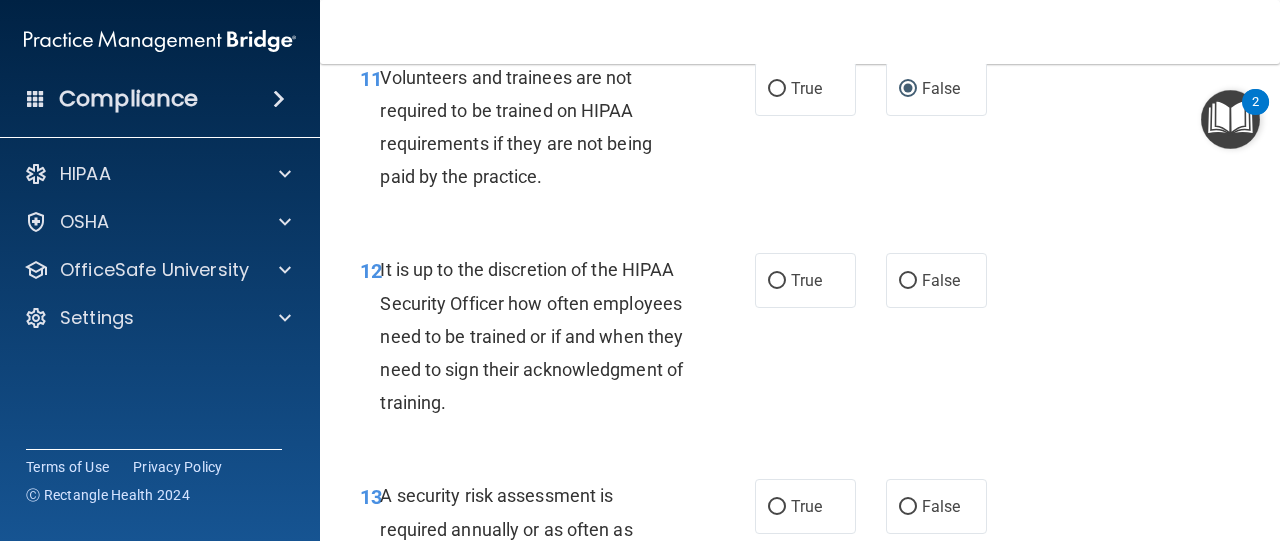scroll, scrollTop: 2692, scrollLeft: 0, axis: vertical 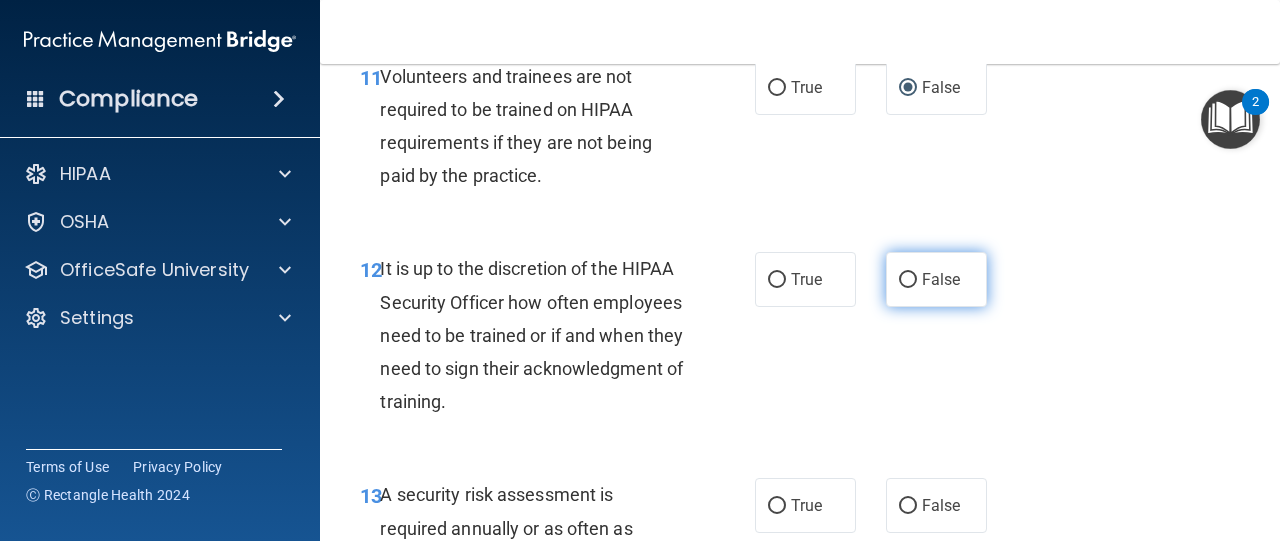 click on "False" at bounding box center (908, 280) 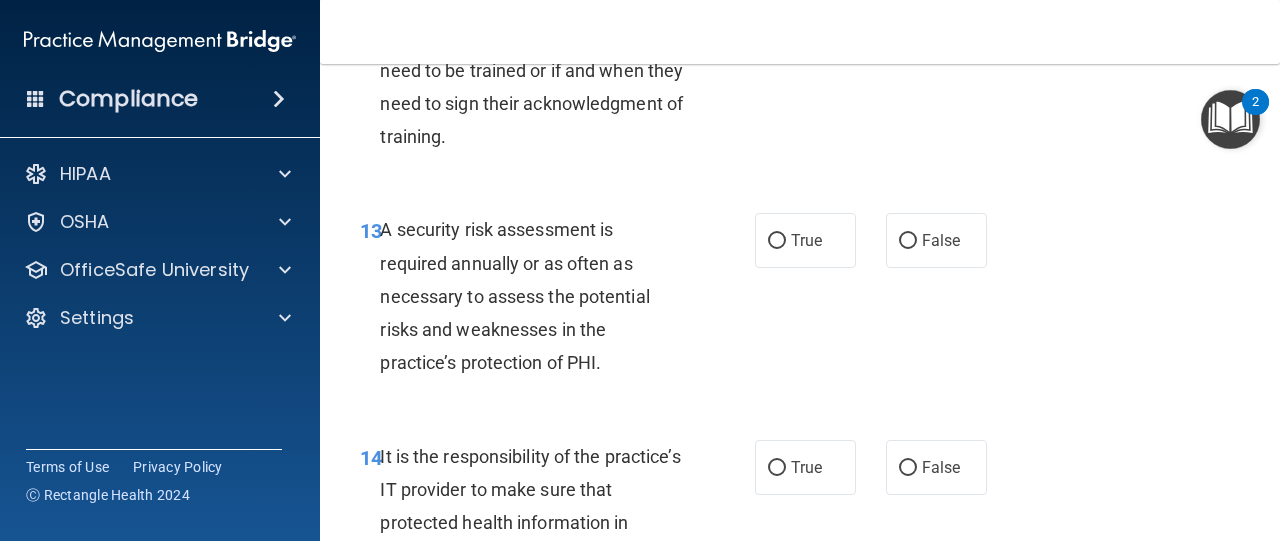 scroll, scrollTop: 2958, scrollLeft: 0, axis: vertical 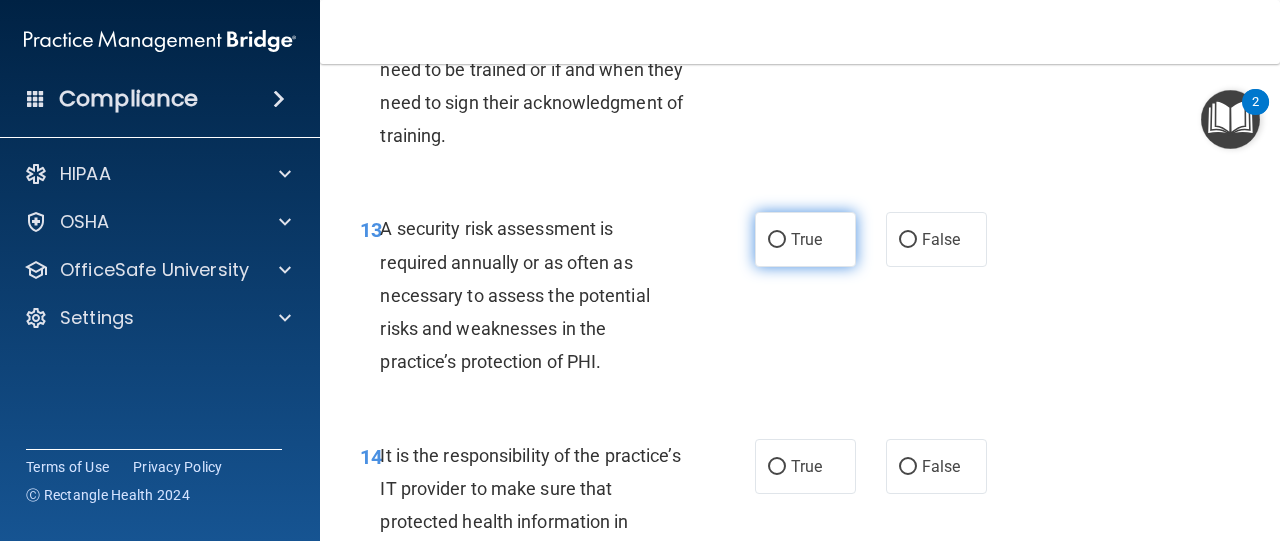 click on "True" at bounding box center (777, 240) 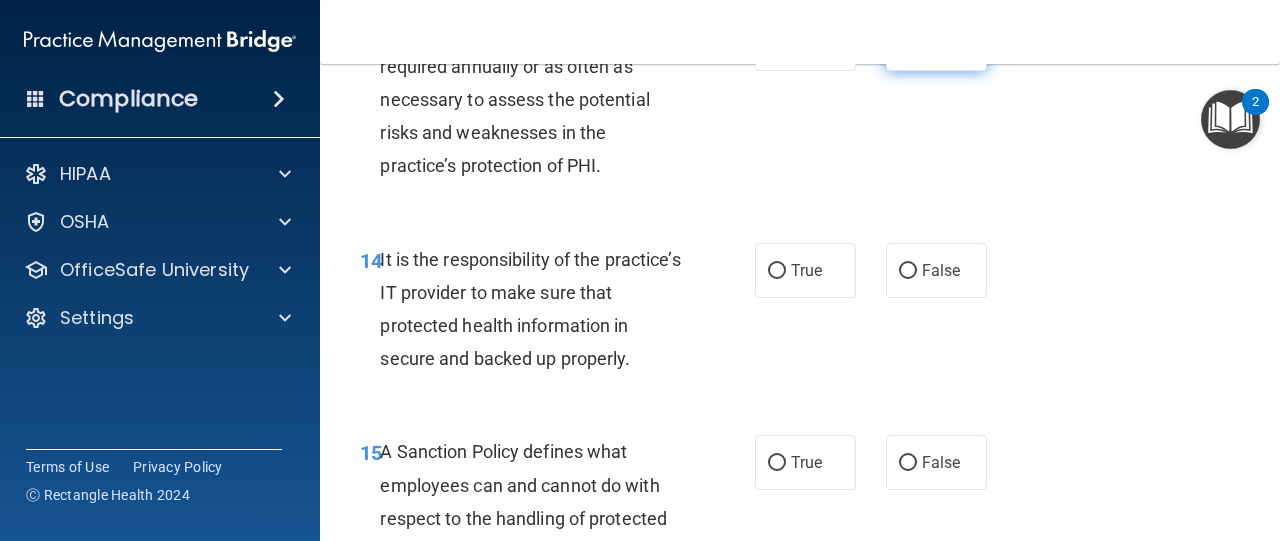 scroll, scrollTop: 3156, scrollLeft: 0, axis: vertical 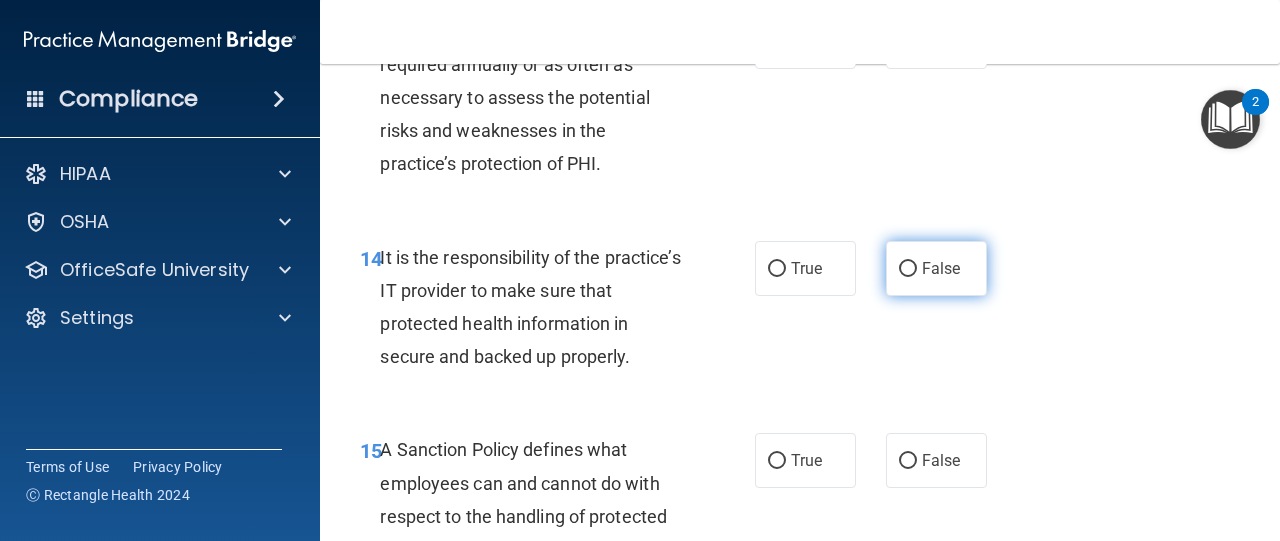 click on "False" at bounding box center [908, 269] 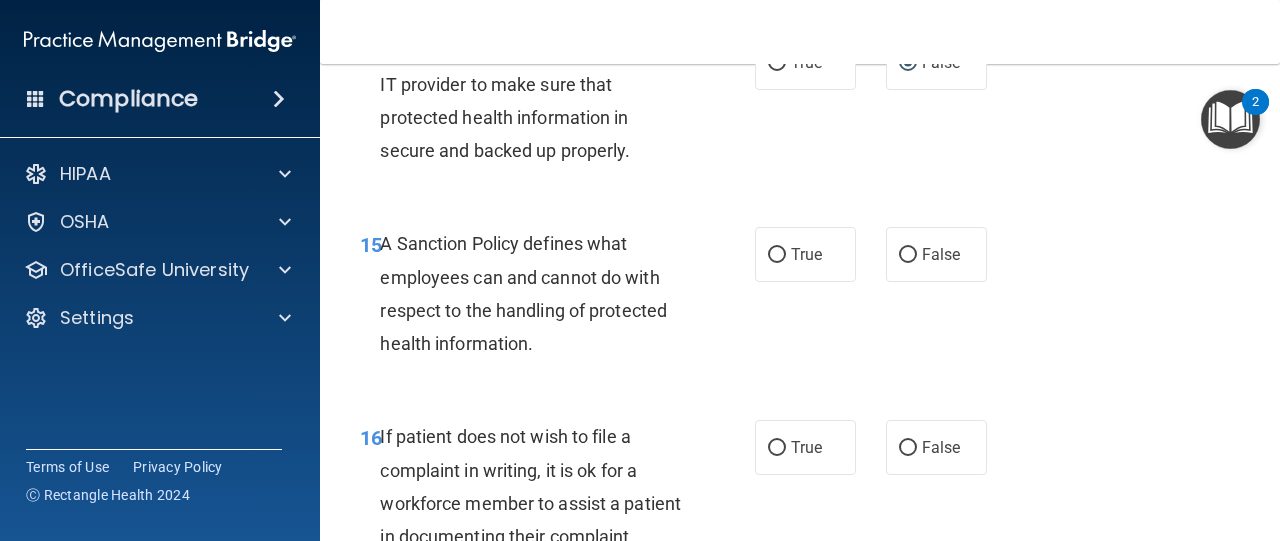 scroll, scrollTop: 3368, scrollLeft: 0, axis: vertical 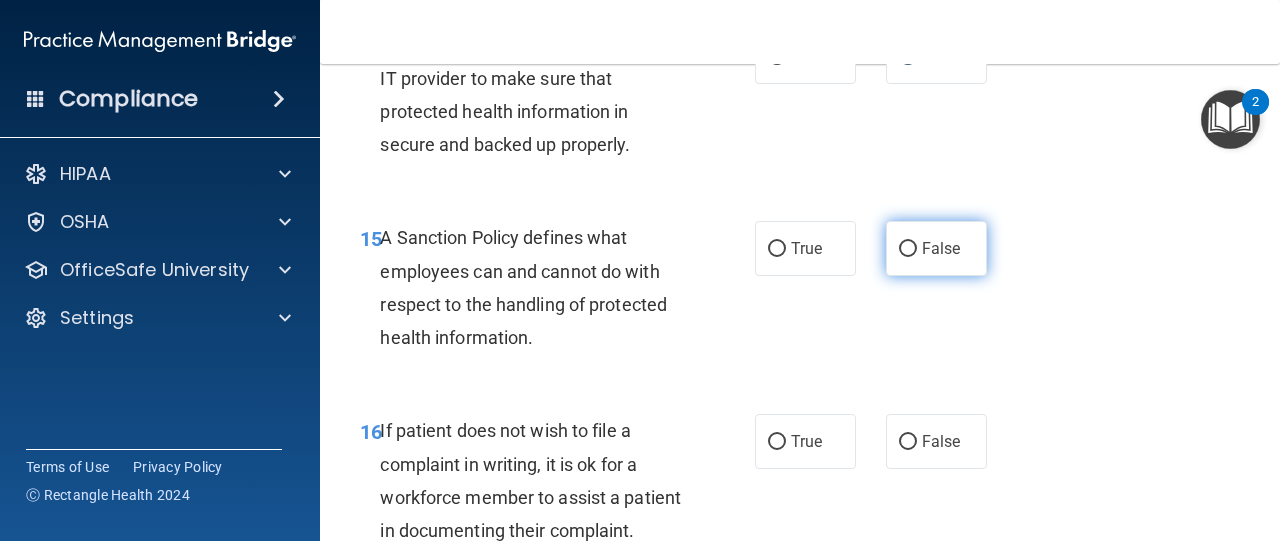 click on "False" at bounding box center [936, 248] 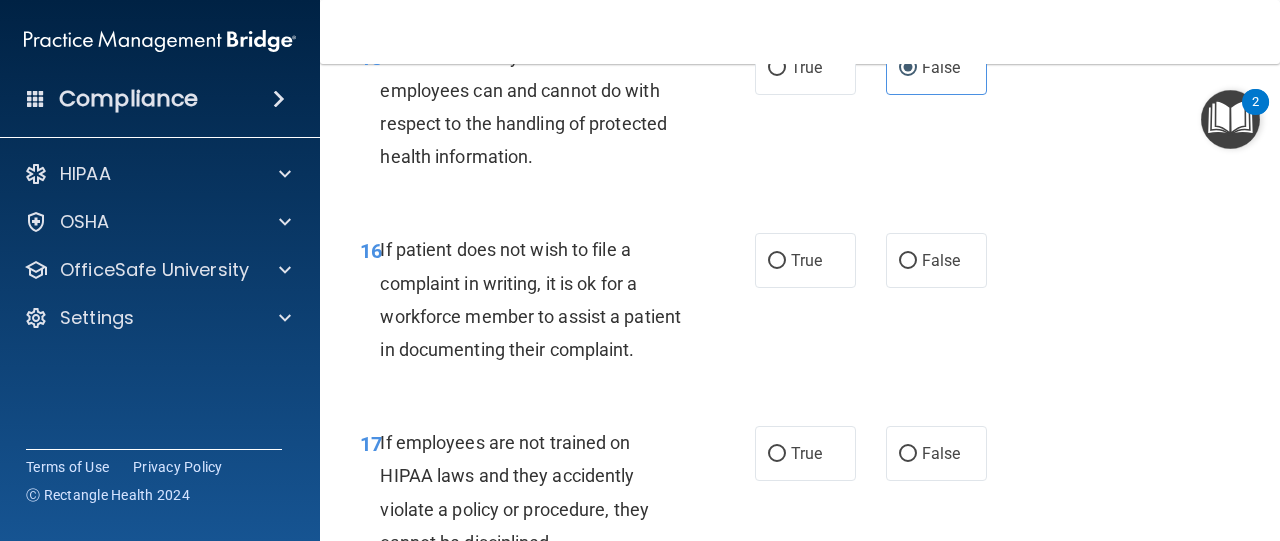 scroll, scrollTop: 3551, scrollLeft: 0, axis: vertical 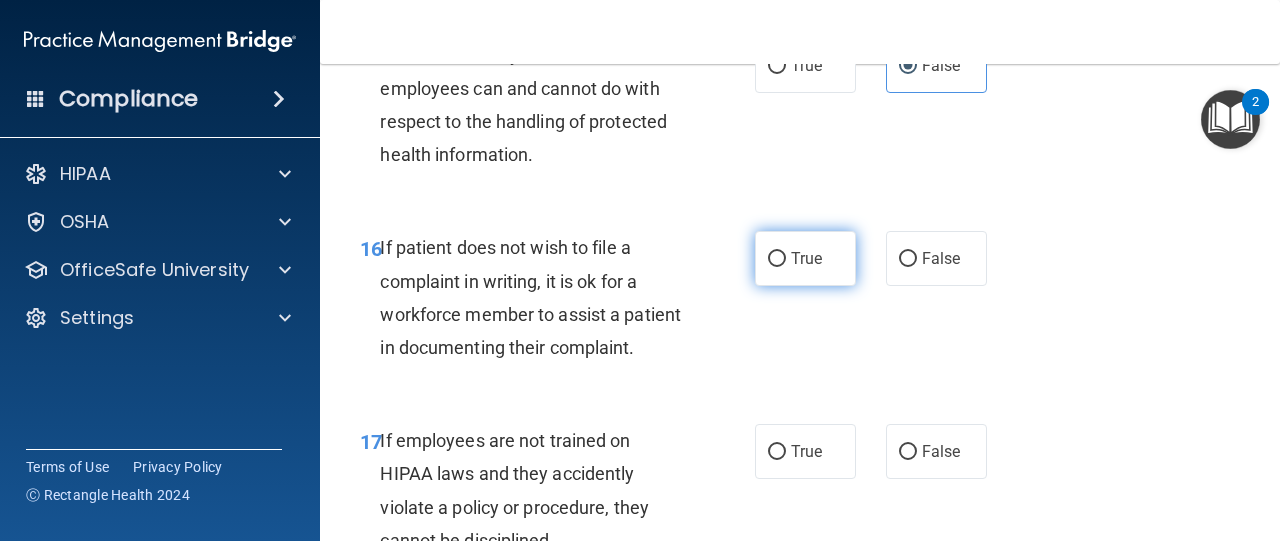 click on "True" at bounding box center (777, 259) 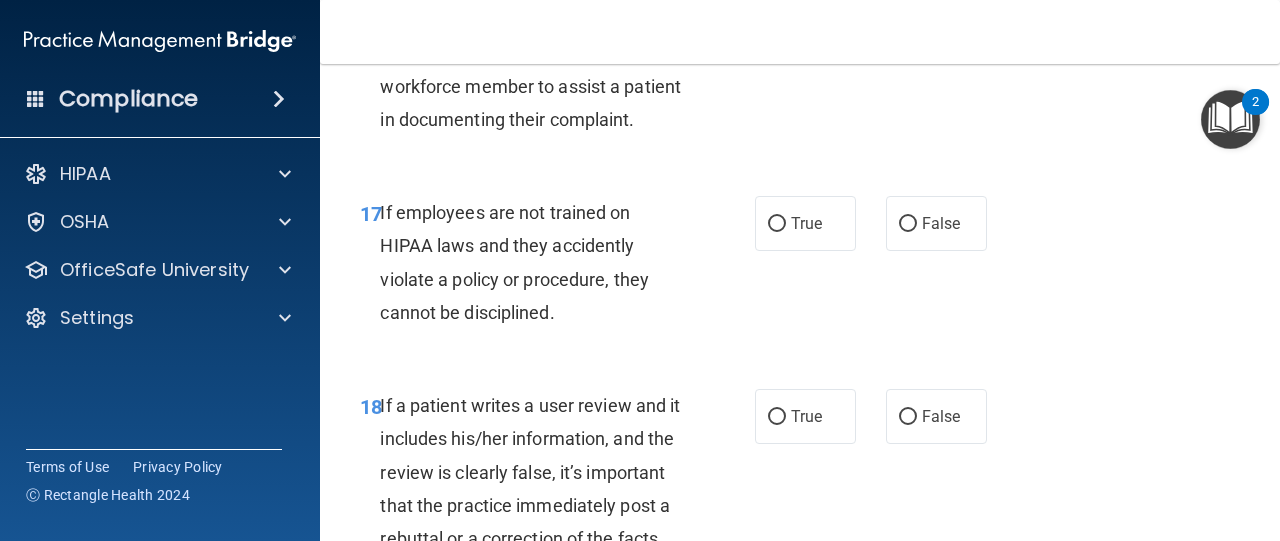 scroll, scrollTop: 3783, scrollLeft: 0, axis: vertical 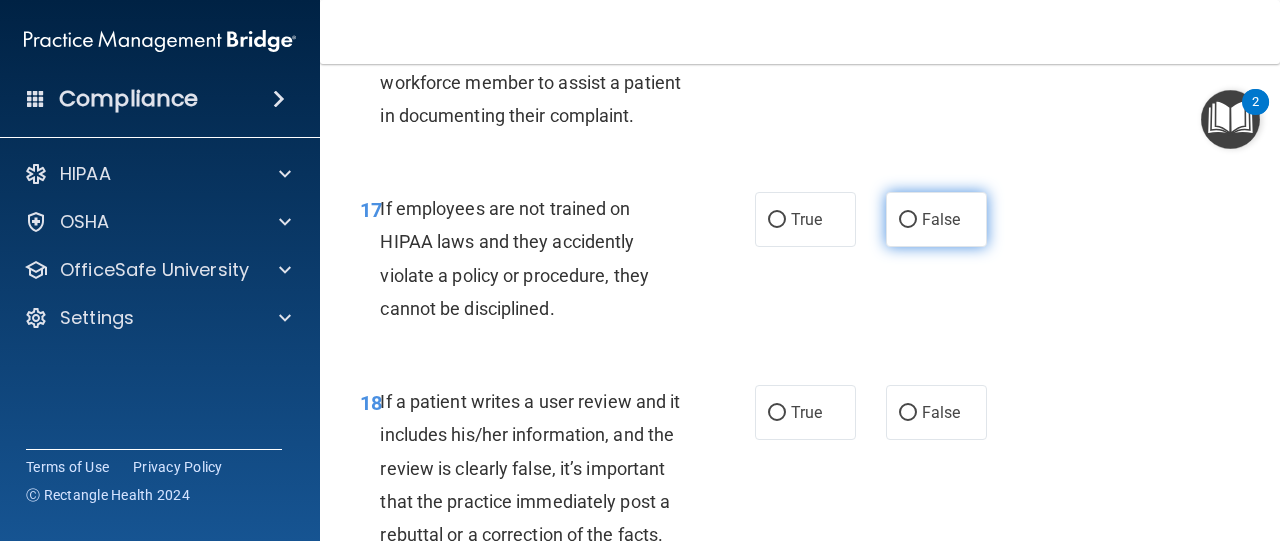 click on "False" at bounding box center [908, 220] 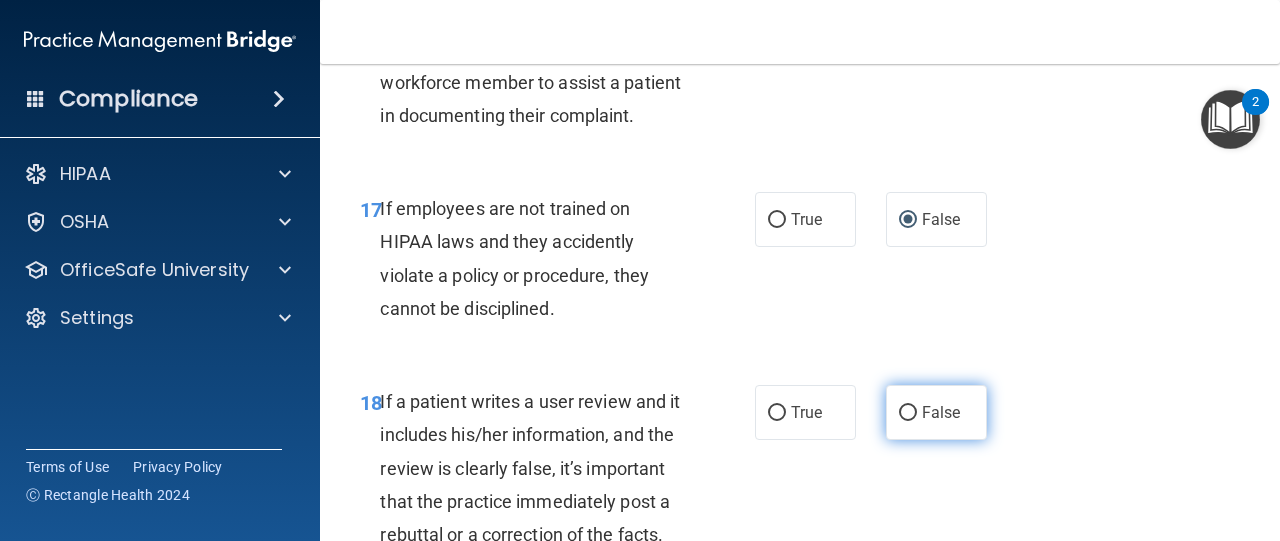 click on "False" at bounding box center [908, 413] 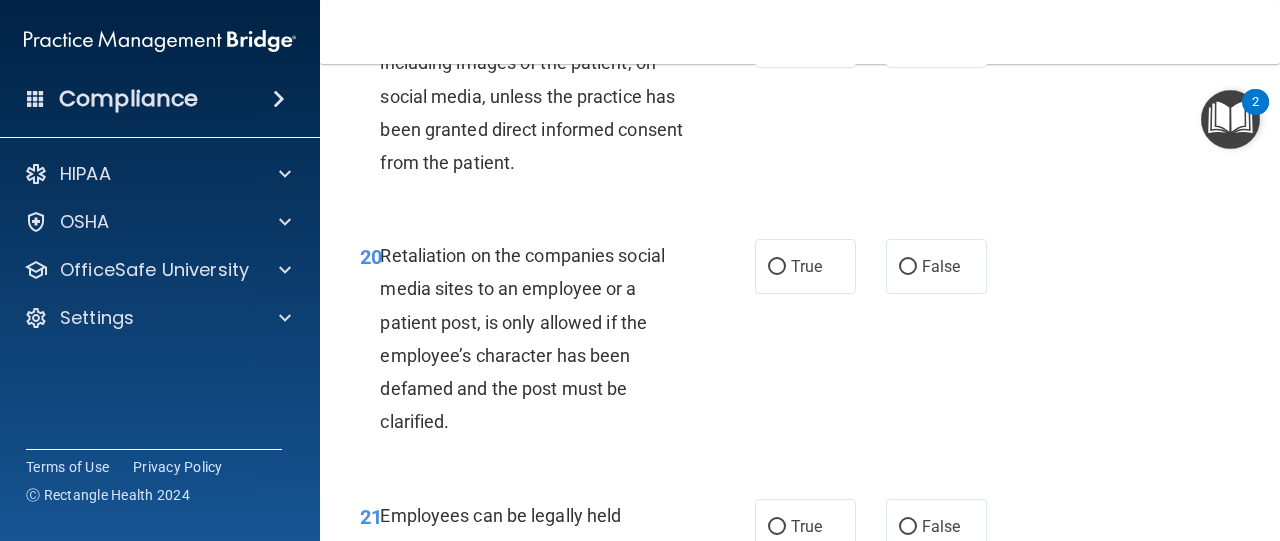 scroll, scrollTop: 4391, scrollLeft: 0, axis: vertical 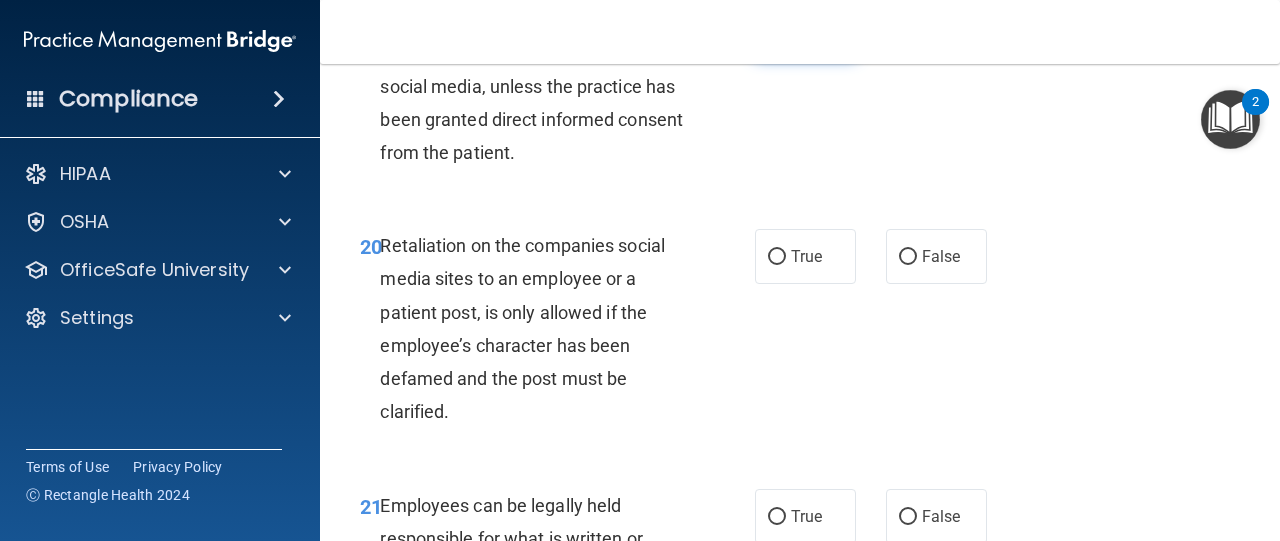 click on "True" at bounding box center [777, 31] 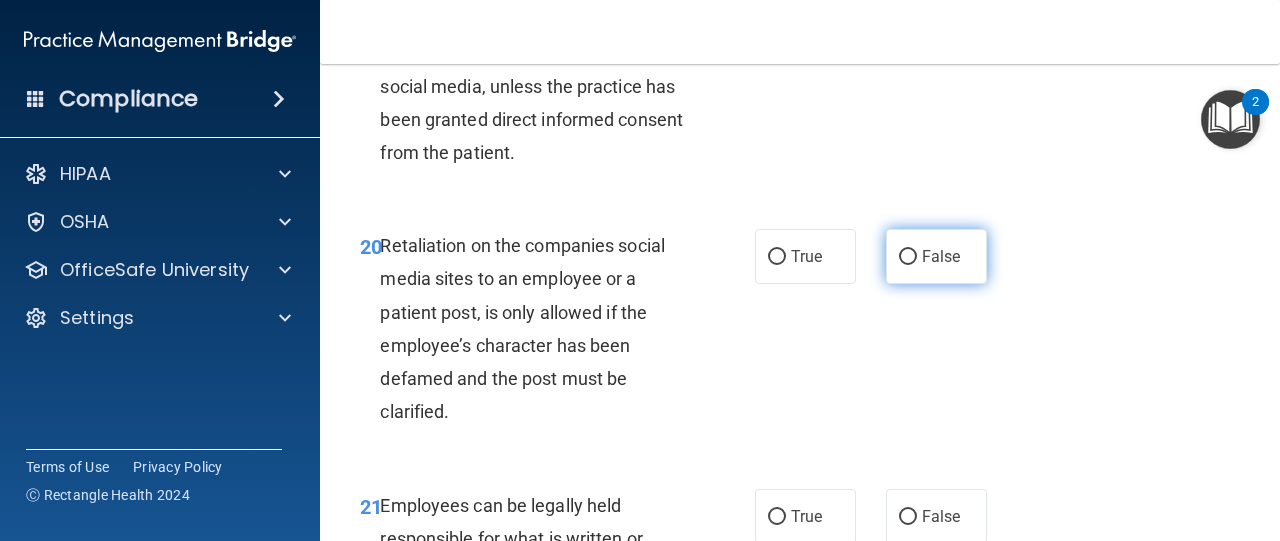 click on "False" at bounding box center (908, 257) 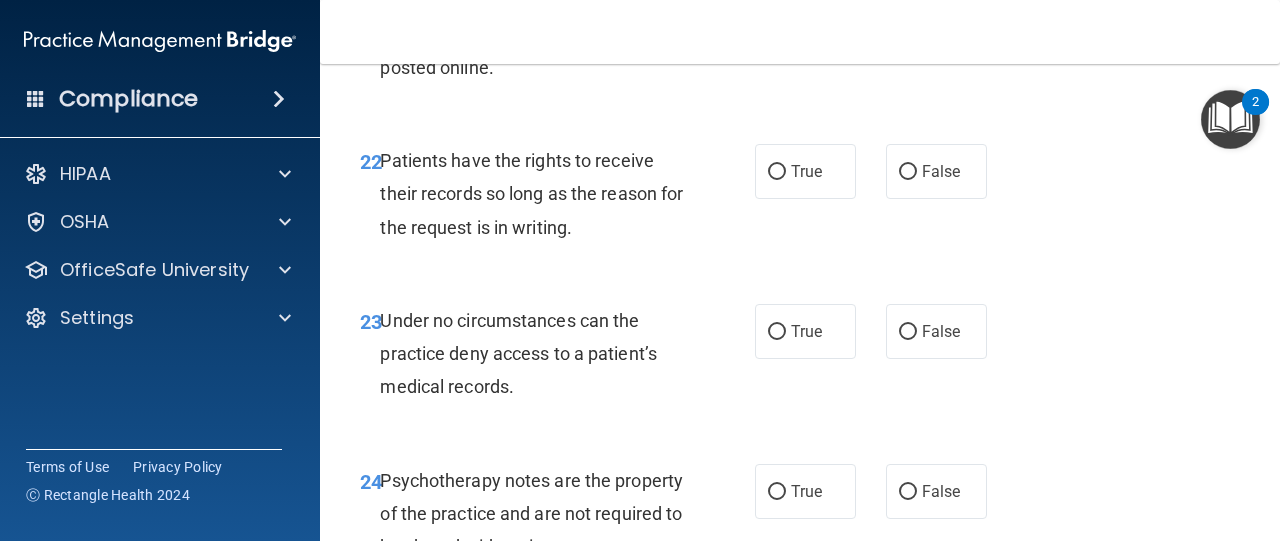 scroll, scrollTop: 4897, scrollLeft: 0, axis: vertical 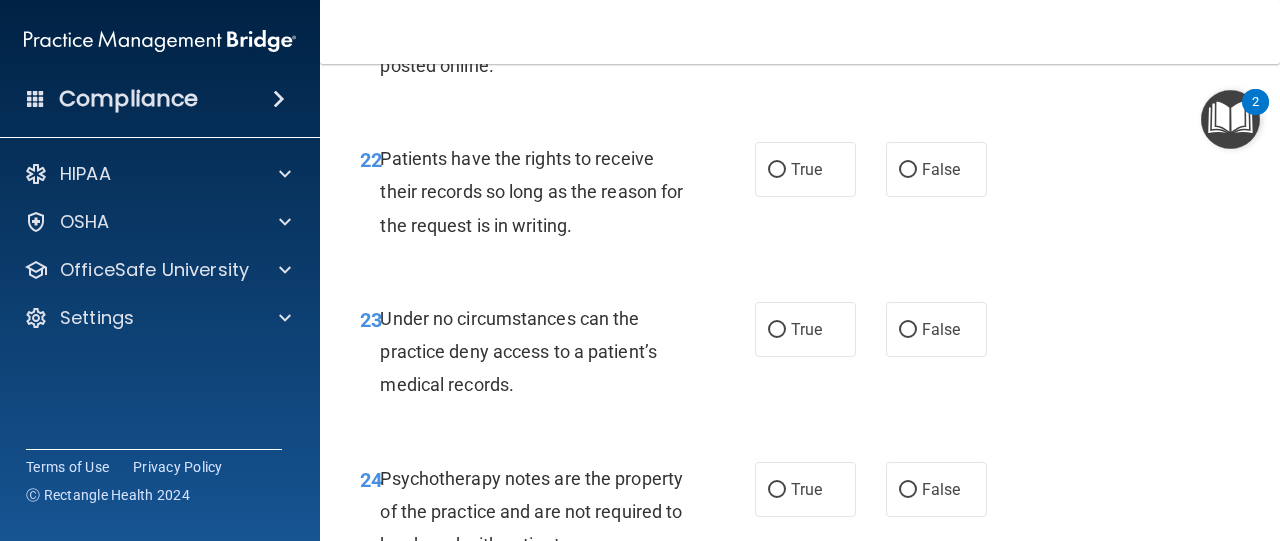 click on "True" at bounding box center (777, 11) 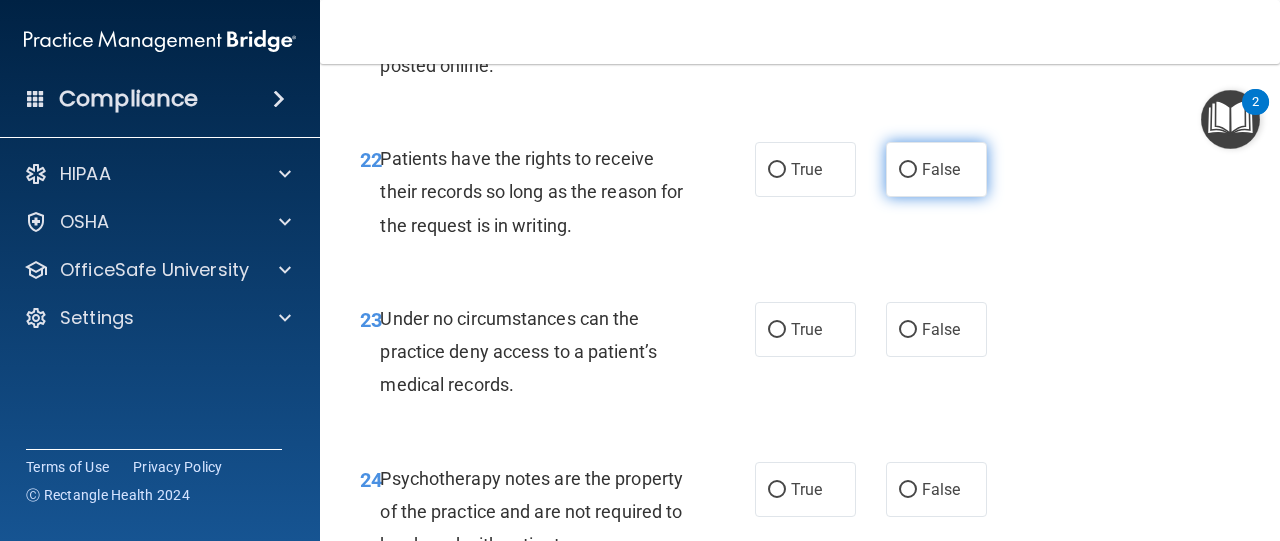 click on "False" at bounding box center (908, 170) 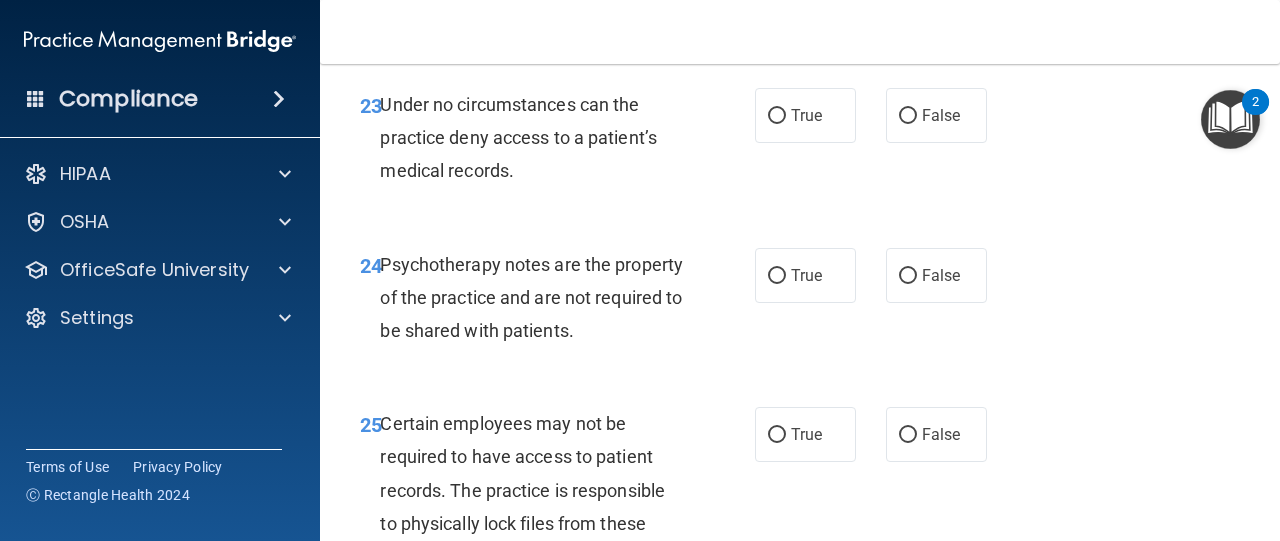 scroll, scrollTop: 5130, scrollLeft: 0, axis: vertical 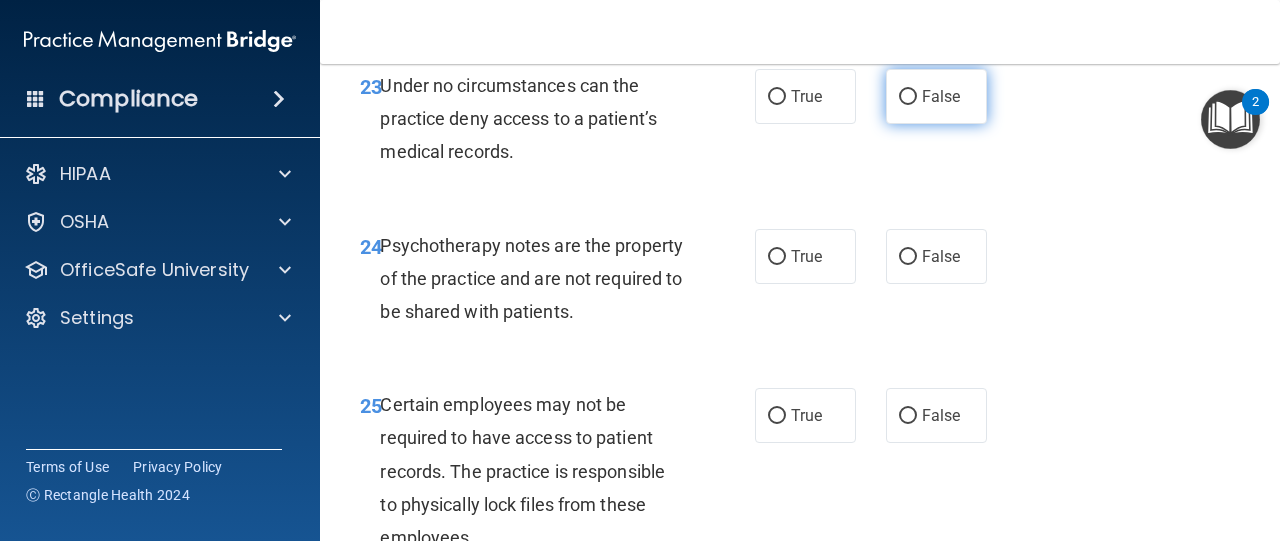 click on "False" at bounding box center (908, 97) 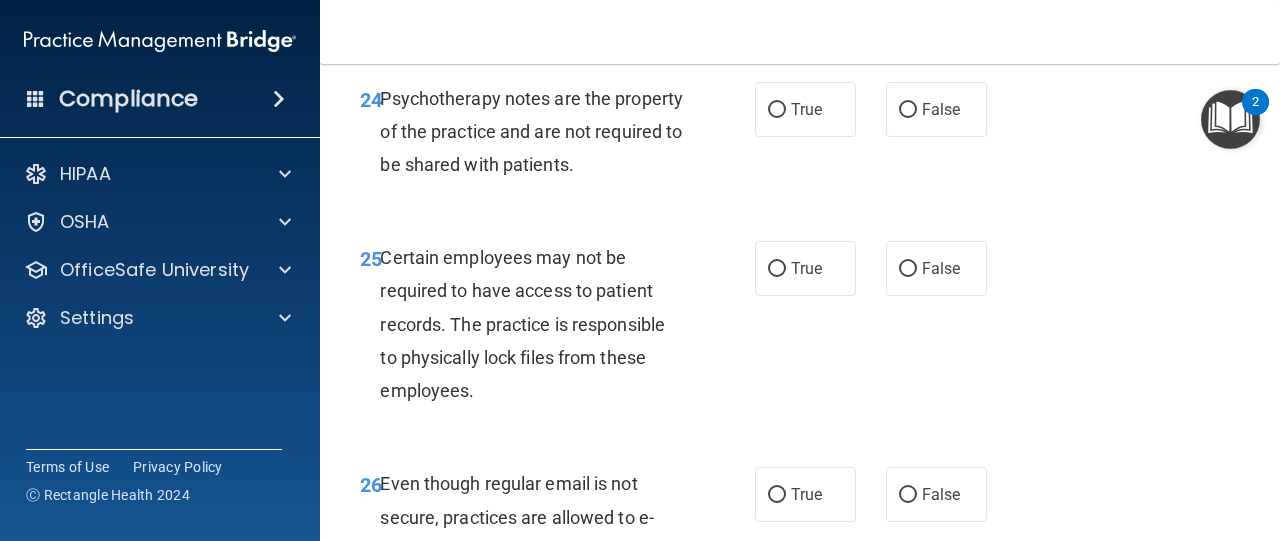 scroll, scrollTop: 5312, scrollLeft: 0, axis: vertical 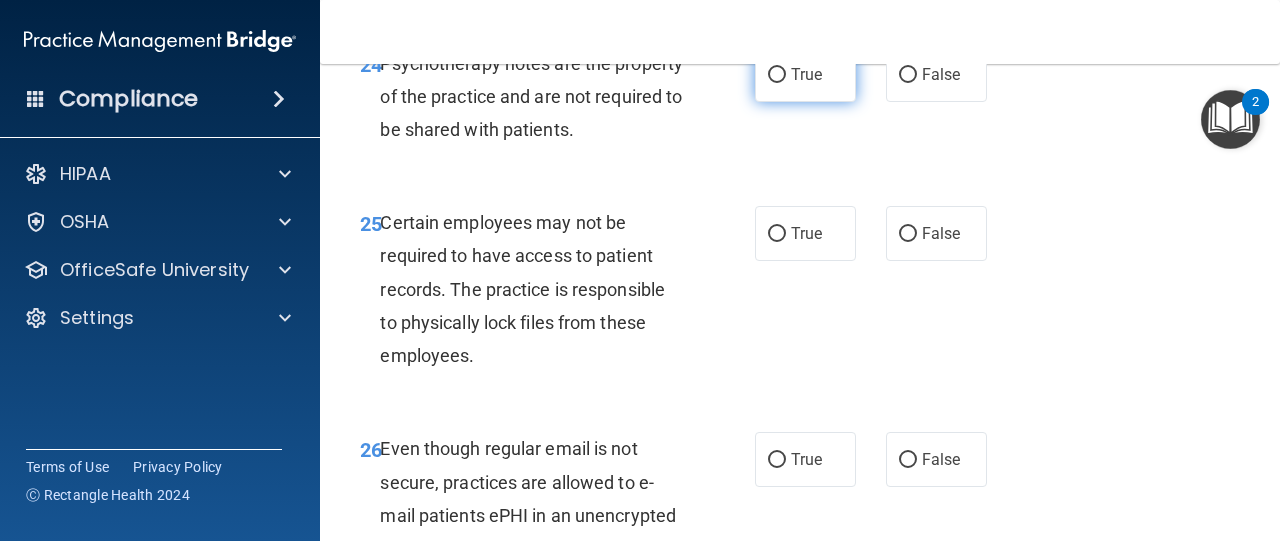 click on "True" at bounding box center (777, 75) 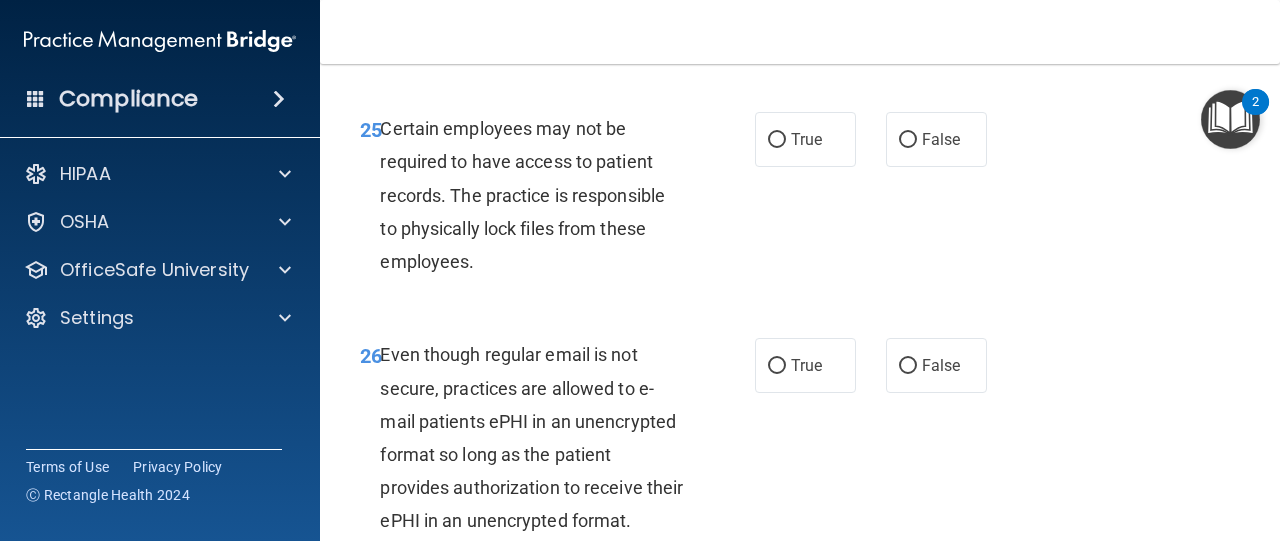 scroll, scrollTop: 5426, scrollLeft: 0, axis: vertical 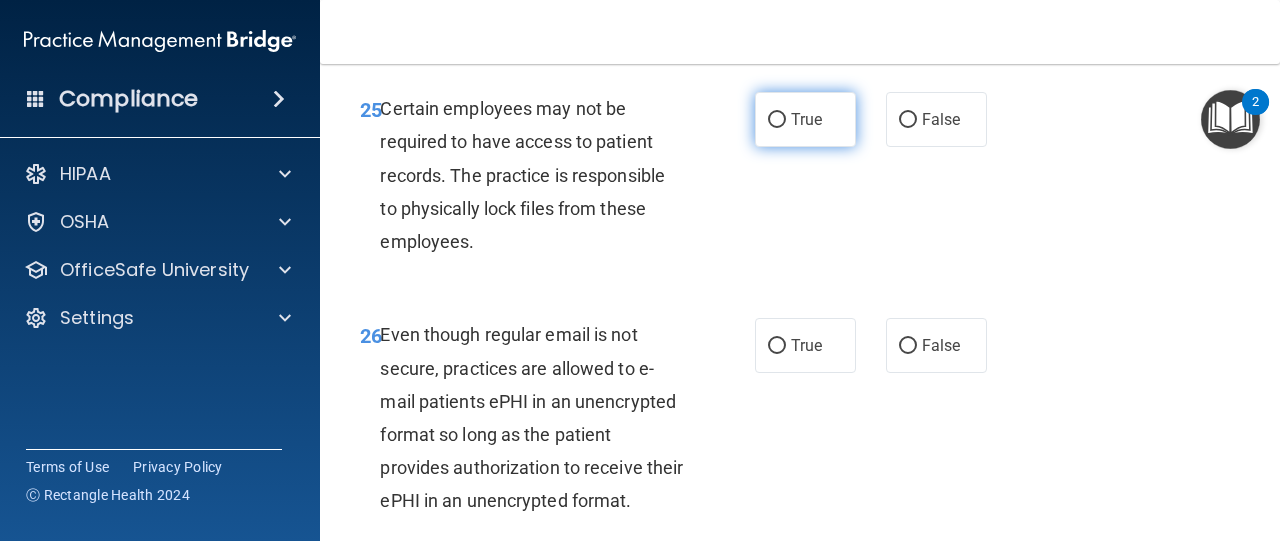 click on "True" at bounding box center [777, 120] 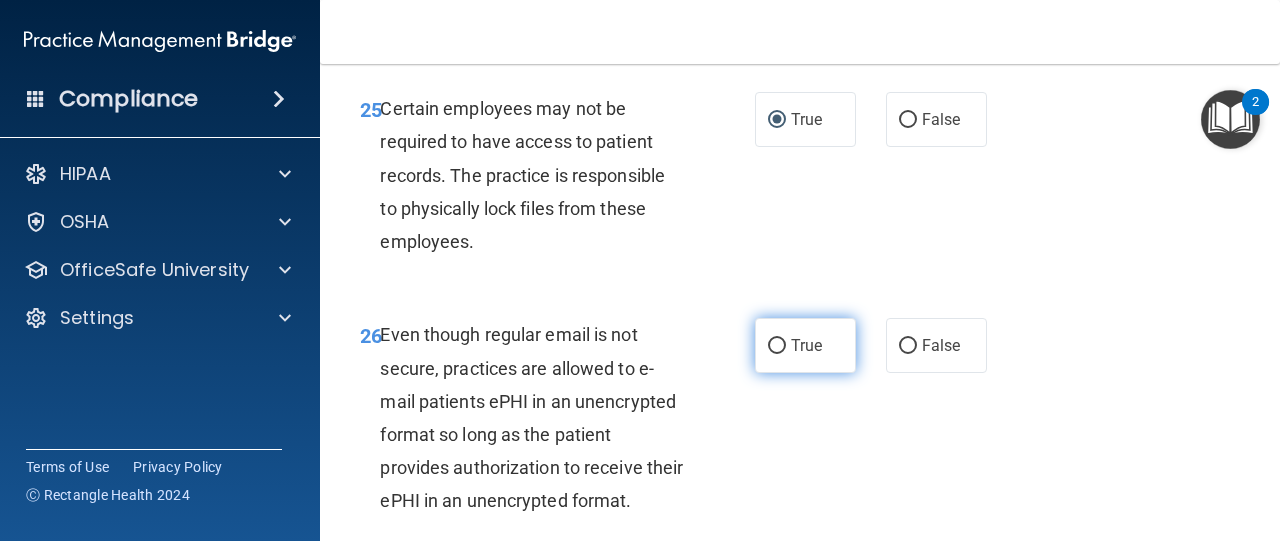 click on "True" at bounding box center [777, 346] 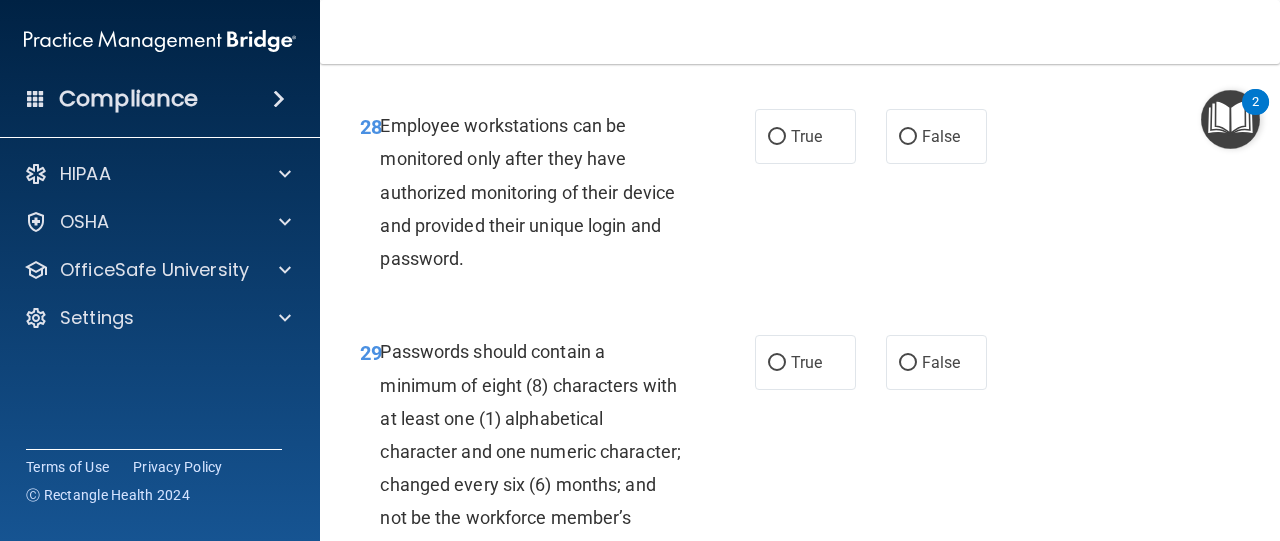 scroll, scrollTop: 6060, scrollLeft: 0, axis: vertical 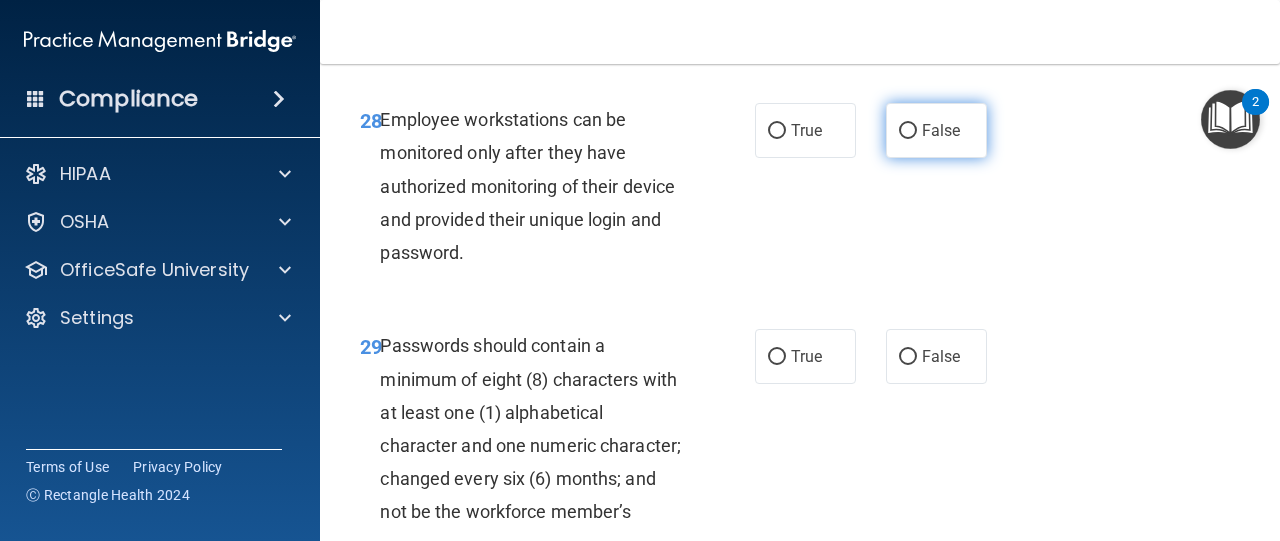 click on "False" at bounding box center (908, 131) 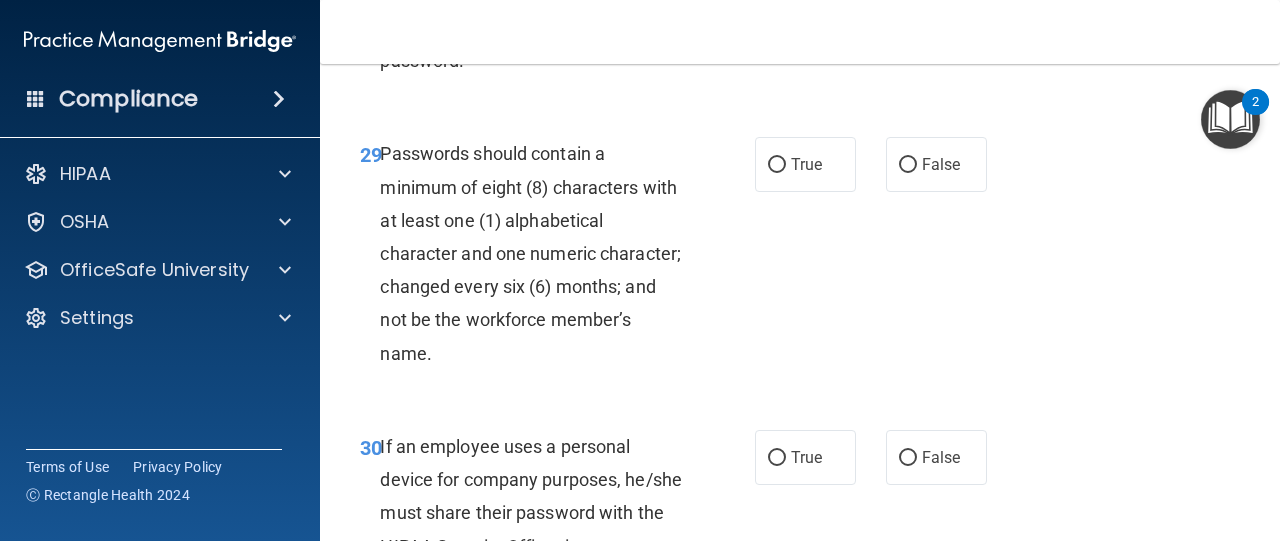 scroll, scrollTop: 6270, scrollLeft: 0, axis: vertical 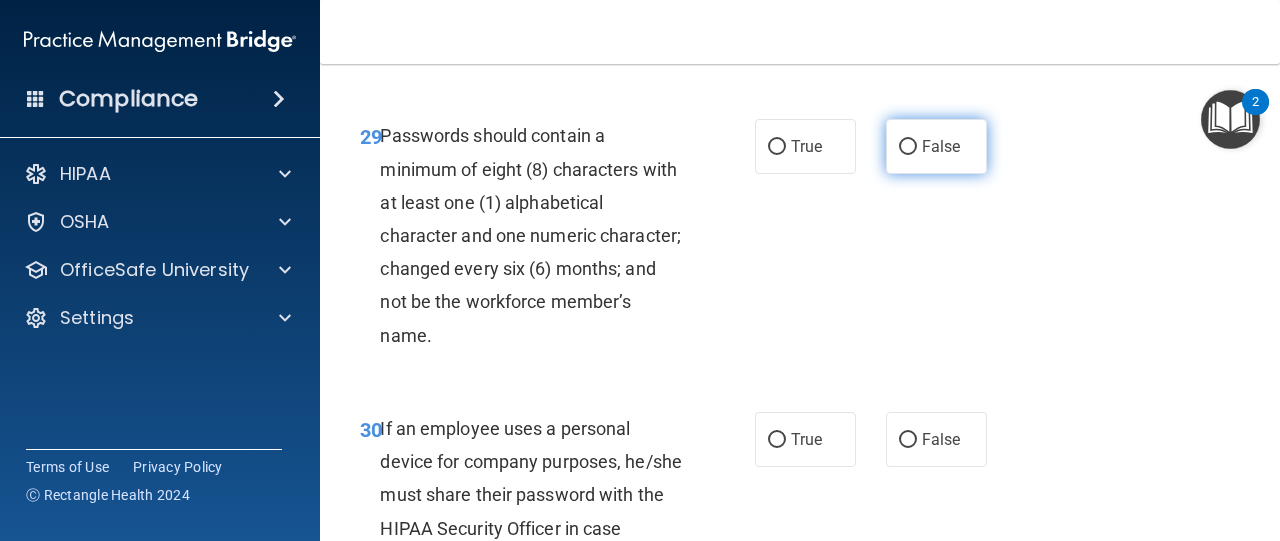 click on "False" at bounding box center (908, 147) 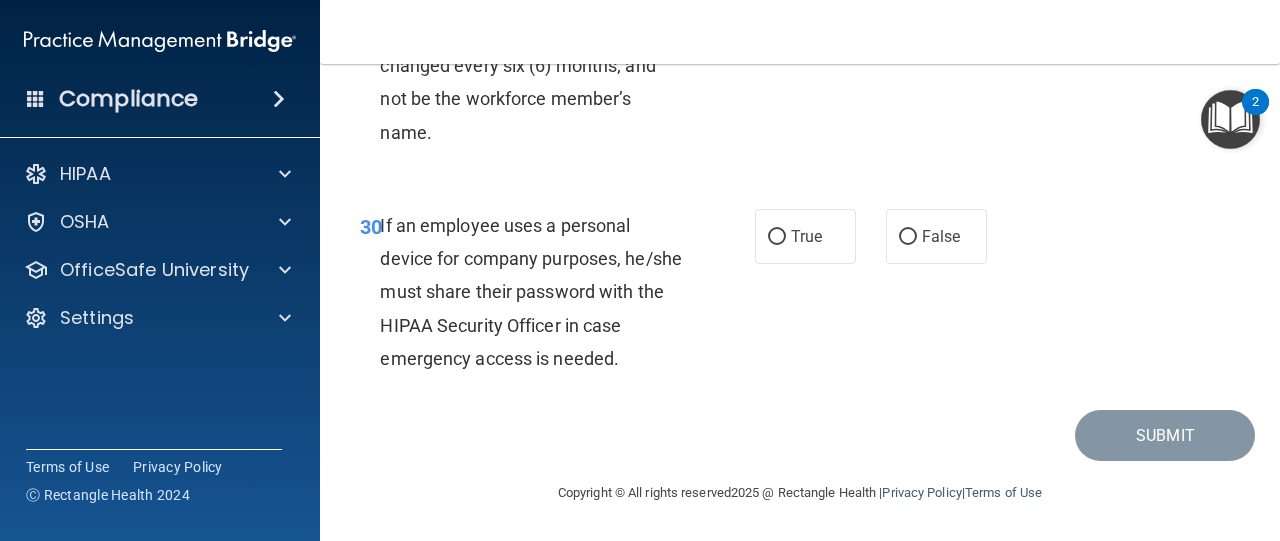 scroll, scrollTop: 6525, scrollLeft: 0, axis: vertical 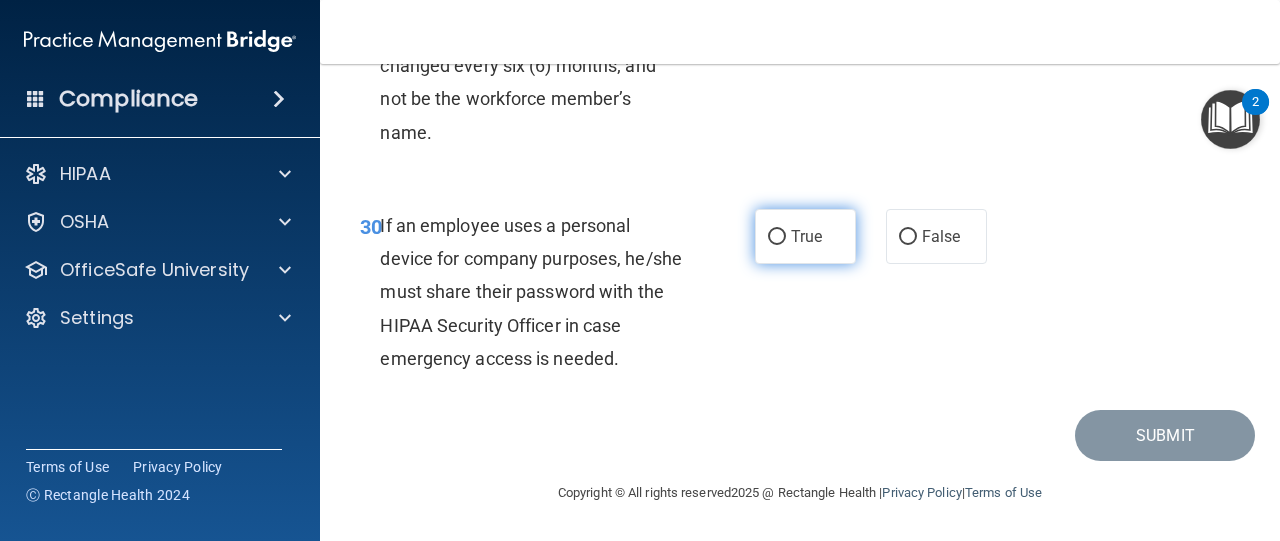 click on "True" at bounding box center (777, 237) 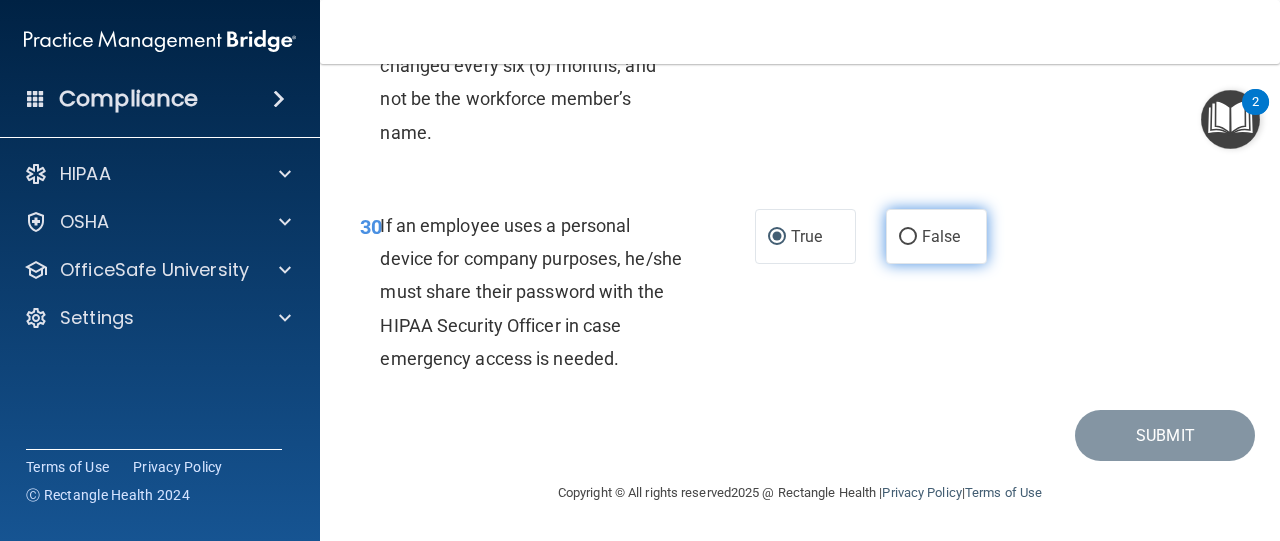 click on "False" at bounding box center (908, 237) 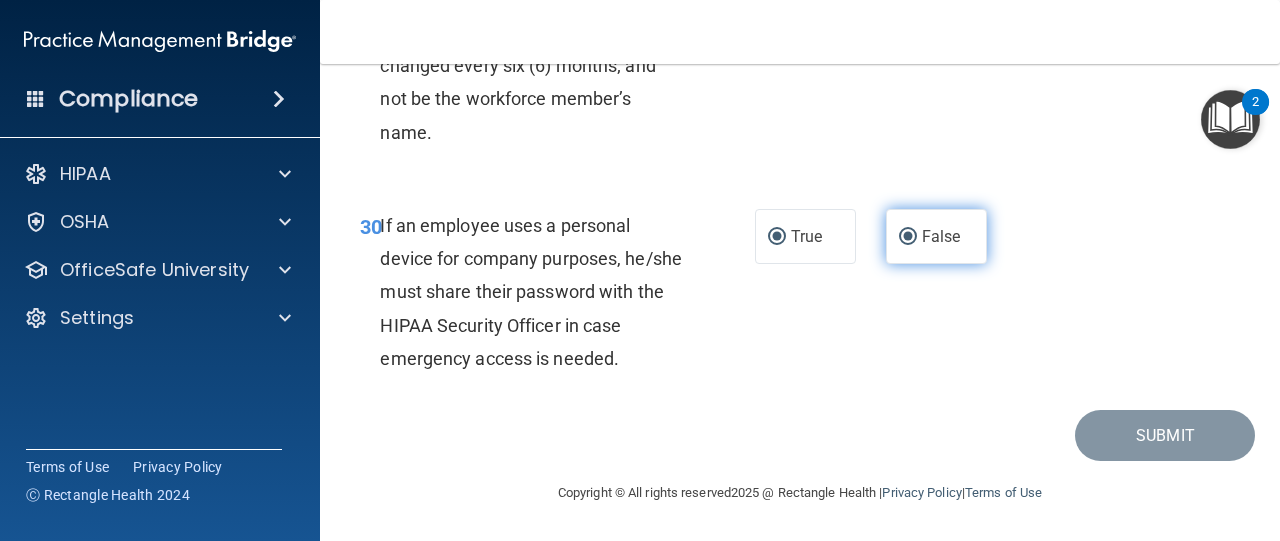 radio on "false" 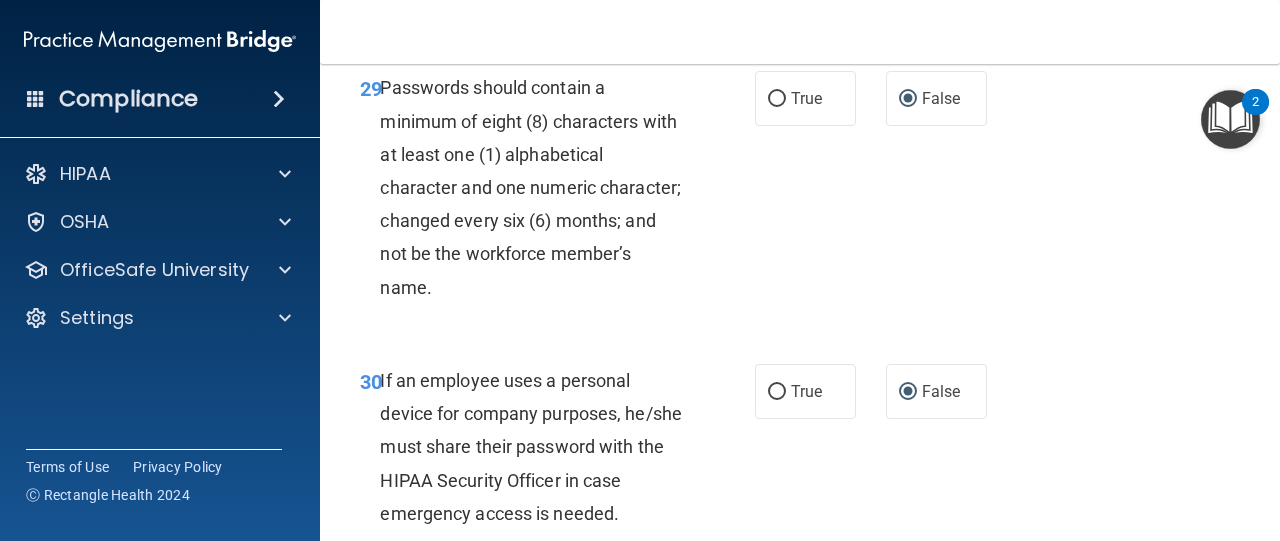scroll, scrollTop: 6317, scrollLeft: 0, axis: vertical 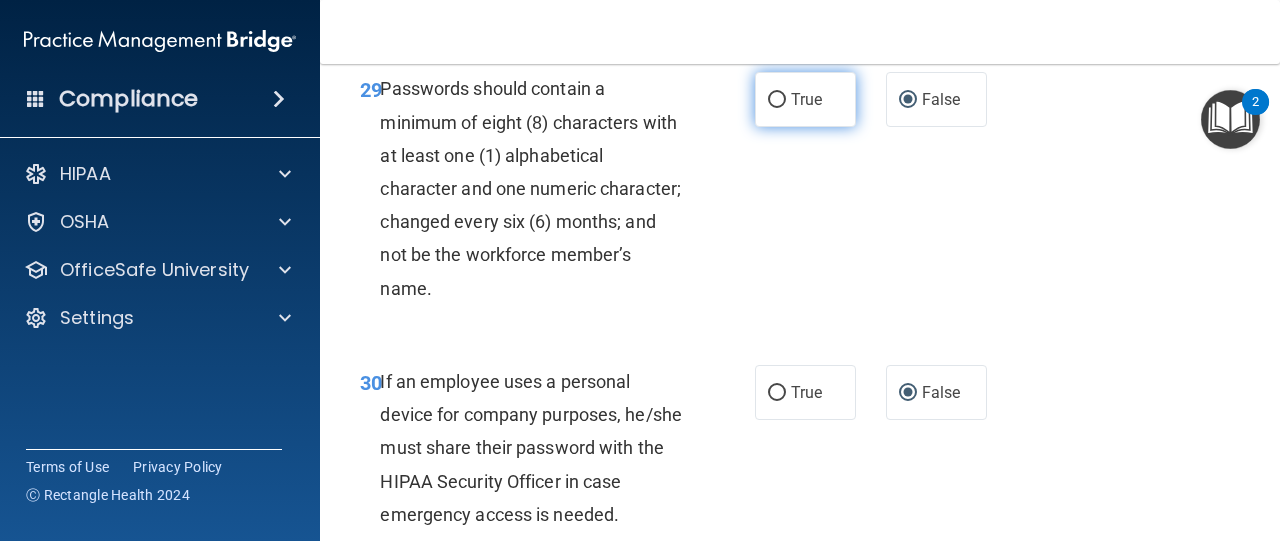 click on "True" at bounding box center (777, 100) 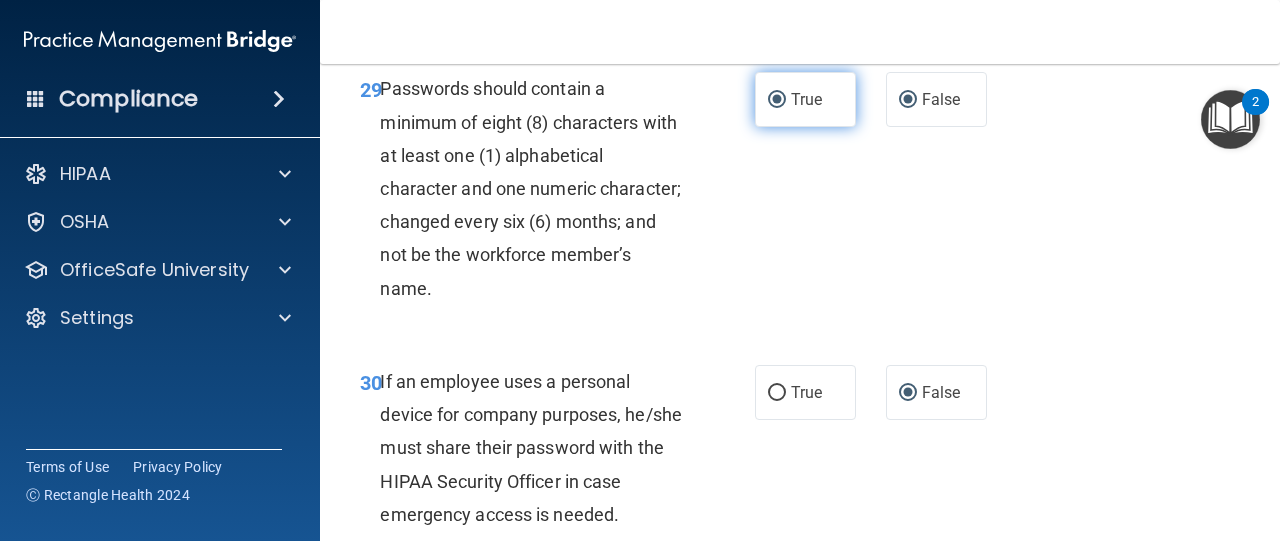 radio on "false" 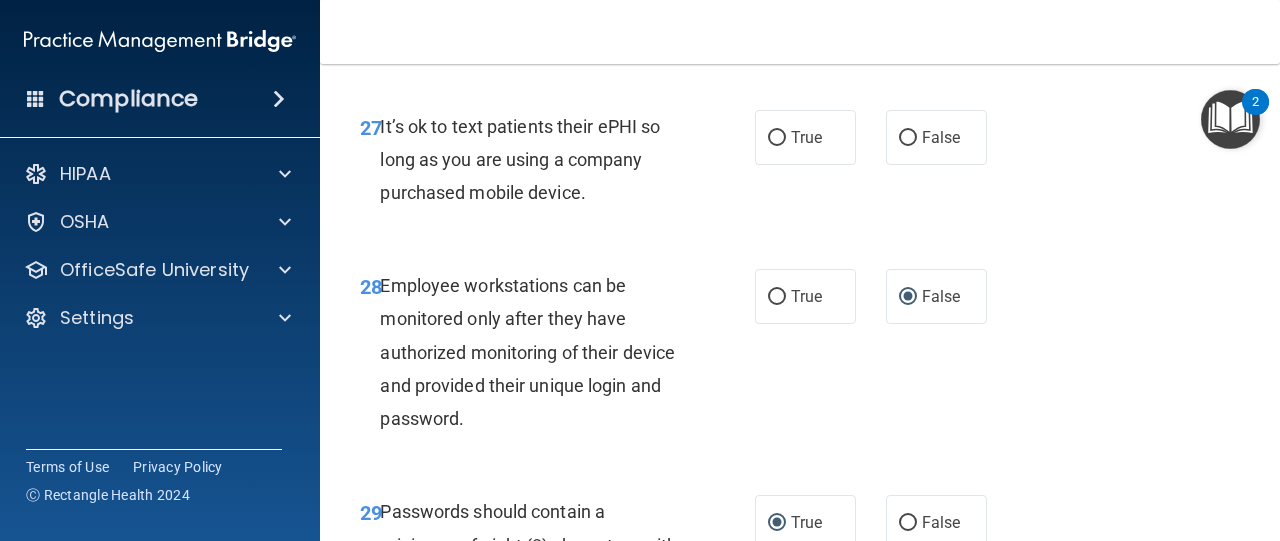 scroll, scrollTop: 5893, scrollLeft: 0, axis: vertical 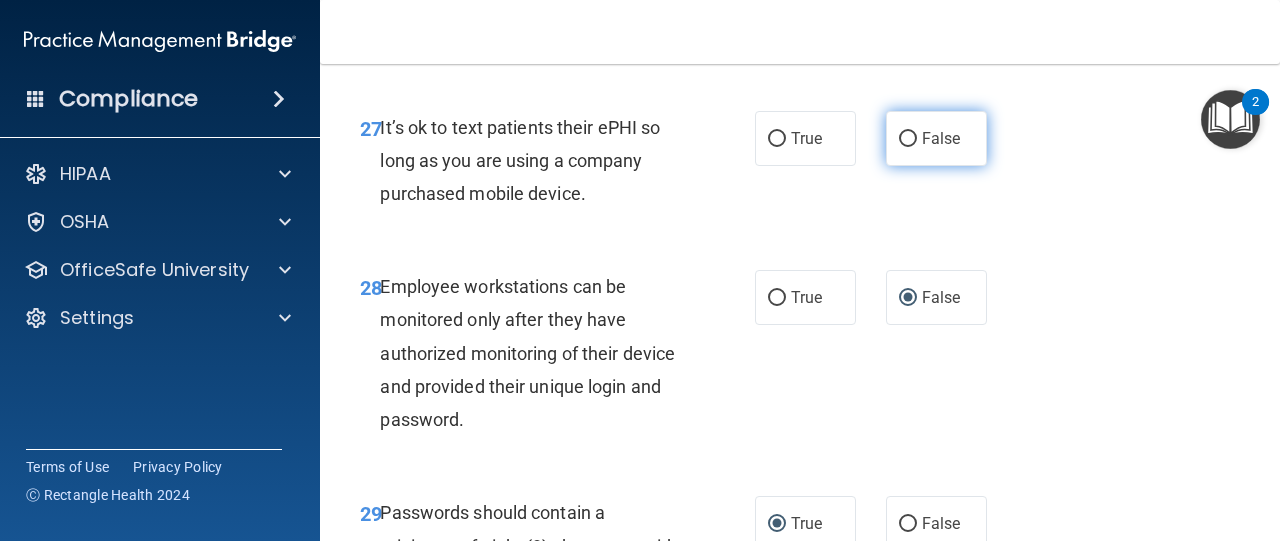click on "False" at bounding box center [908, 139] 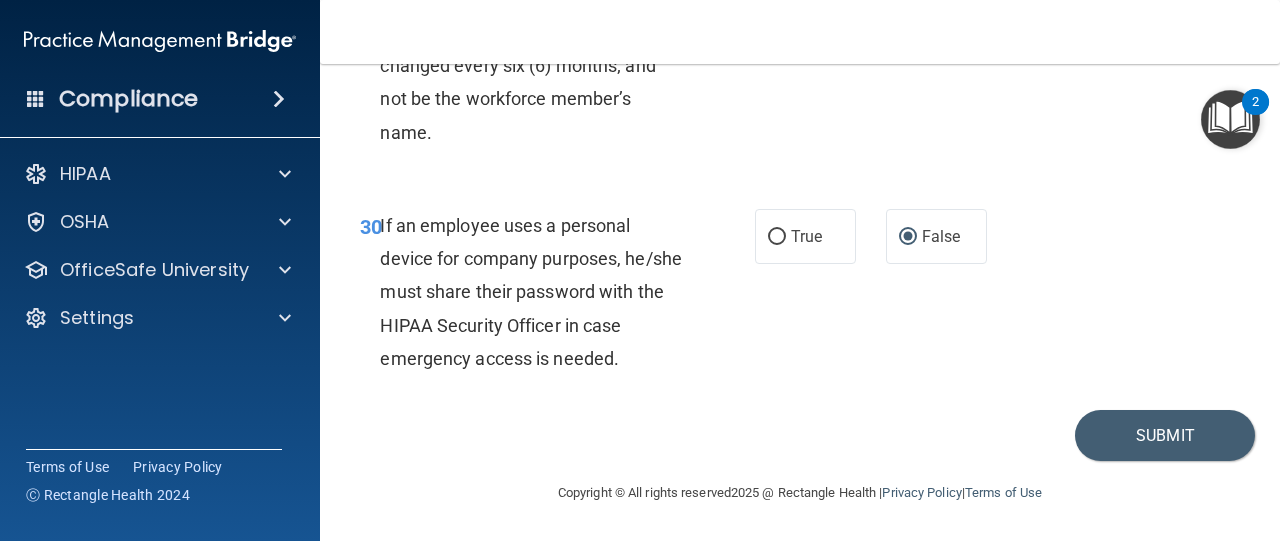 scroll, scrollTop: 6604, scrollLeft: 0, axis: vertical 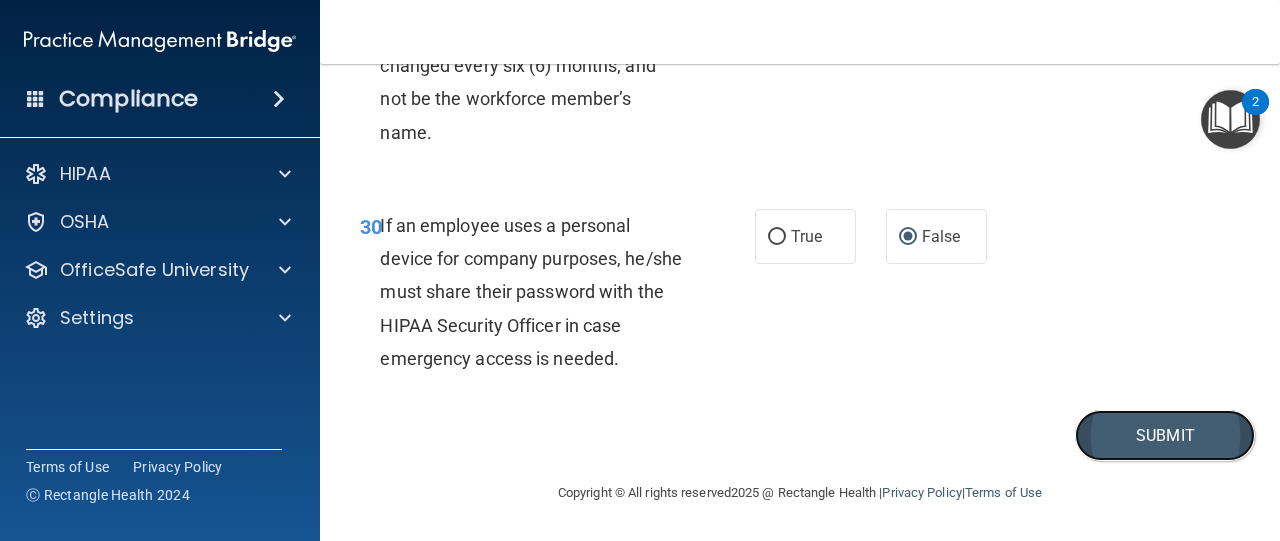click on "Submit" at bounding box center [1165, 435] 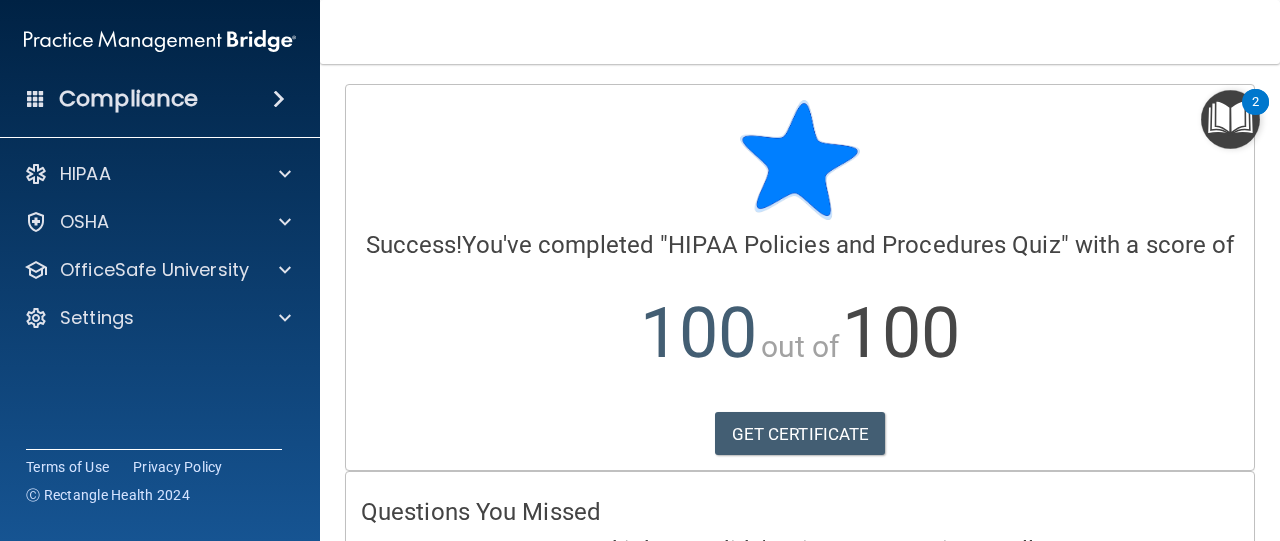 scroll, scrollTop: 154, scrollLeft: 0, axis: vertical 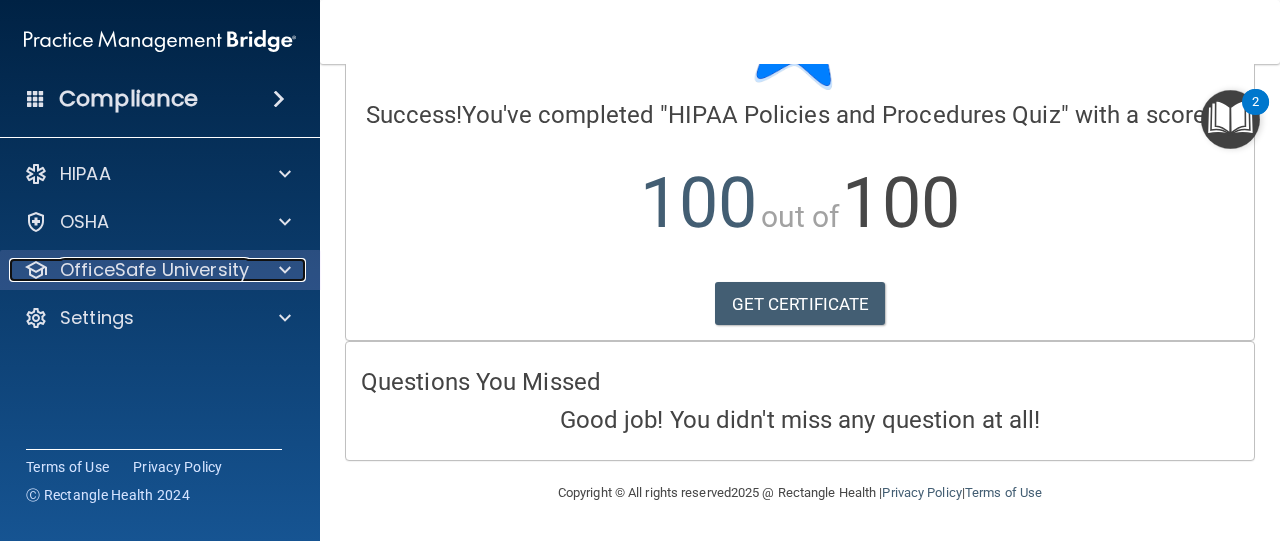 click on "OfficeSafe University" at bounding box center (154, 270) 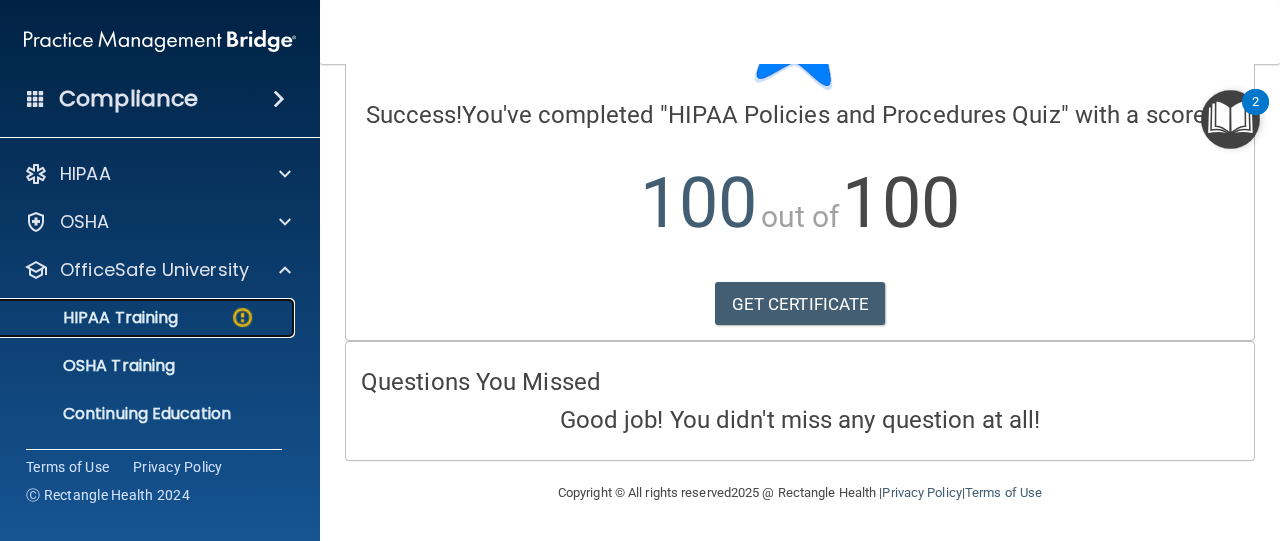 click at bounding box center (242, 317) 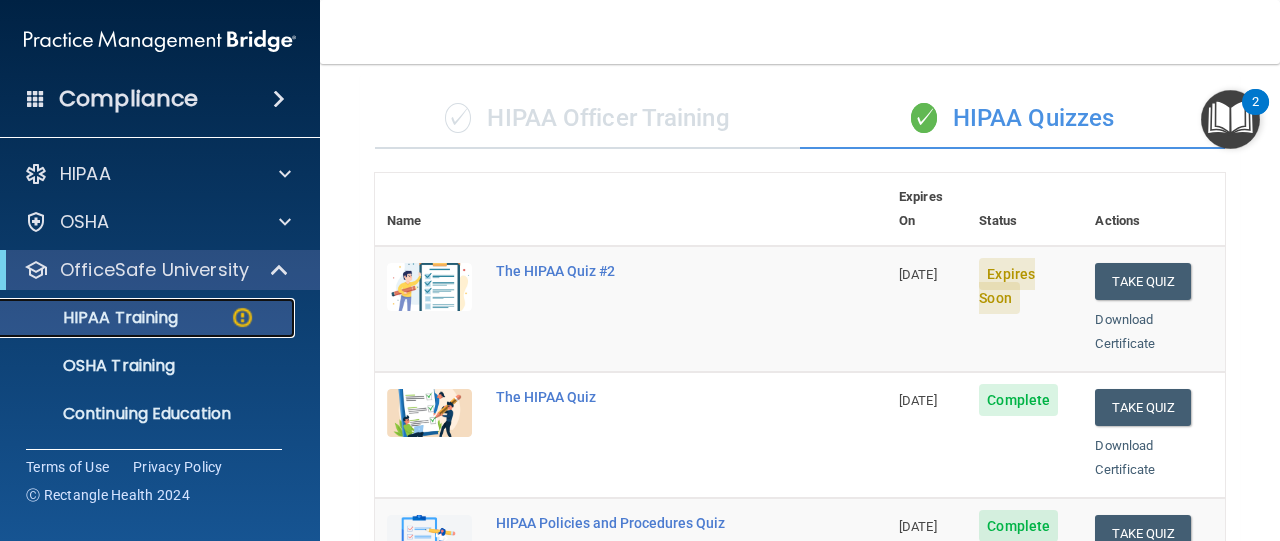 scroll, scrollTop: 128, scrollLeft: 0, axis: vertical 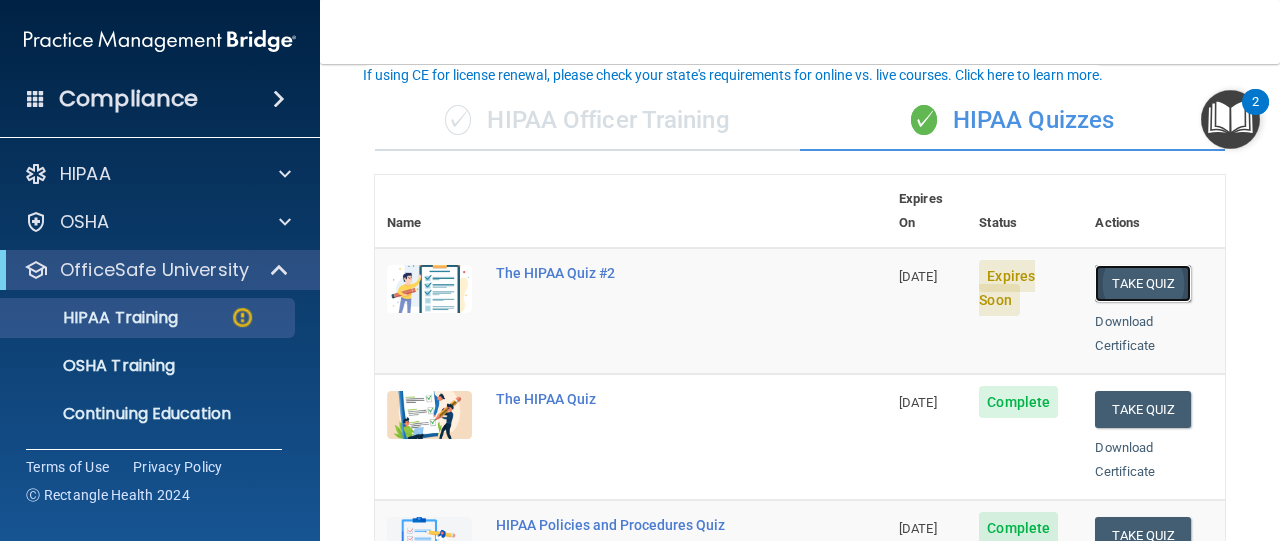 click on "Take Quiz" at bounding box center (1143, 283) 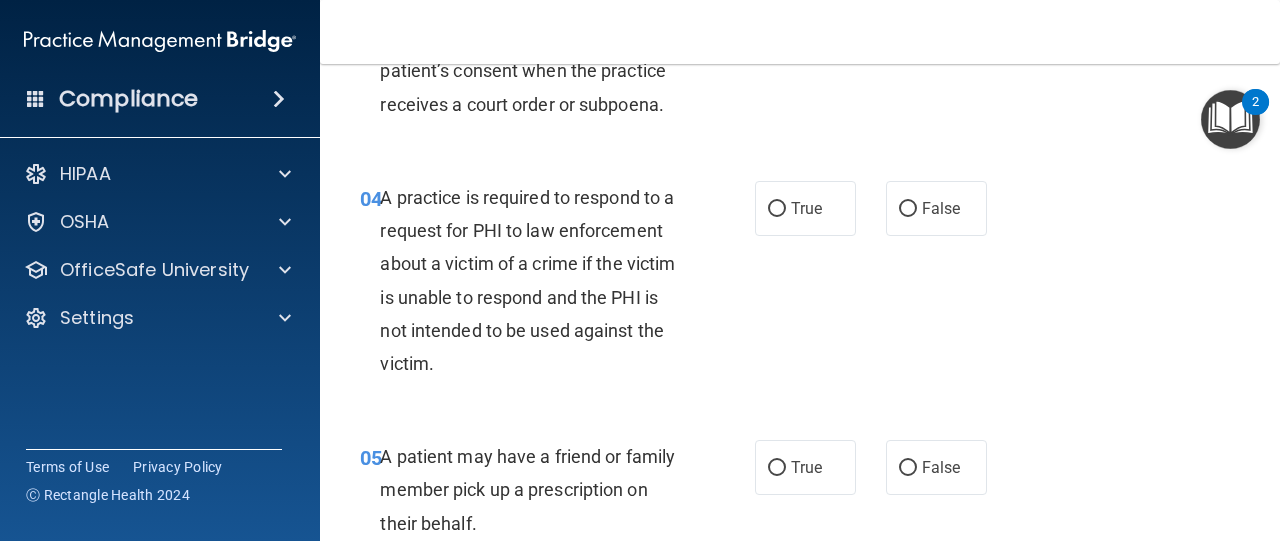 scroll, scrollTop: 0, scrollLeft: 0, axis: both 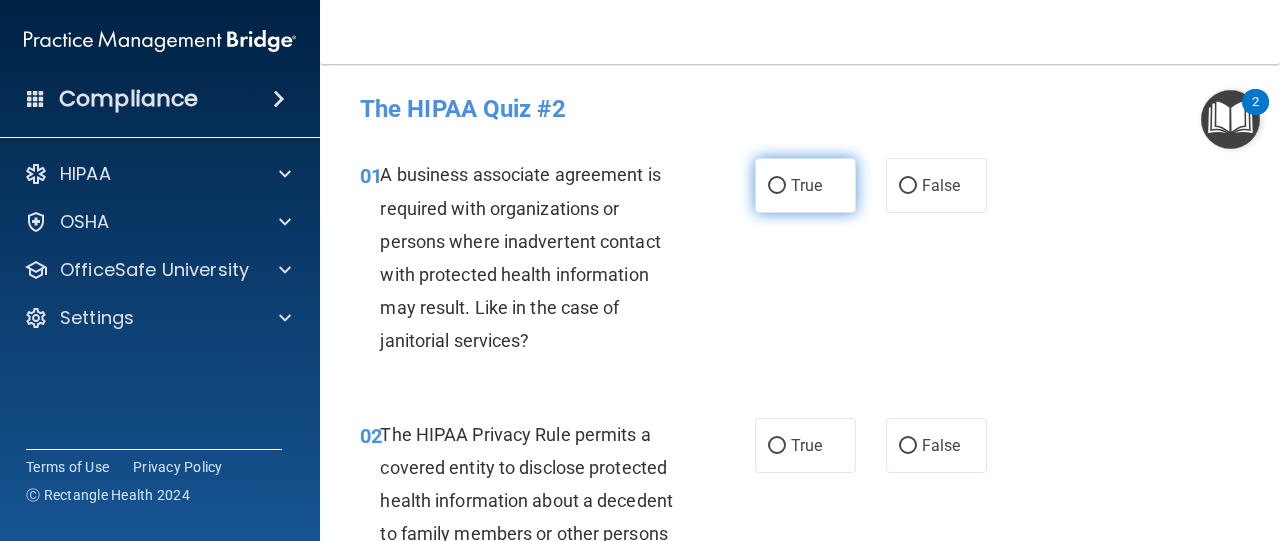 click on "True" at bounding box center (777, 186) 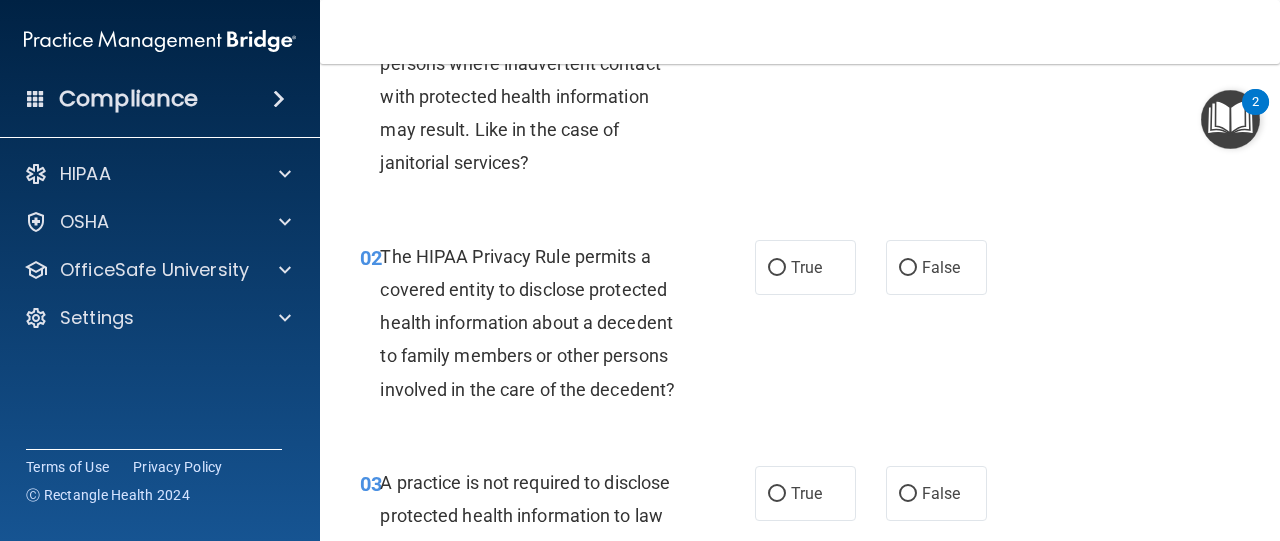 scroll, scrollTop: 180, scrollLeft: 0, axis: vertical 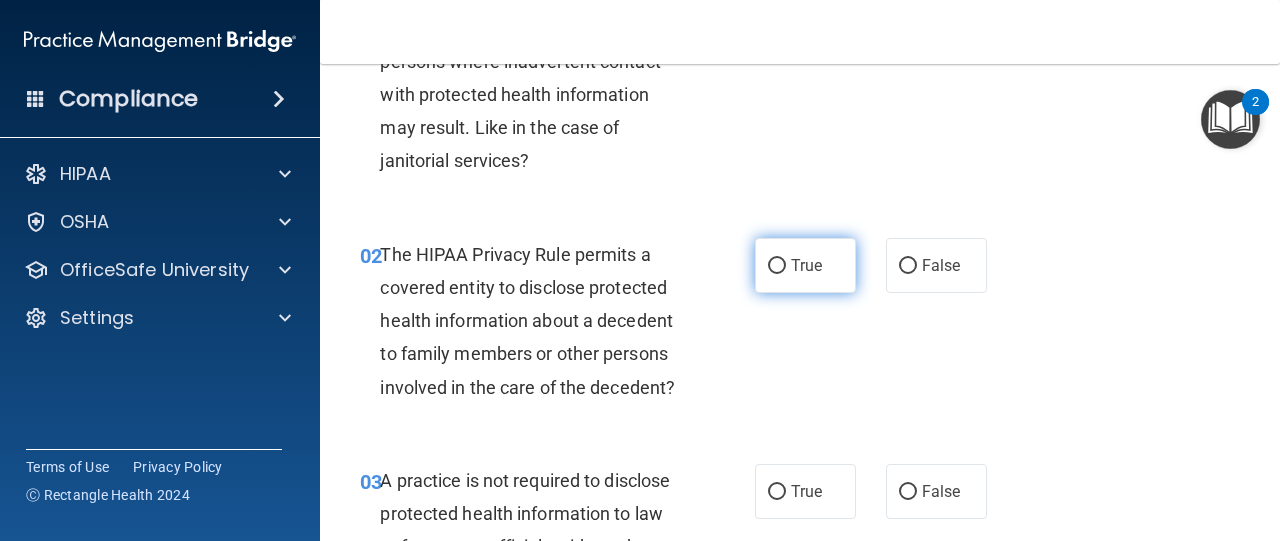 click on "True" at bounding box center (777, 266) 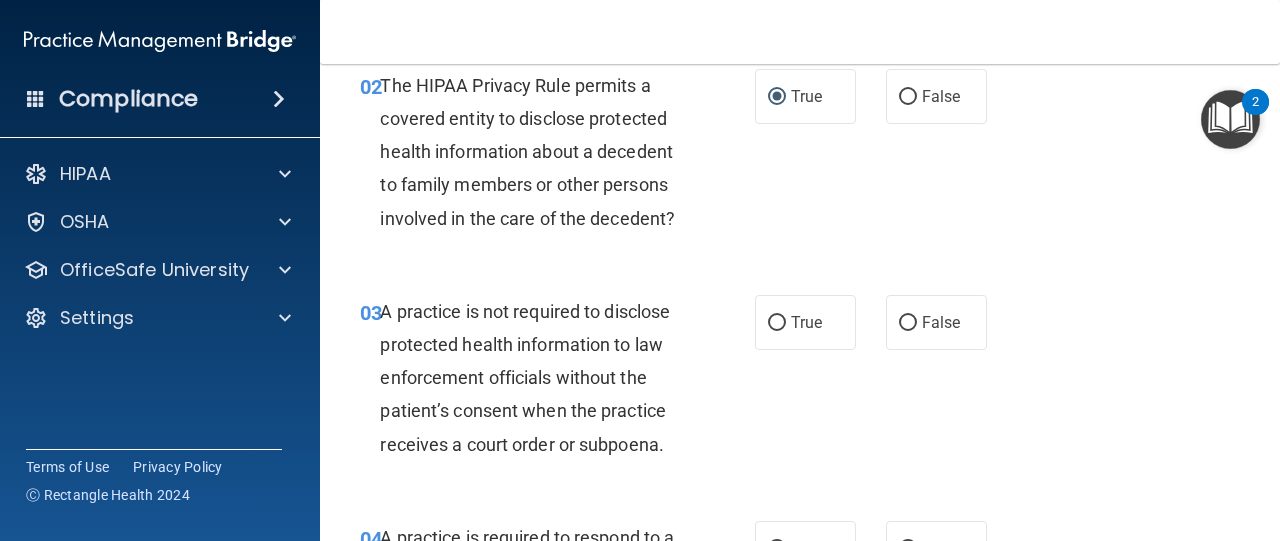 scroll, scrollTop: 358, scrollLeft: 0, axis: vertical 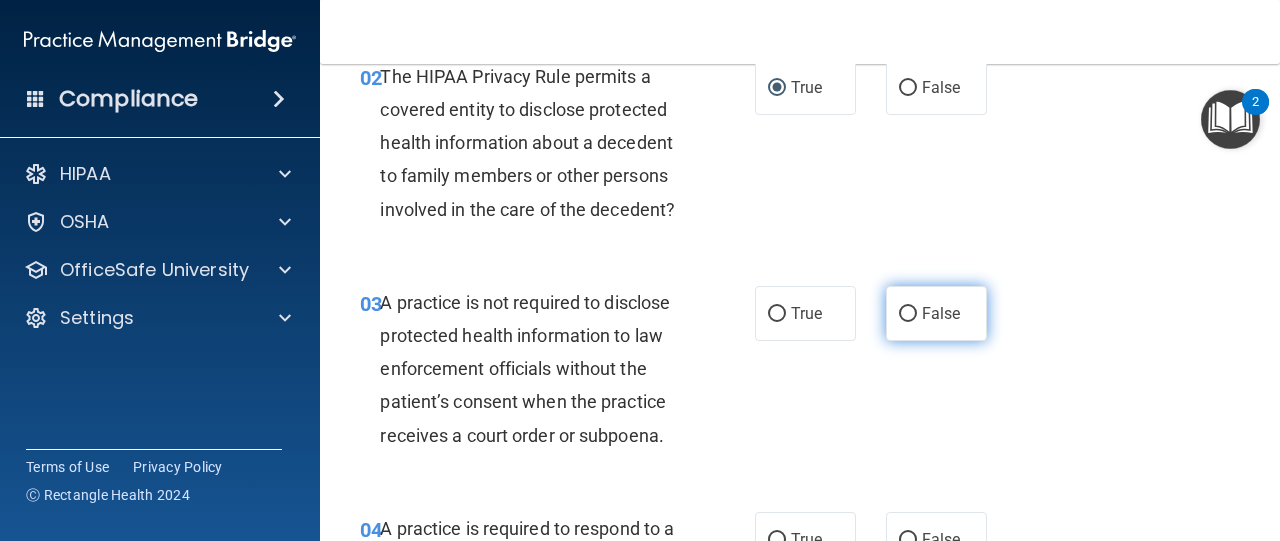 click on "False" at bounding box center [908, 314] 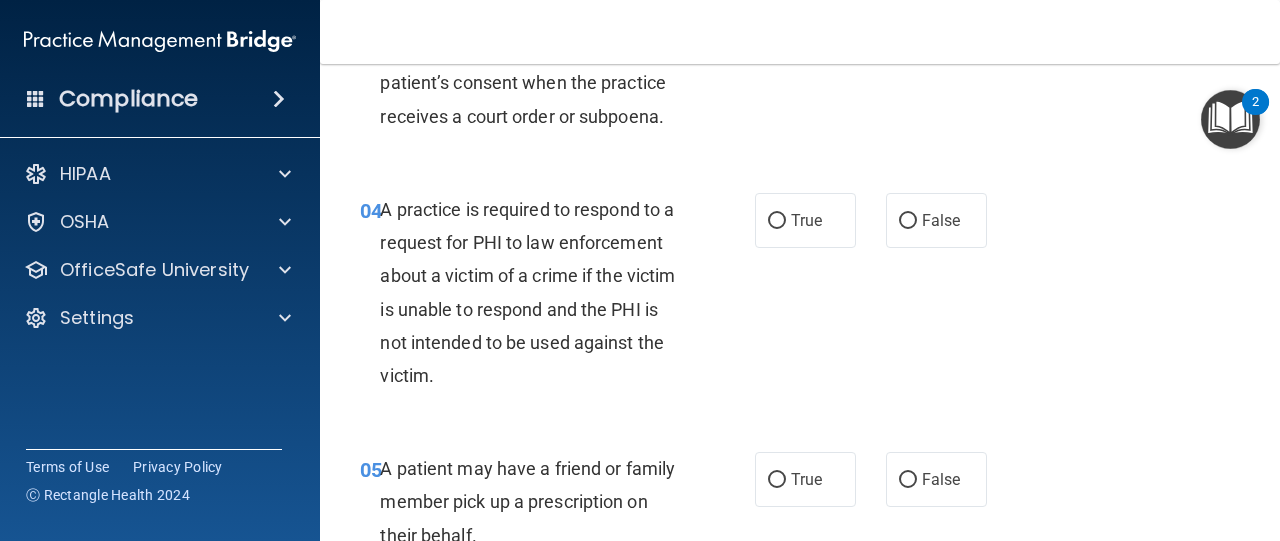 scroll, scrollTop: 678, scrollLeft: 0, axis: vertical 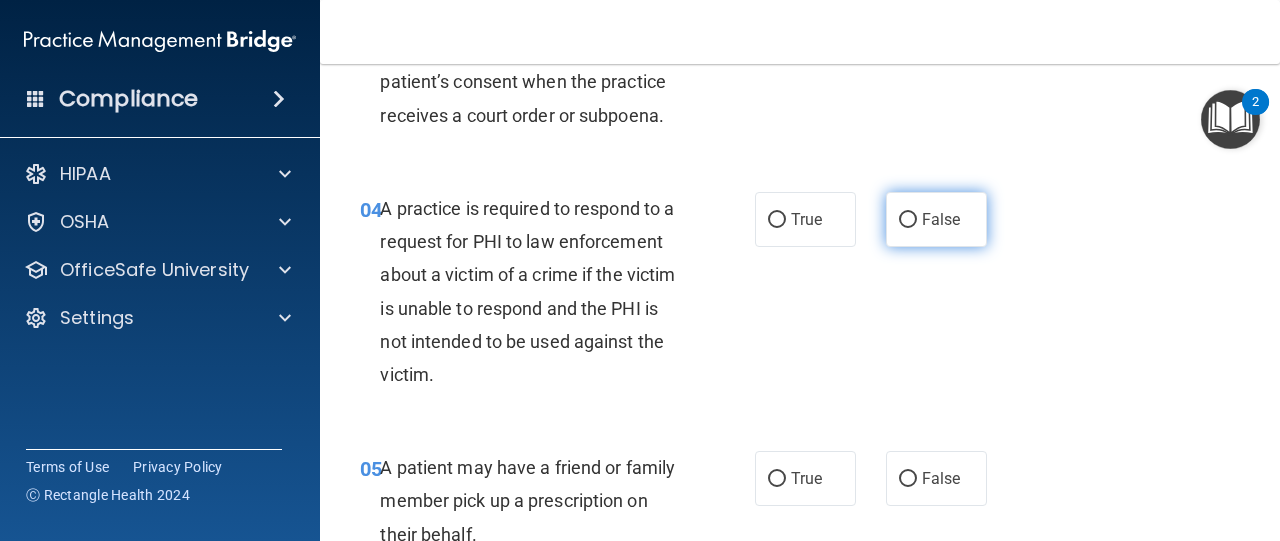 click on "False" at bounding box center (908, 220) 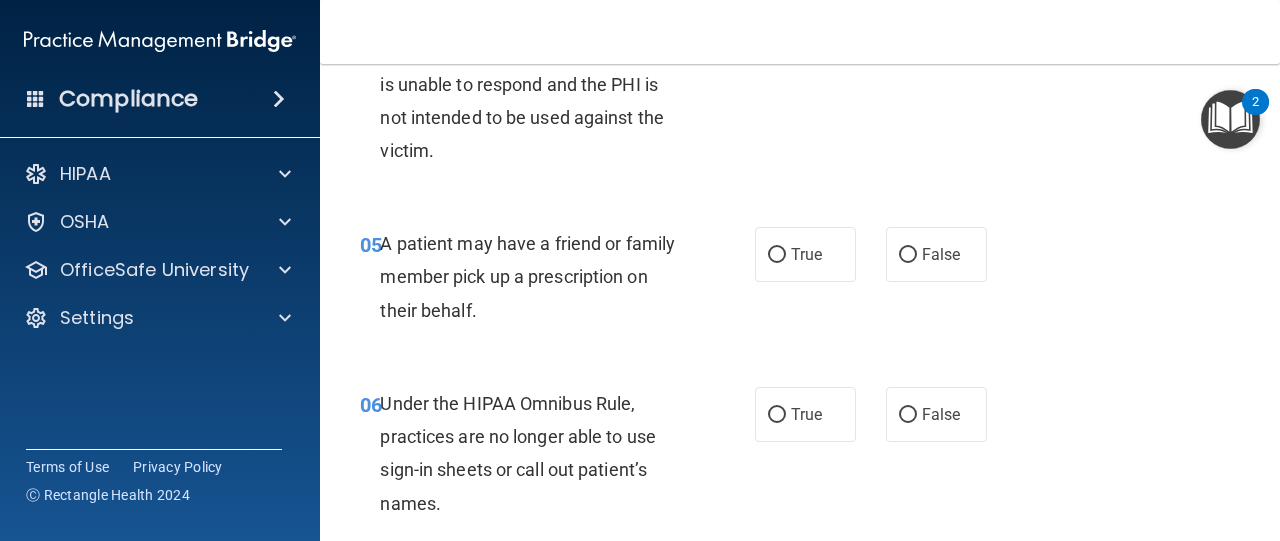 scroll, scrollTop: 940, scrollLeft: 0, axis: vertical 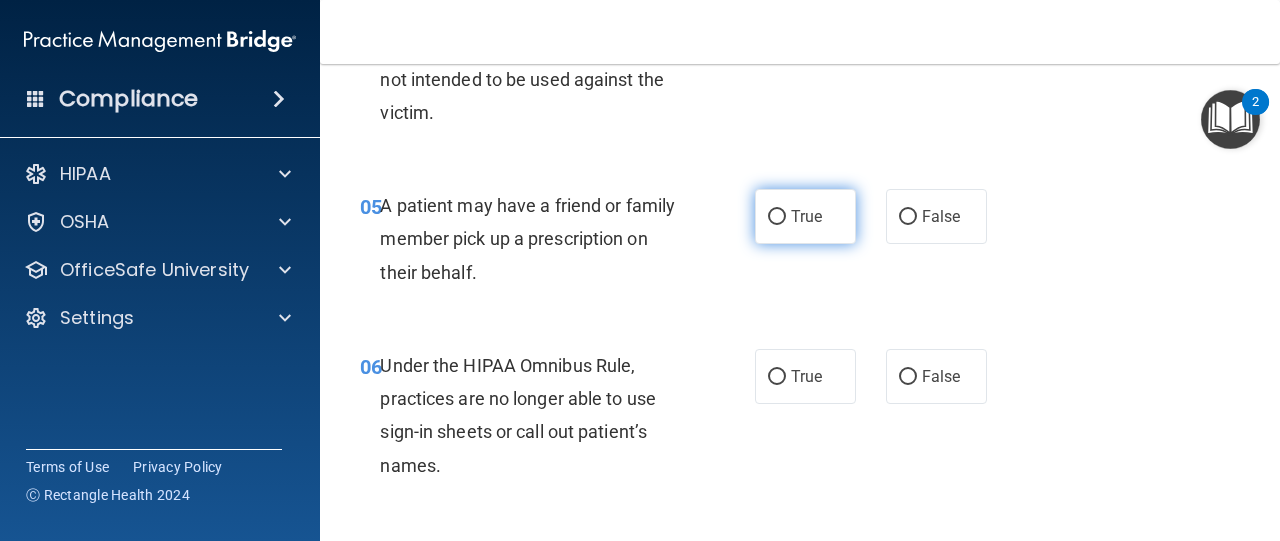 click on "True" at bounding box center [777, 217] 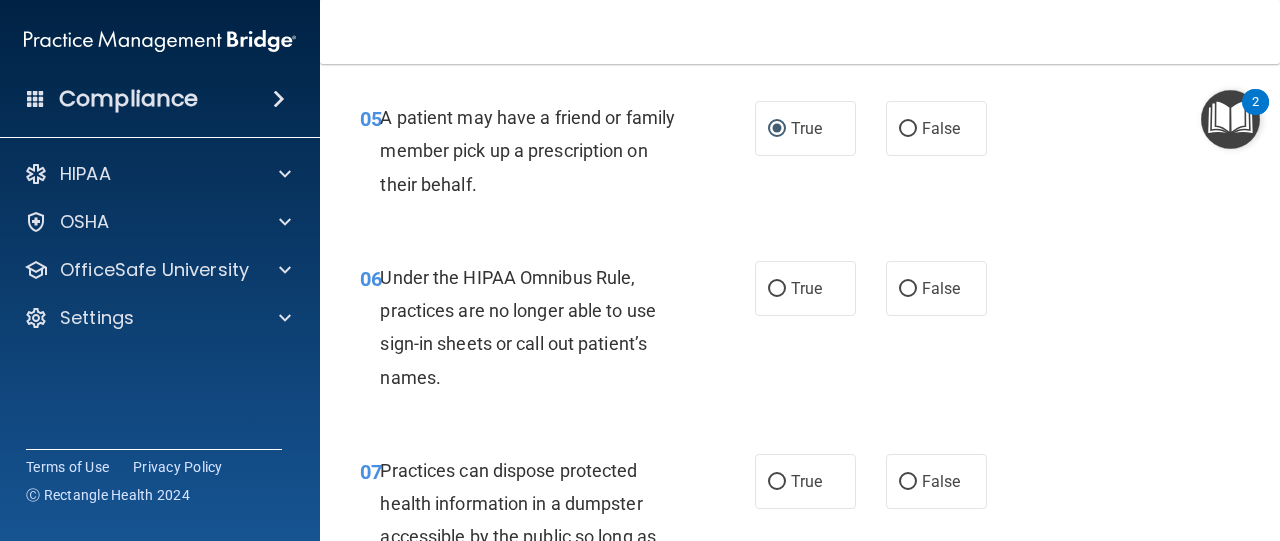 scroll, scrollTop: 1040, scrollLeft: 0, axis: vertical 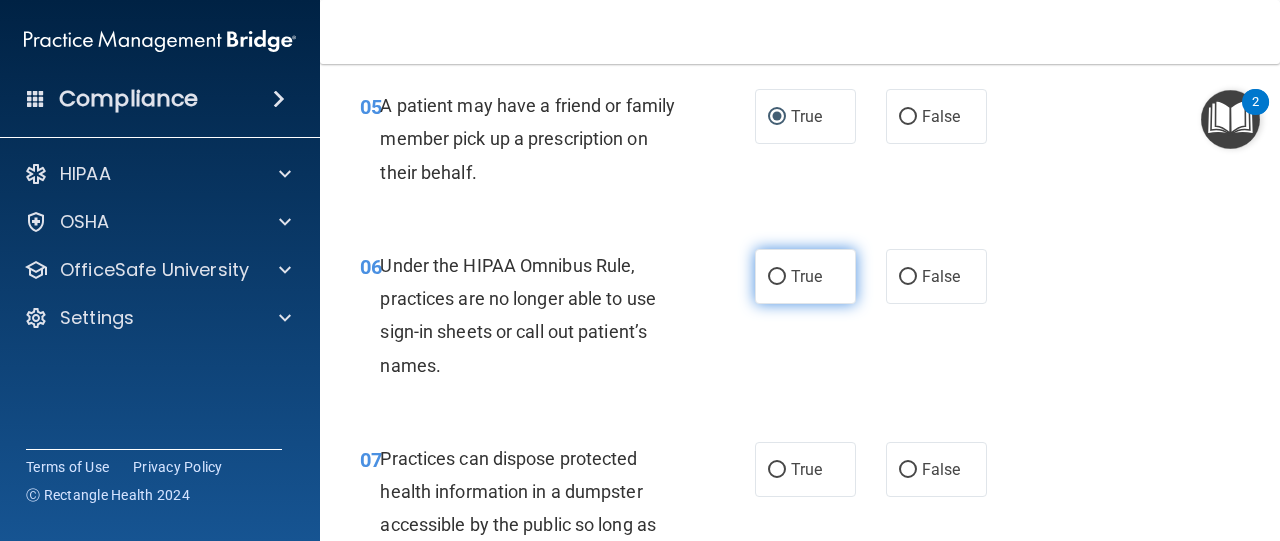 click on "True" at bounding box center [777, 277] 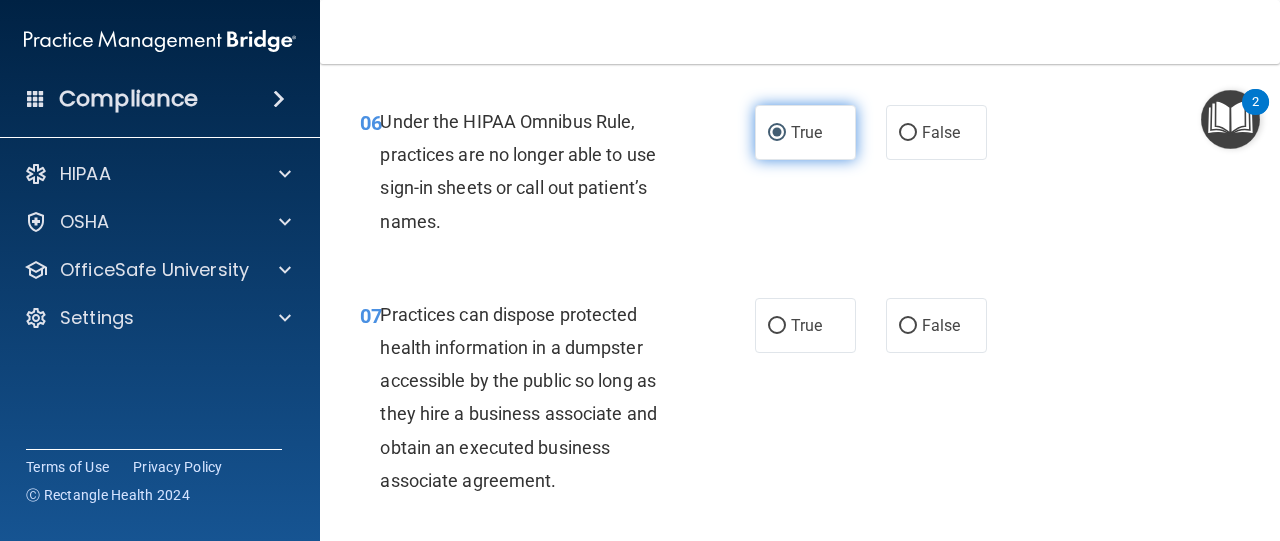 scroll, scrollTop: 1206, scrollLeft: 0, axis: vertical 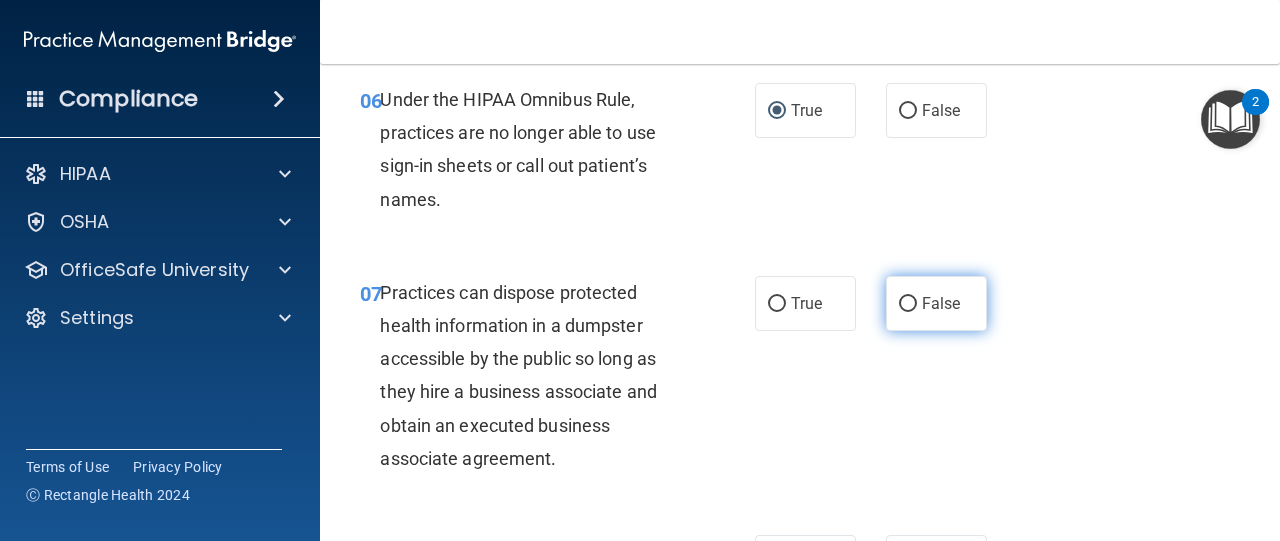 click on "False" at bounding box center [908, 304] 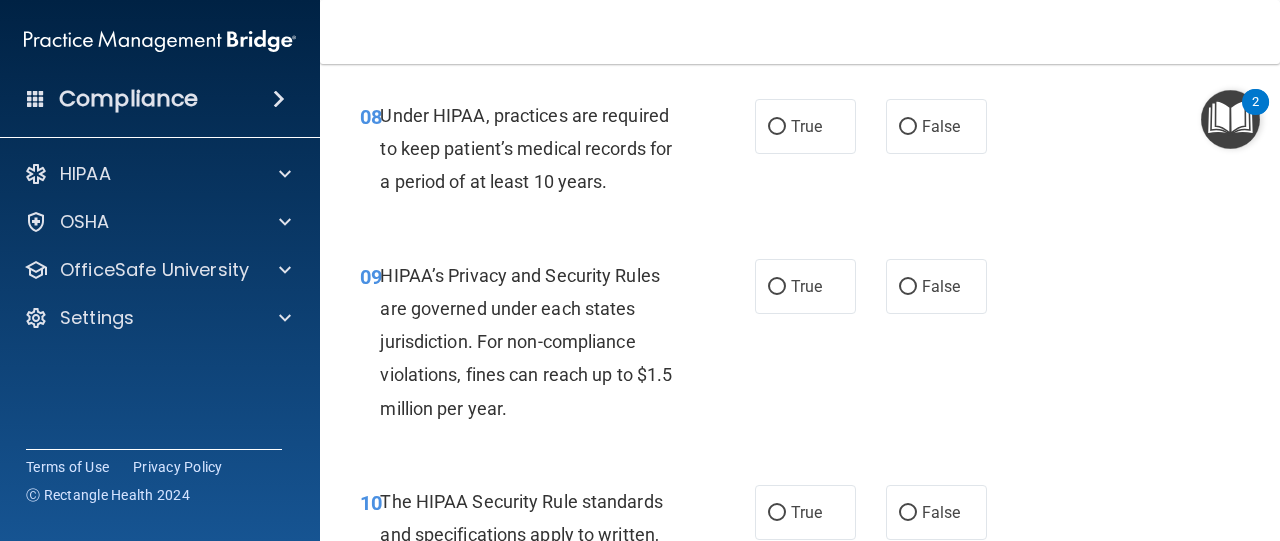 scroll, scrollTop: 1644, scrollLeft: 0, axis: vertical 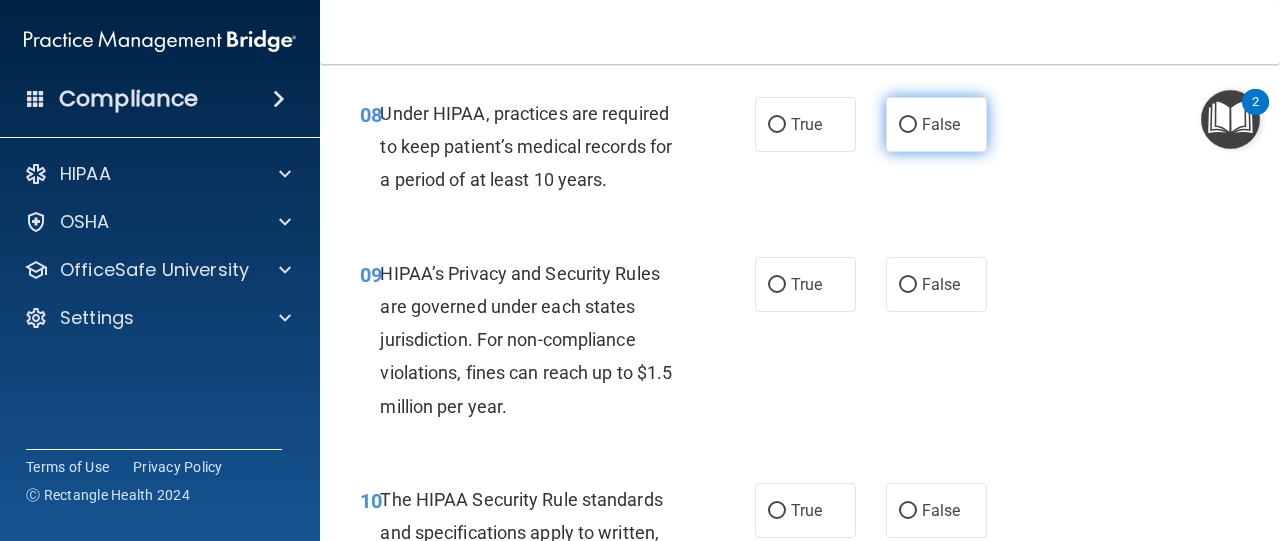 click on "False" at bounding box center [908, 125] 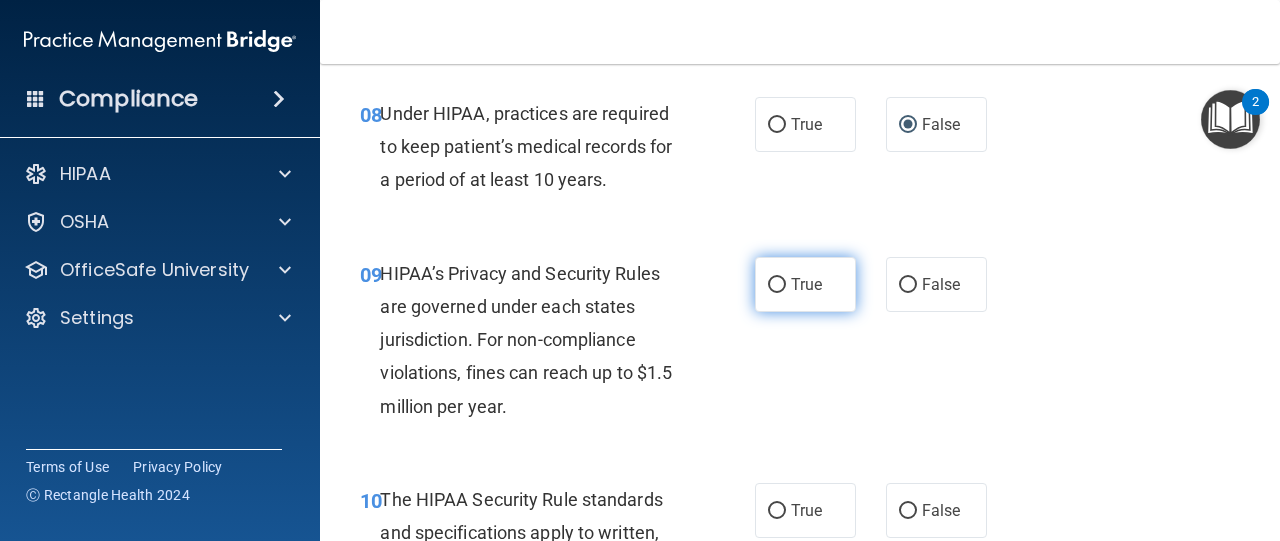 click on "True" at bounding box center (777, 285) 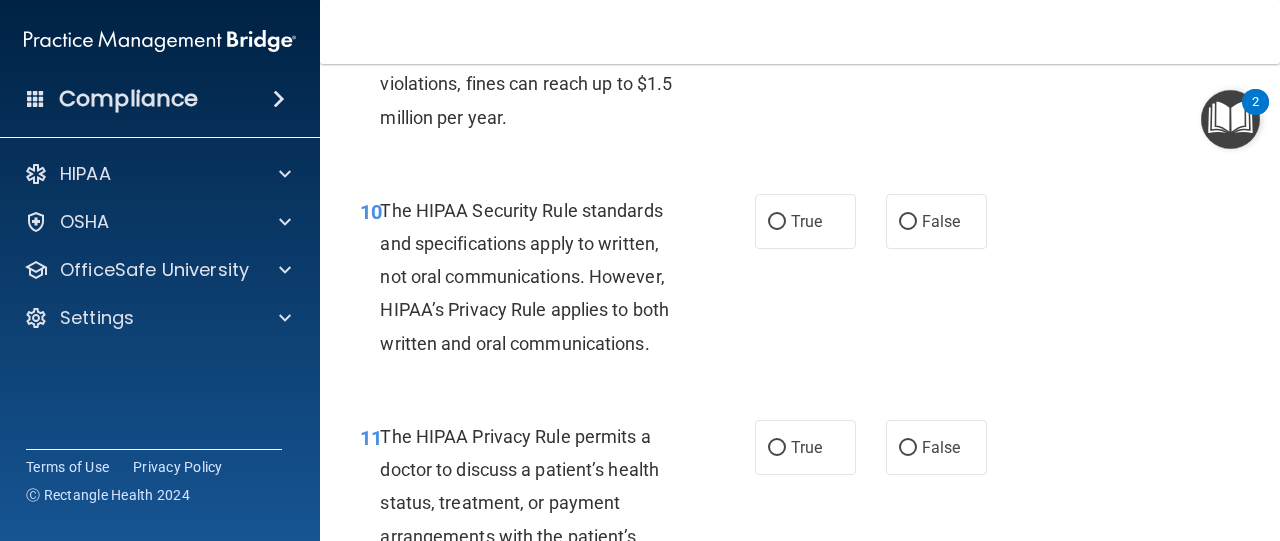 scroll, scrollTop: 1949, scrollLeft: 0, axis: vertical 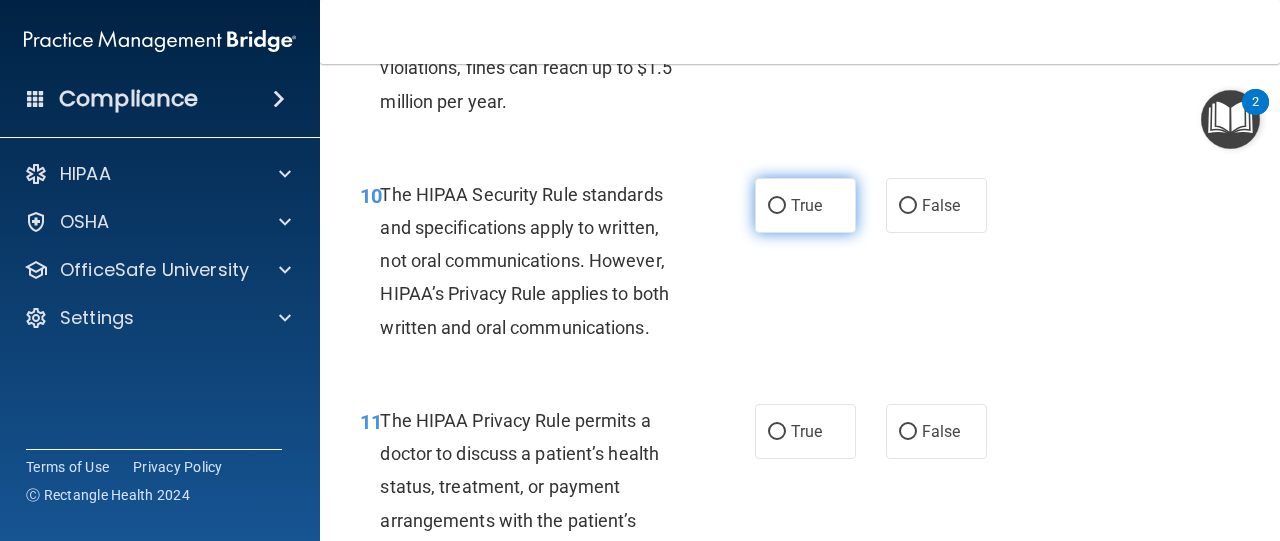 click on "True" at bounding box center [777, 206] 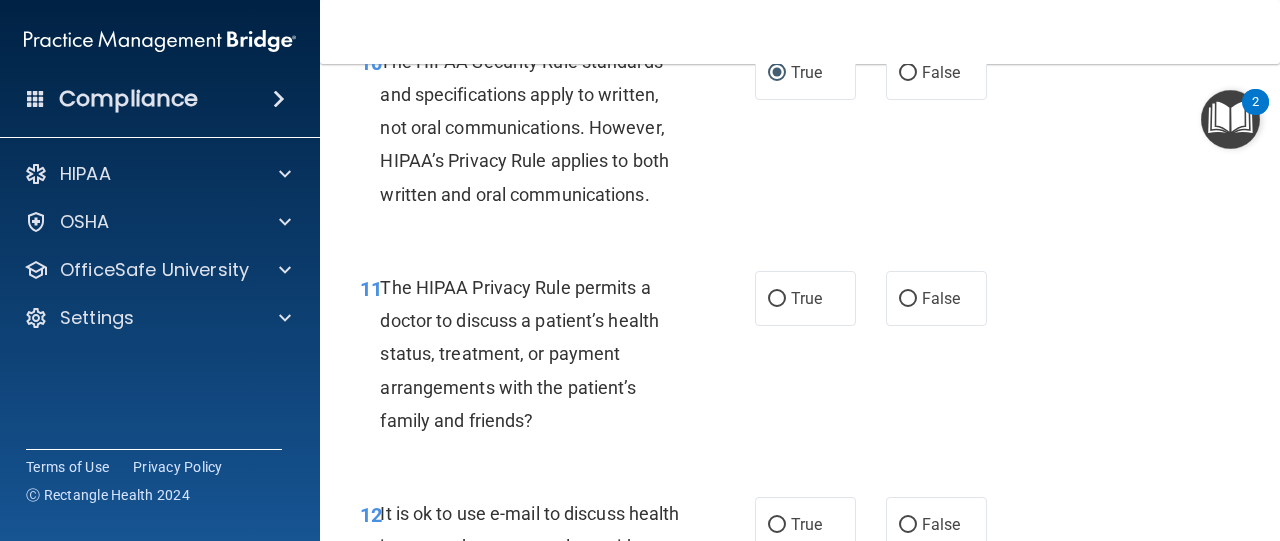 scroll, scrollTop: 2086, scrollLeft: 0, axis: vertical 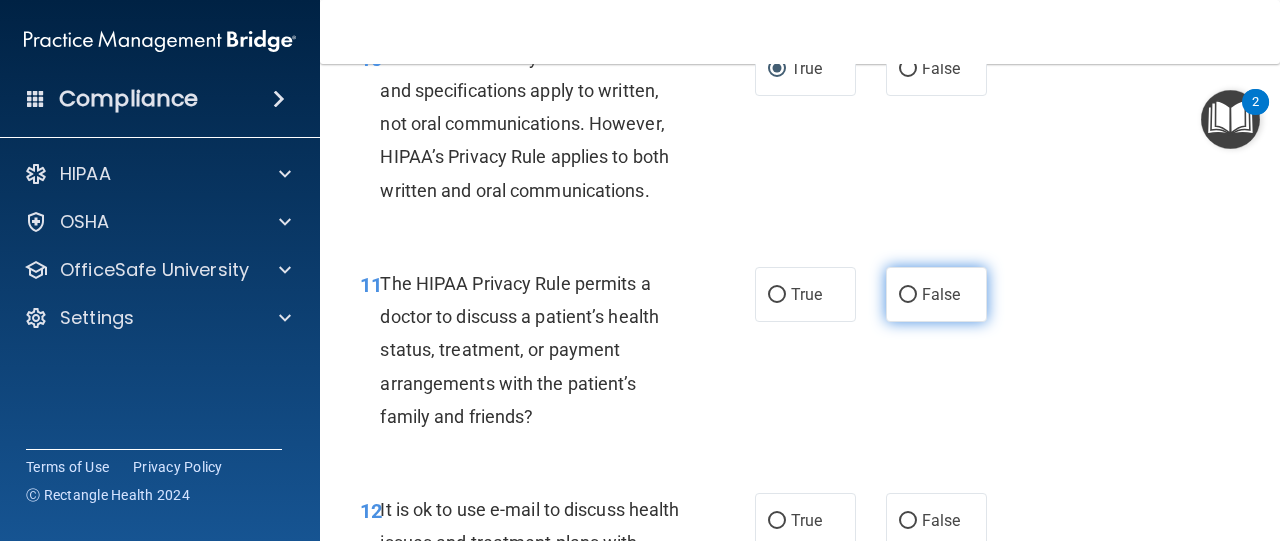 click on "False" at bounding box center [908, 295] 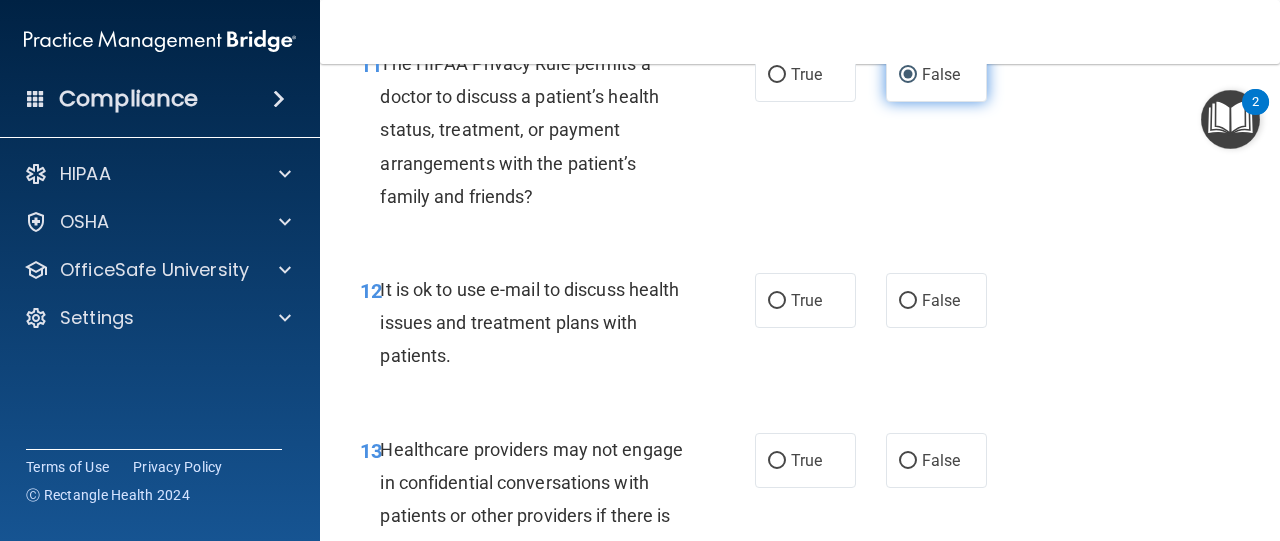 scroll, scrollTop: 2307, scrollLeft: 0, axis: vertical 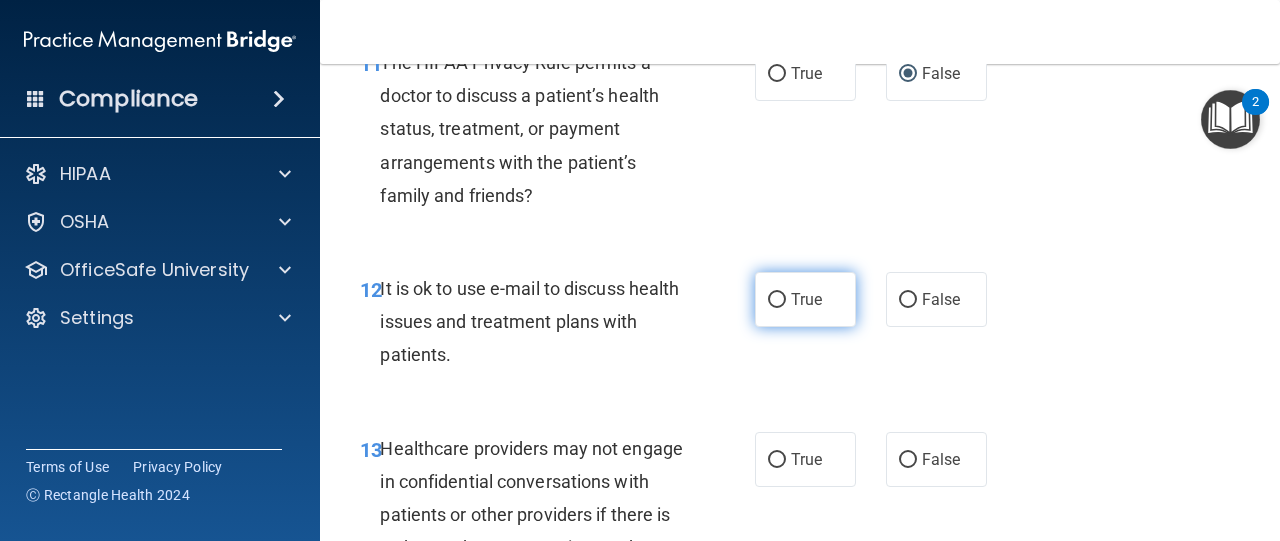 click on "True" at bounding box center (777, 300) 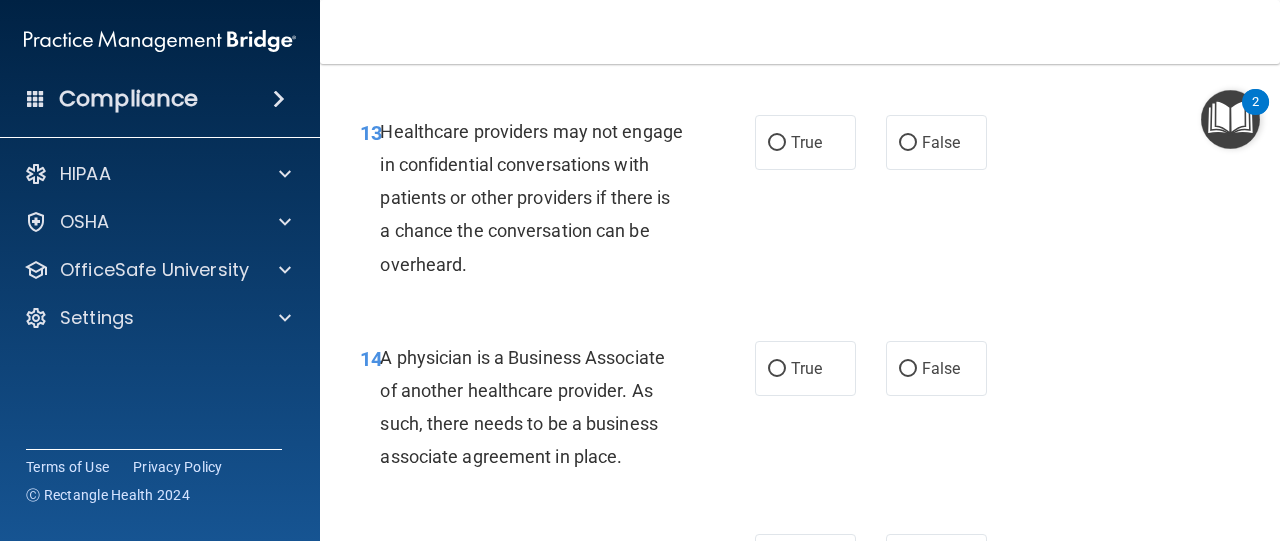 scroll, scrollTop: 2625, scrollLeft: 0, axis: vertical 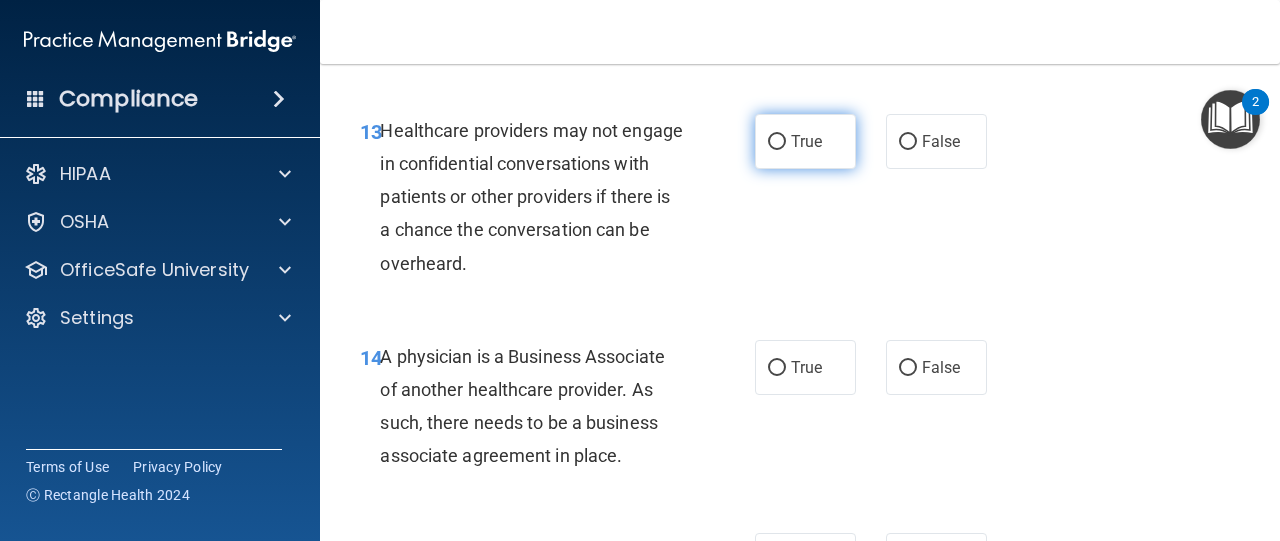click on "True" at bounding box center [777, 142] 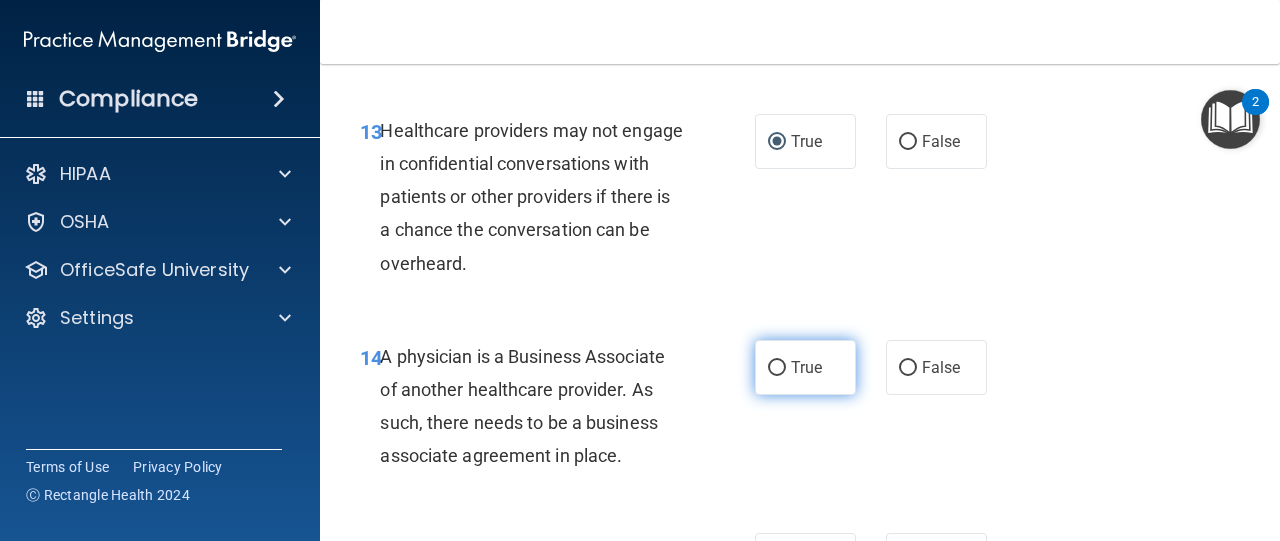click on "True" at bounding box center [777, 368] 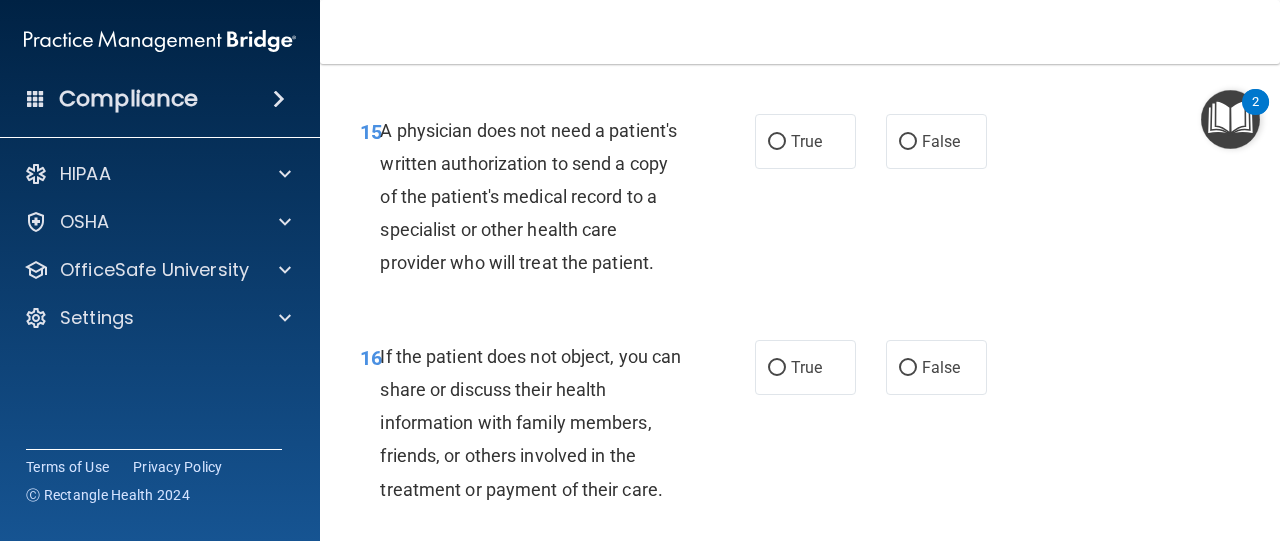 scroll, scrollTop: 3048, scrollLeft: 0, axis: vertical 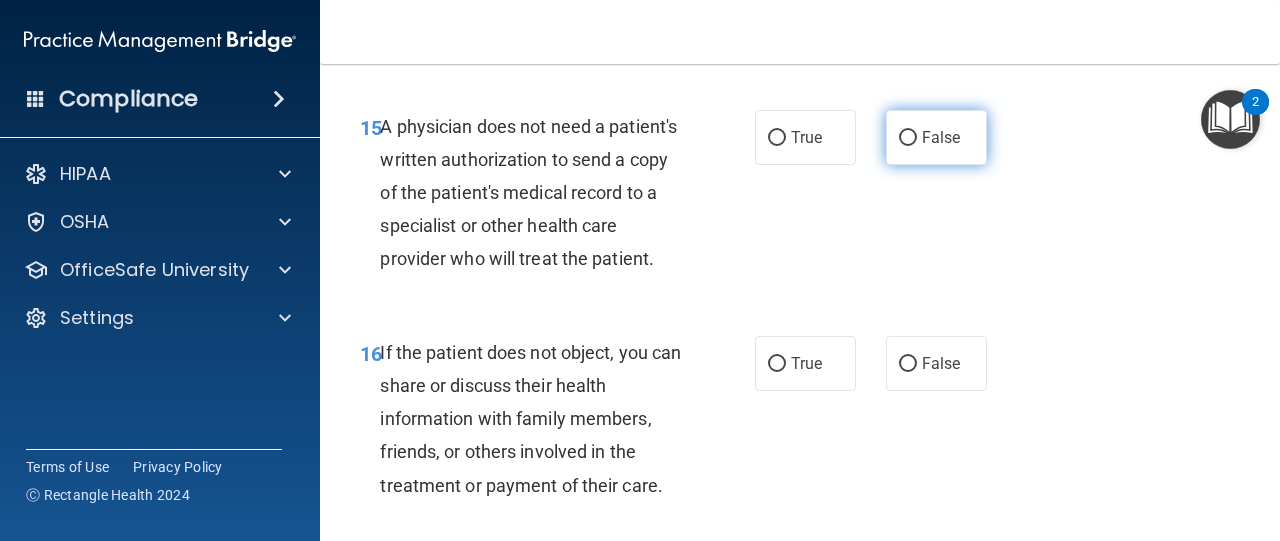 click on "False" at bounding box center (908, 138) 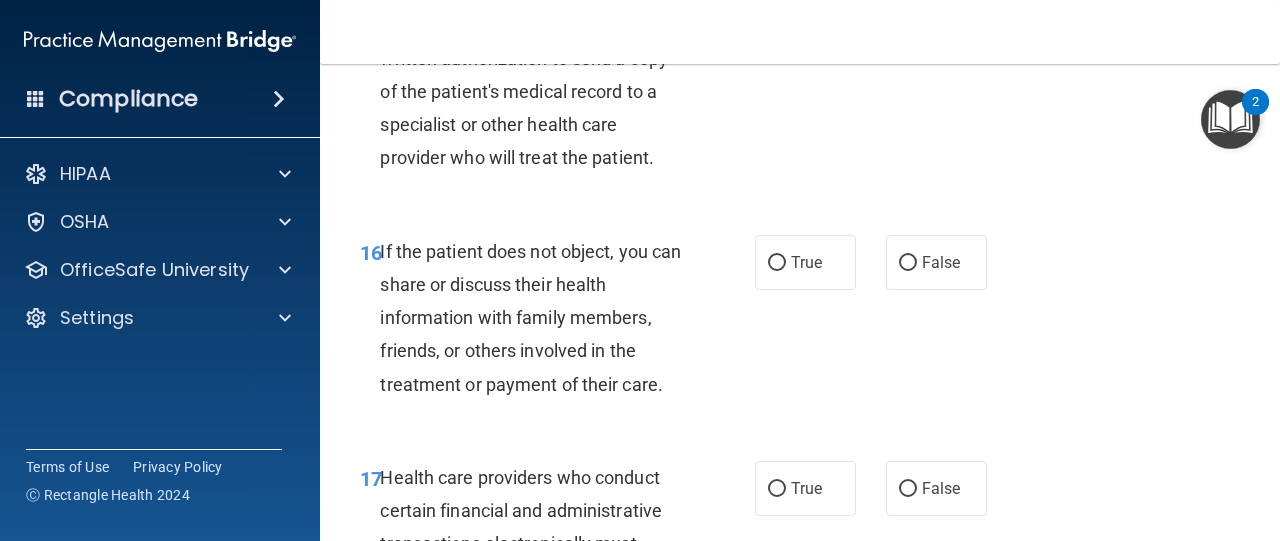 scroll, scrollTop: 3150, scrollLeft: 0, axis: vertical 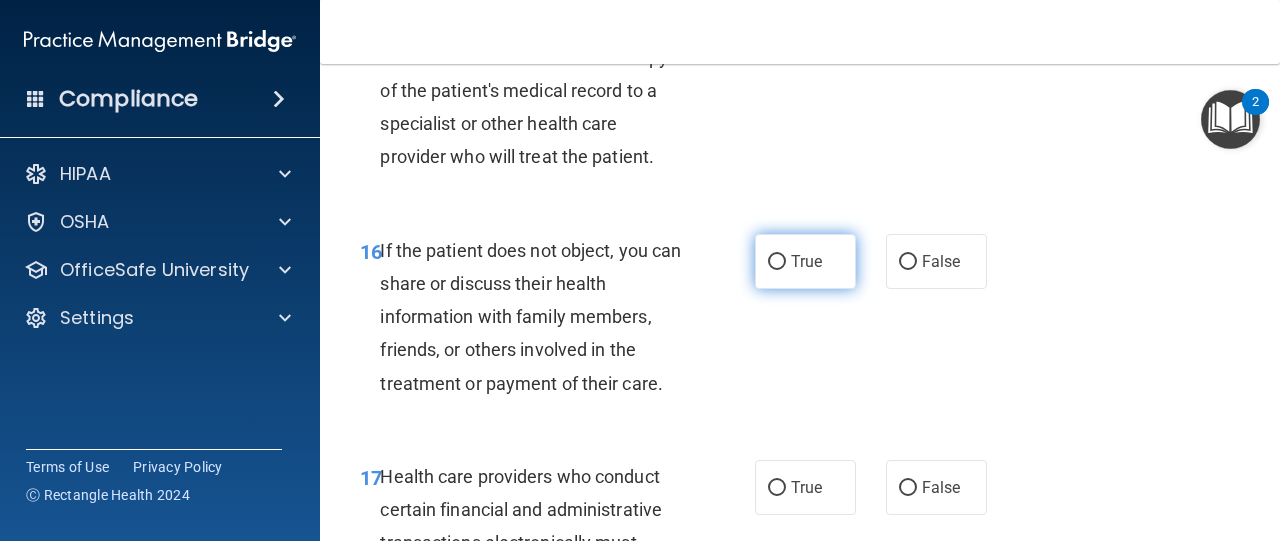 click on "True" at bounding box center (777, 262) 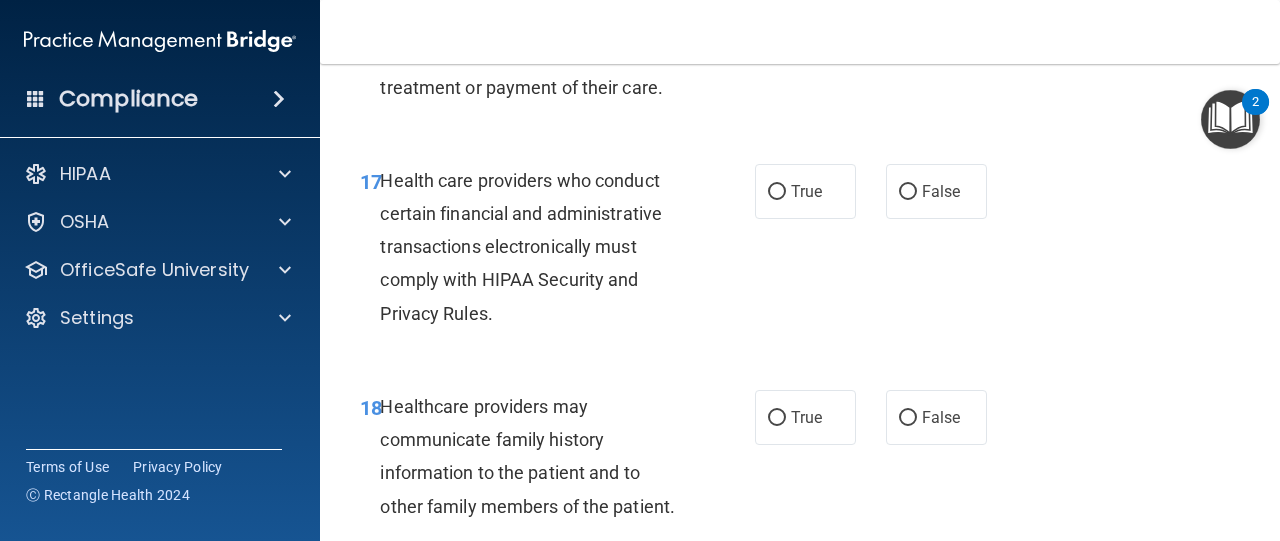 scroll, scrollTop: 3457, scrollLeft: 0, axis: vertical 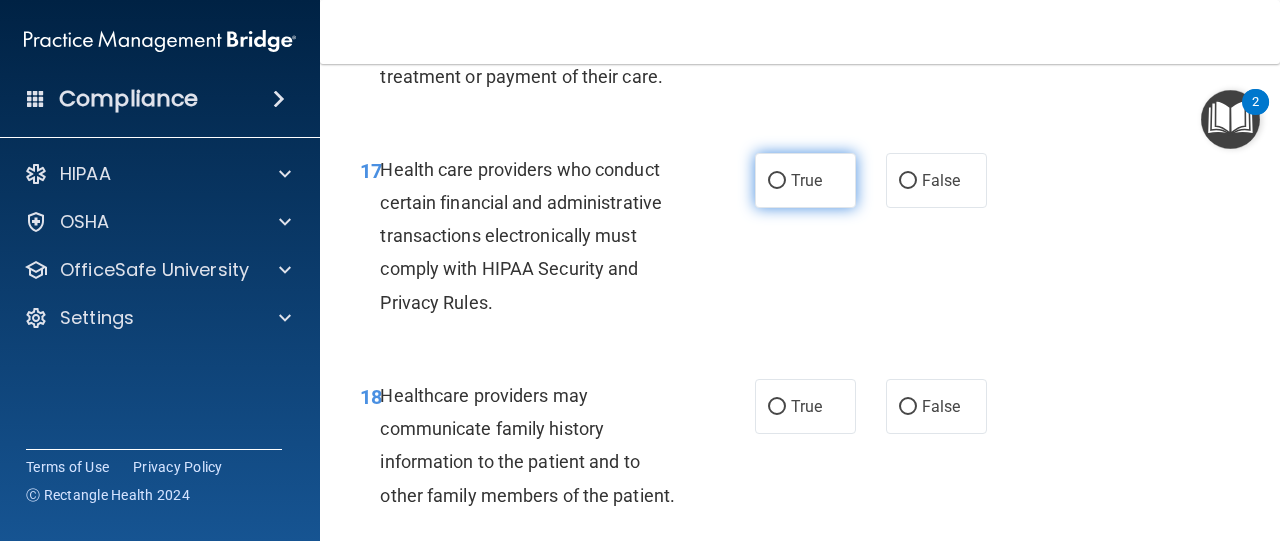 click on "True" at bounding box center [777, 181] 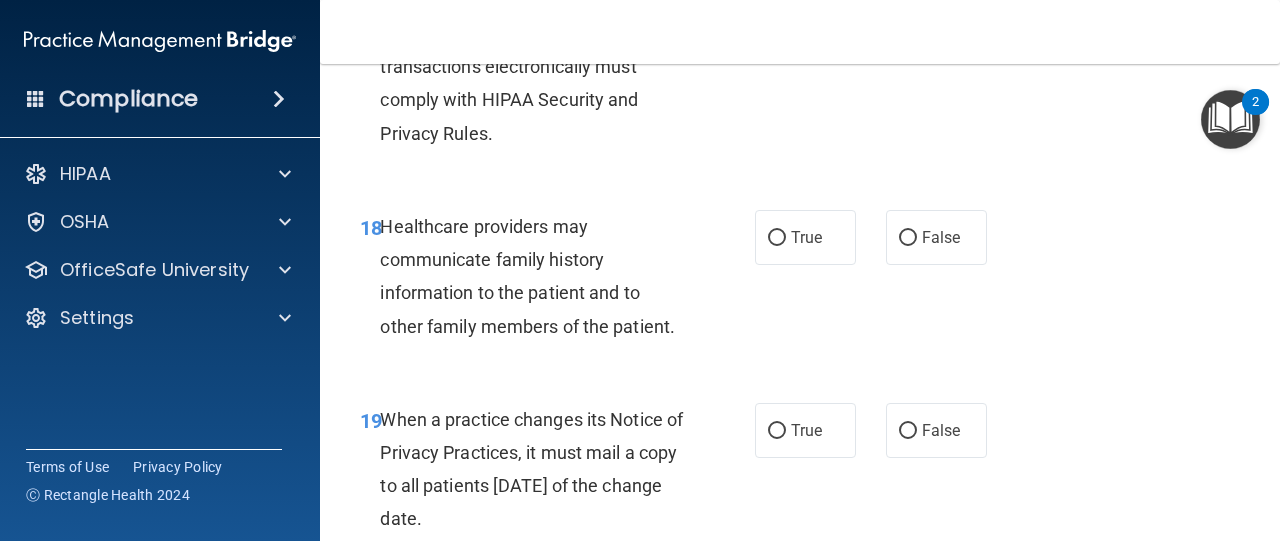 scroll, scrollTop: 3629, scrollLeft: 0, axis: vertical 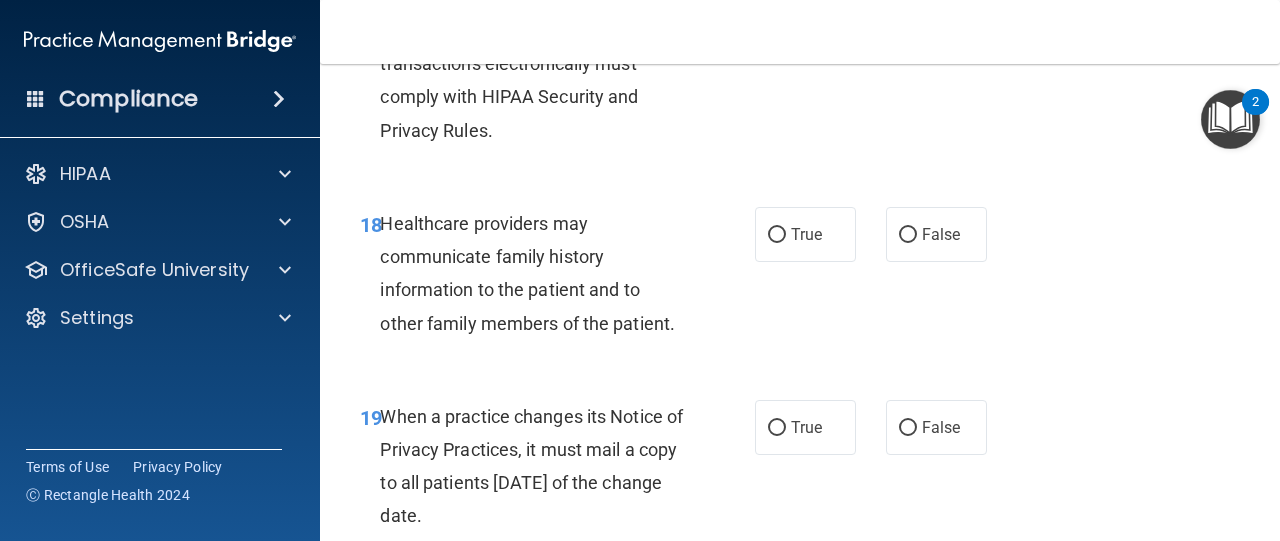 drag, startPoint x: 896, startPoint y: 267, endPoint x: 1000, endPoint y: 335, distance: 124.2578 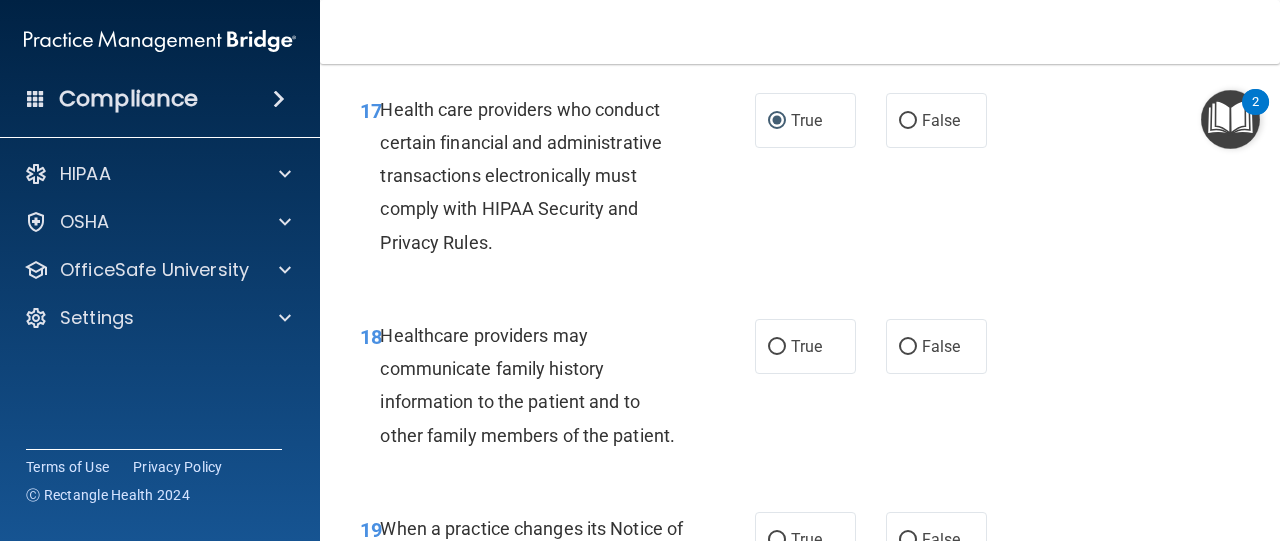 scroll, scrollTop: 3536, scrollLeft: 0, axis: vertical 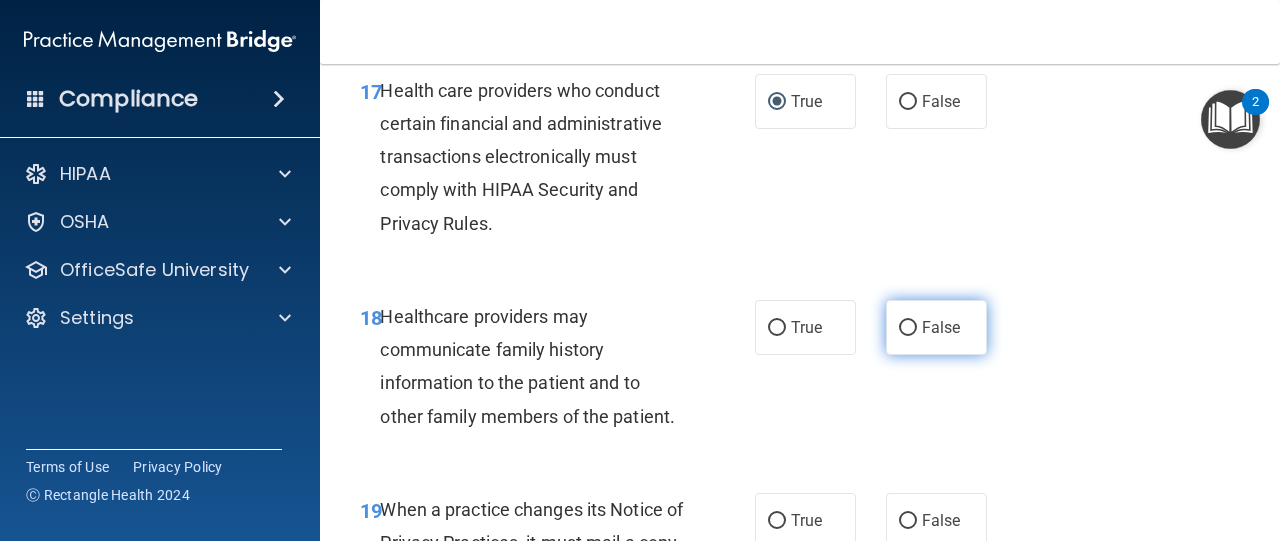 click on "False" at bounding box center [908, 328] 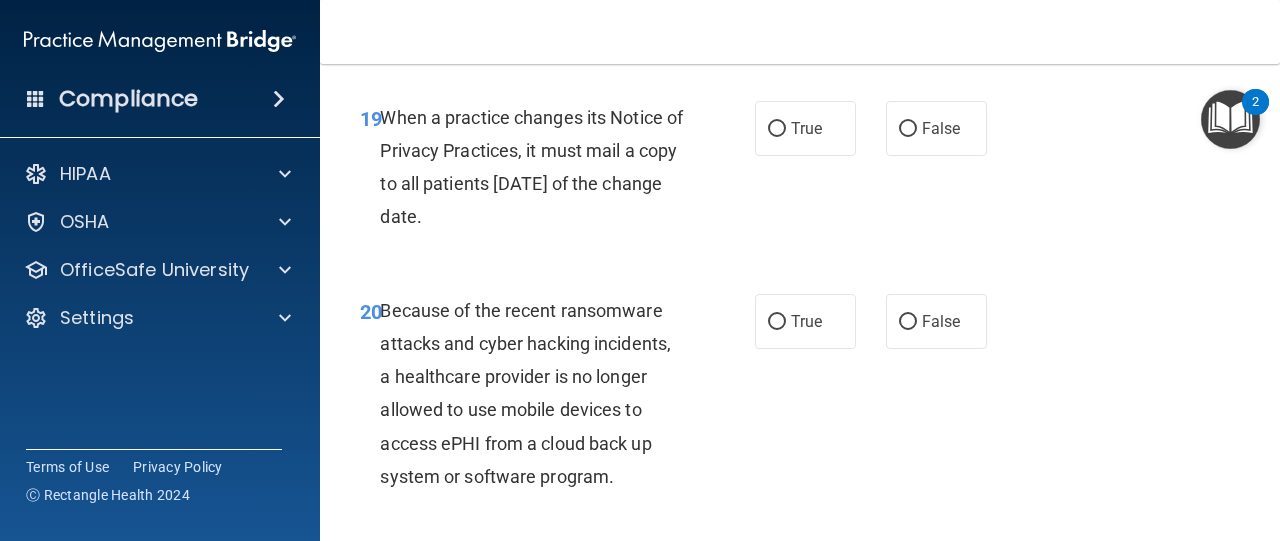 scroll, scrollTop: 3929, scrollLeft: 0, axis: vertical 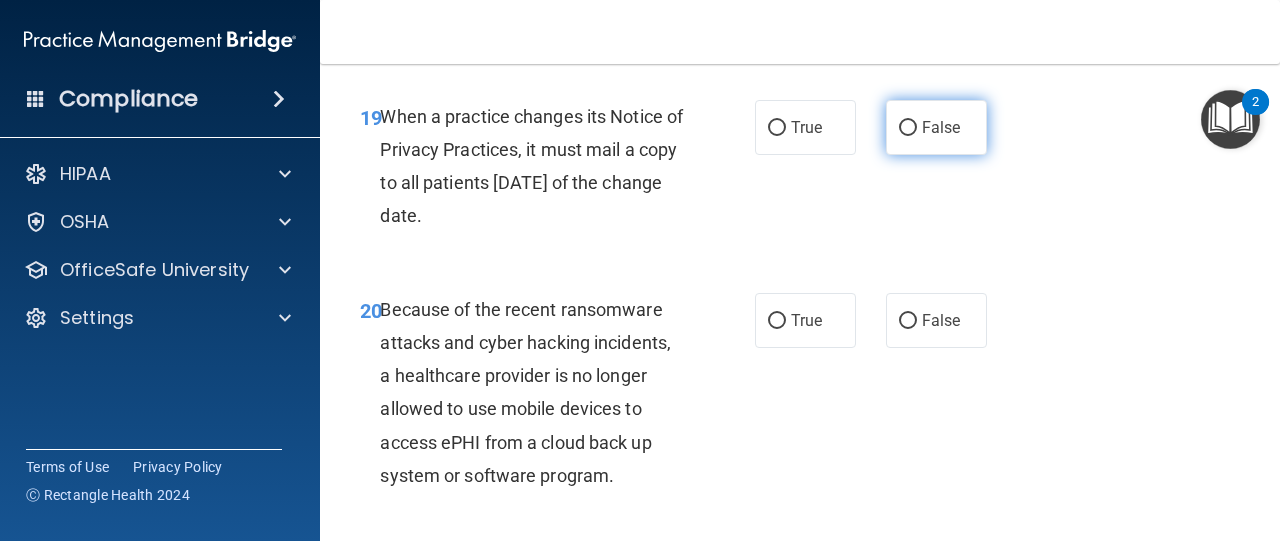 click on "False" at bounding box center [908, 128] 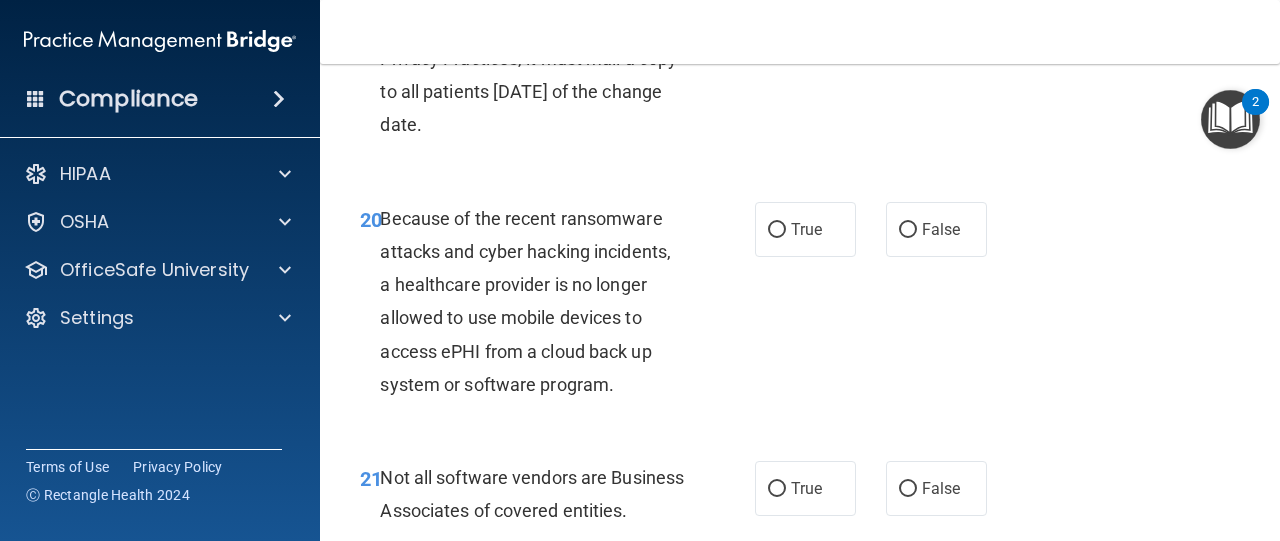 scroll, scrollTop: 4038, scrollLeft: 0, axis: vertical 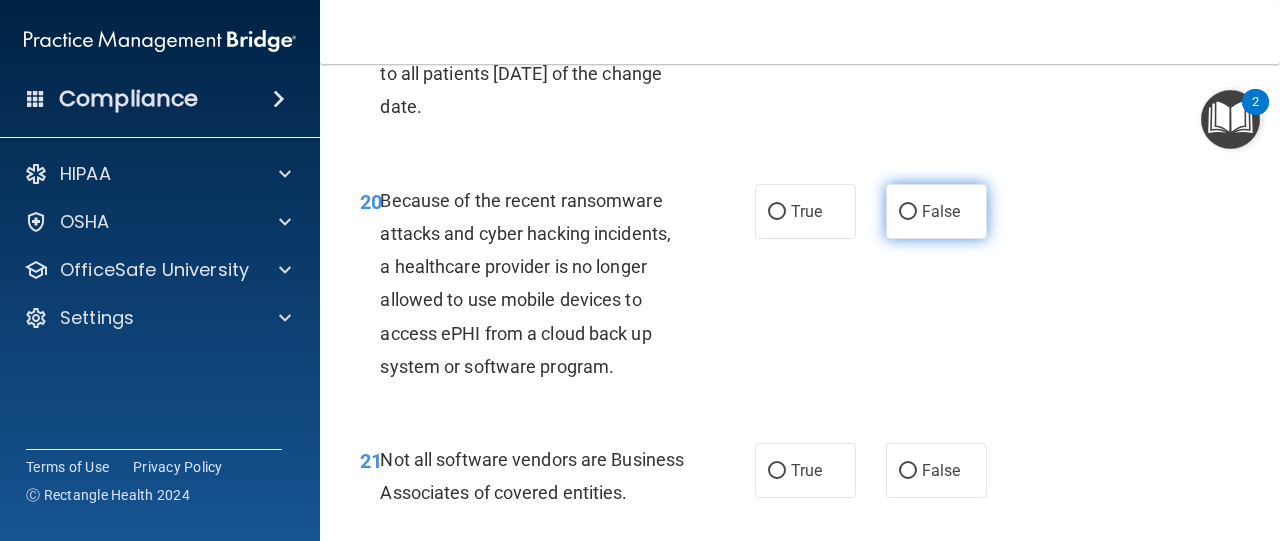 click on "False" at bounding box center (908, 212) 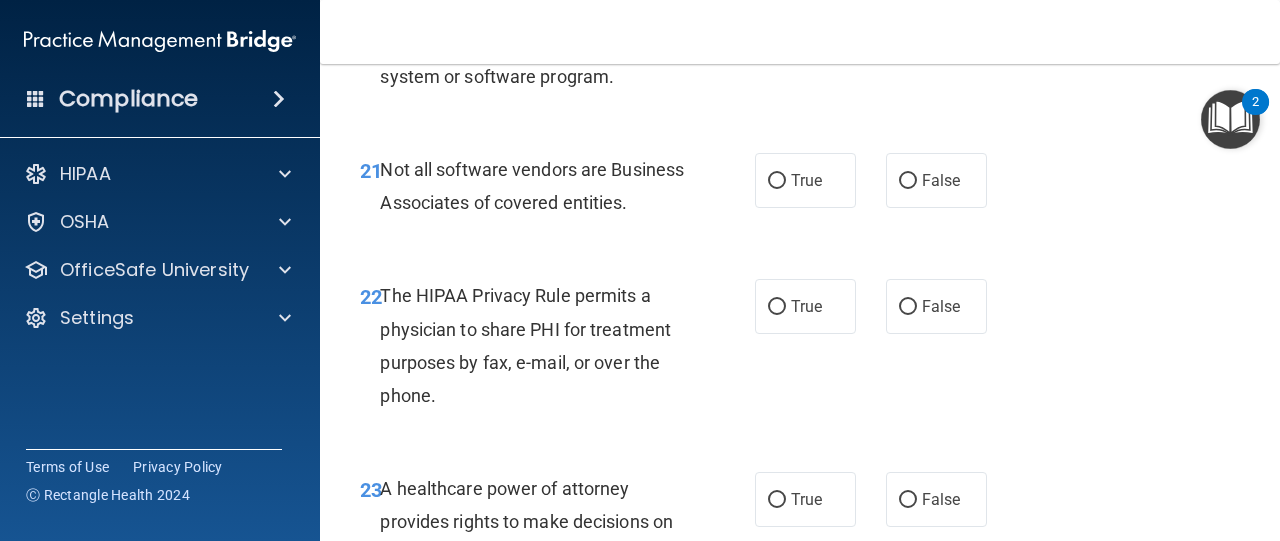 scroll, scrollTop: 4341, scrollLeft: 0, axis: vertical 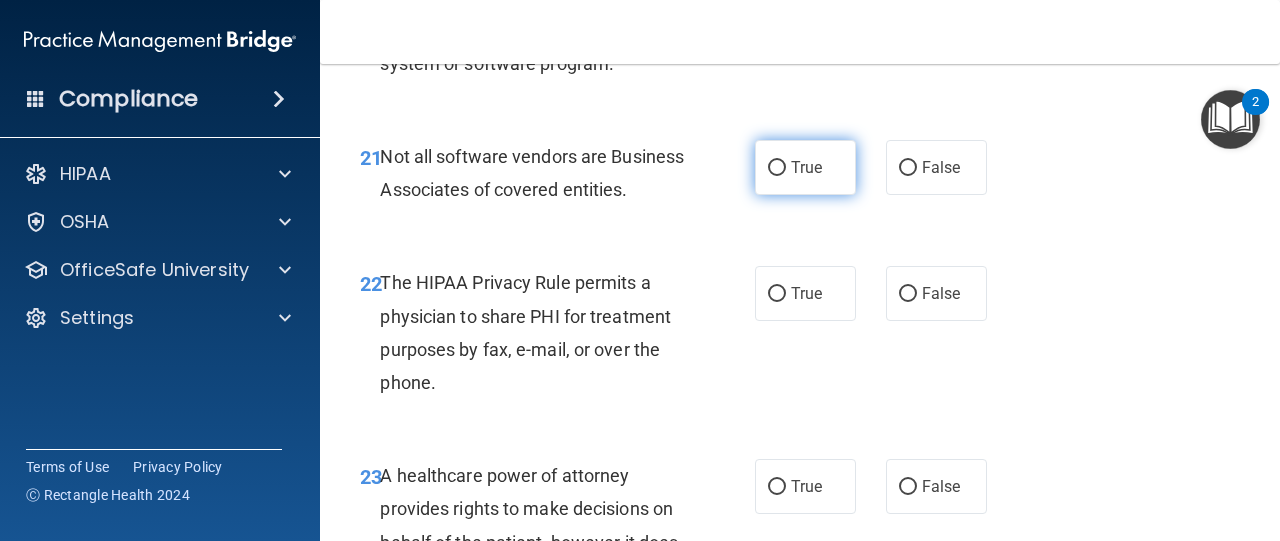 click on "True" at bounding box center (777, 168) 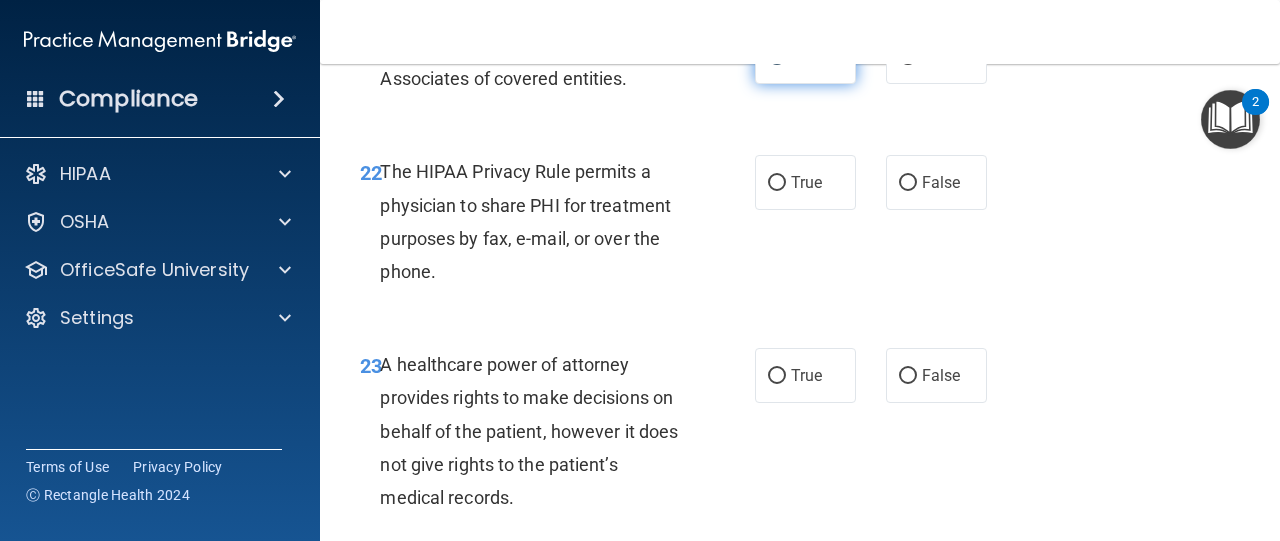 scroll, scrollTop: 4451, scrollLeft: 0, axis: vertical 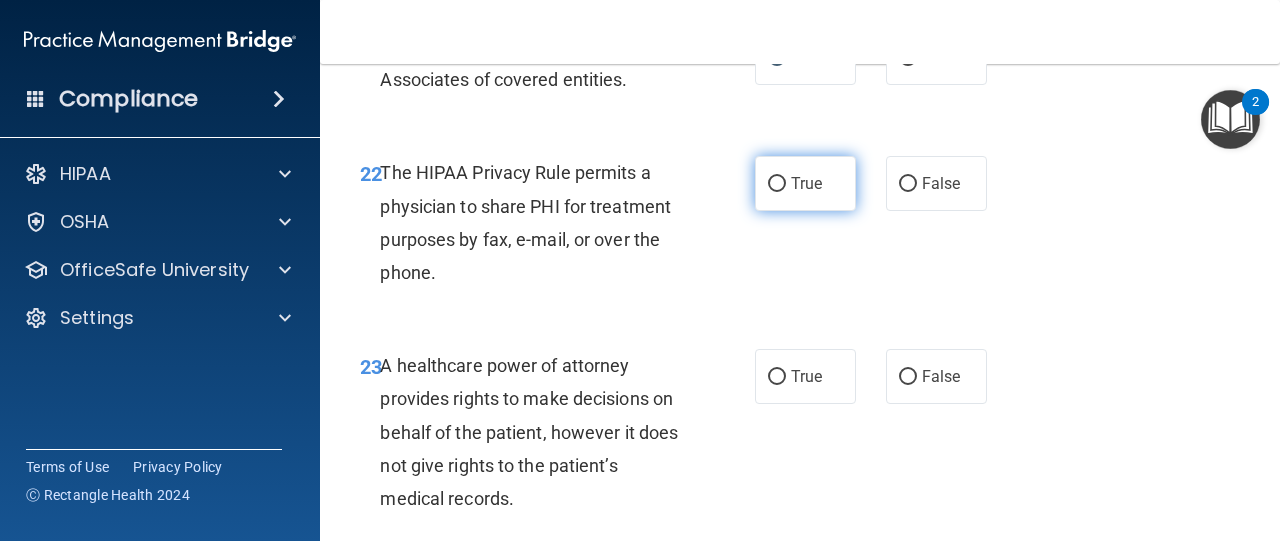 click on "True" at bounding box center [777, 184] 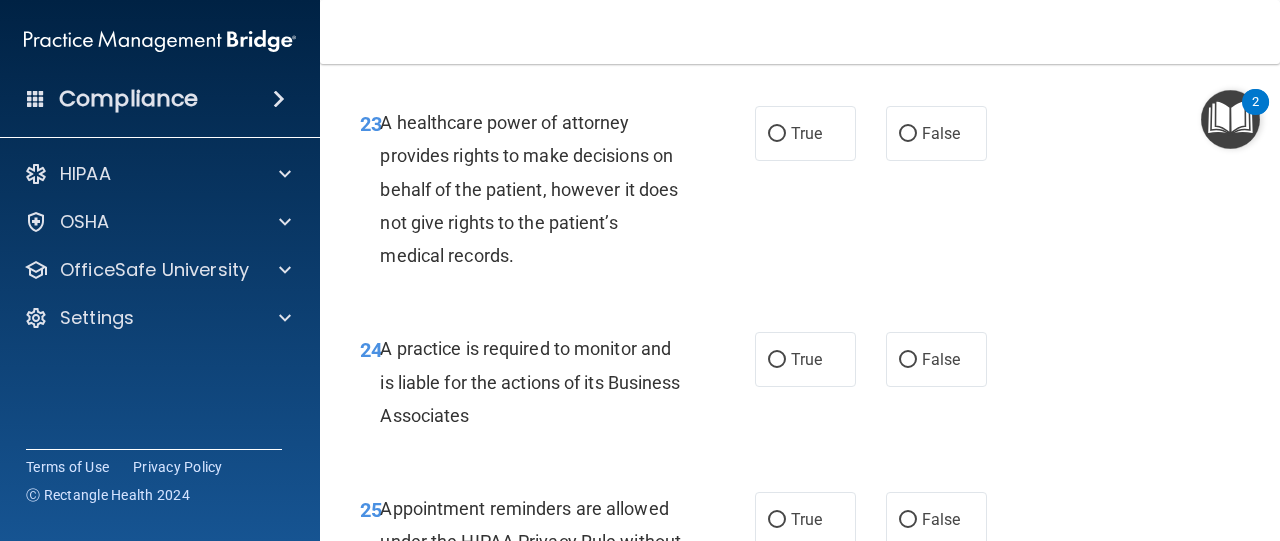 scroll, scrollTop: 4703, scrollLeft: 0, axis: vertical 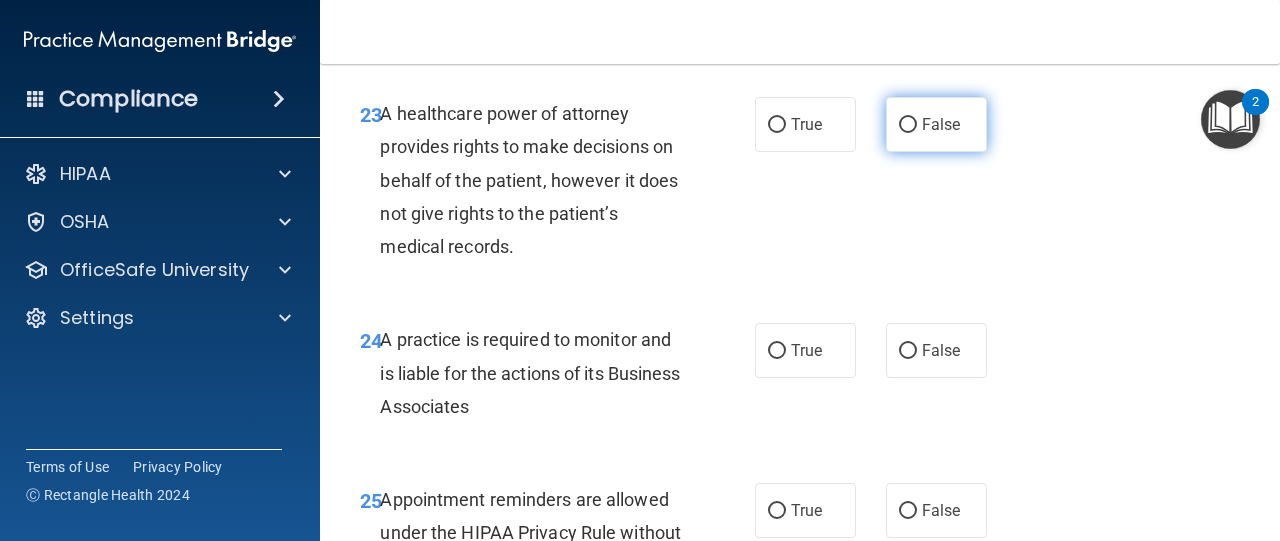 click on "False" at bounding box center (908, 125) 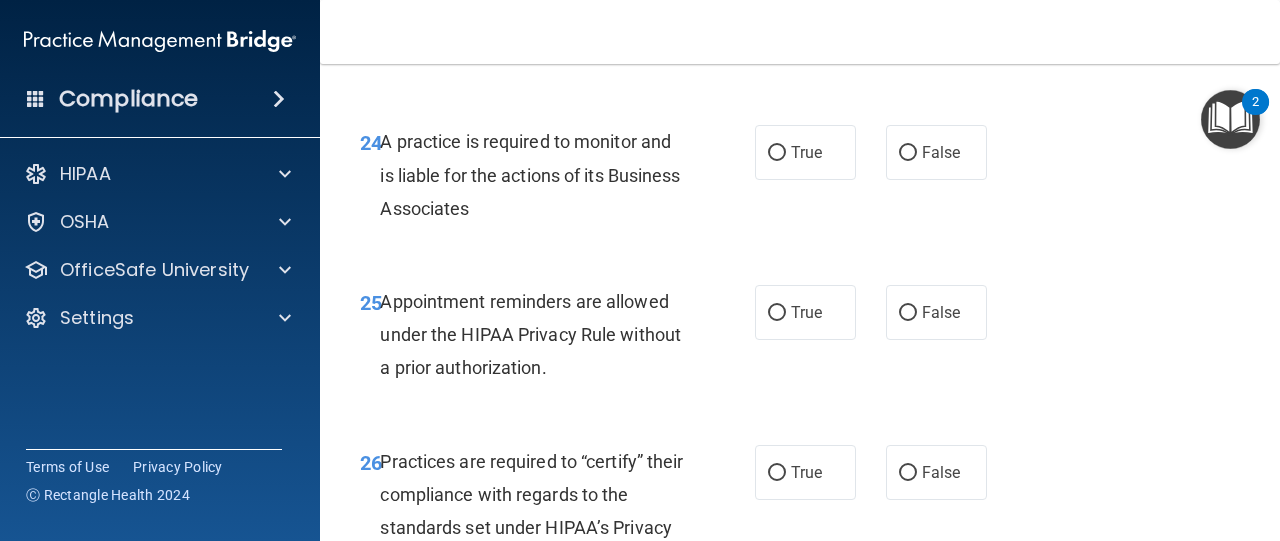 scroll, scrollTop: 4912, scrollLeft: 0, axis: vertical 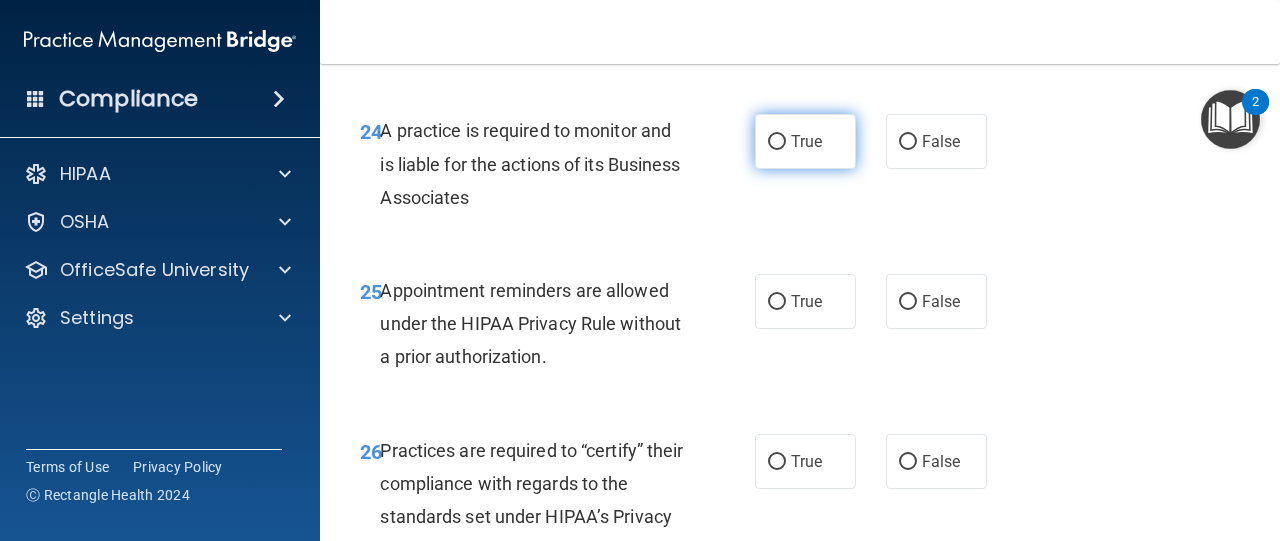 click on "True" at bounding box center [777, 142] 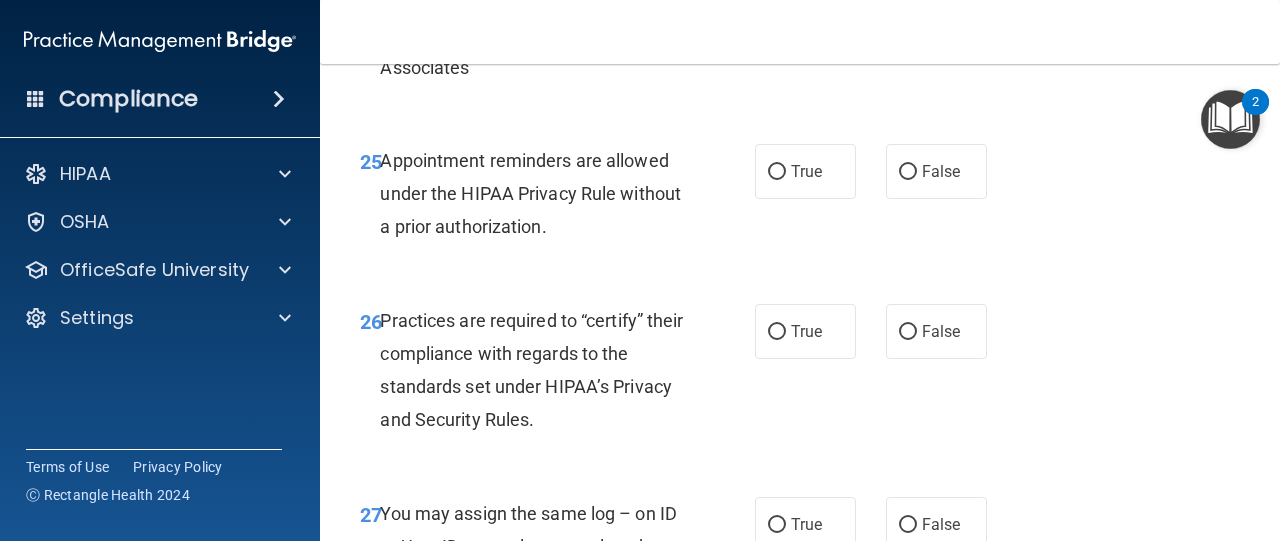scroll, scrollTop: 5045, scrollLeft: 0, axis: vertical 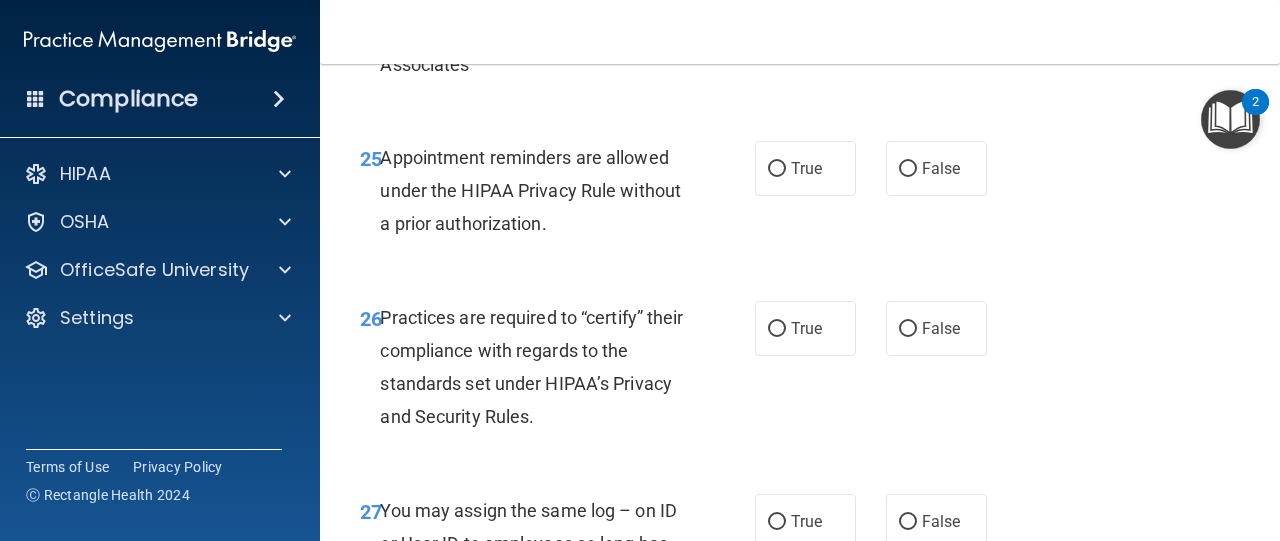drag, startPoint x: 894, startPoint y: 233, endPoint x: 847, endPoint y: 285, distance: 70.0928 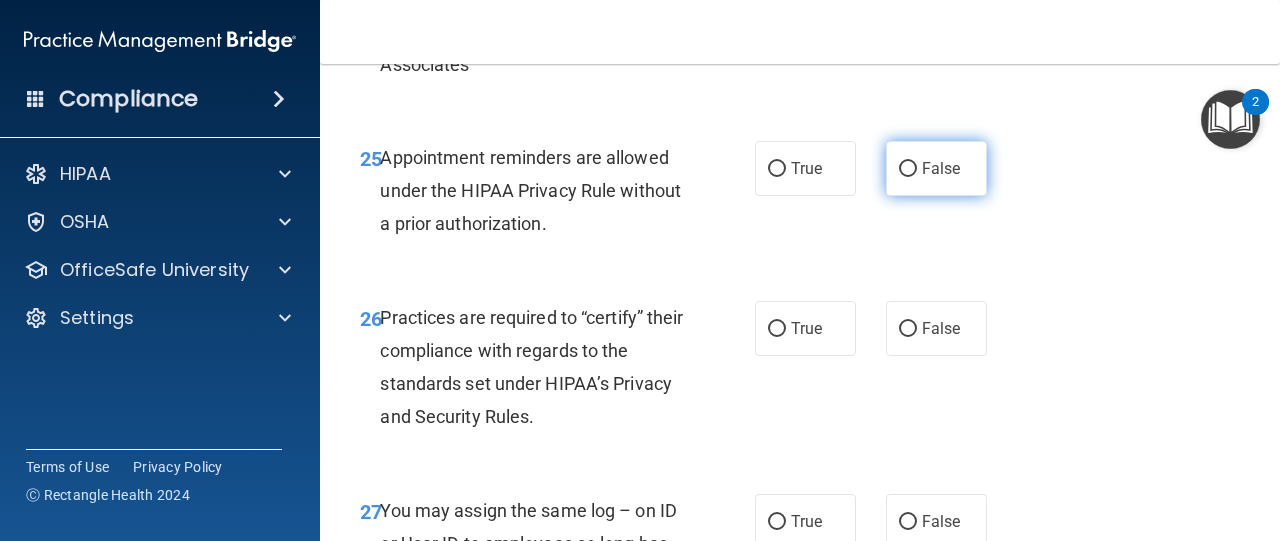 click on "False" at bounding box center [908, 169] 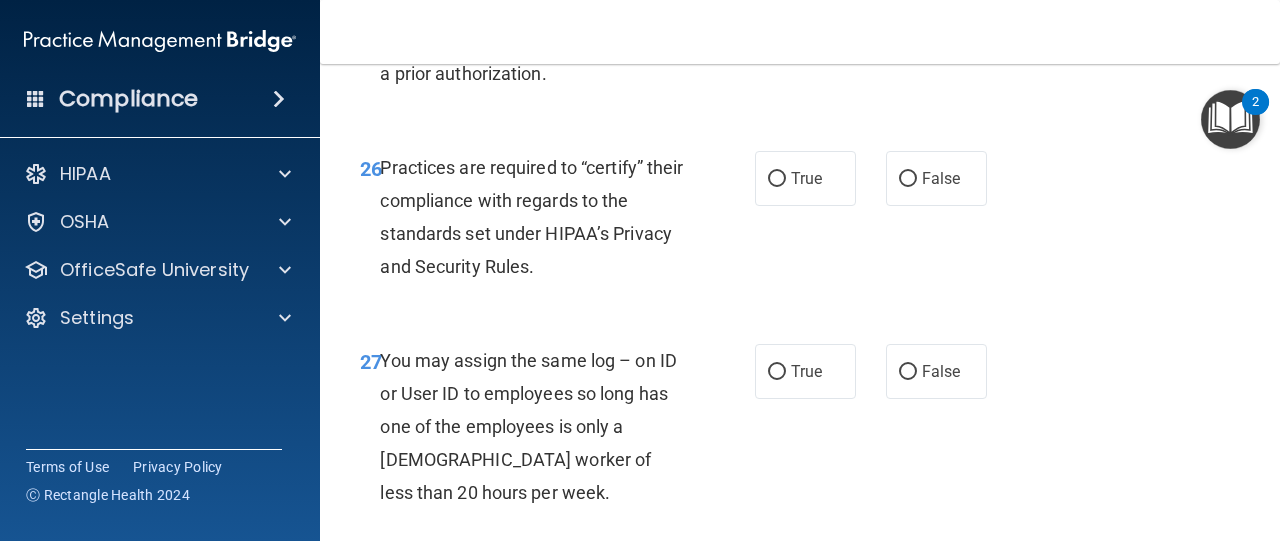 scroll, scrollTop: 5230, scrollLeft: 0, axis: vertical 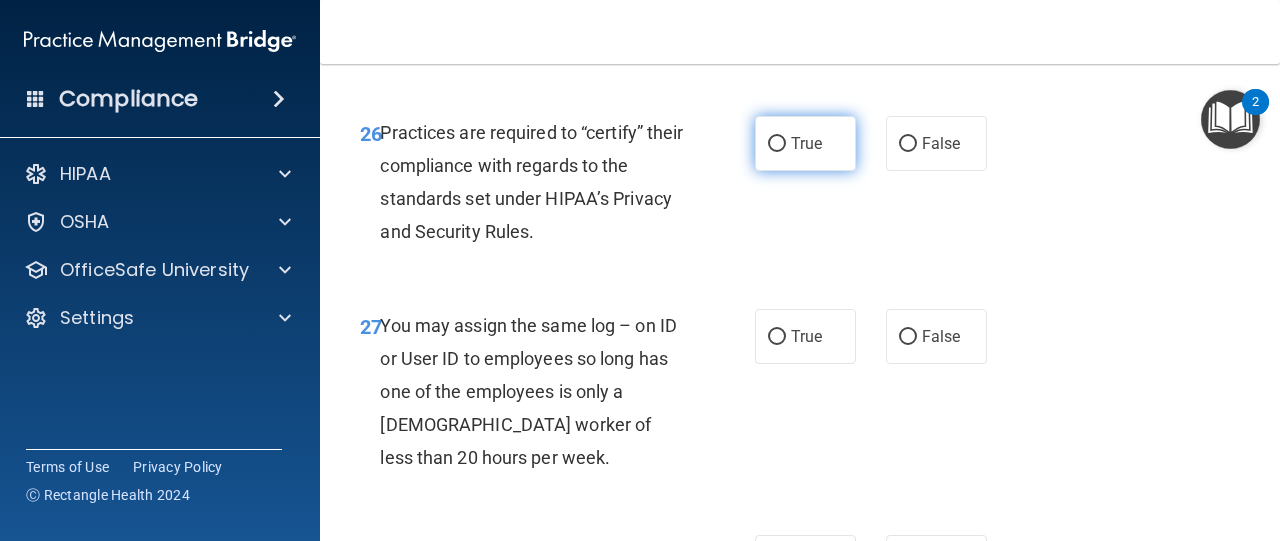 click on "True" at bounding box center (777, 144) 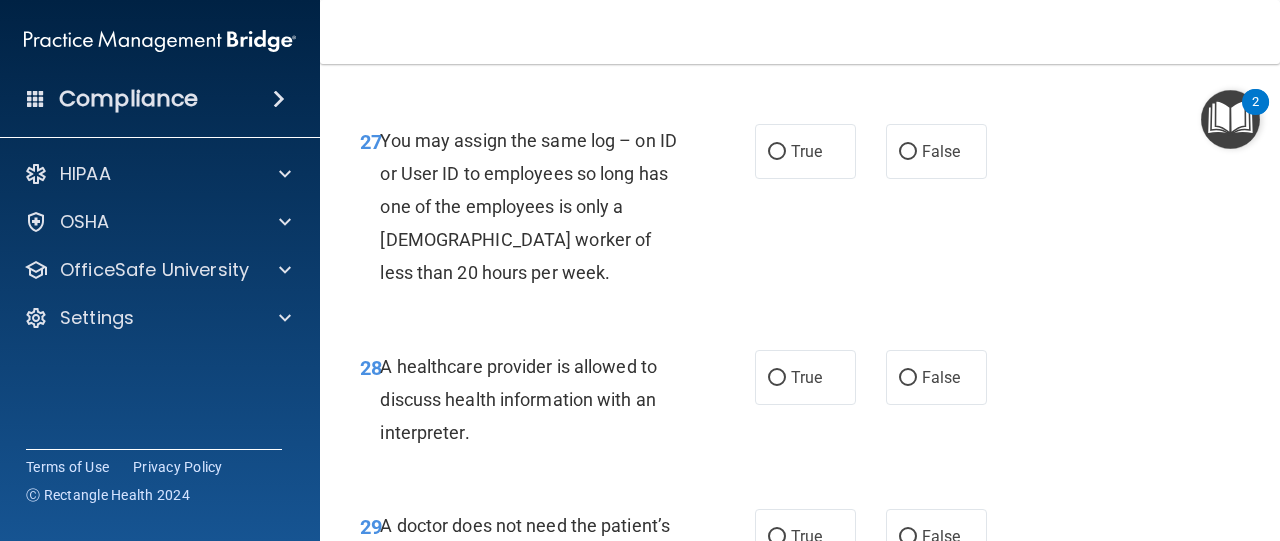 scroll, scrollTop: 5416, scrollLeft: 0, axis: vertical 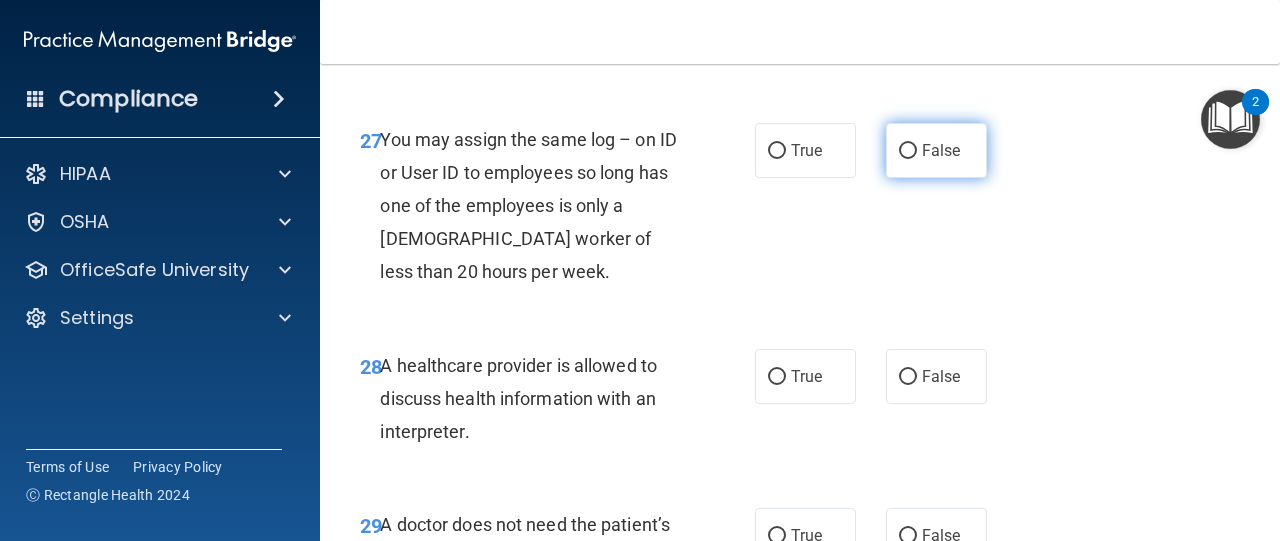 click on "False" at bounding box center [908, 151] 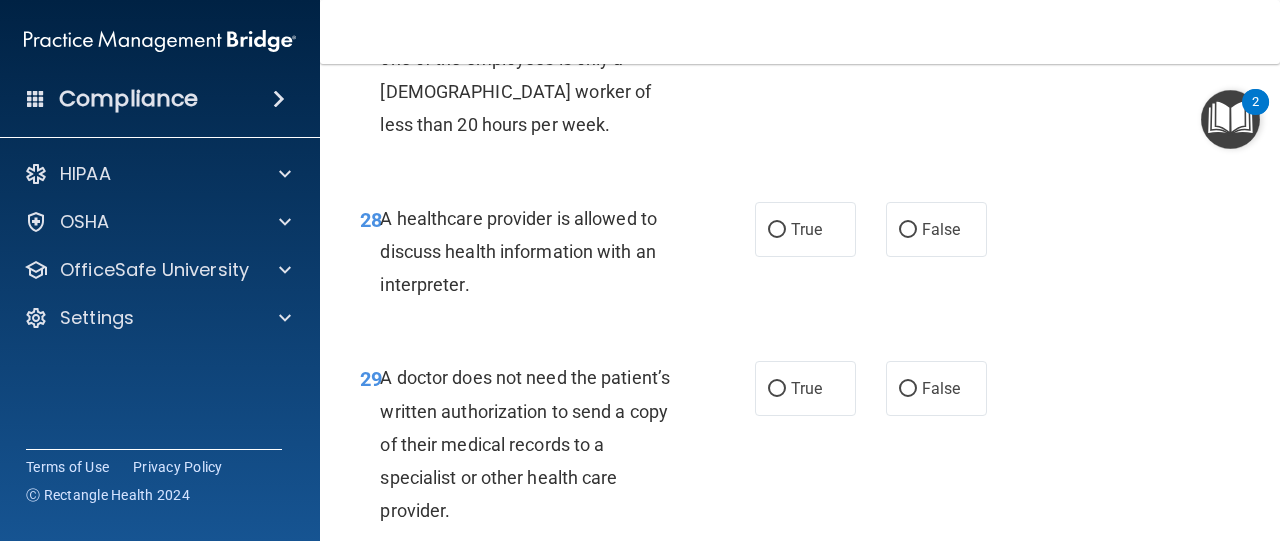 scroll, scrollTop: 5564, scrollLeft: 0, axis: vertical 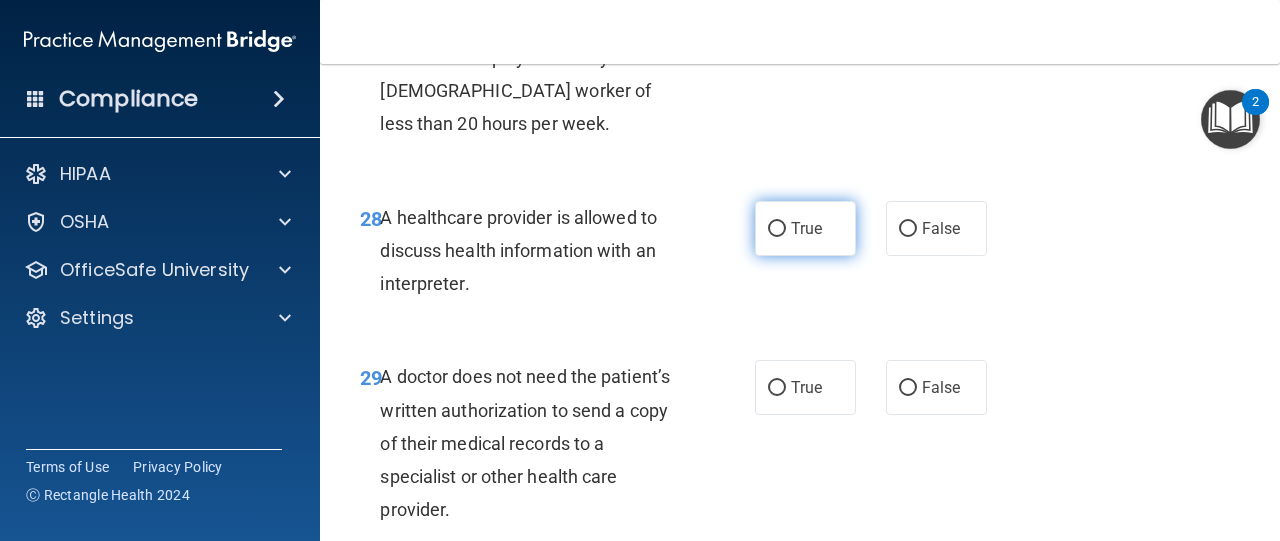 click on "True" at bounding box center [777, 229] 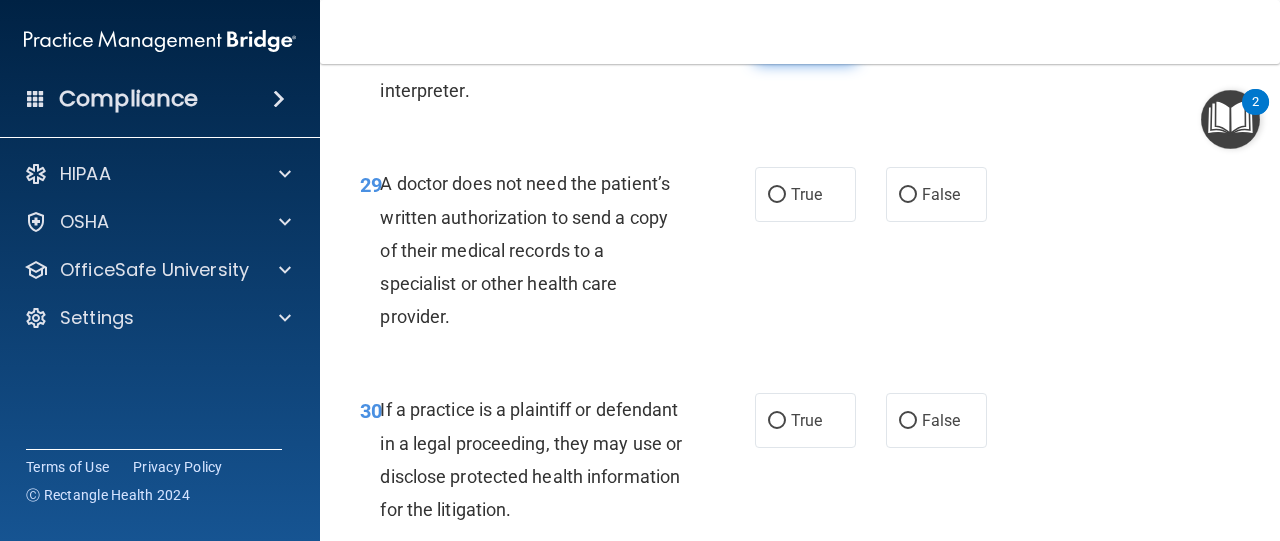 scroll, scrollTop: 5758, scrollLeft: 0, axis: vertical 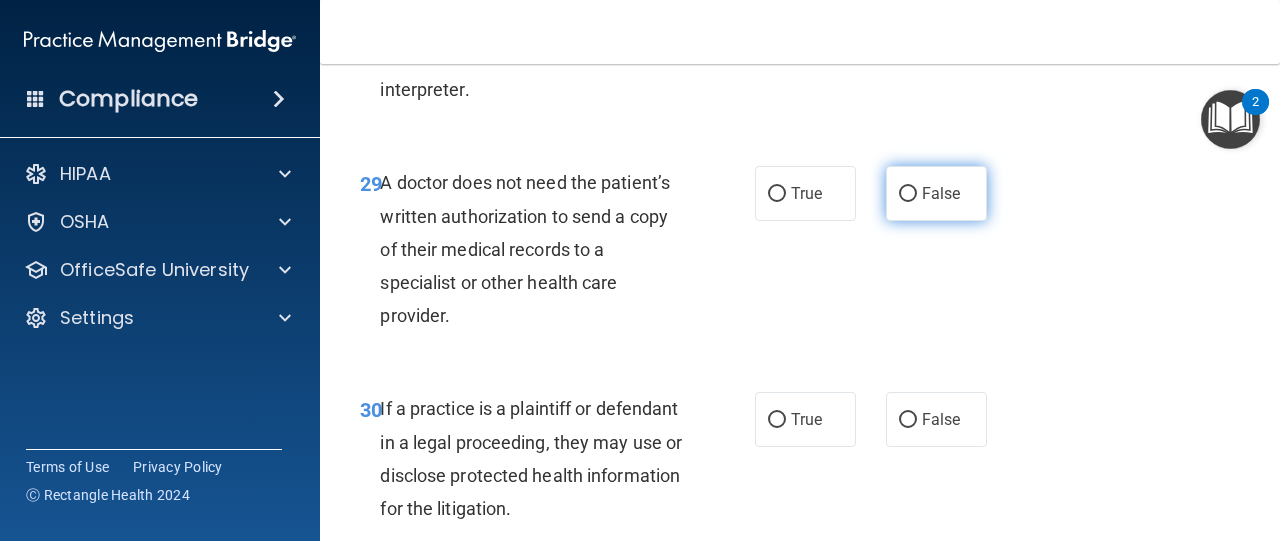 click on "False" at bounding box center [908, 194] 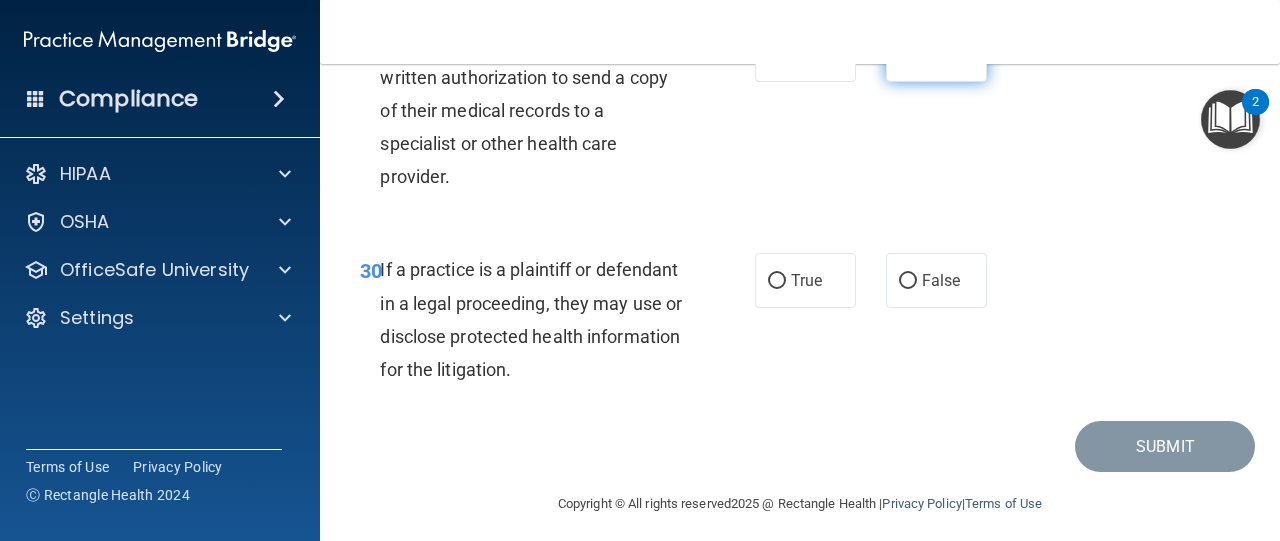 scroll, scrollTop: 5904, scrollLeft: 0, axis: vertical 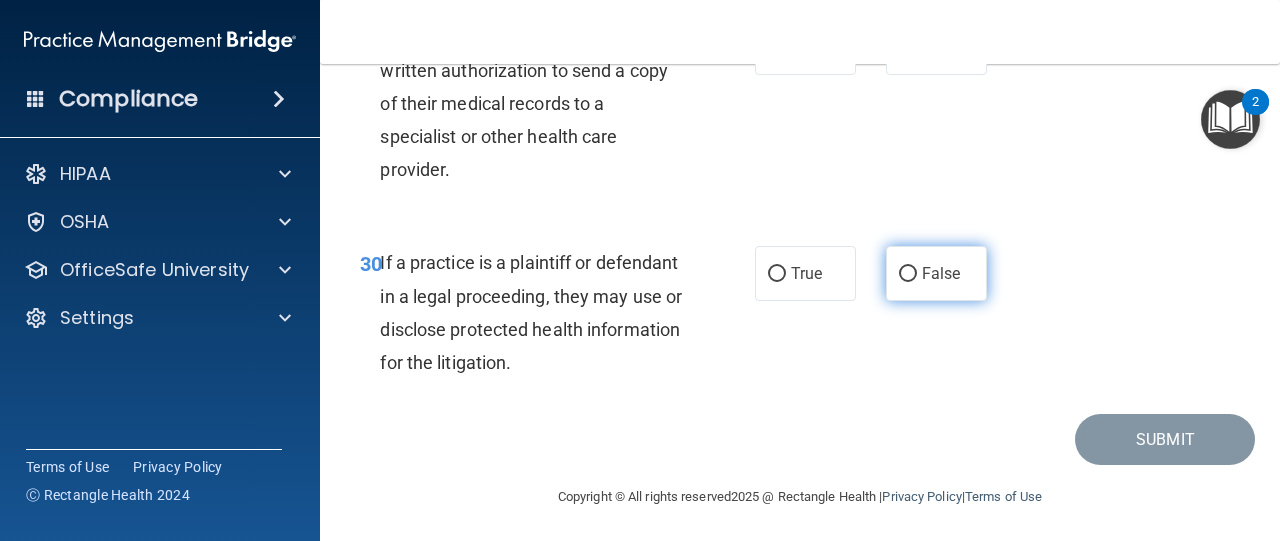 click on "False" at bounding box center (908, 274) 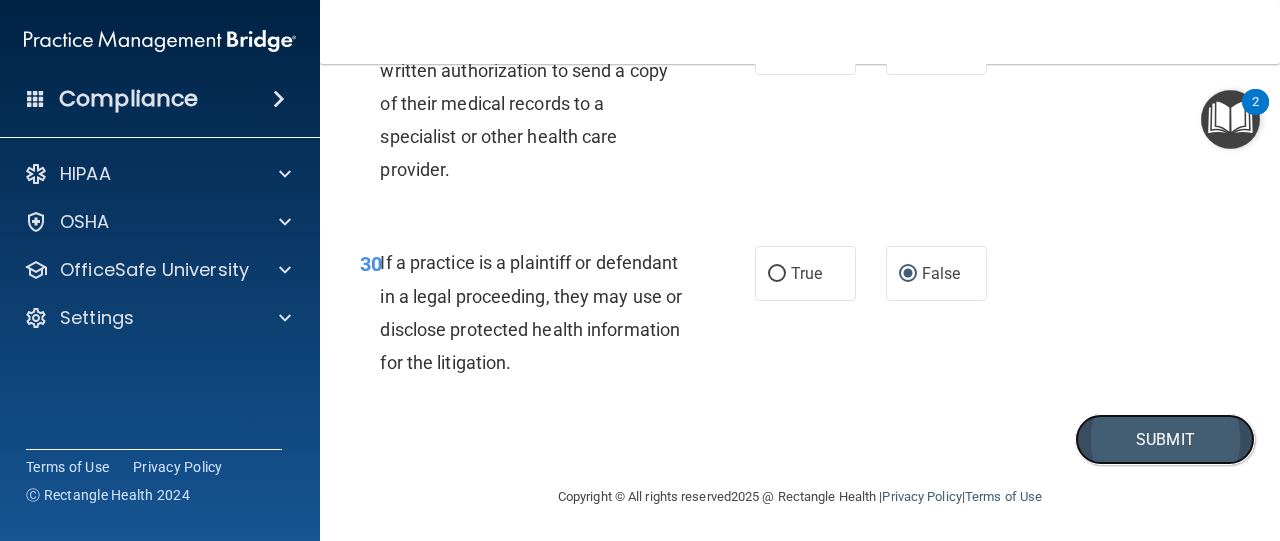 click on "Submit" at bounding box center (1165, 439) 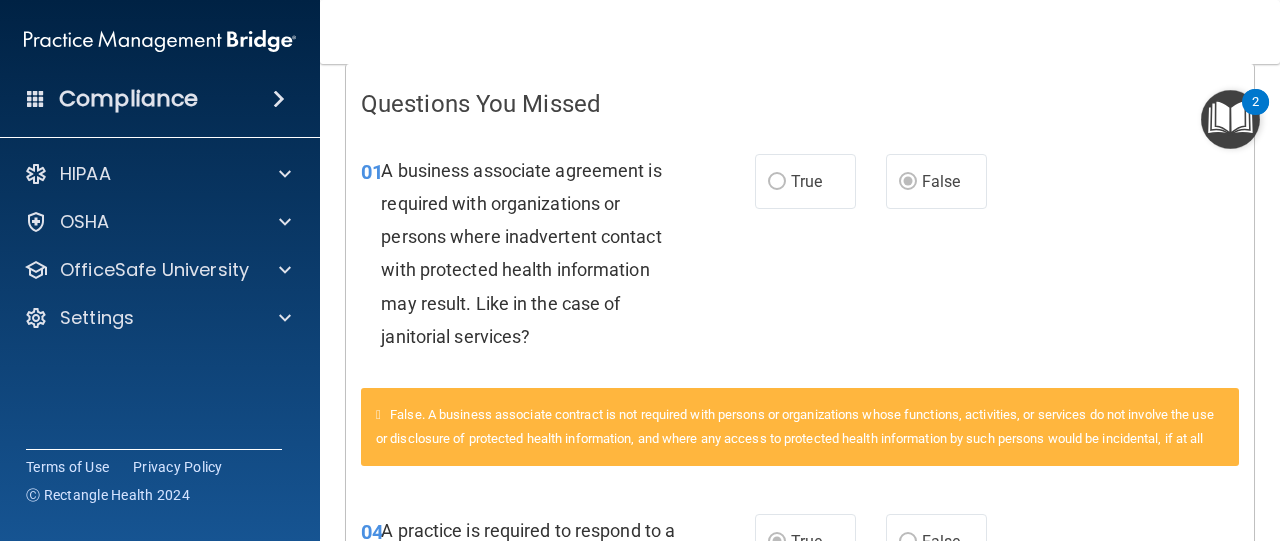 scroll, scrollTop: 0, scrollLeft: 0, axis: both 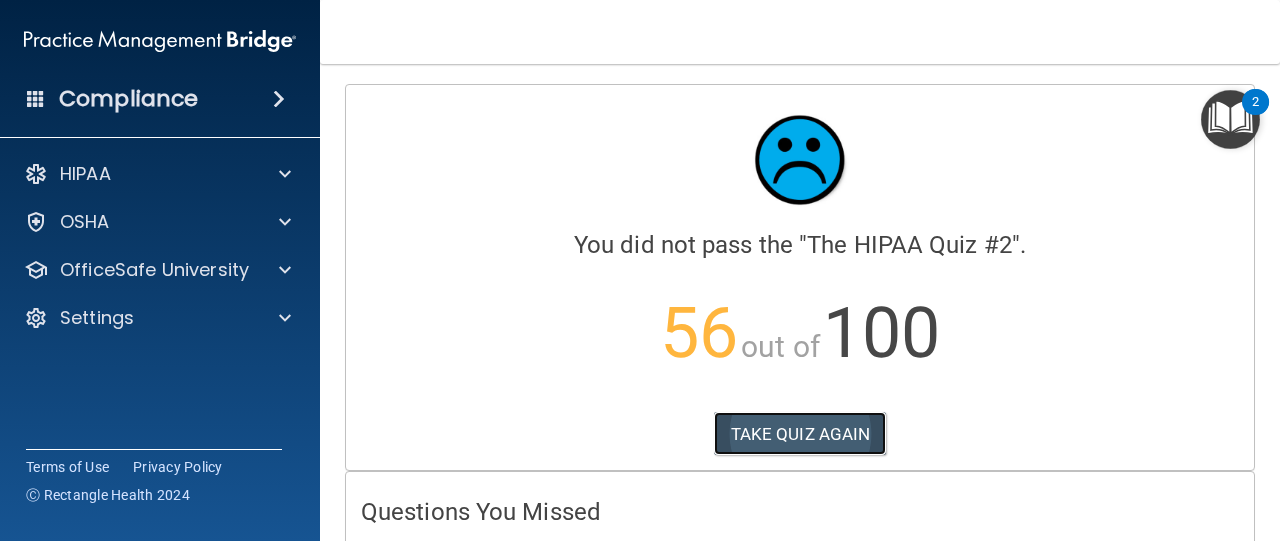 click on "TAKE QUIZ AGAIN" at bounding box center [800, 434] 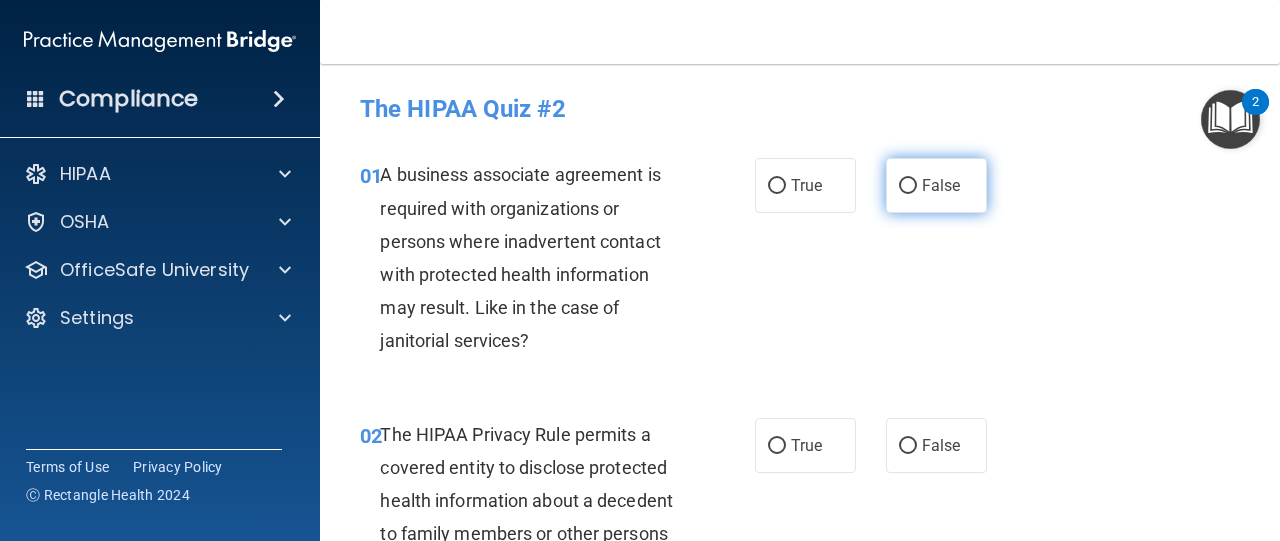 click on "False" at bounding box center (908, 186) 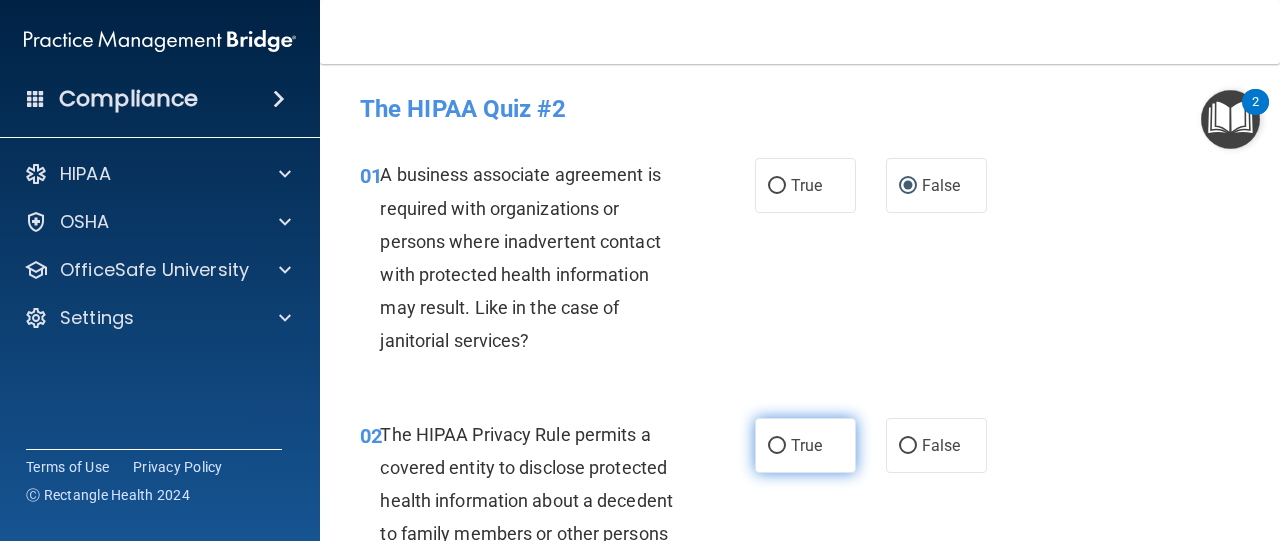 click on "True" at bounding box center (777, 446) 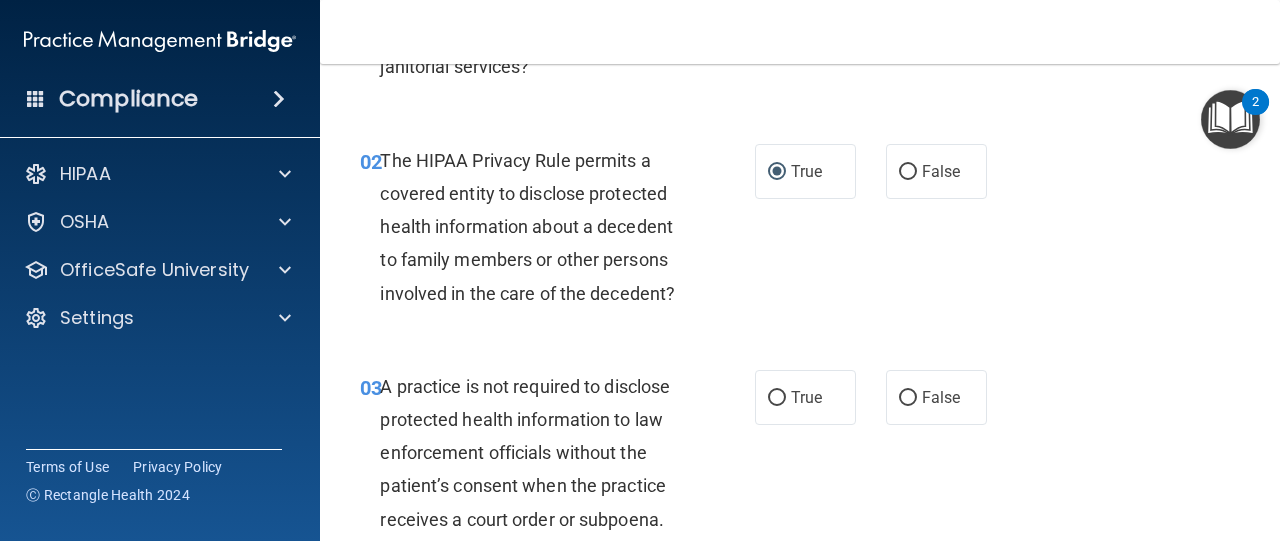 scroll, scrollTop: 278, scrollLeft: 0, axis: vertical 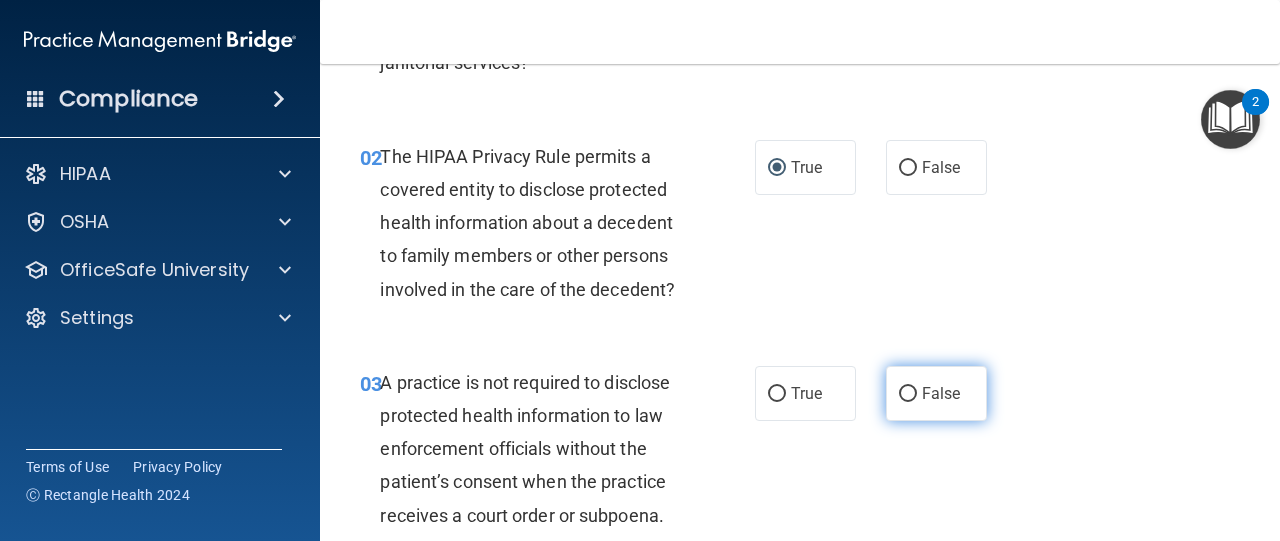 click on "False" at bounding box center [908, 394] 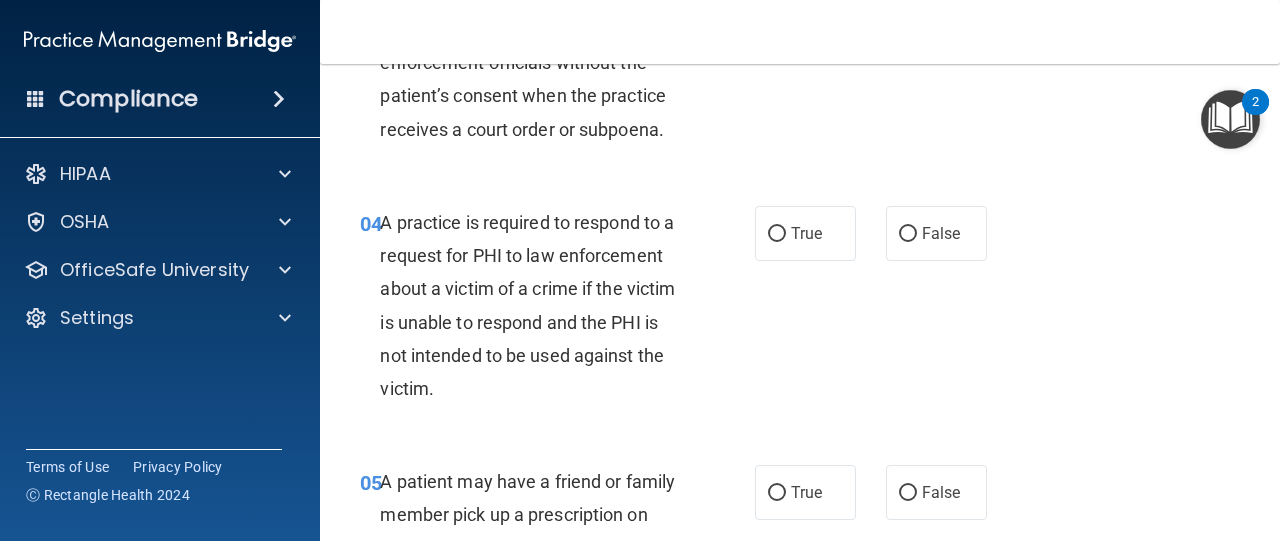 scroll, scrollTop: 670, scrollLeft: 0, axis: vertical 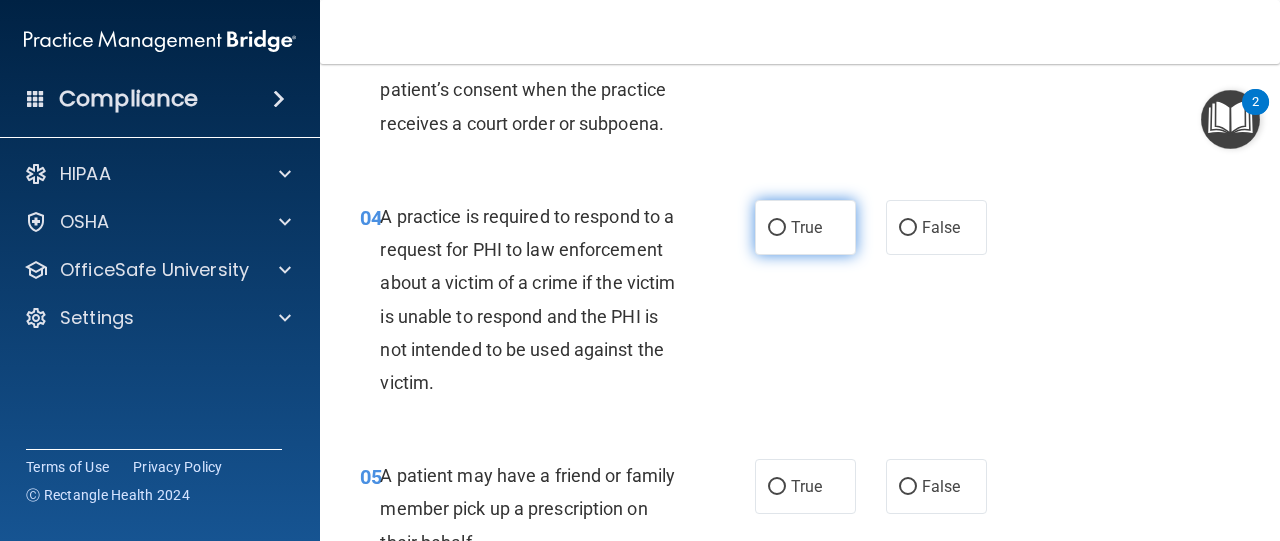 click on "True" at bounding box center (777, 228) 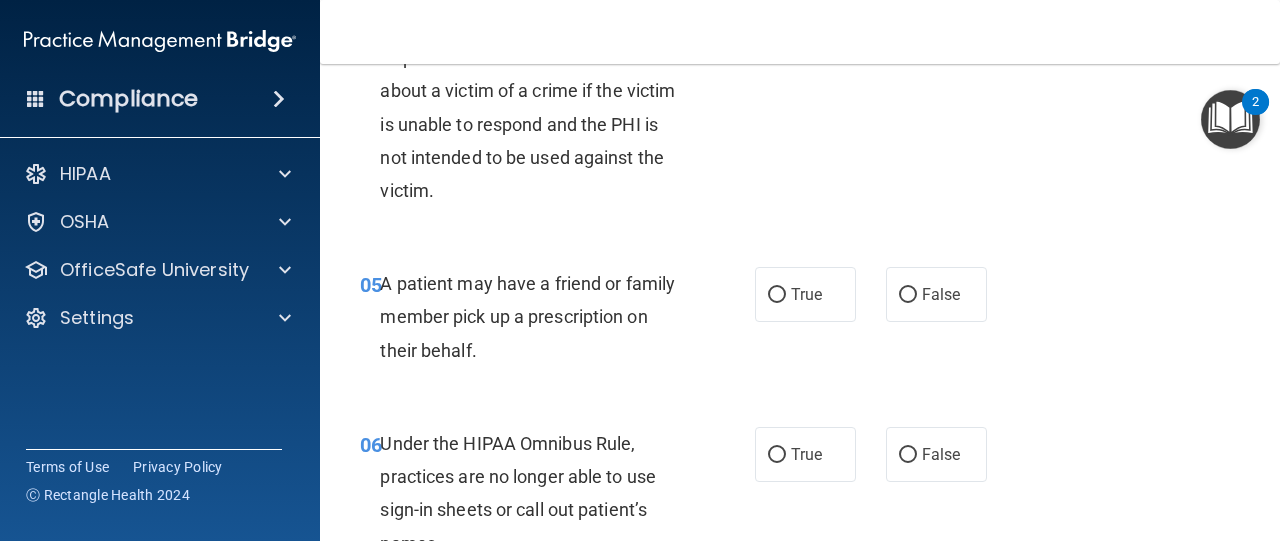 scroll, scrollTop: 868, scrollLeft: 0, axis: vertical 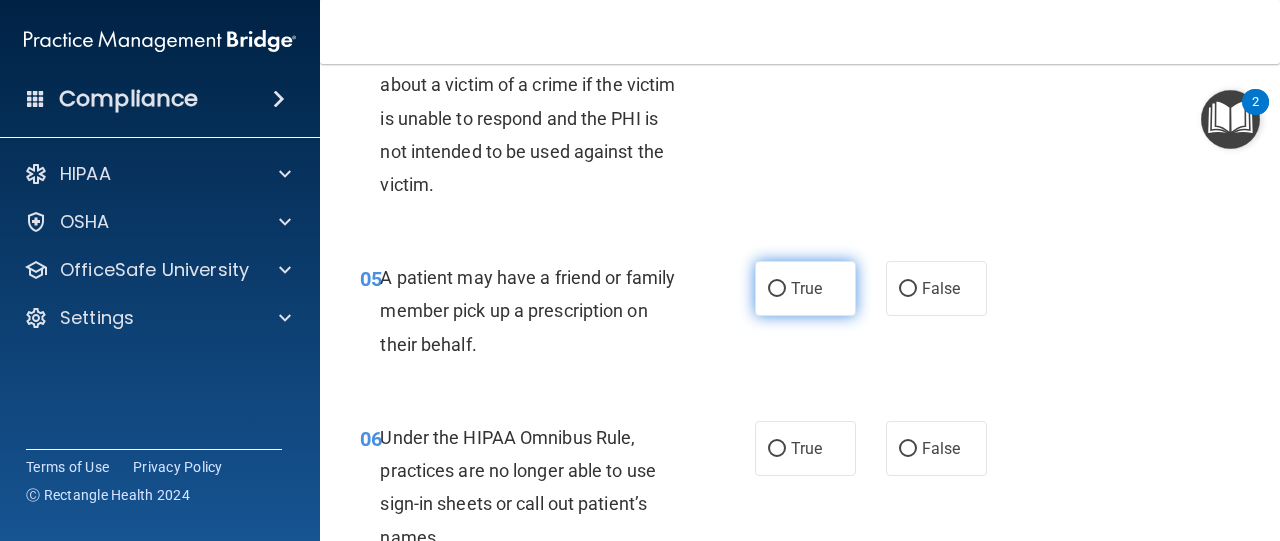 click on "True" at bounding box center (777, 289) 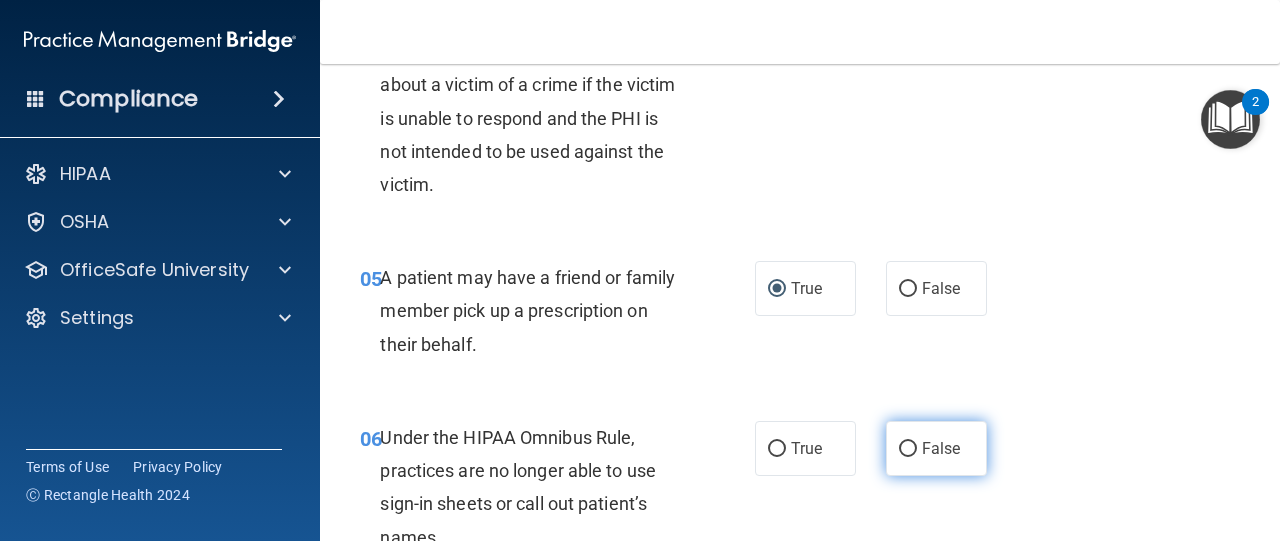 click on "False" at bounding box center [908, 449] 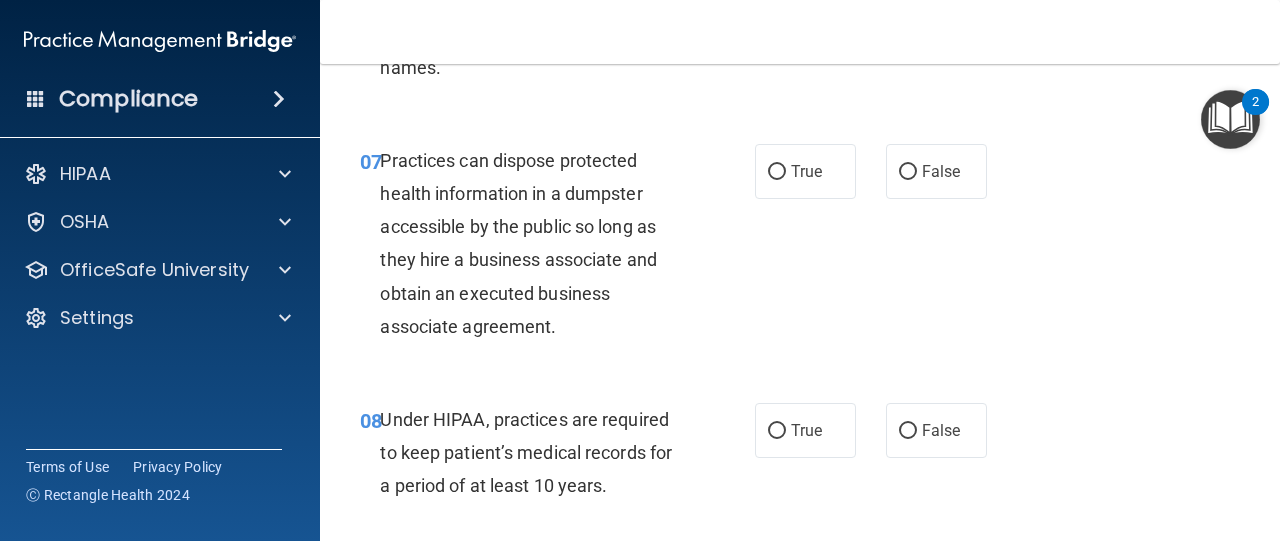 scroll, scrollTop: 1339, scrollLeft: 0, axis: vertical 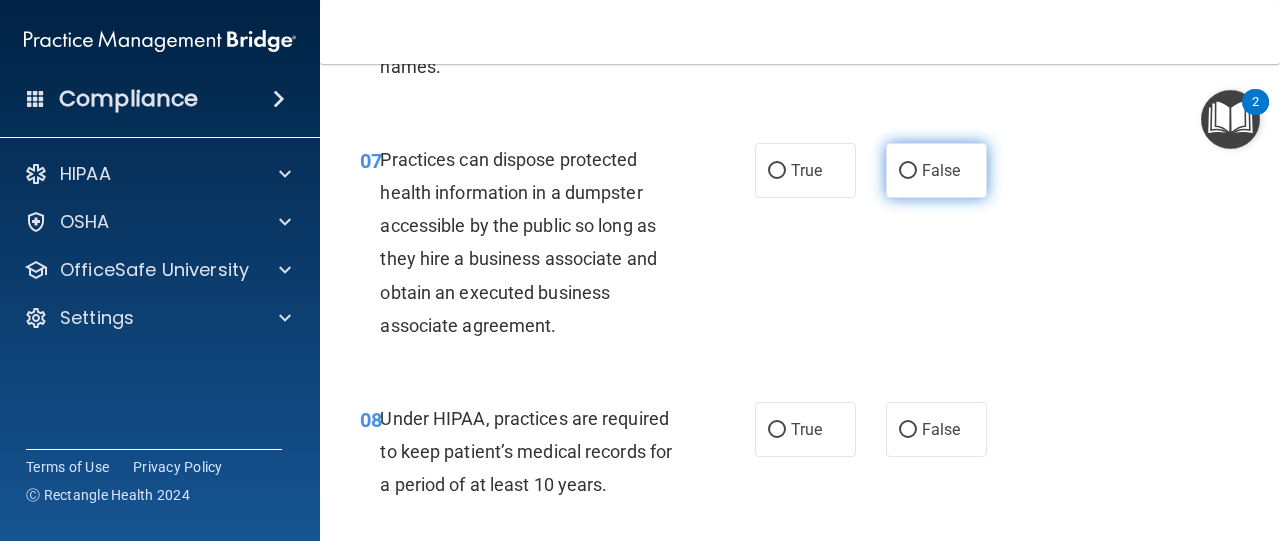 click on "False" at bounding box center (908, 171) 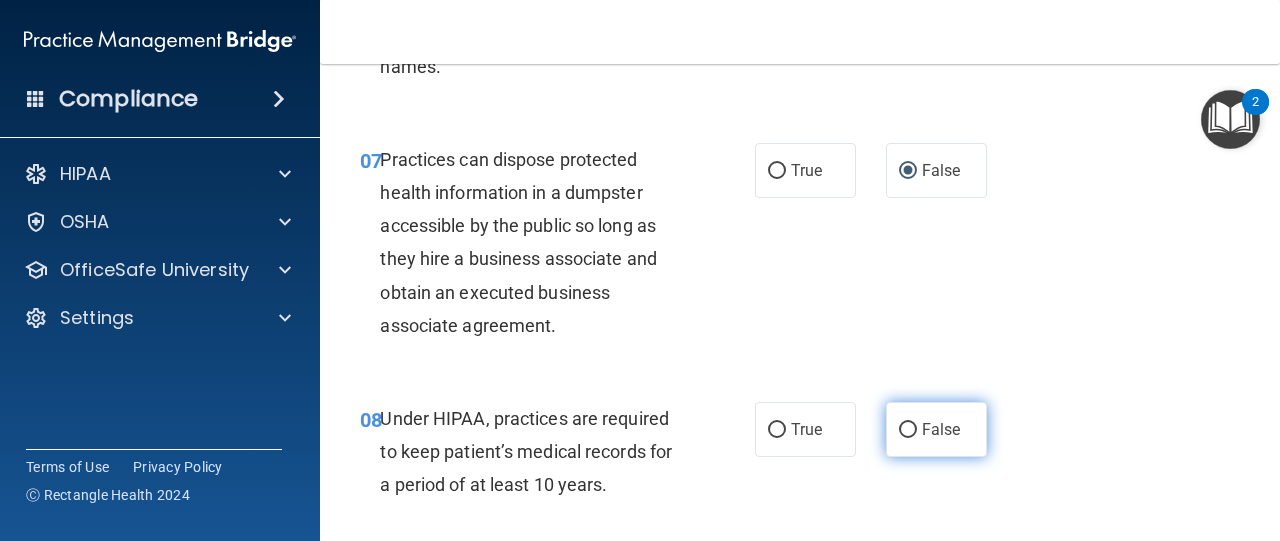 click on "False" at bounding box center (908, 430) 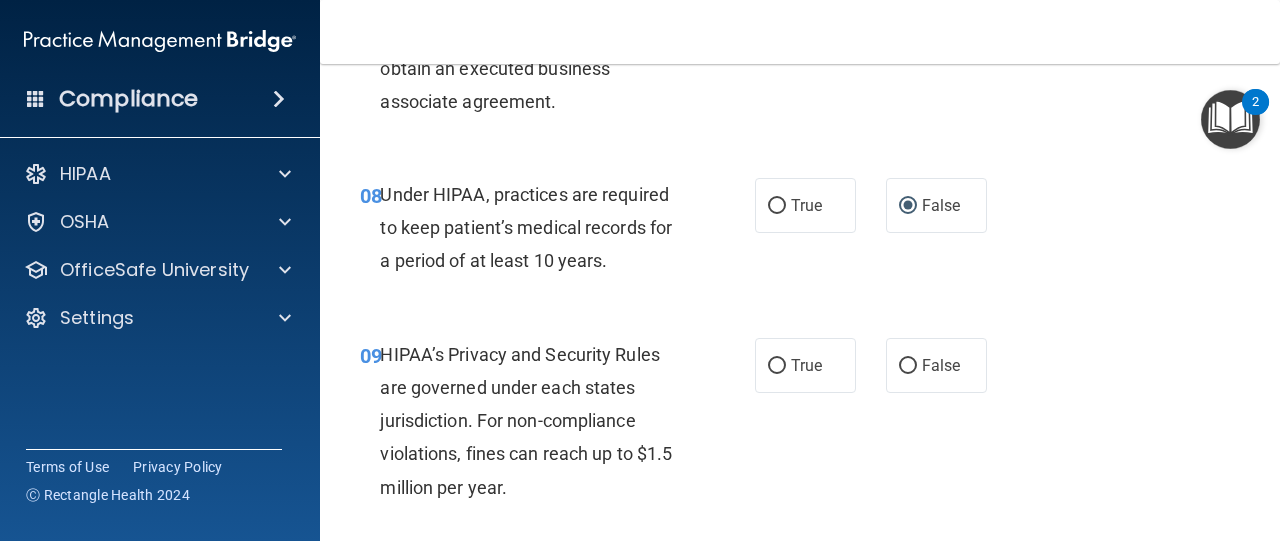 scroll, scrollTop: 1582, scrollLeft: 0, axis: vertical 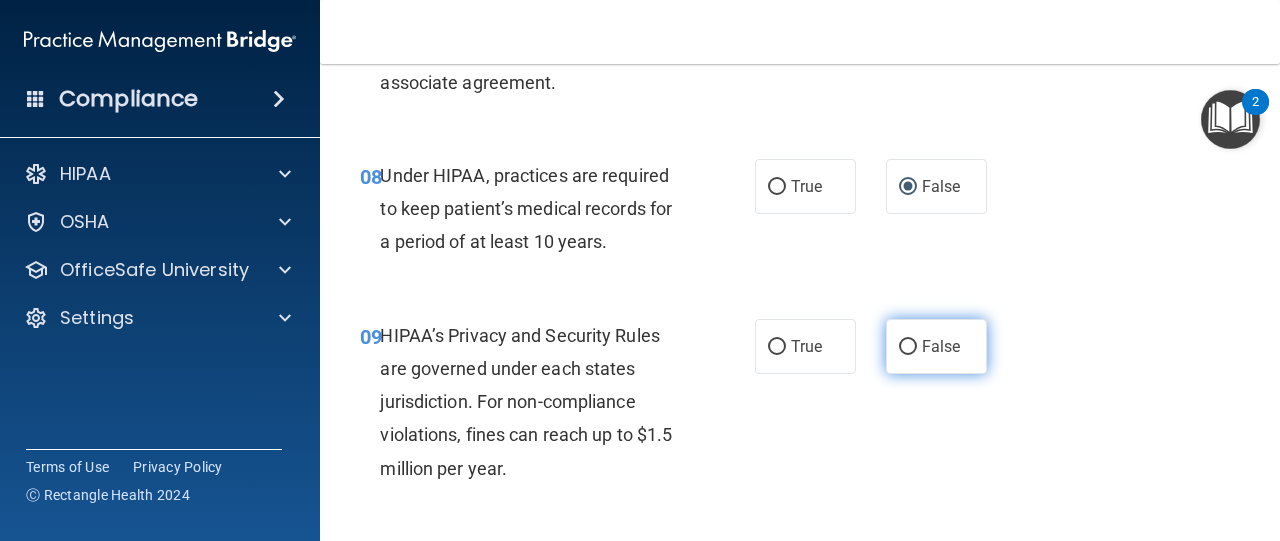 click on "False" at bounding box center (908, 347) 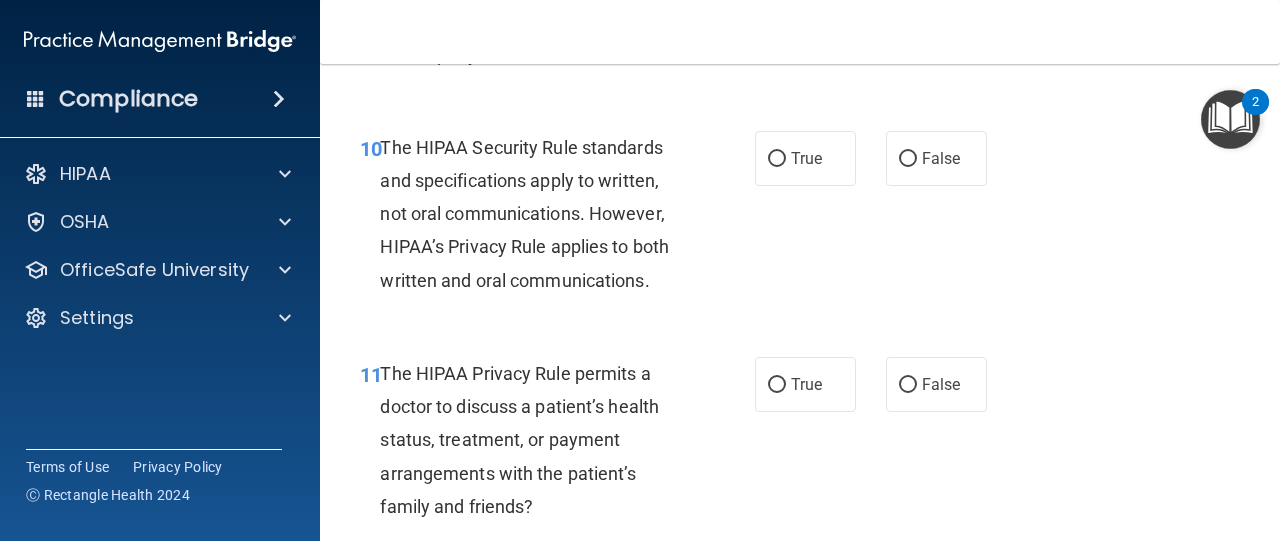 scroll, scrollTop: 2034, scrollLeft: 0, axis: vertical 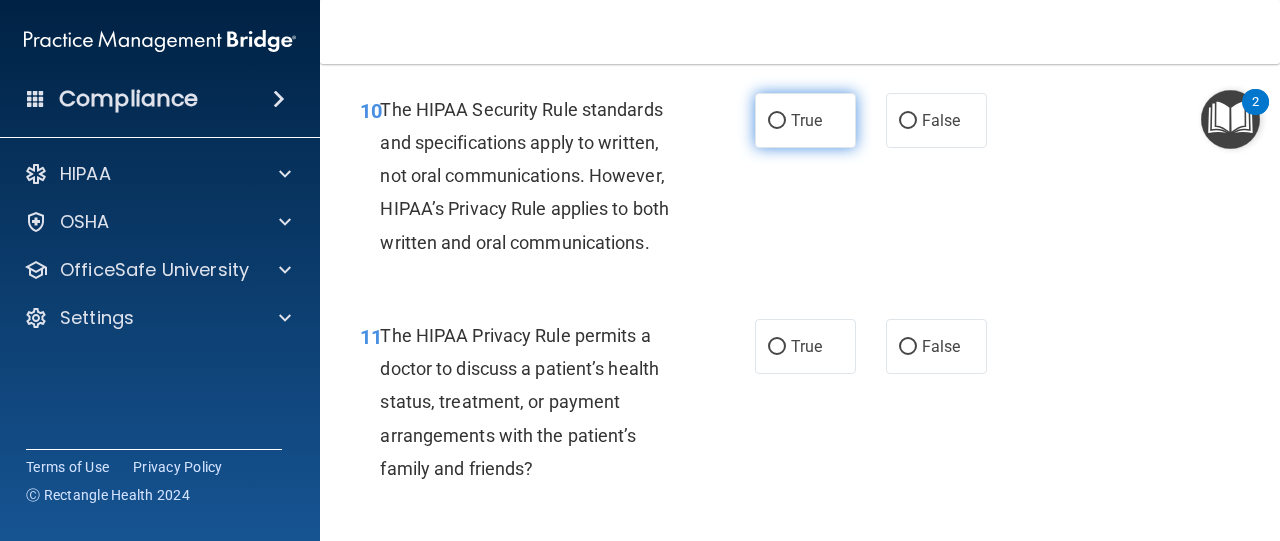 click on "True" at bounding box center (777, 121) 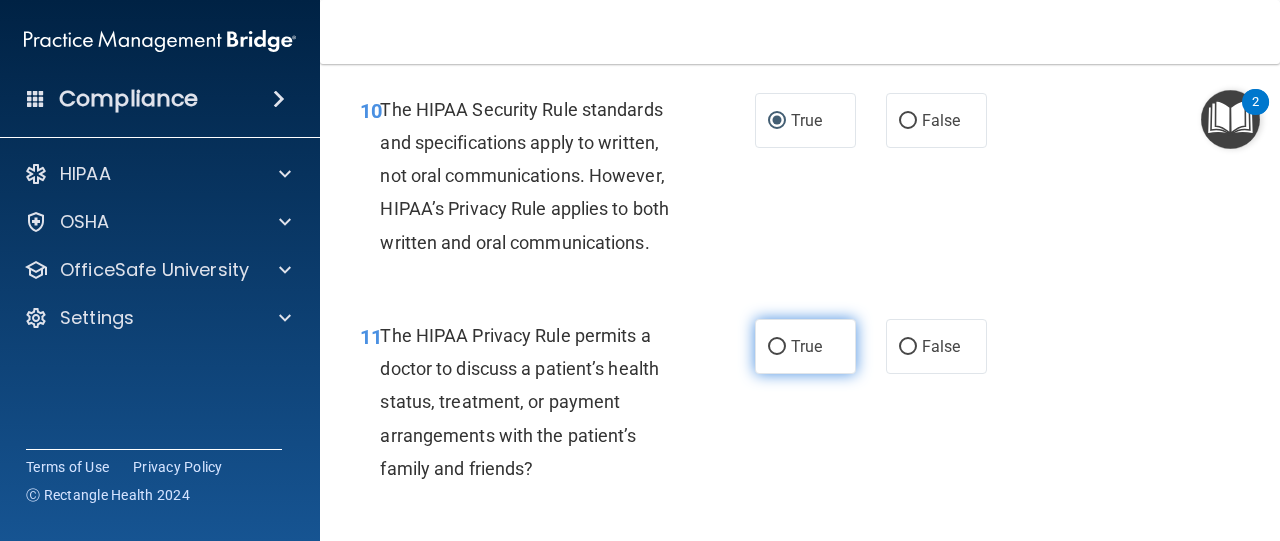 click on "True" at bounding box center [777, 347] 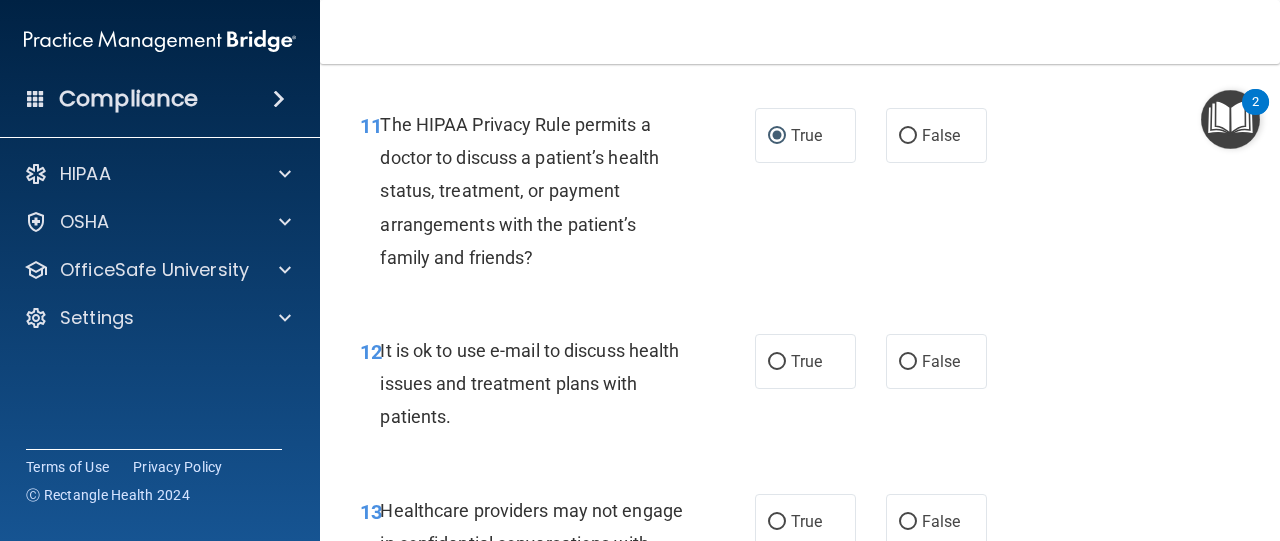 scroll, scrollTop: 2265, scrollLeft: 0, axis: vertical 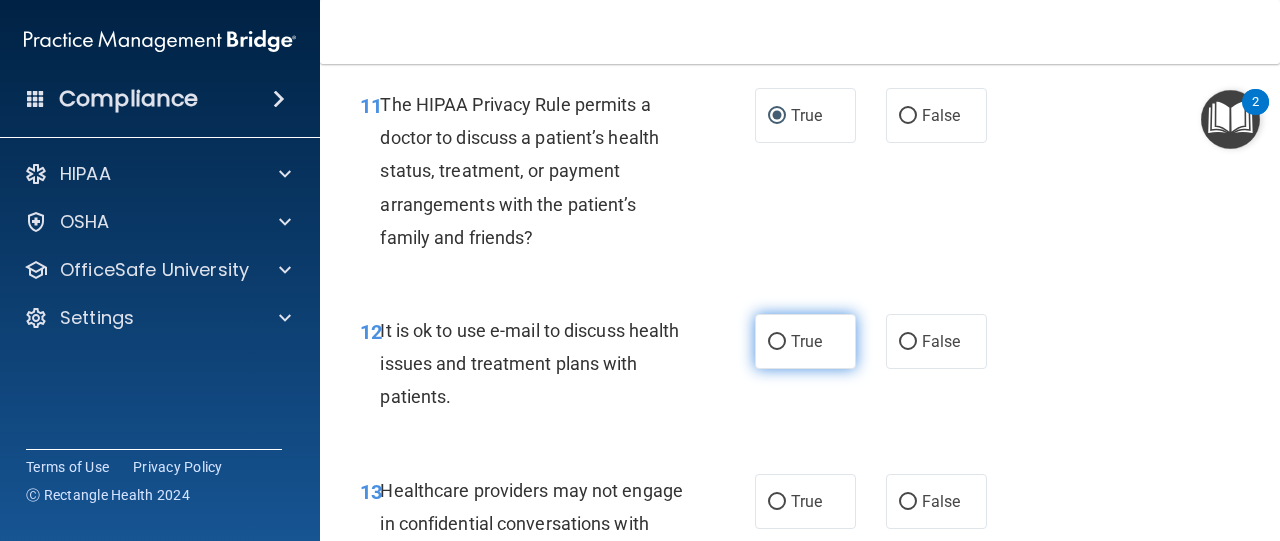 click on "True" at bounding box center (777, 342) 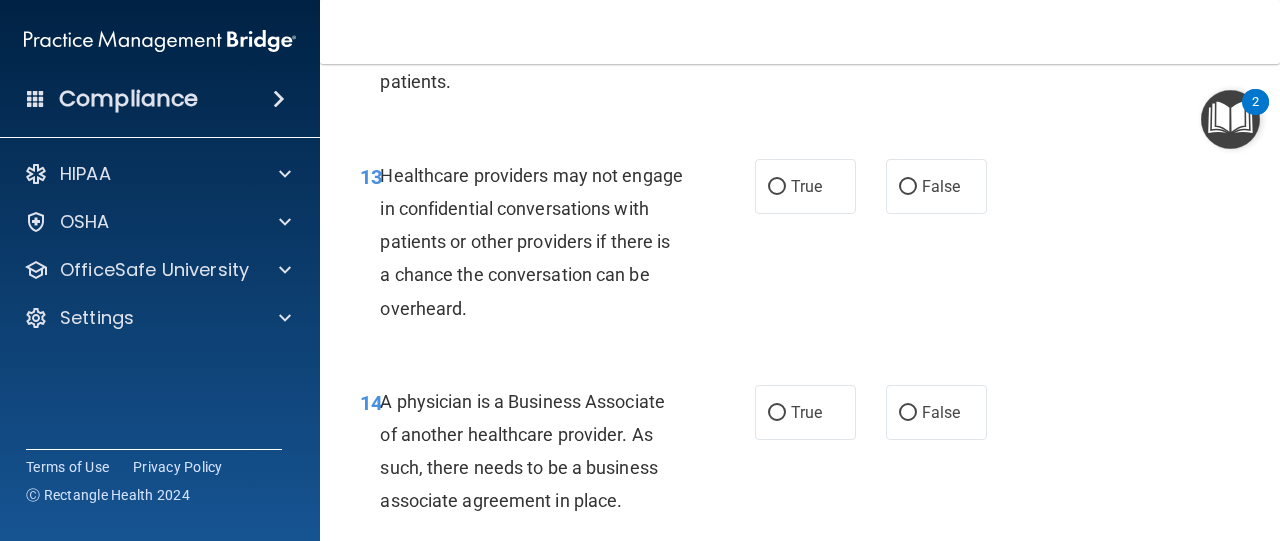 scroll, scrollTop: 2581, scrollLeft: 0, axis: vertical 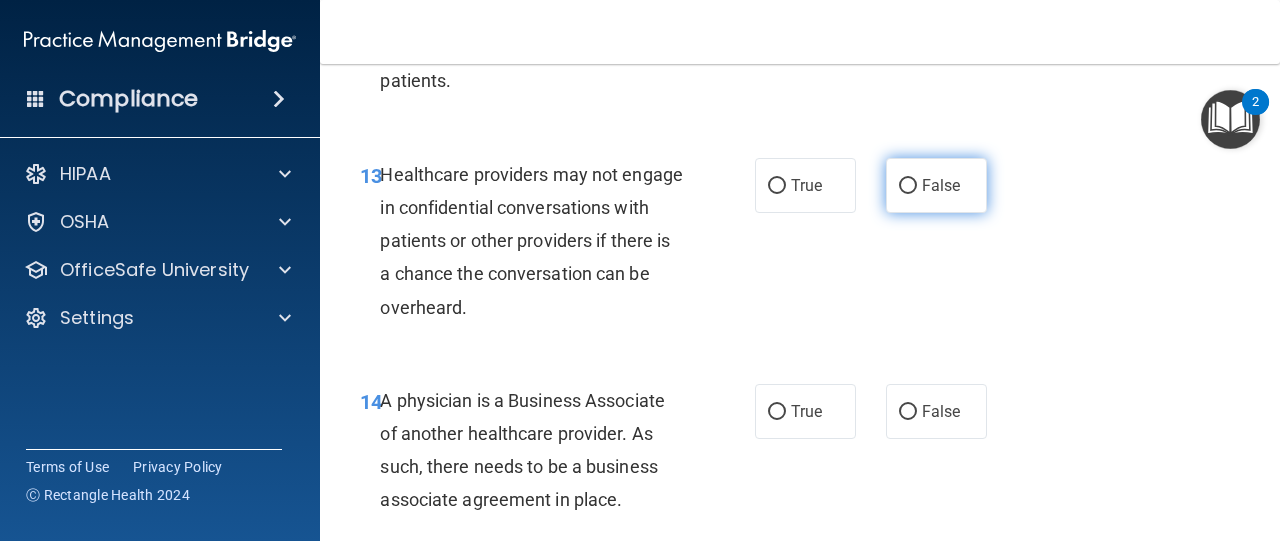 click on "False" at bounding box center [908, 186] 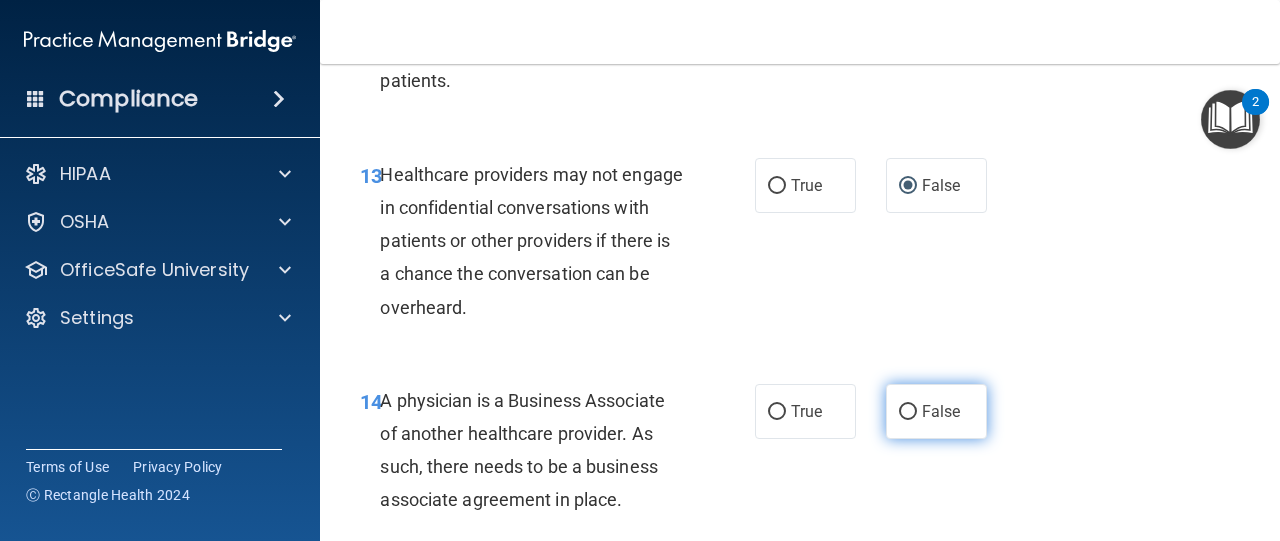 click on "False" at bounding box center (908, 412) 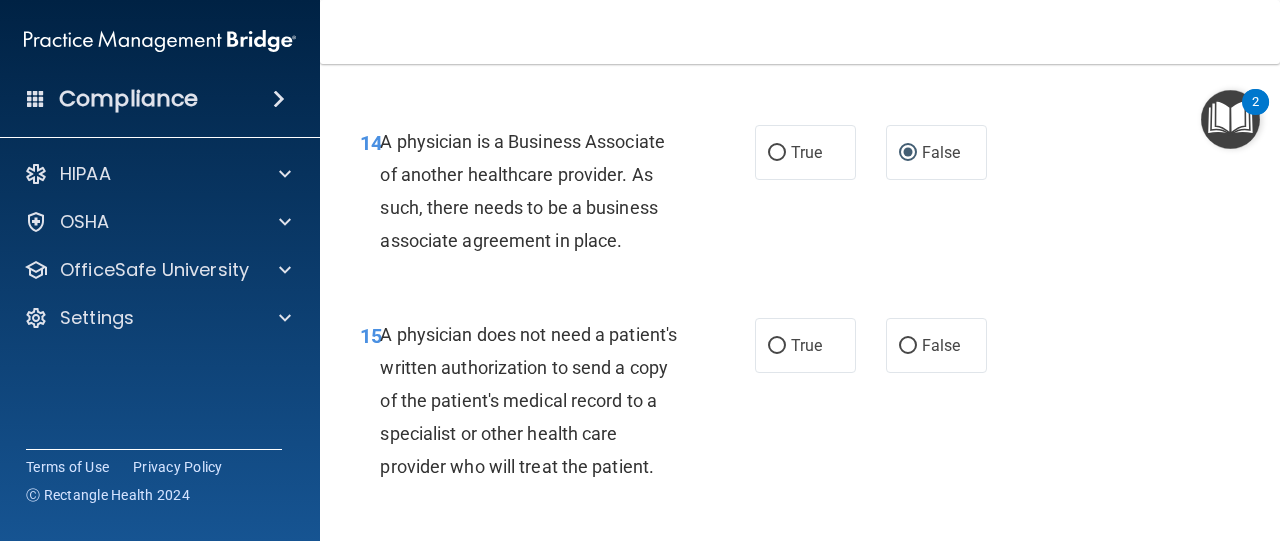 scroll, scrollTop: 2861, scrollLeft: 0, axis: vertical 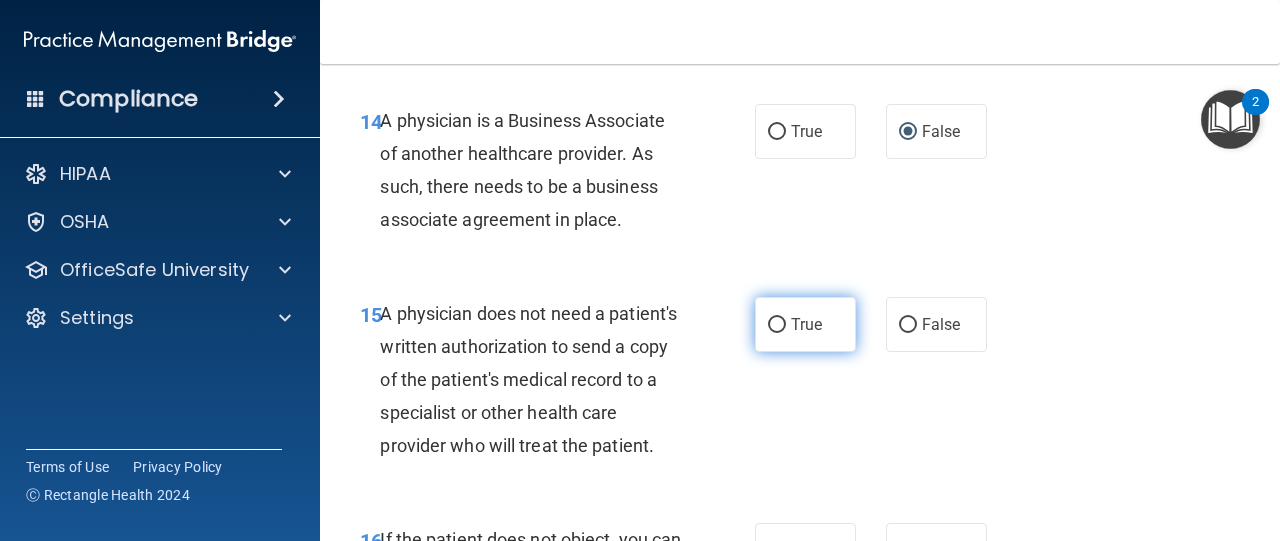 click on "True" at bounding box center (777, 325) 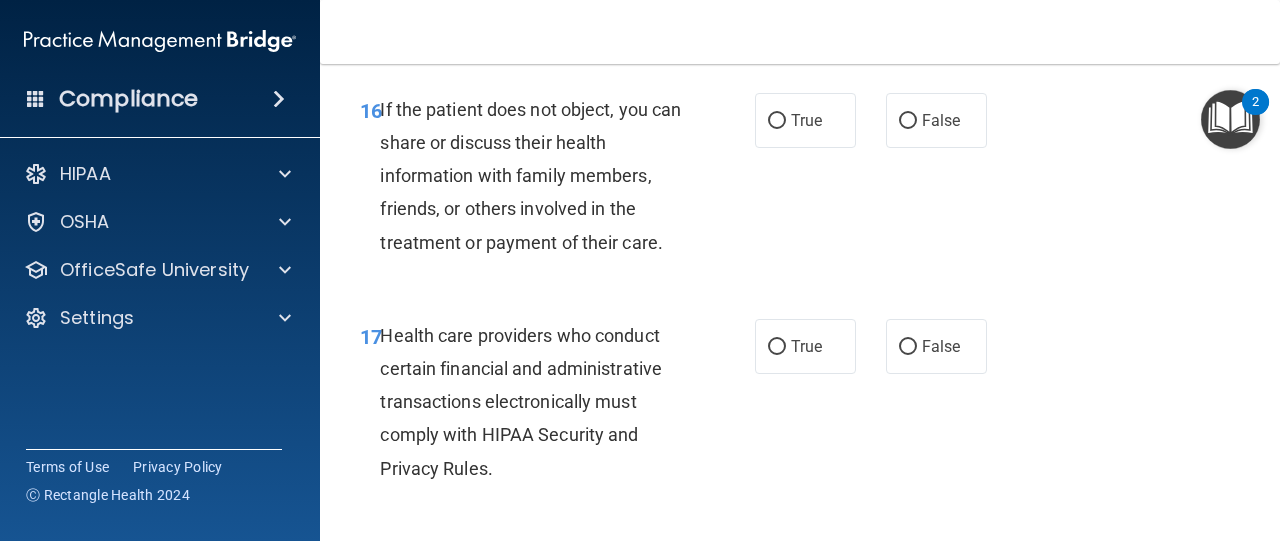 scroll, scrollTop: 3306, scrollLeft: 0, axis: vertical 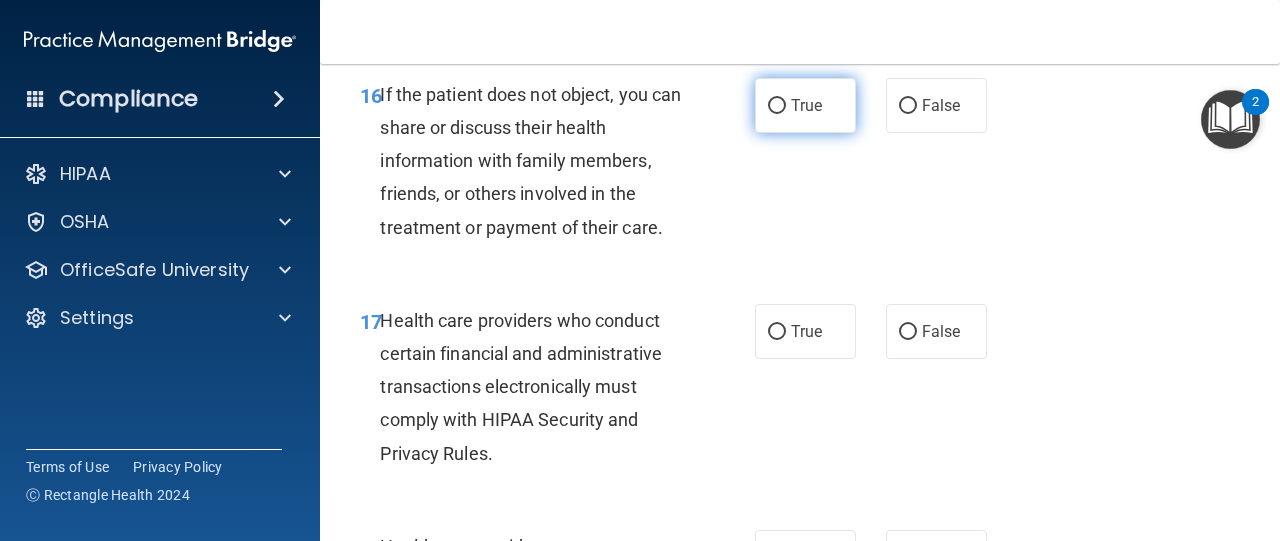 click on "True" at bounding box center (777, 106) 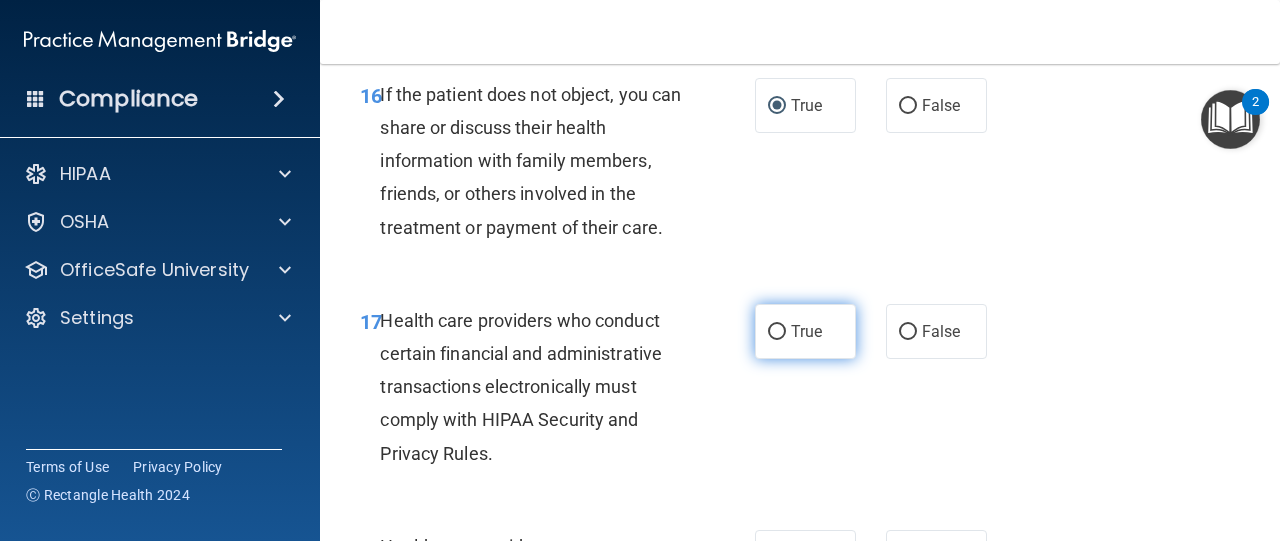 click on "True" at bounding box center (777, 332) 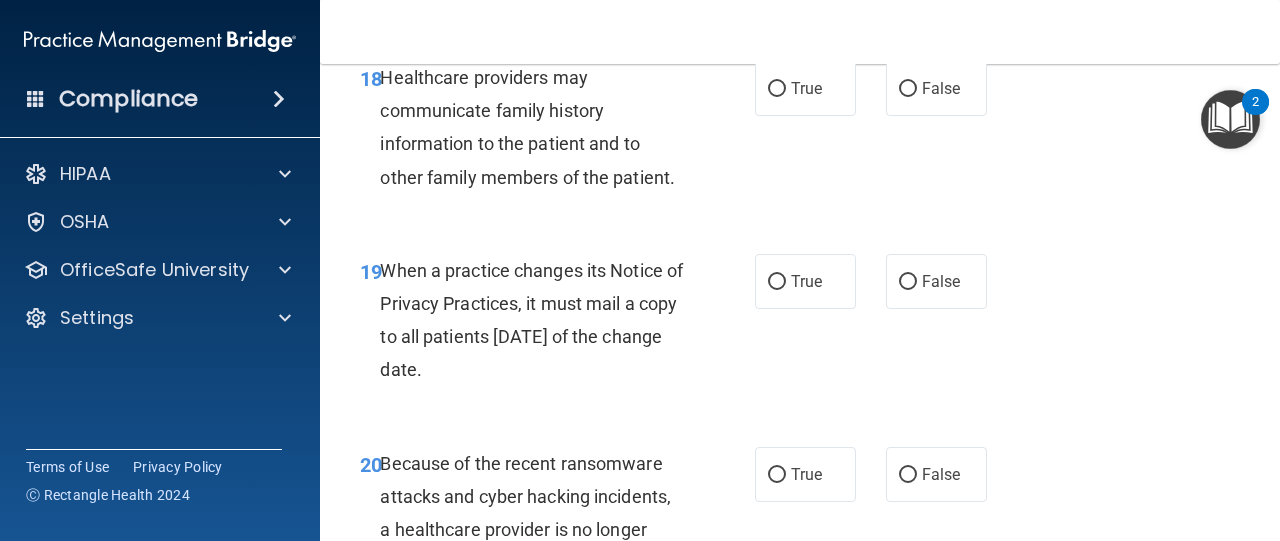 scroll, scrollTop: 3776, scrollLeft: 0, axis: vertical 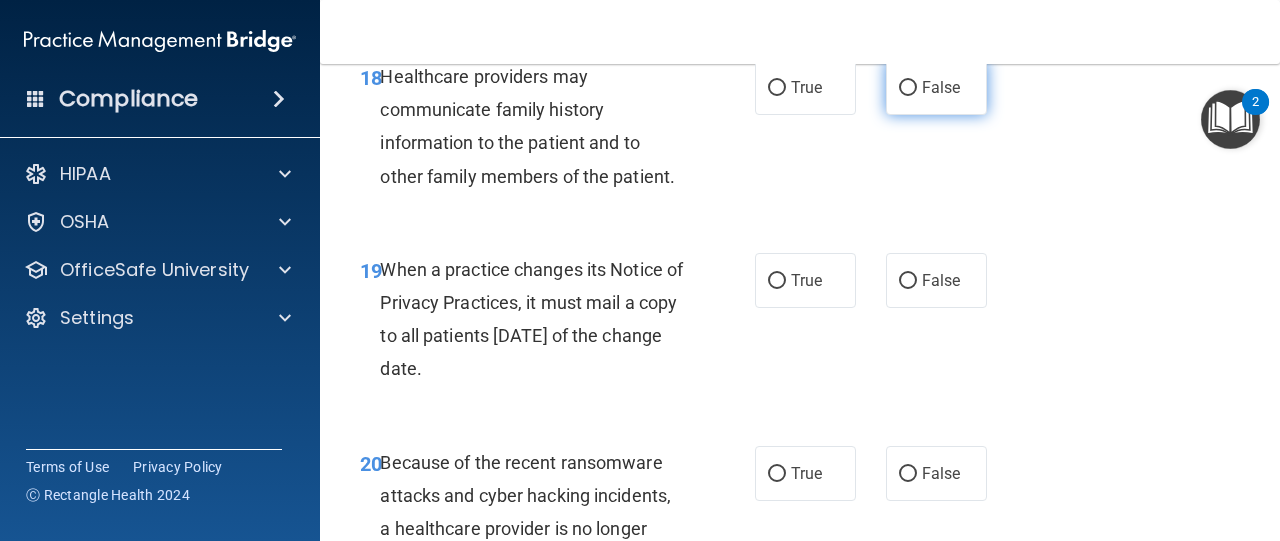 click on "False" at bounding box center [908, 88] 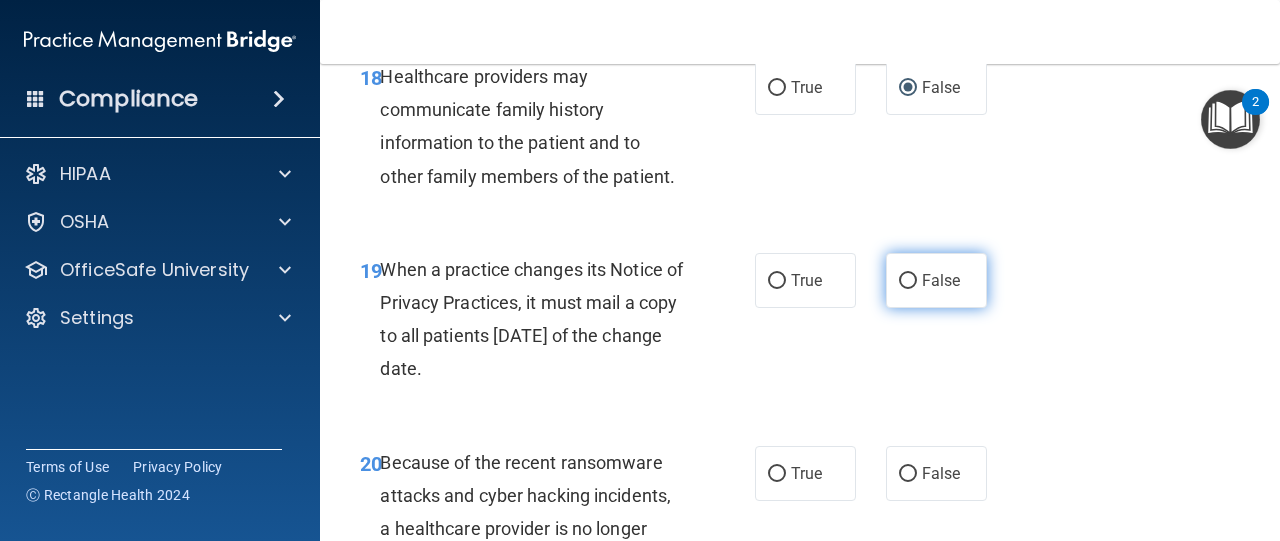 click on "False" at bounding box center [908, 281] 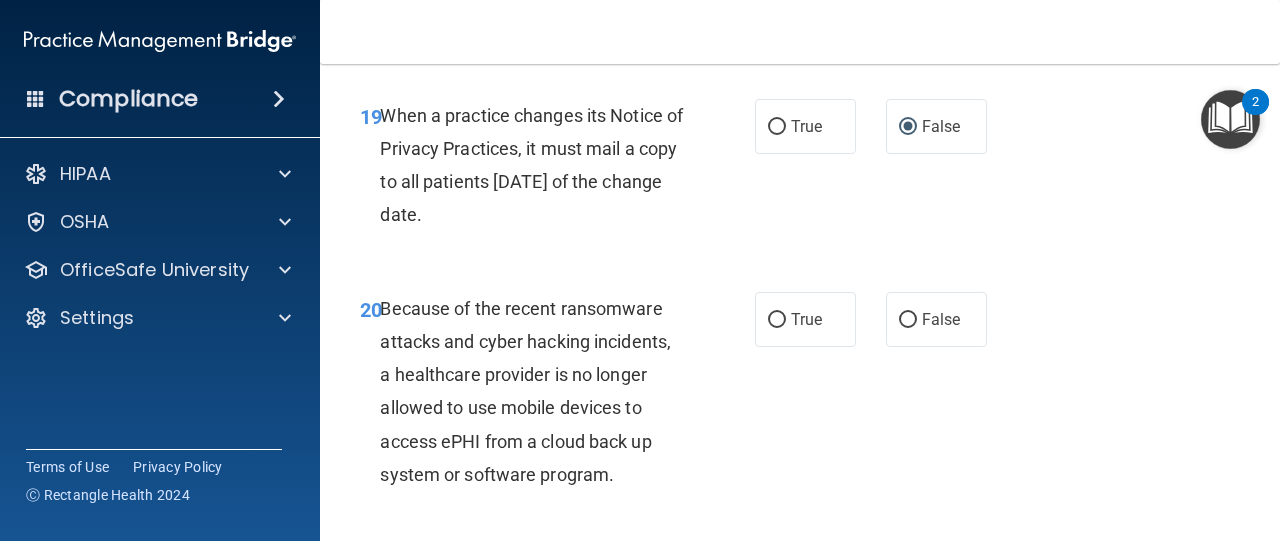 scroll, scrollTop: 3931, scrollLeft: 0, axis: vertical 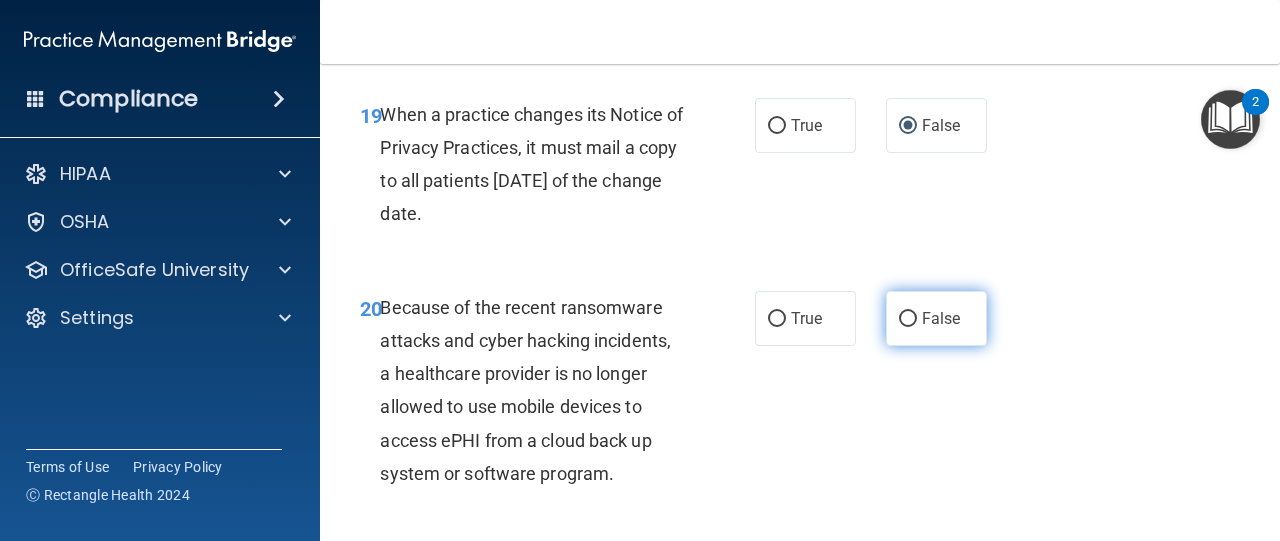 click on "False" at bounding box center [908, 319] 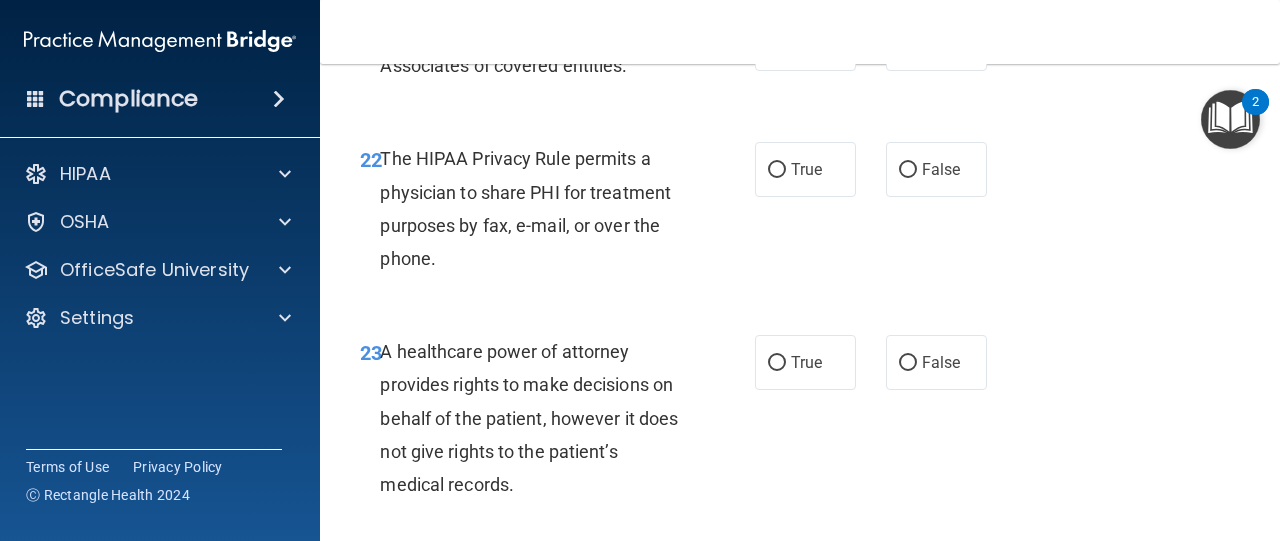 scroll, scrollTop: 4469, scrollLeft: 0, axis: vertical 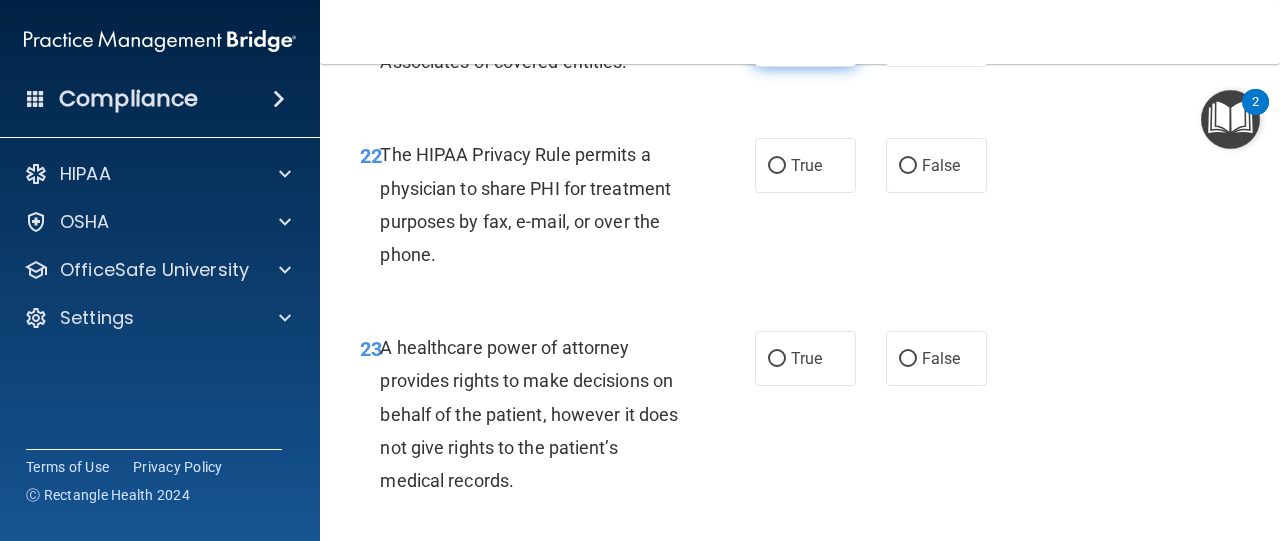 click on "True" at bounding box center [777, 40] 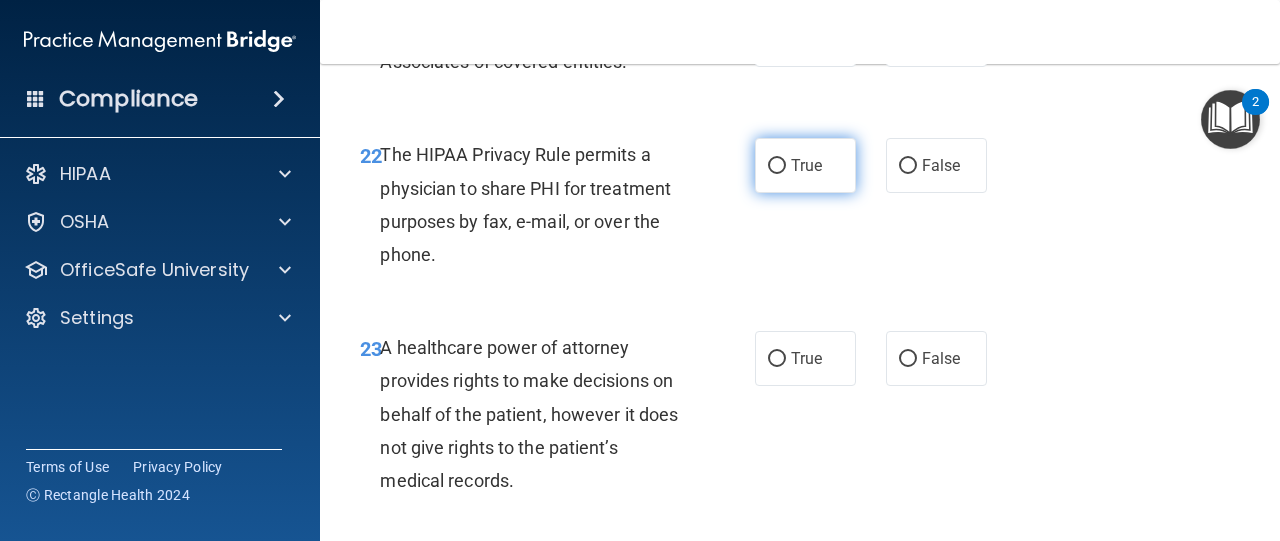click on "True" at bounding box center (777, 166) 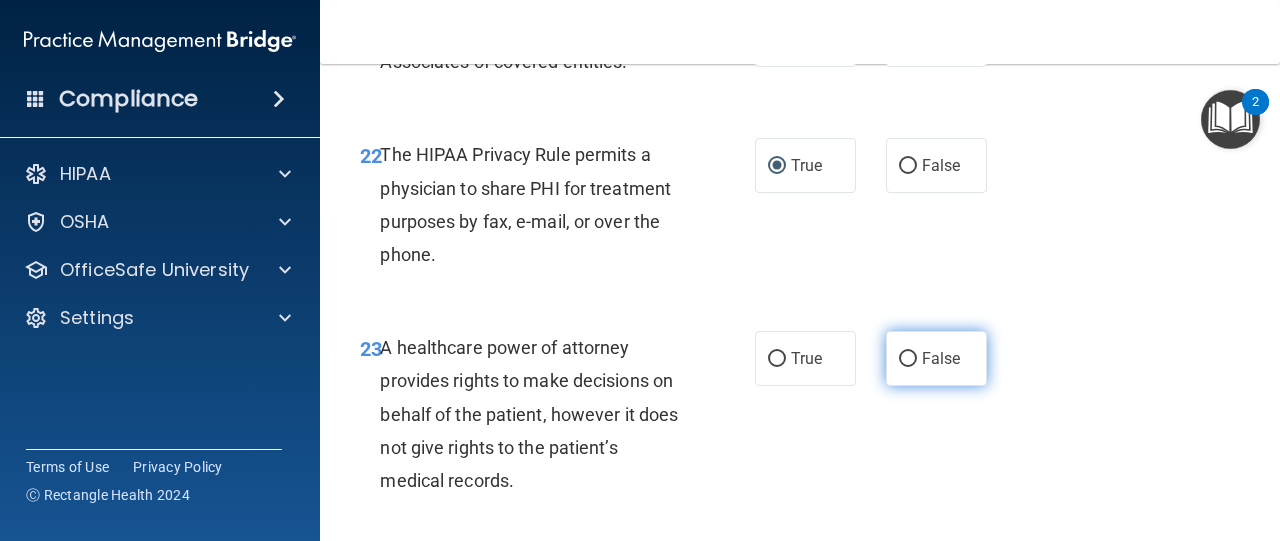 click on "False" at bounding box center (908, 359) 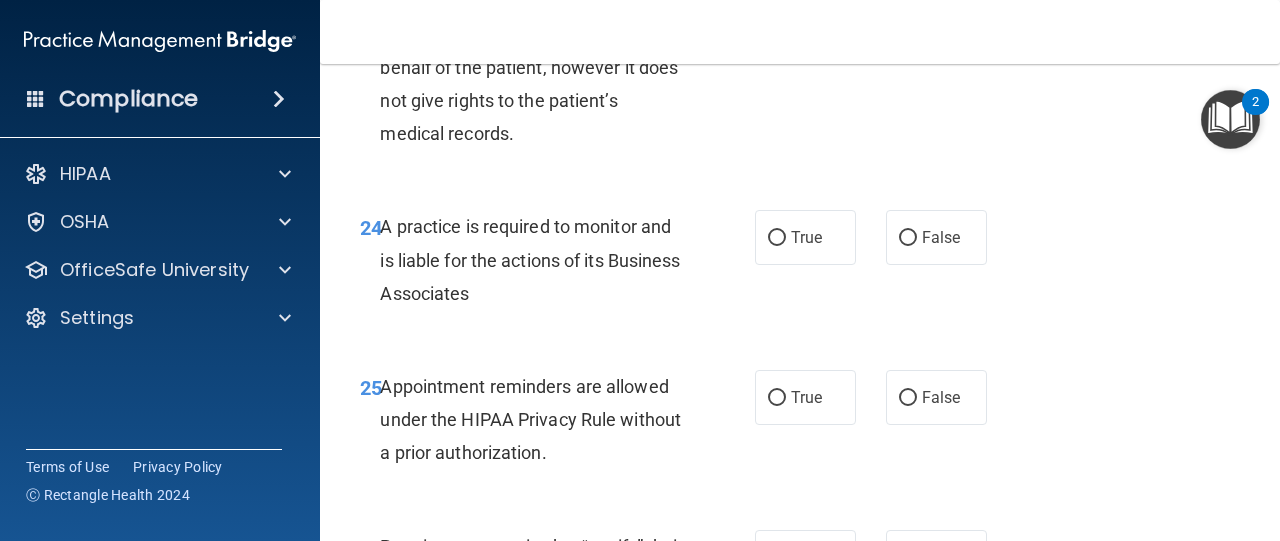 scroll, scrollTop: 4819, scrollLeft: 0, axis: vertical 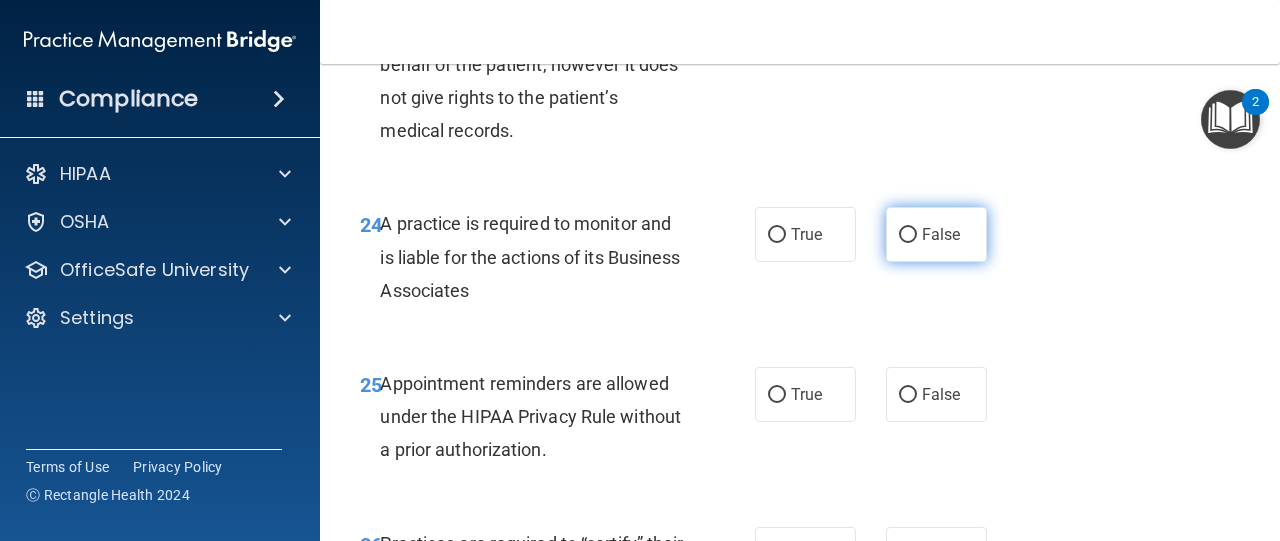 click on "False" at bounding box center (908, 235) 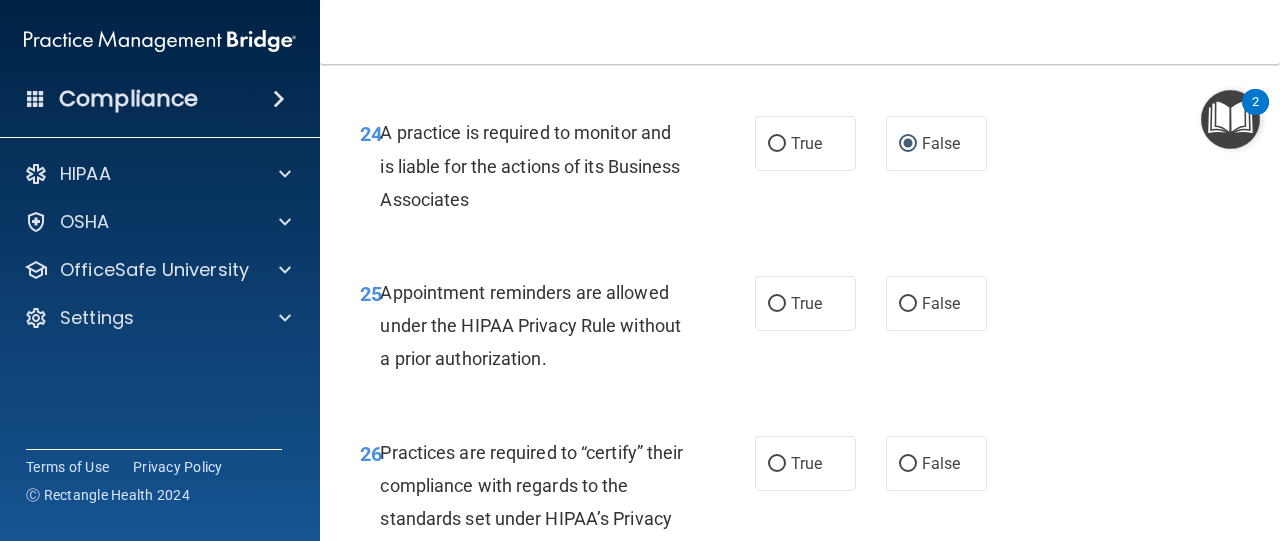 scroll, scrollTop: 4916, scrollLeft: 0, axis: vertical 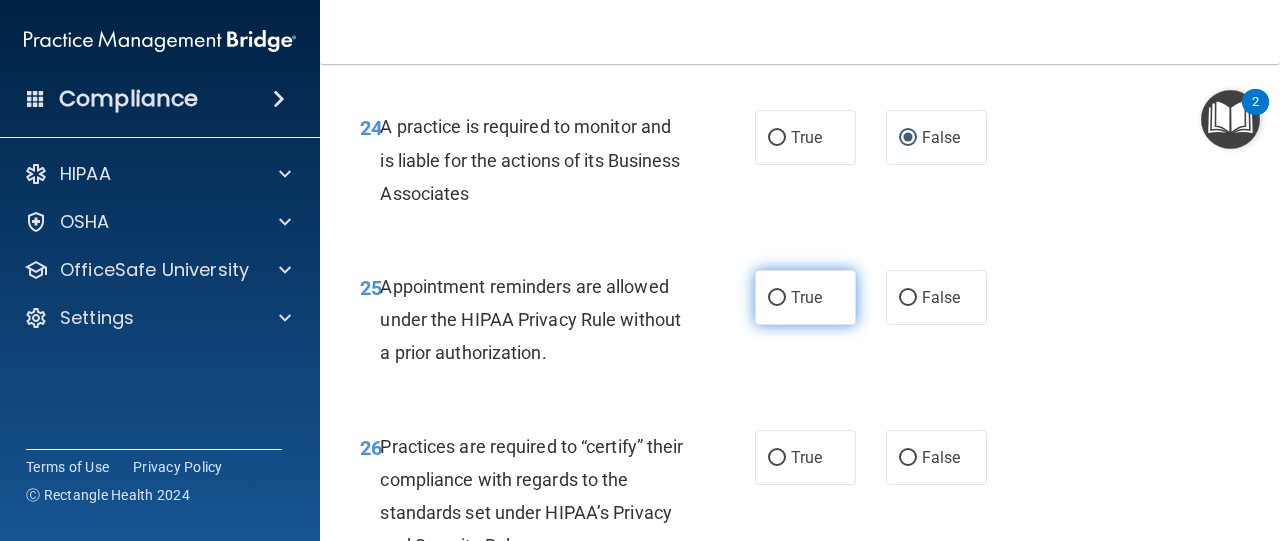 click on "True" at bounding box center [777, 298] 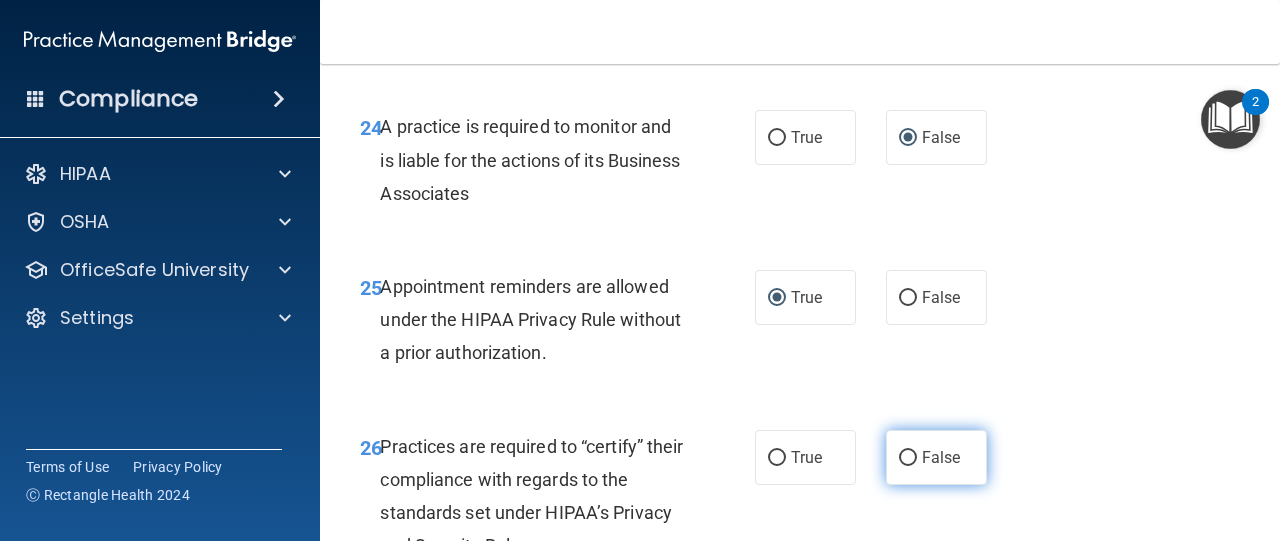 click on "False" at bounding box center (908, 458) 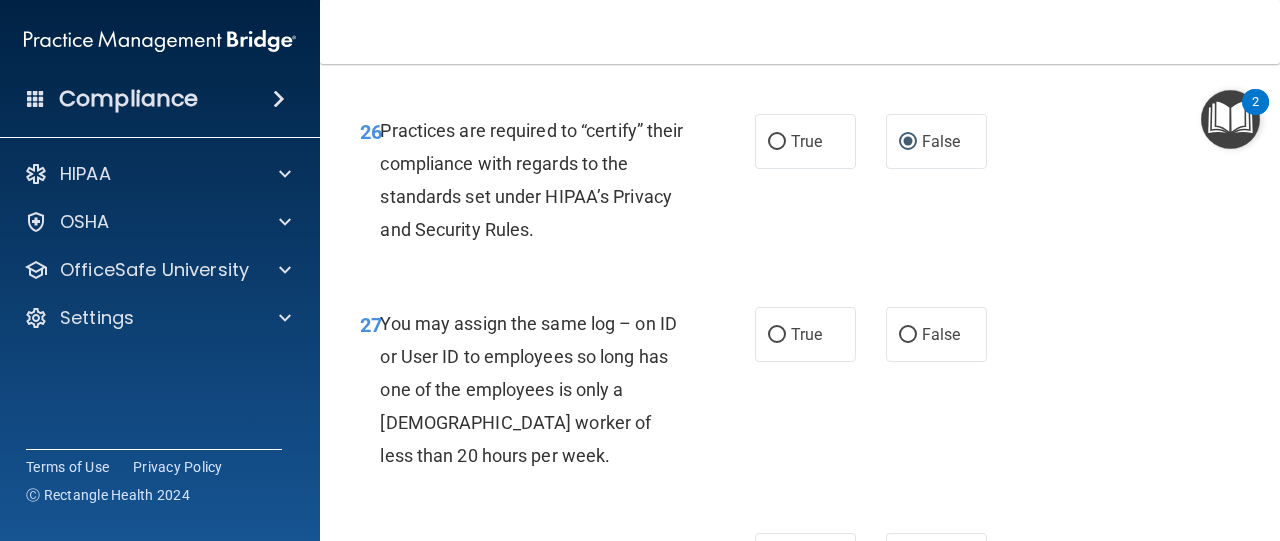 scroll, scrollTop: 5233, scrollLeft: 0, axis: vertical 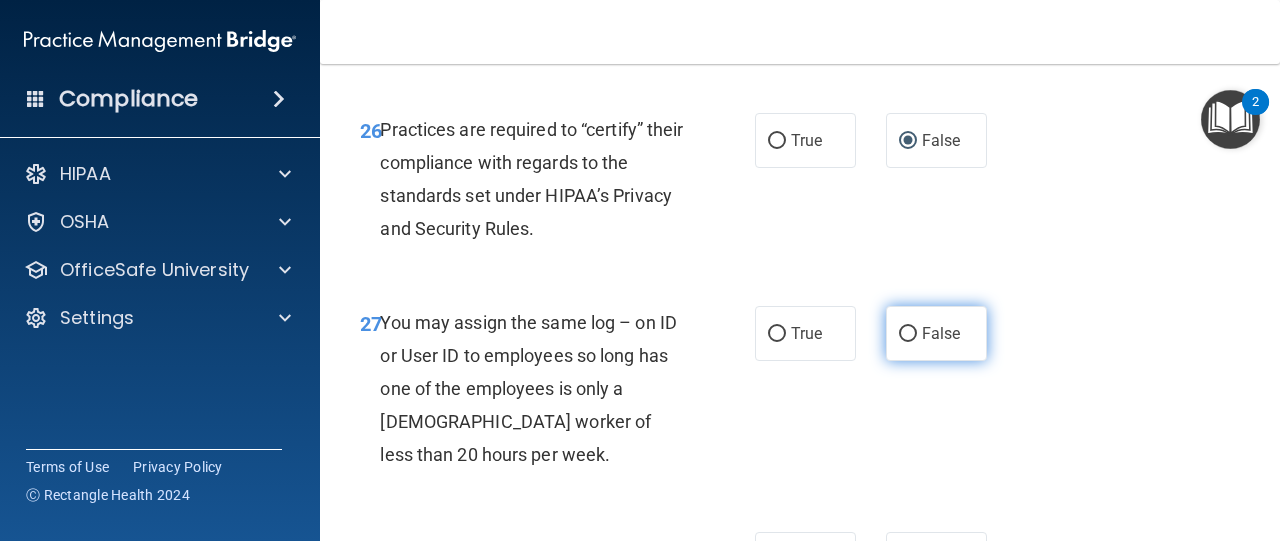 click on "False" at bounding box center (908, 334) 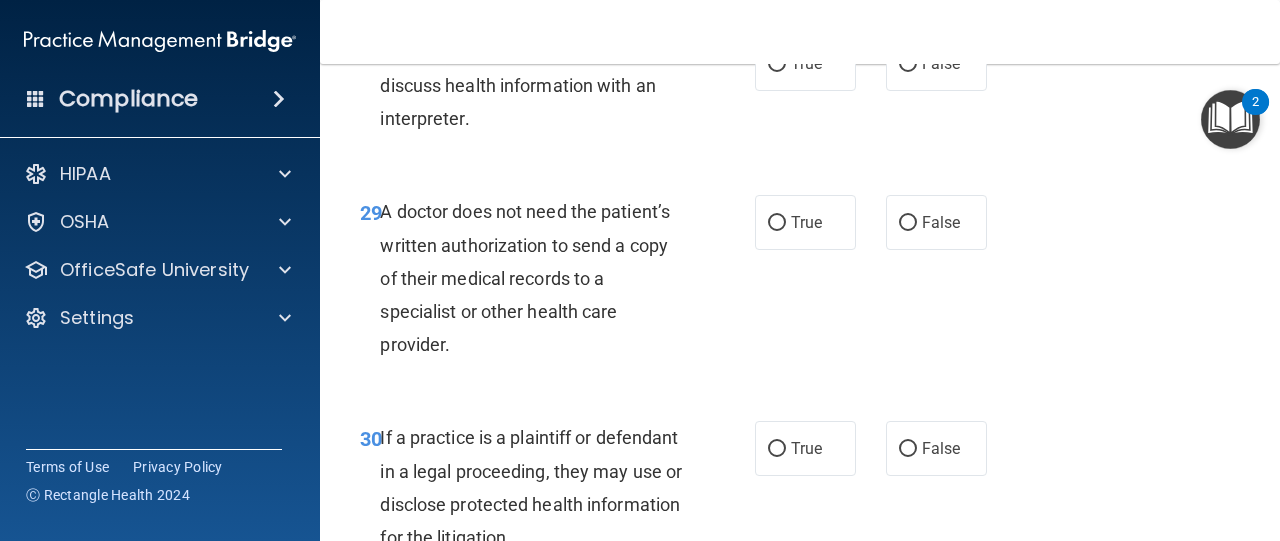 scroll, scrollTop: 5739, scrollLeft: 0, axis: vertical 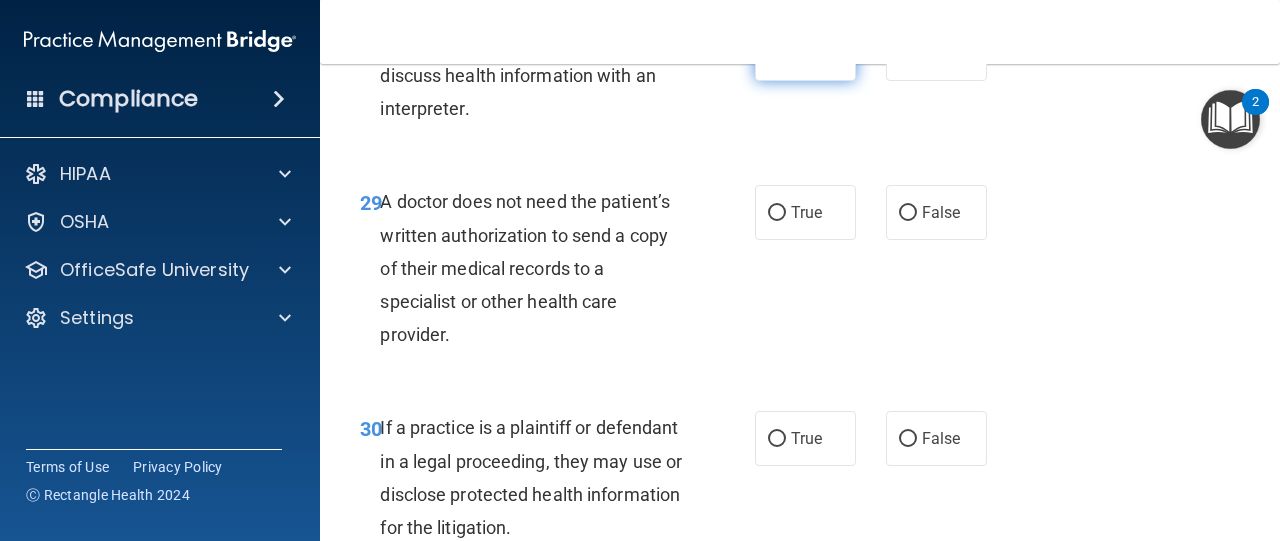 click on "True" at bounding box center [777, 54] 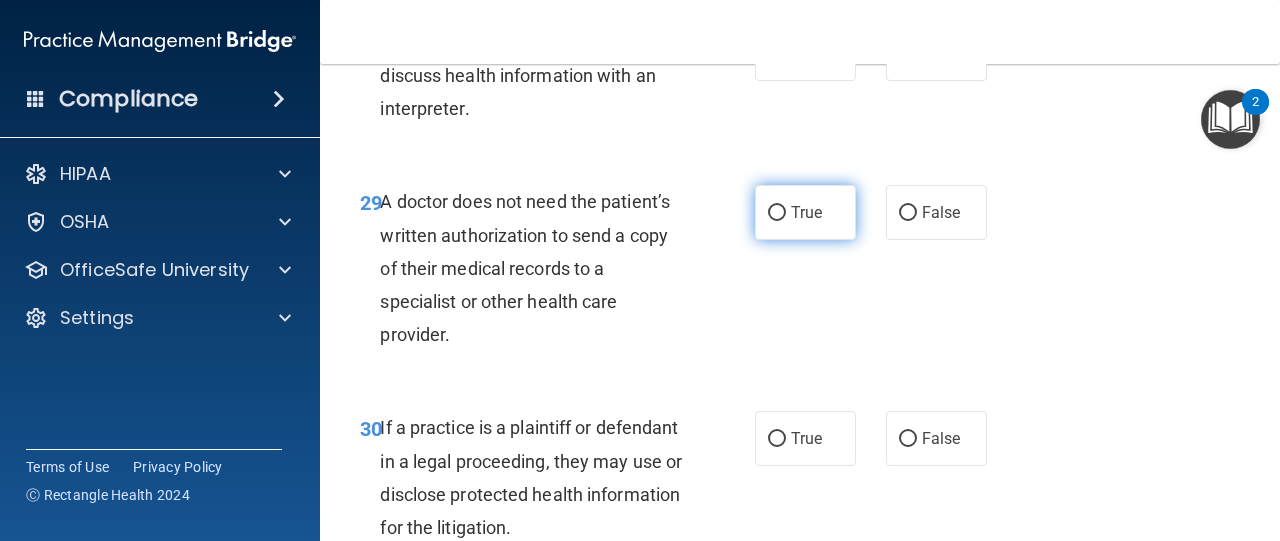 click on "True" at bounding box center [777, 213] 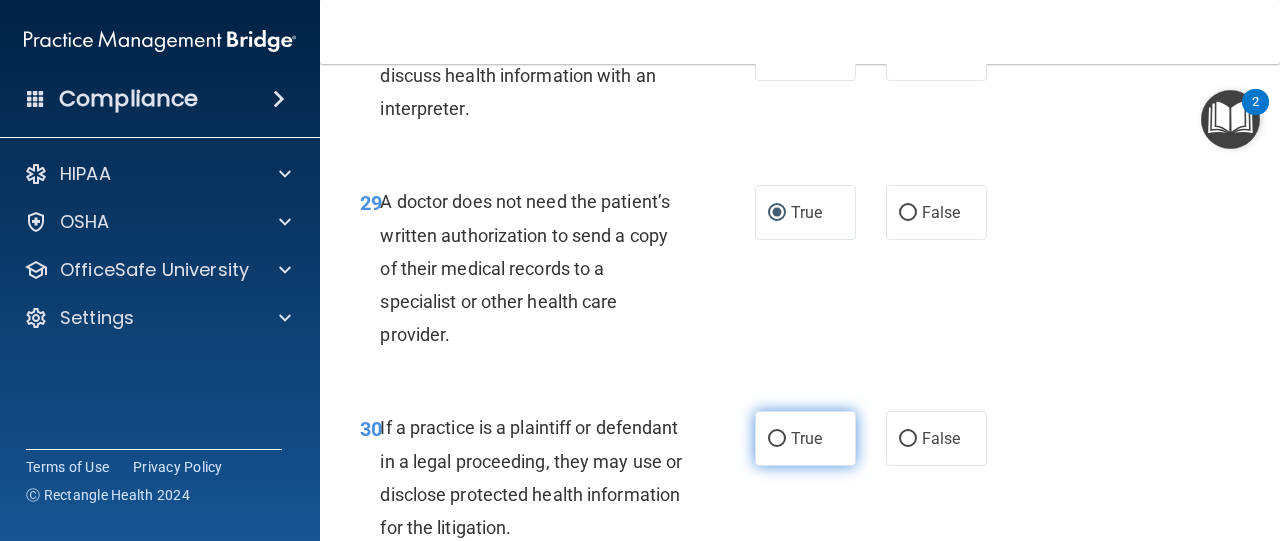 click on "True" at bounding box center (777, 439) 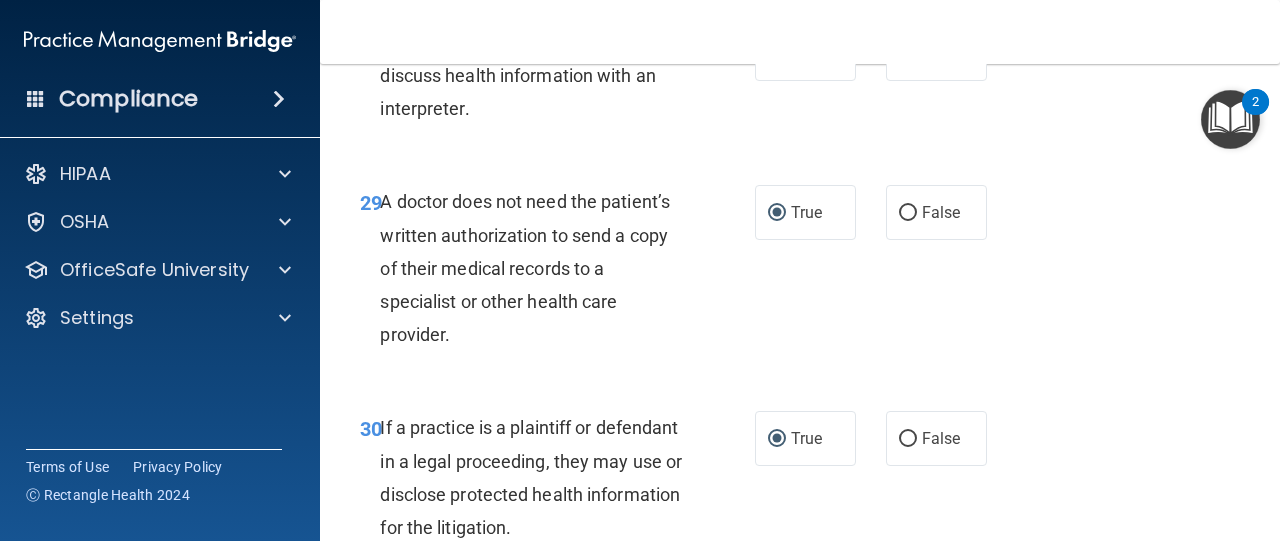 scroll, scrollTop: 5973, scrollLeft: 0, axis: vertical 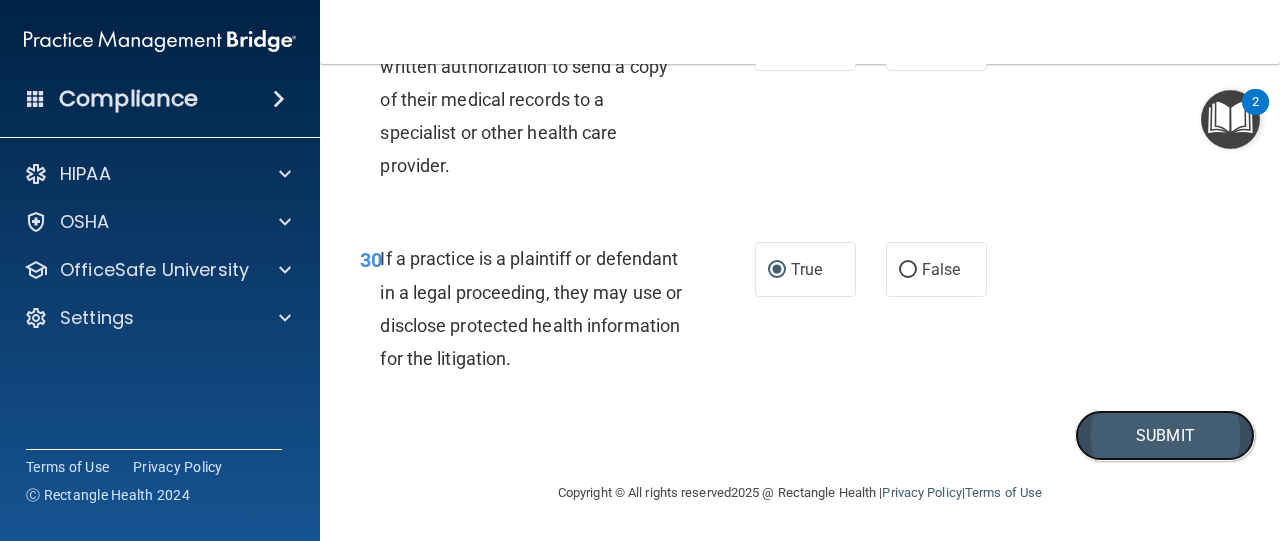 click on "Submit" at bounding box center (1165, 435) 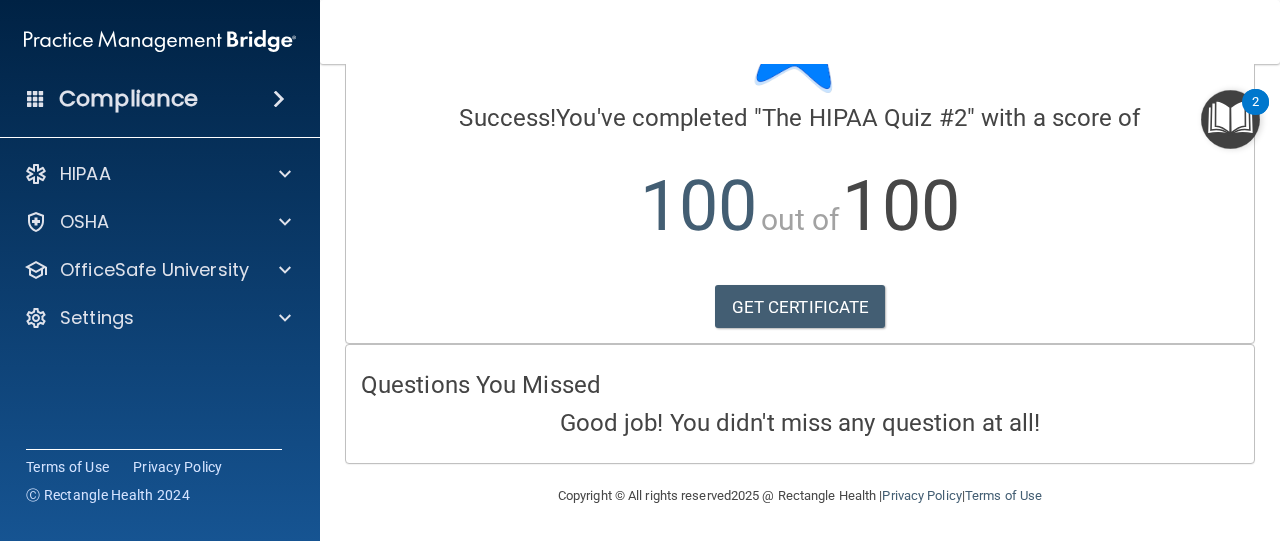 scroll, scrollTop: 0, scrollLeft: 0, axis: both 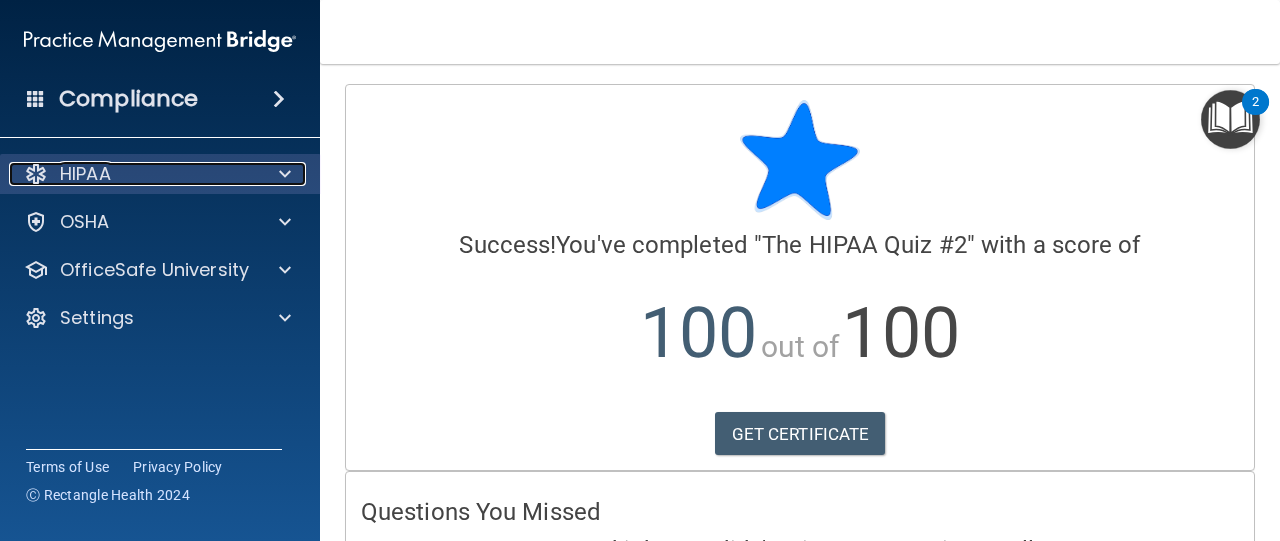 click on "HIPAA" at bounding box center [133, 174] 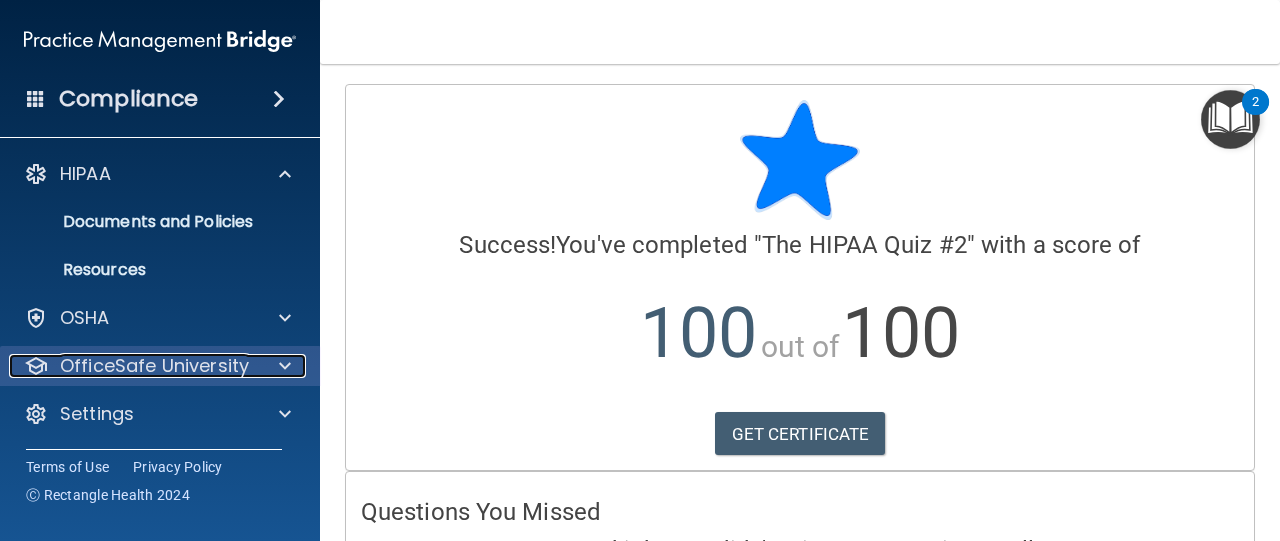 click on "OfficeSafe University" at bounding box center (154, 366) 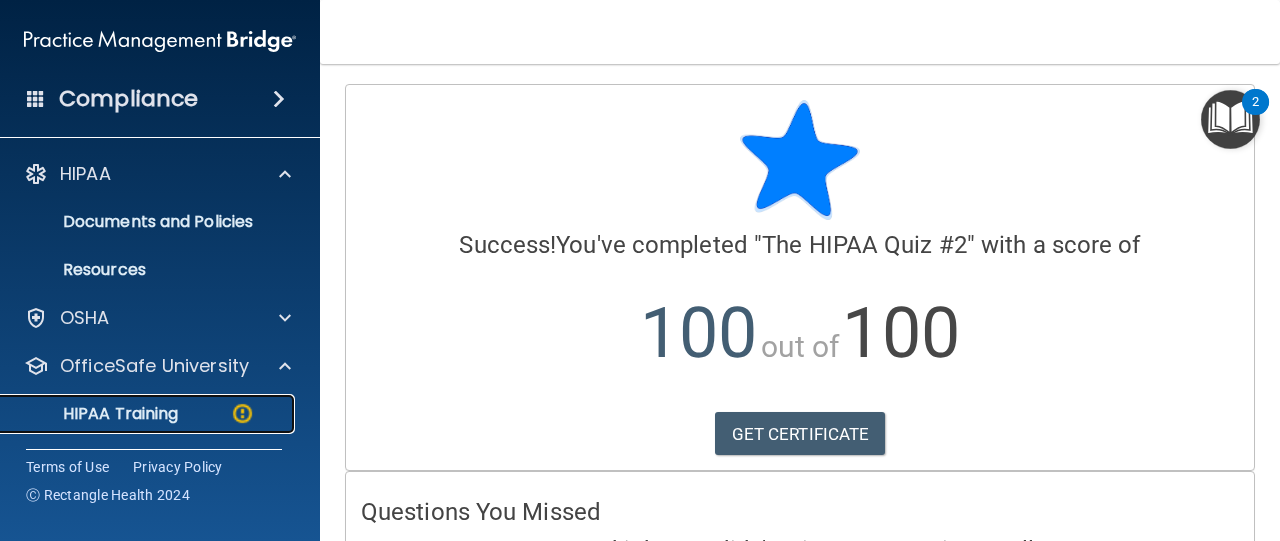 click at bounding box center (242, 413) 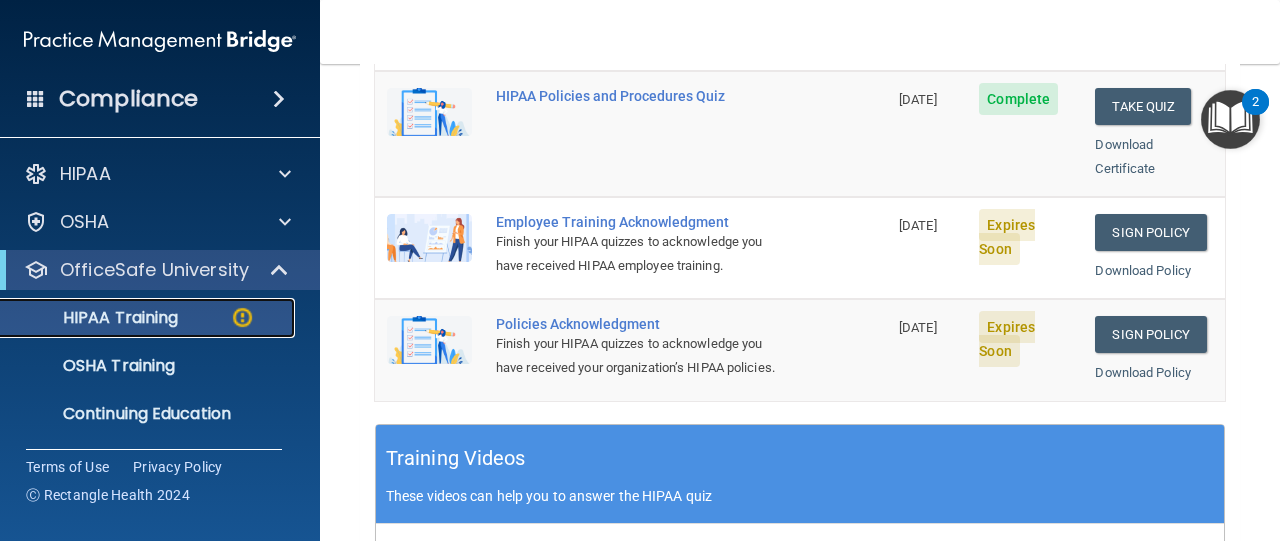 scroll, scrollTop: 553, scrollLeft: 0, axis: vertical 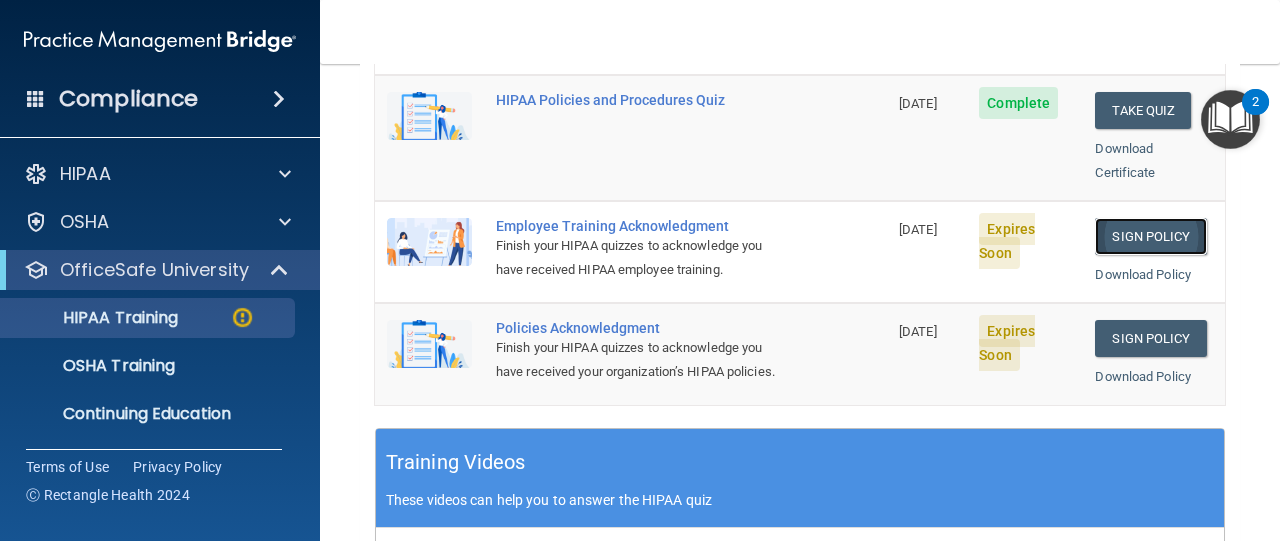 click on "Sign Policy" at bounding box center (1150, 236) 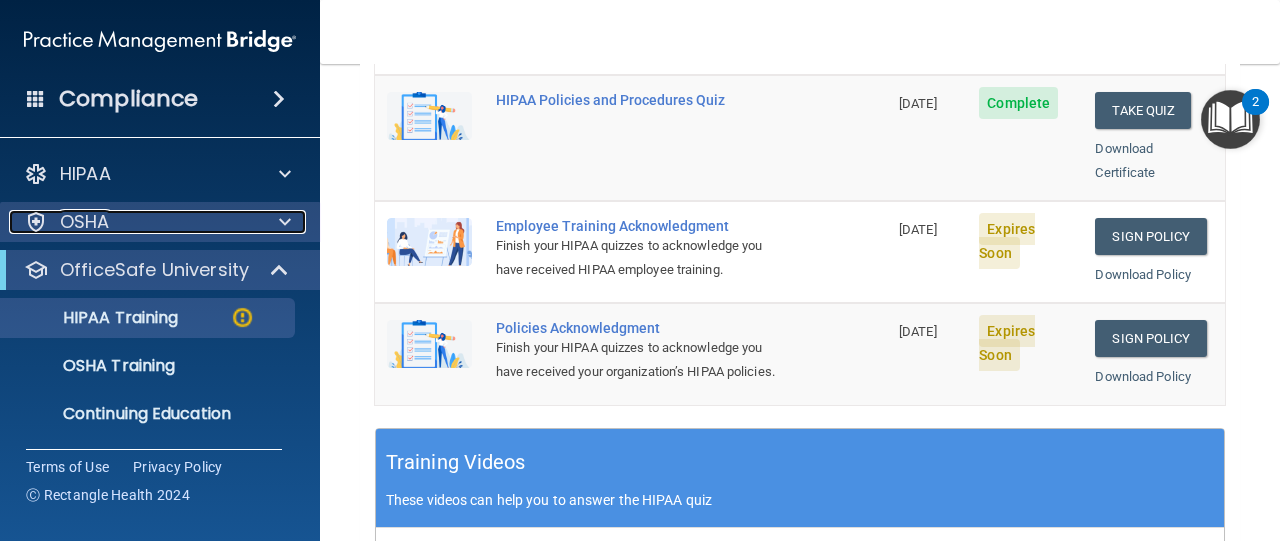 click on "OSHA" at bounding box center [133, 222] 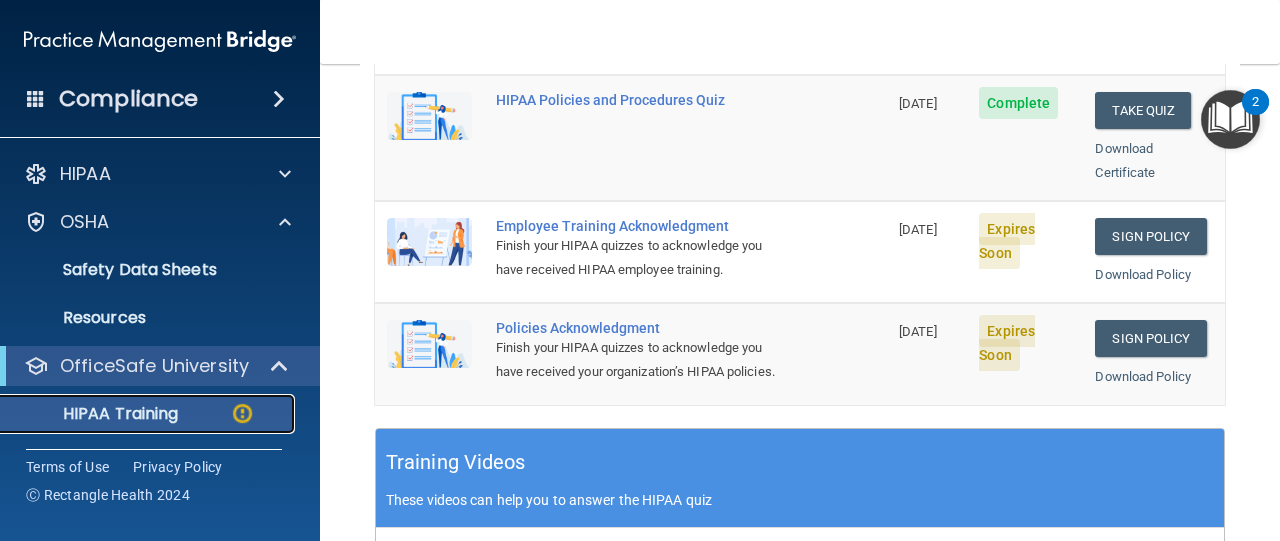 click at bounding box center (242, 413) 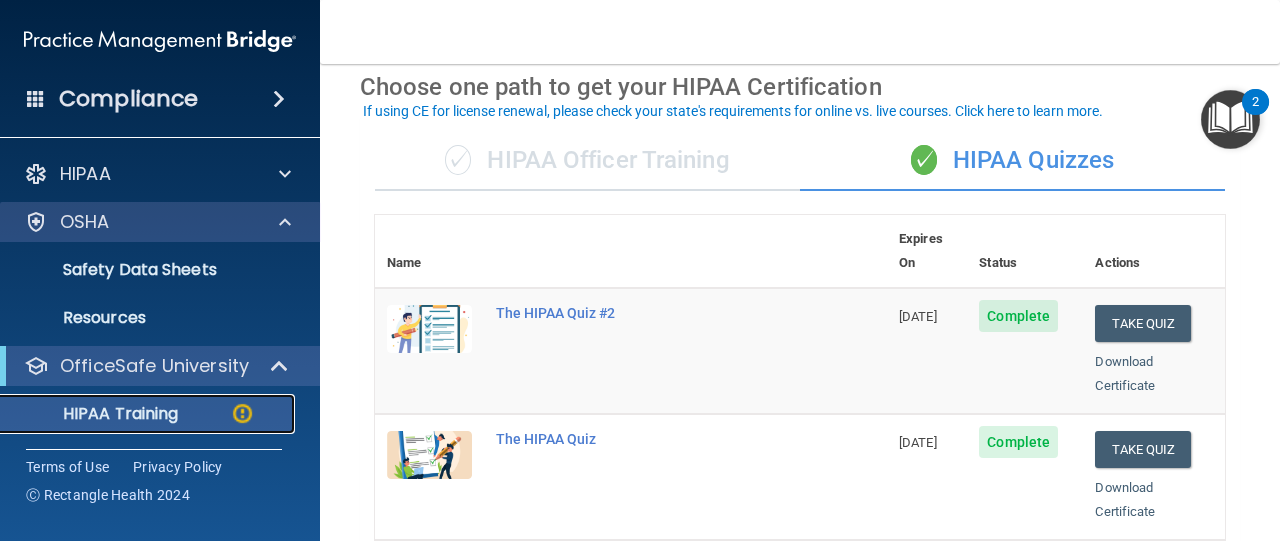 scroll, scrollTop: 87, scrollLeft: 0, axis: vertical 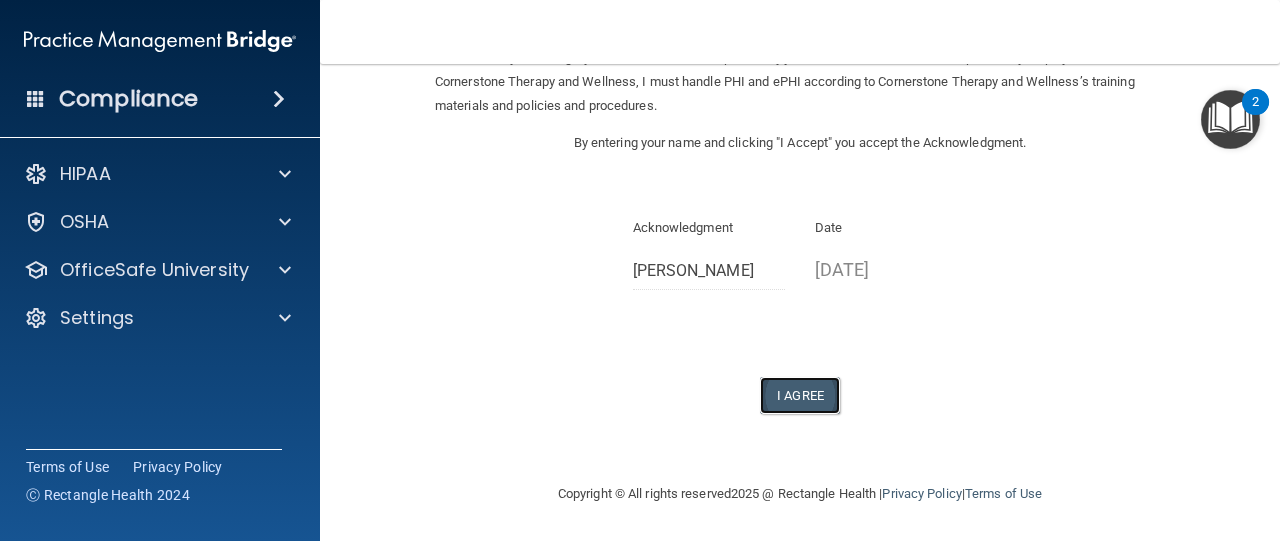 click on "I Agree" at bounding box center [800, 395] 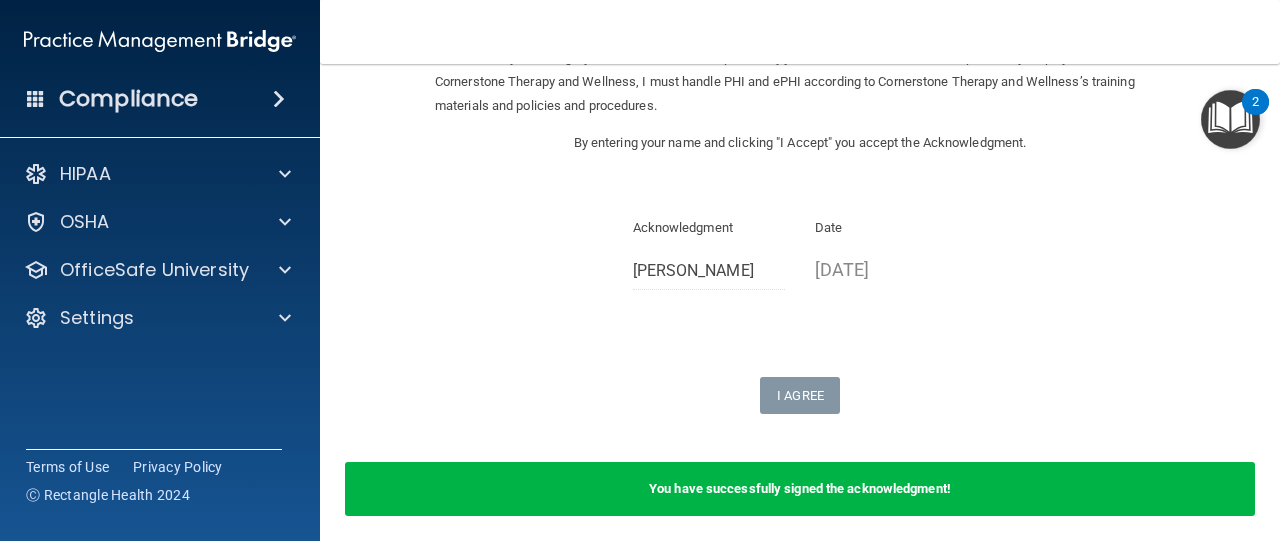 scroll, scrollTop: 0, scrollLeft: 0, axis: both 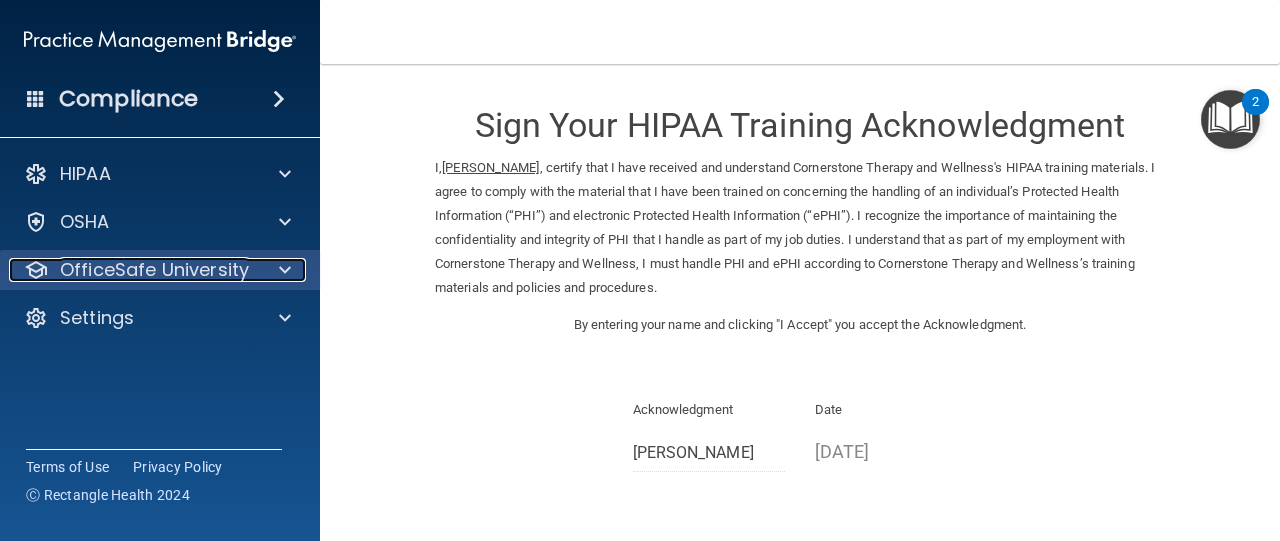 click on "OfficeSafe University" at bounding box center (154, 270) 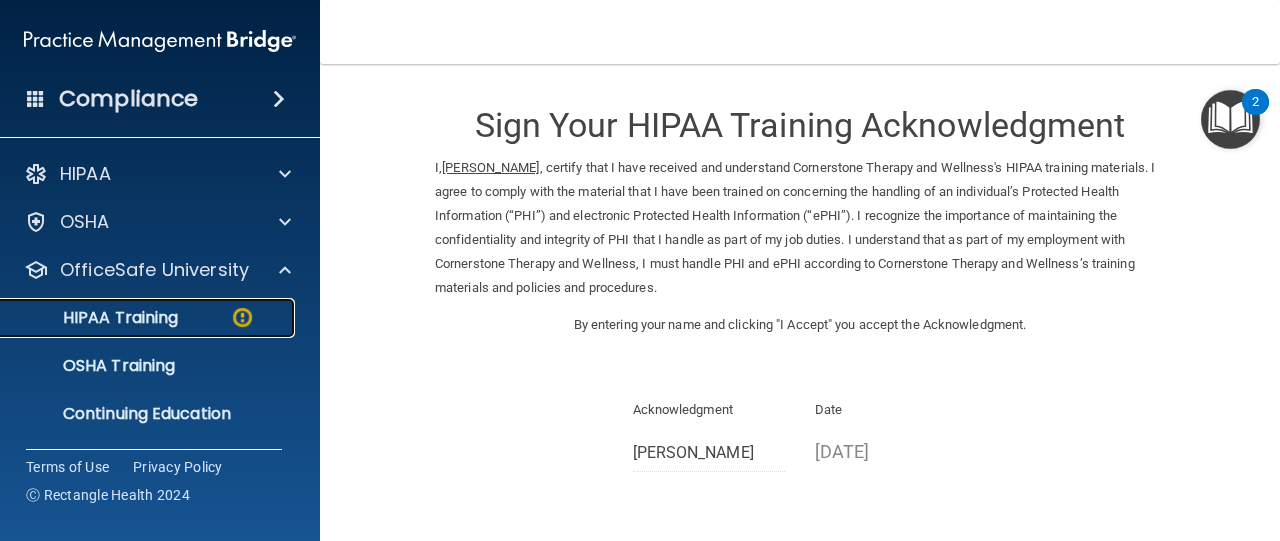click at bounding box center (242, 317) 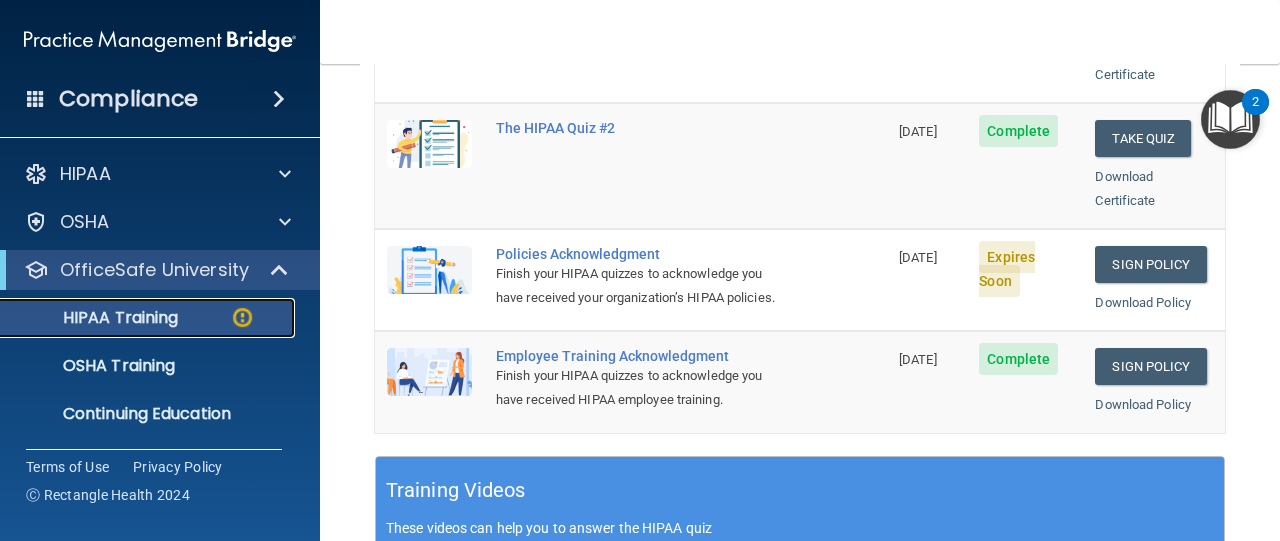 scroll, scrollTop: 526, scrollLeft: 0, axis: vertical 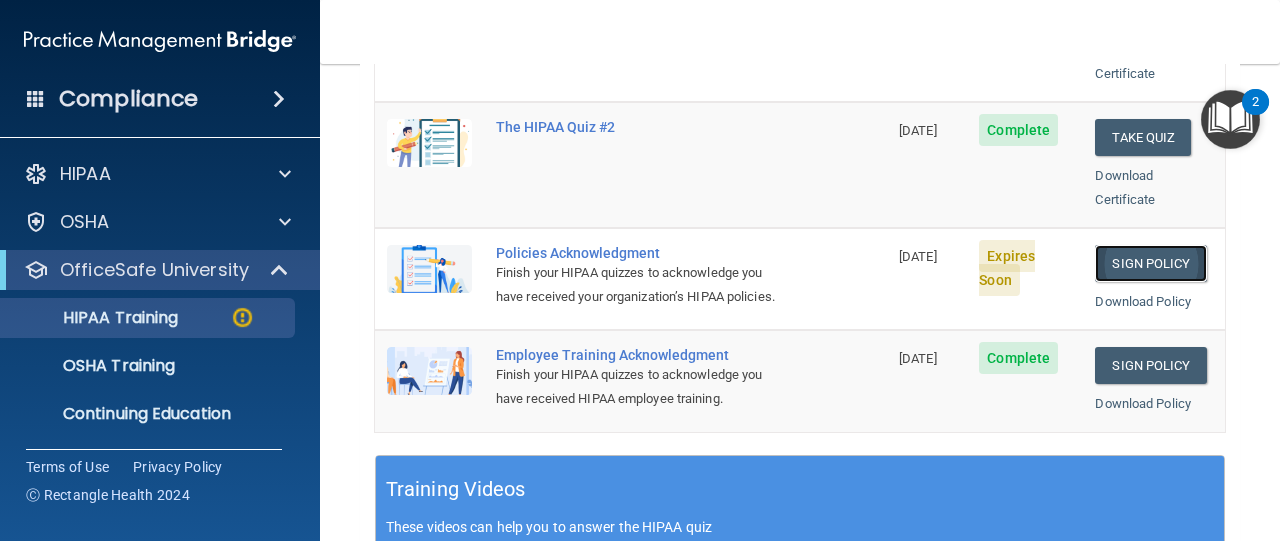 click on "Sign Policy" at bounding box center [1150, 263] 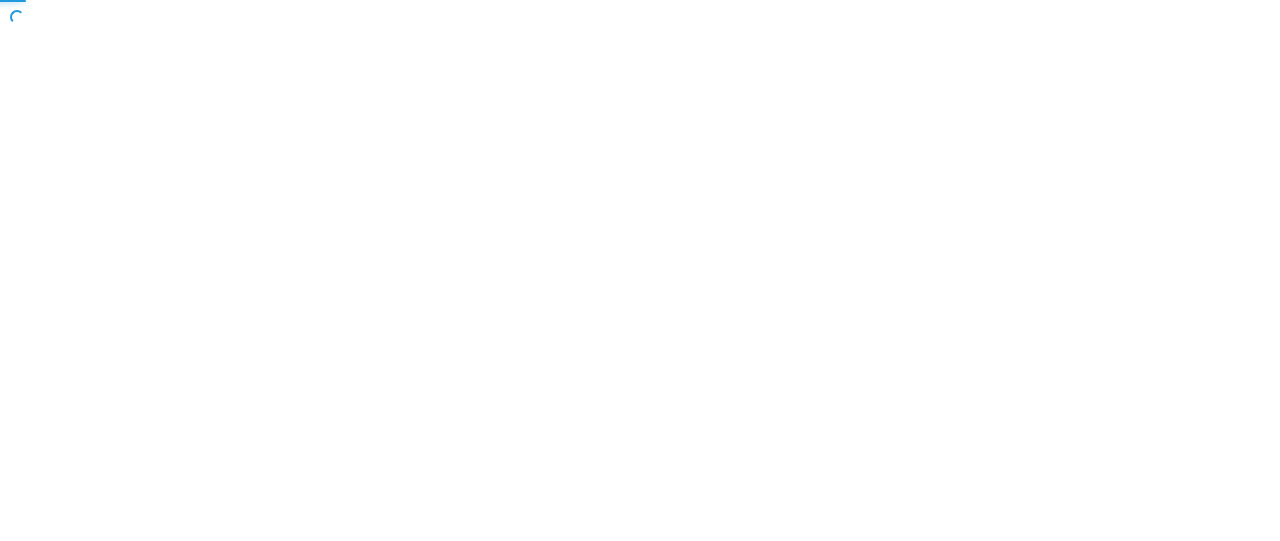 scroll, scrollTop: 0, scrollLeft: 0, axis: both 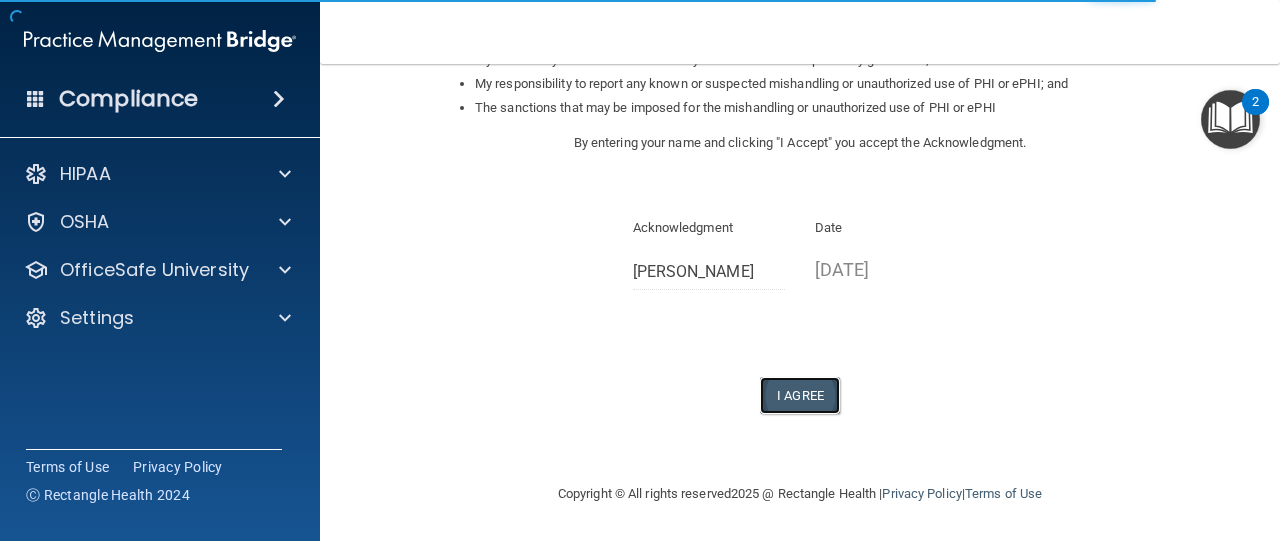 click on "I Agree" at bounding box center [800, 395] 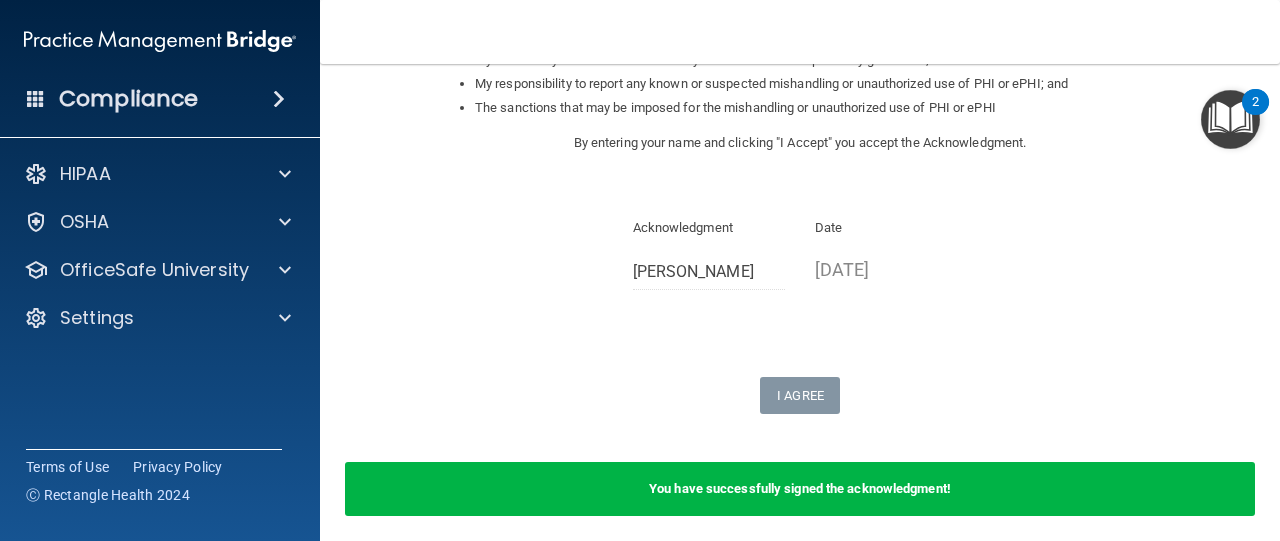 scroll, scrollTop: 452, scrollLeft: 0, axis: vertical 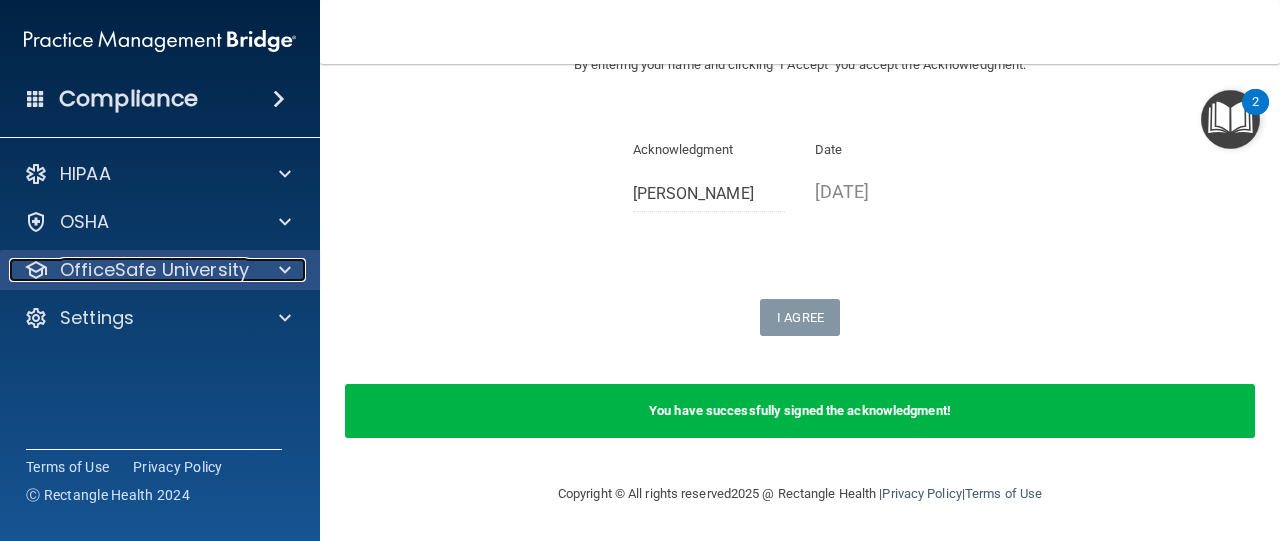 click at bounding box center (282, 270) 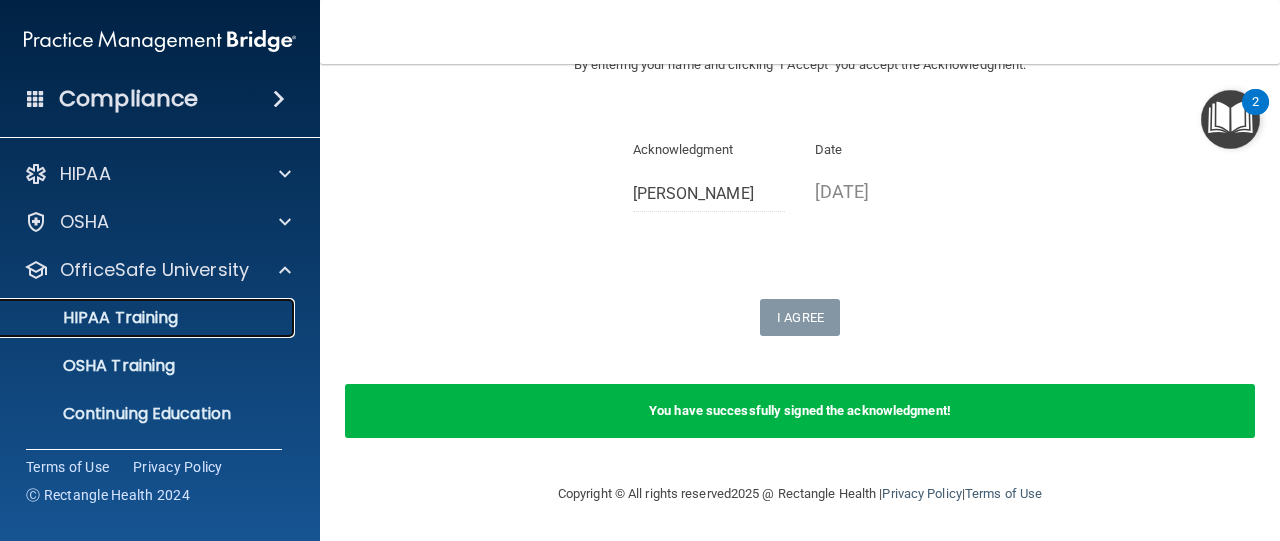 click on "HIPAA Training" at bounding box center [149, 318] 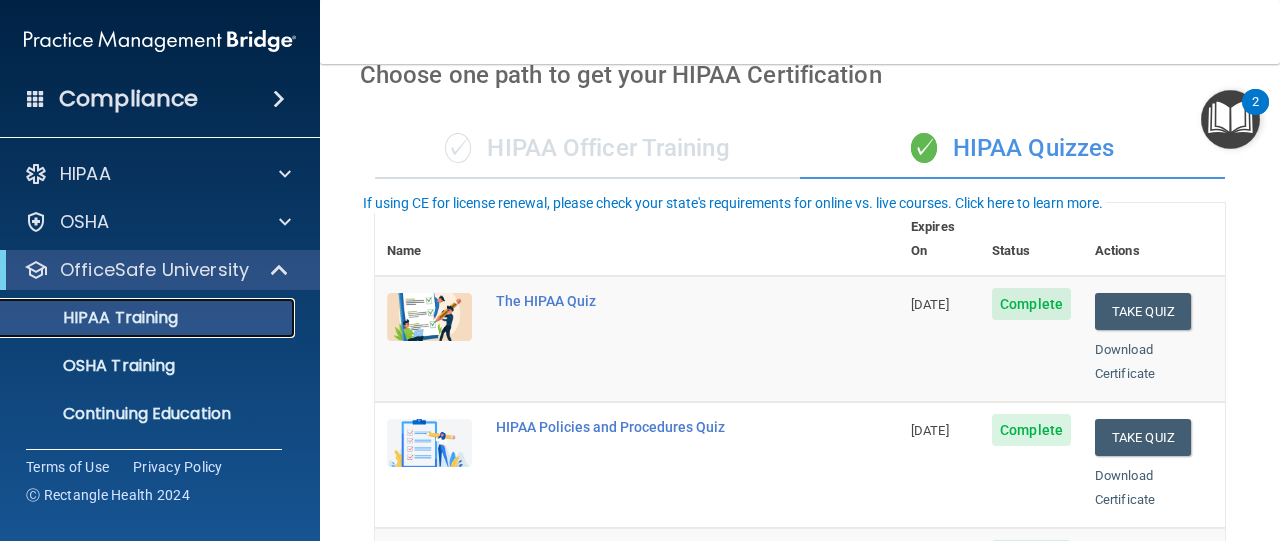 scroll, scrollTop: 0, scrollLeft: 0, axis: both 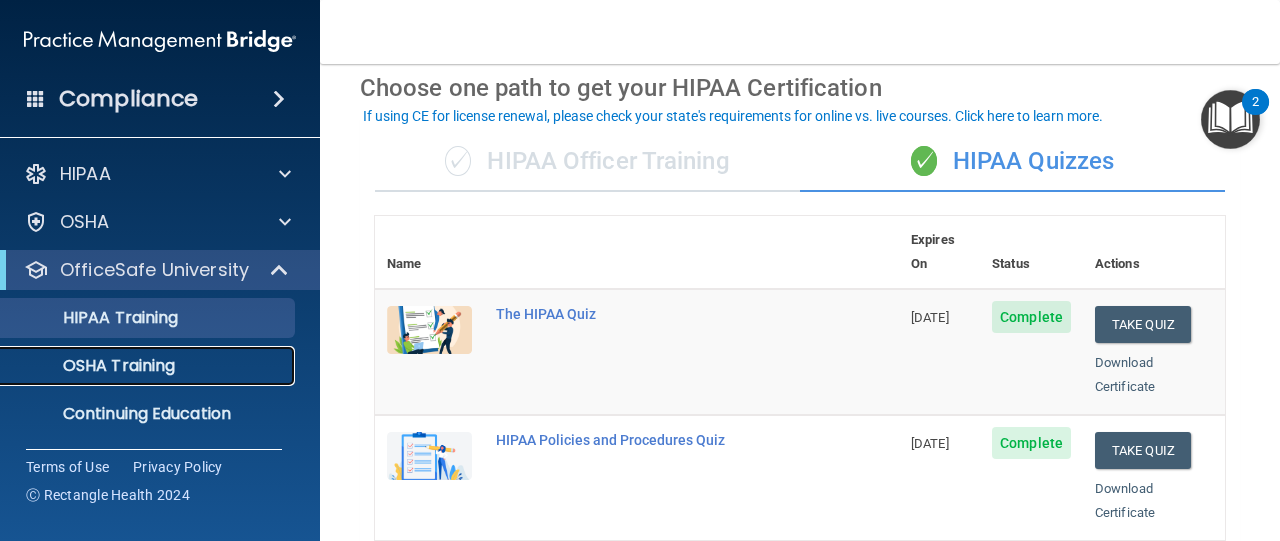 click on "OSHA Training" at bounding box center (149, 366) 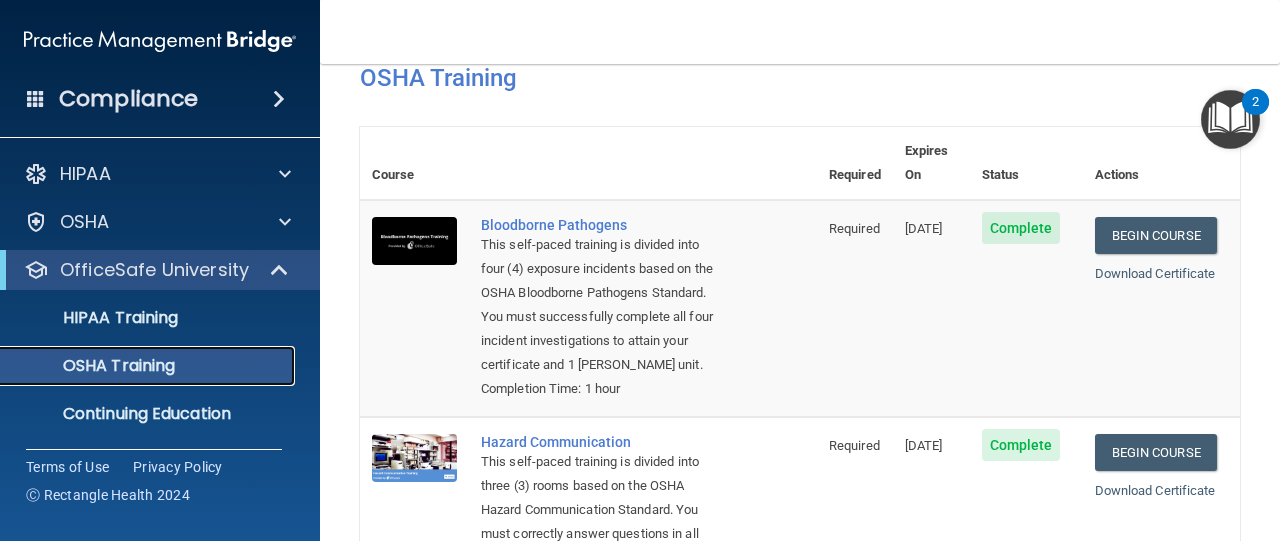 scroll, scrollTop: 0, scrollLeft: 0, axis: both 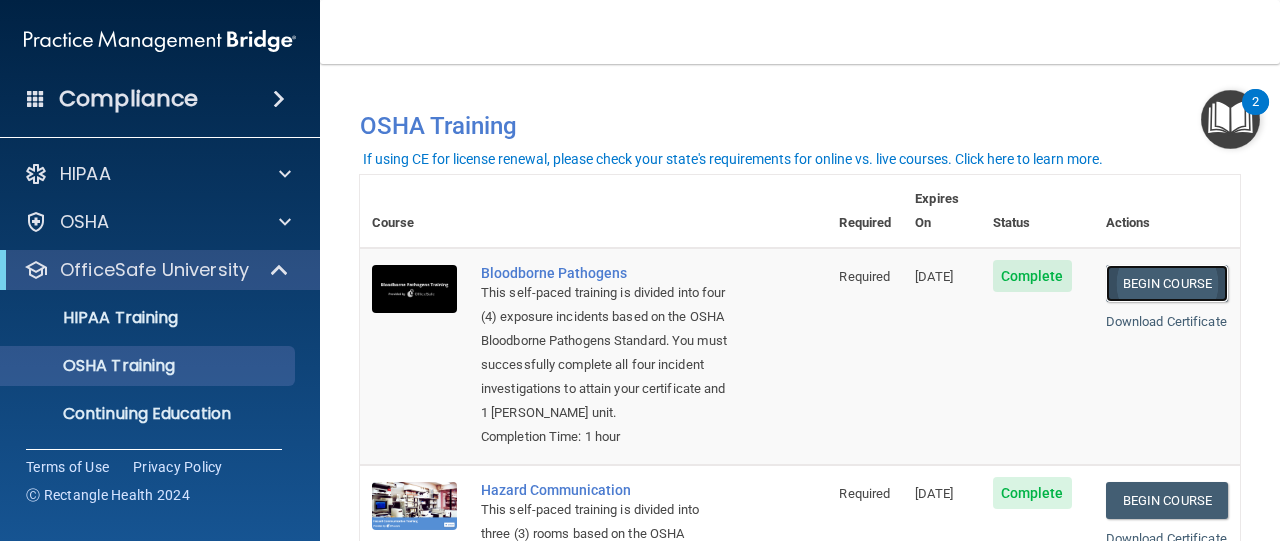 click on "Begin Course" at bounding box center [1167, 283] 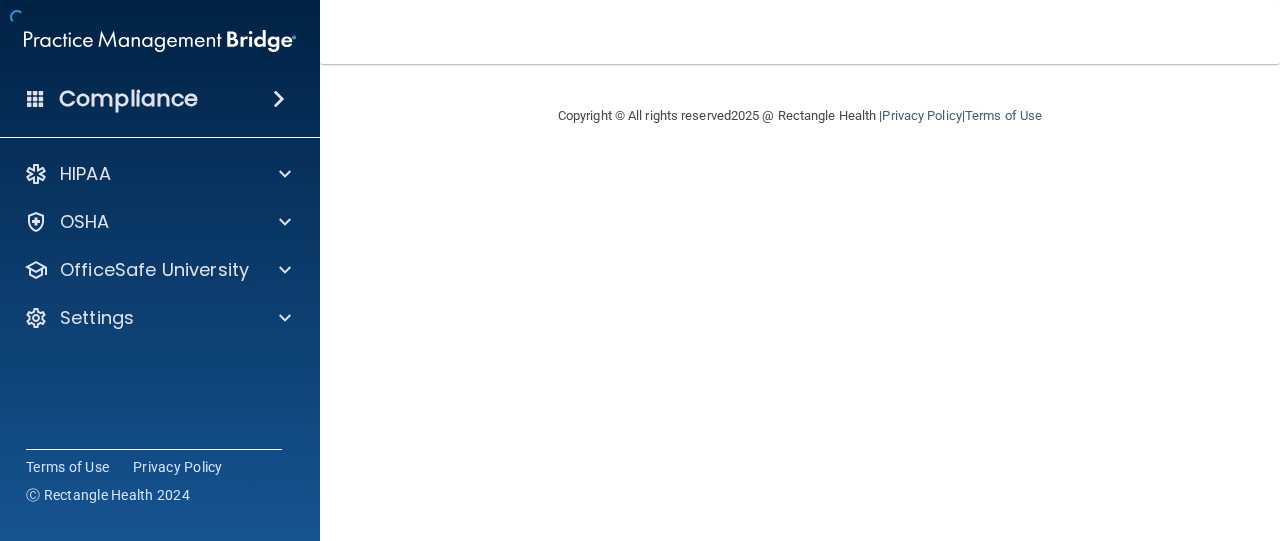 scroll, scrollTop: 0, scrollLeft: 0, axis: both 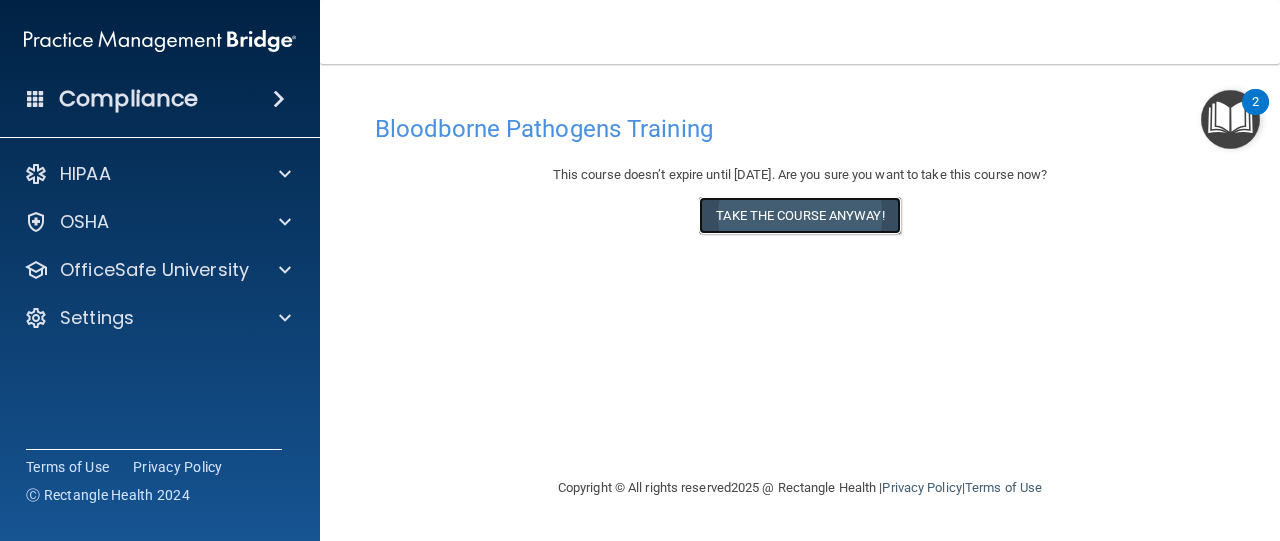 click on "Take the course anyway!" at bounding box center [799, 215] 